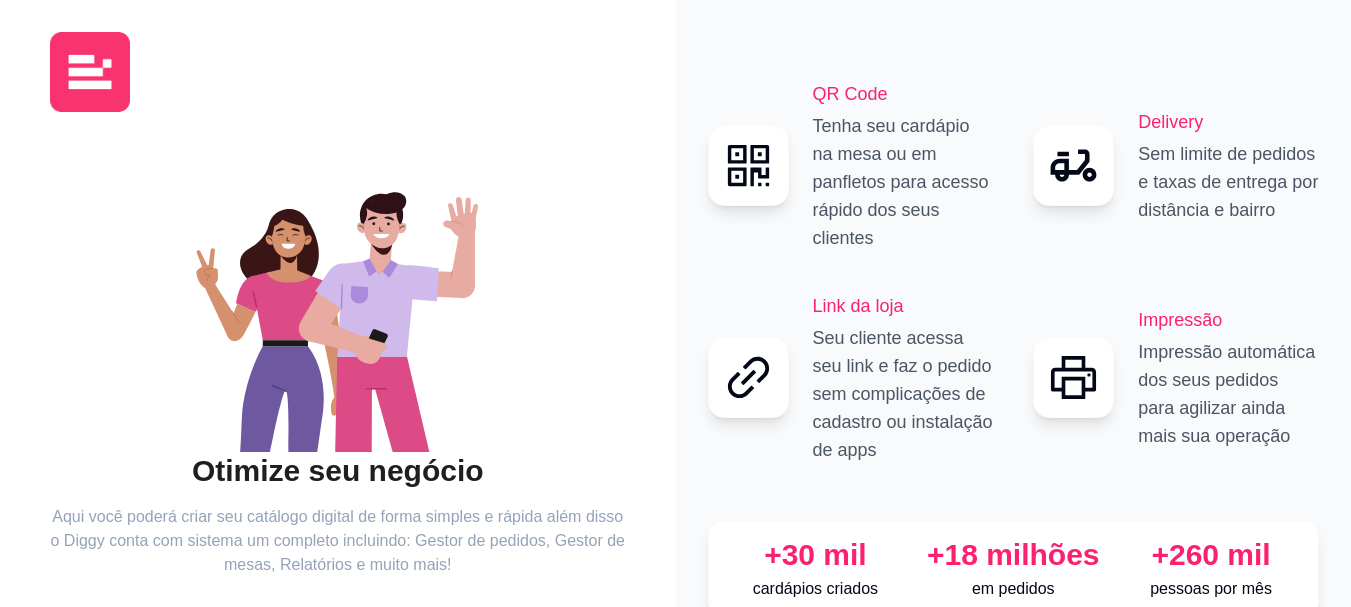 scroll, scrollTop: 122, scrollLeft: 0, axis: vertical 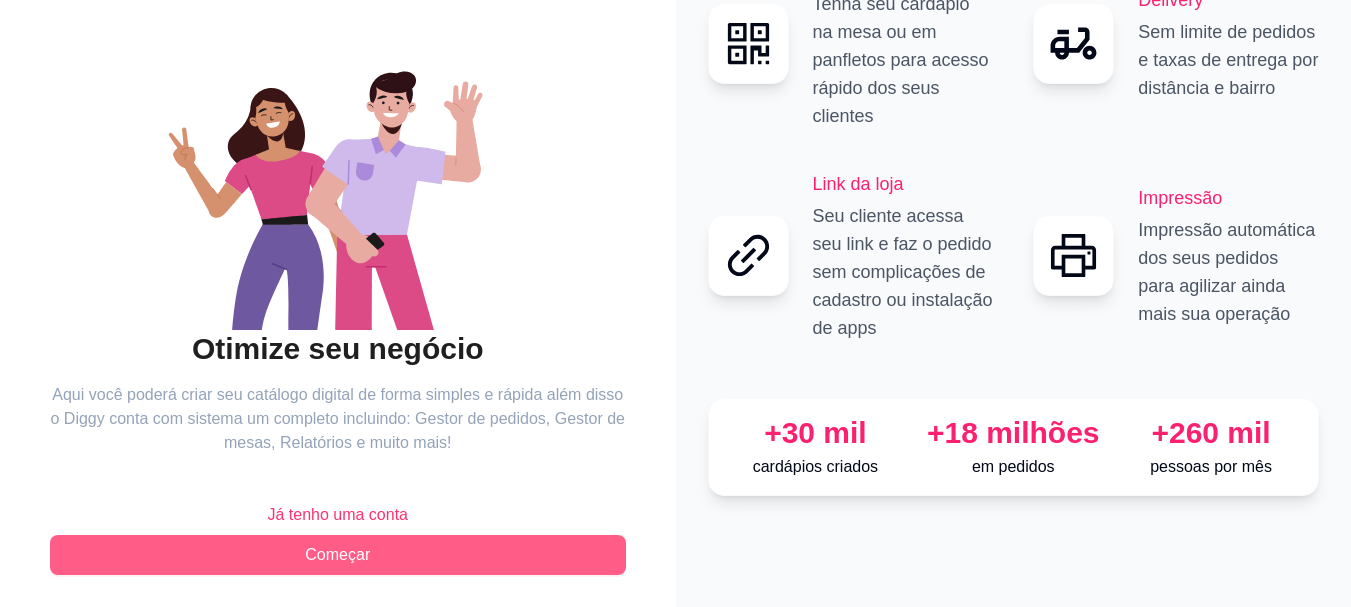 click on "Começar" at bounding box center [338, 555] 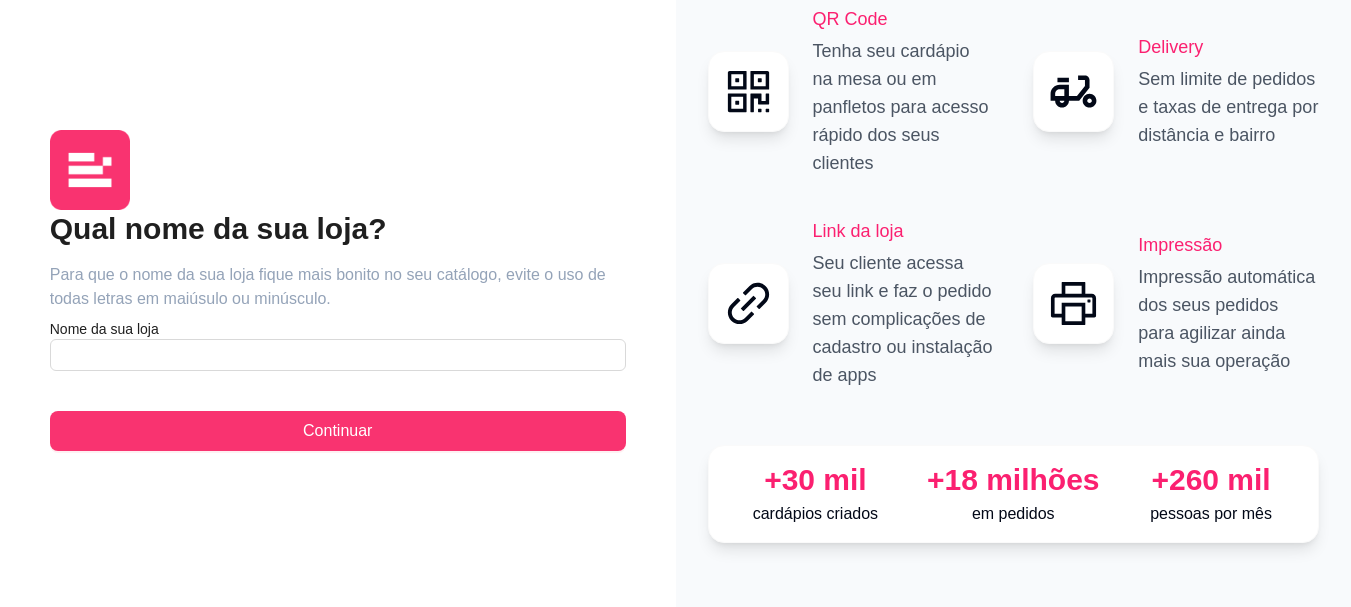 scroll, scrollTop: 0, scrollLeft: 0, axis: both 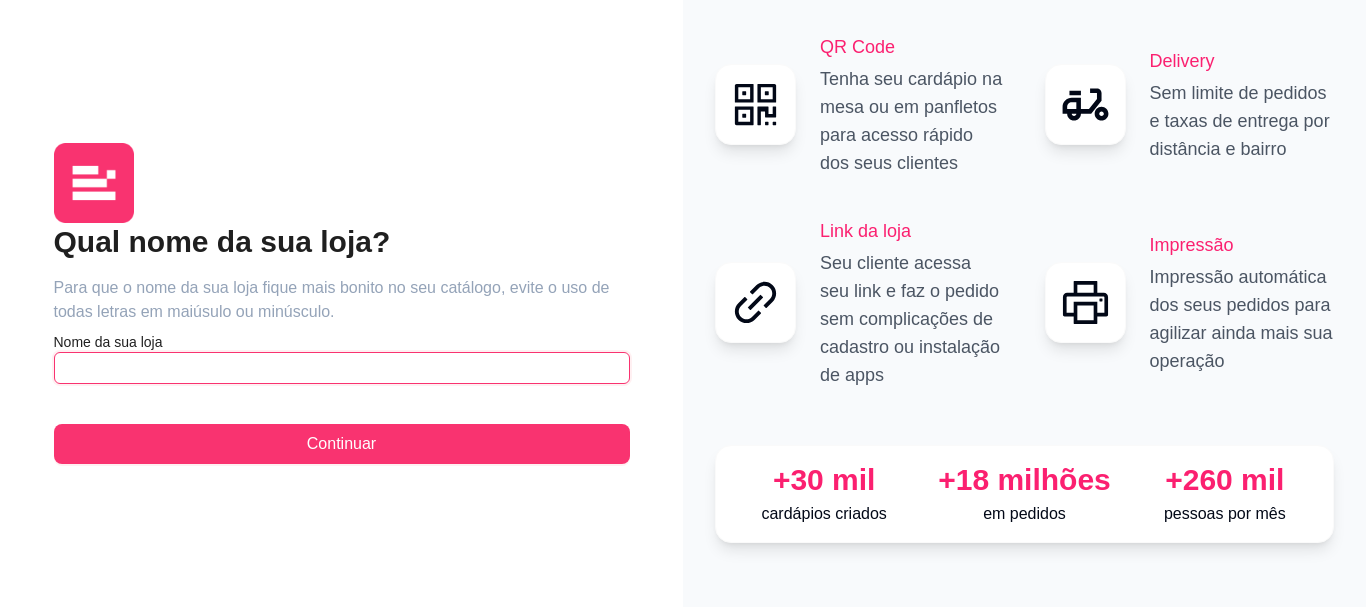 click at bounding box center (342, 368) 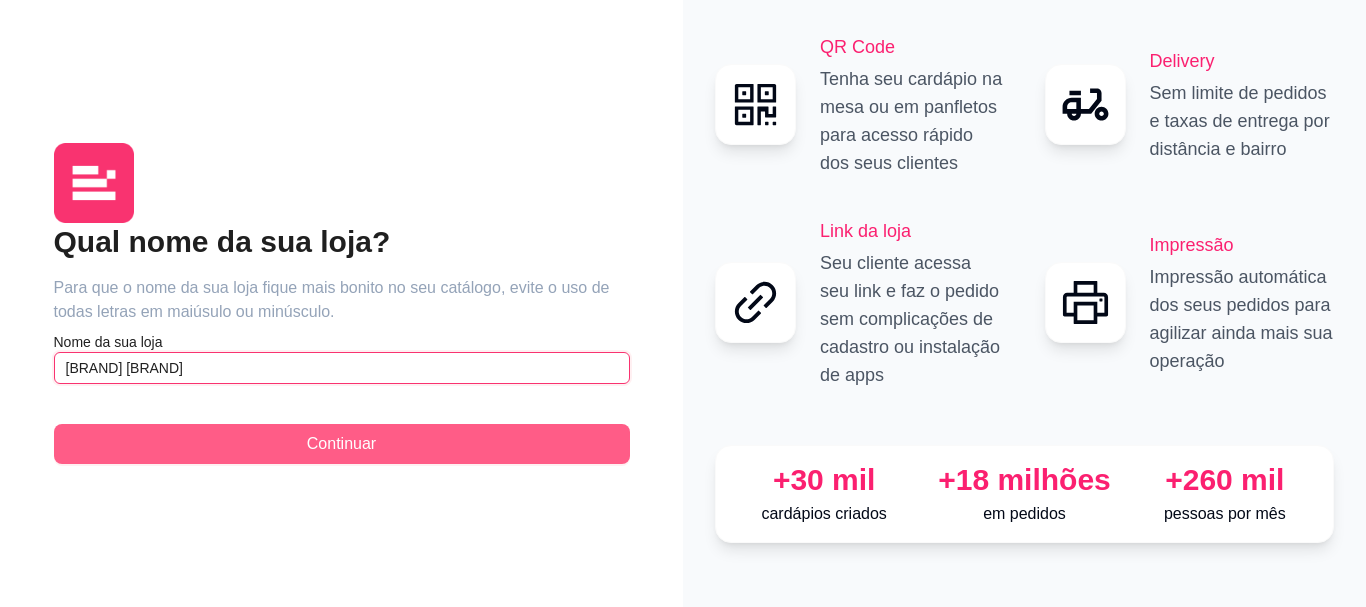 type on "[BRAND] [BRAND]" 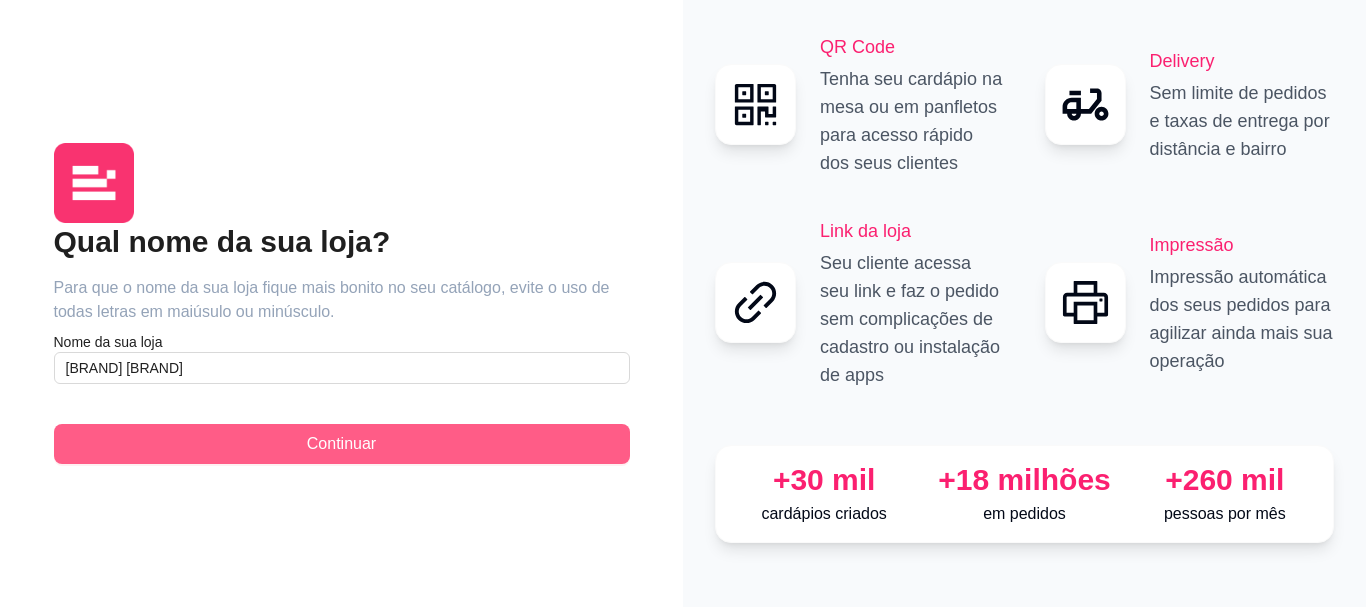click on "Continuar" at bounding box center (341, 444) 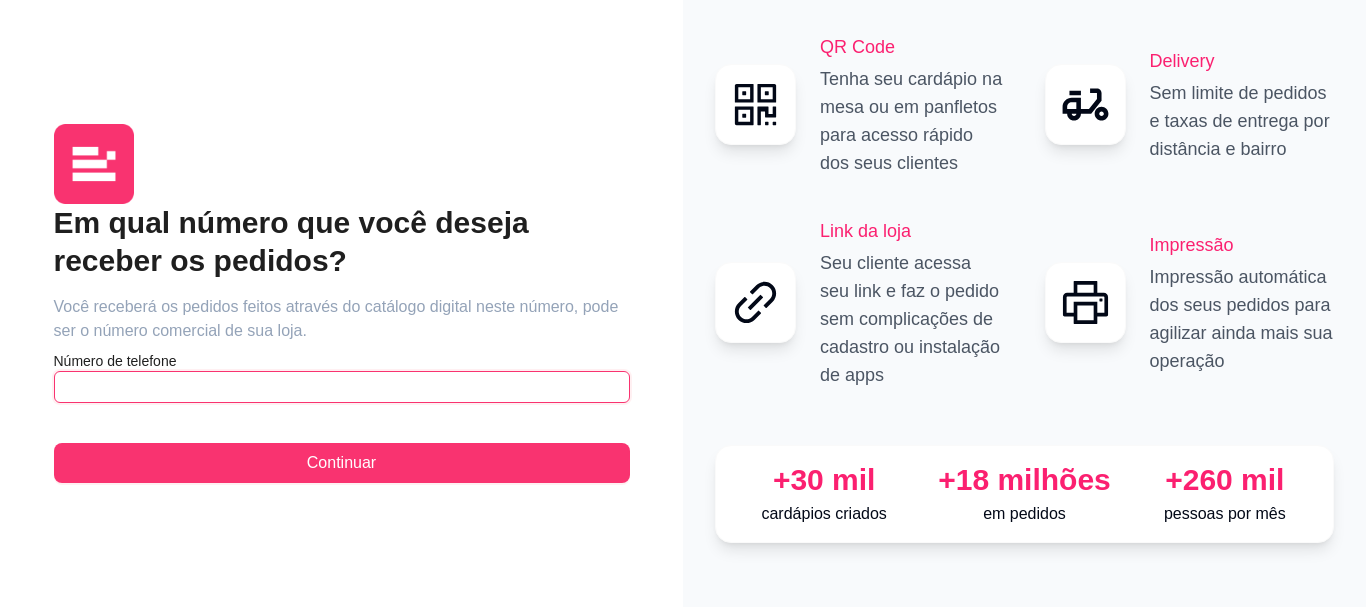click at bounding box center [342, 387] 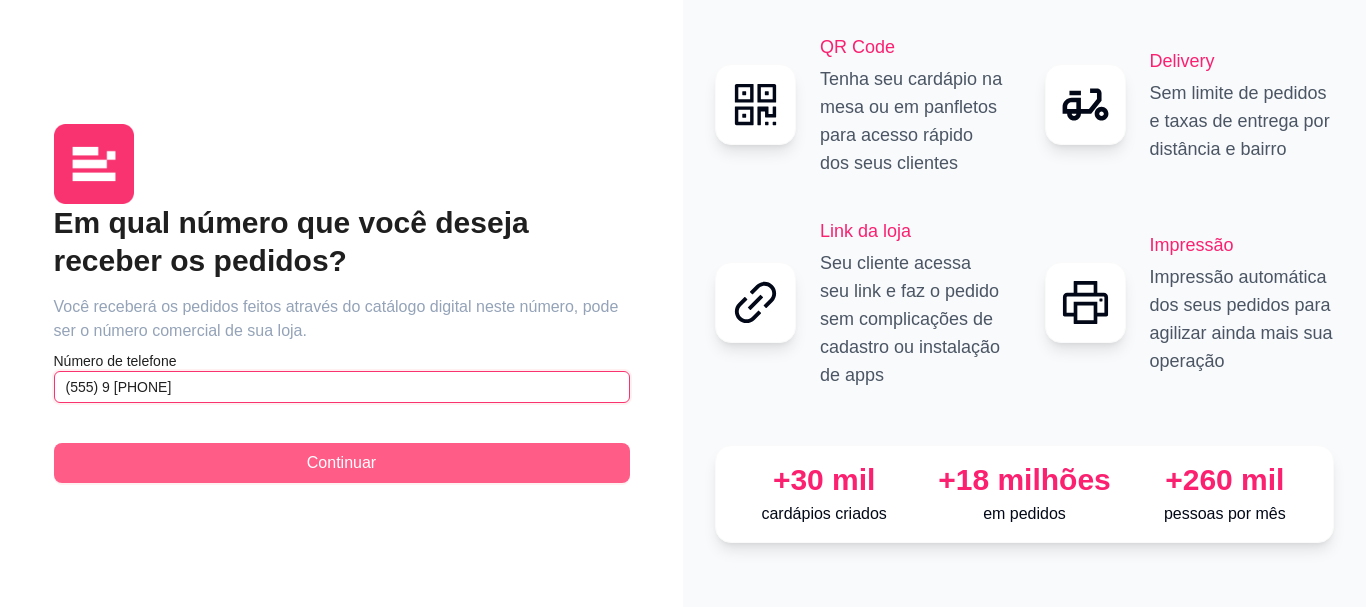 type on "(555) 9 [PHONE]" 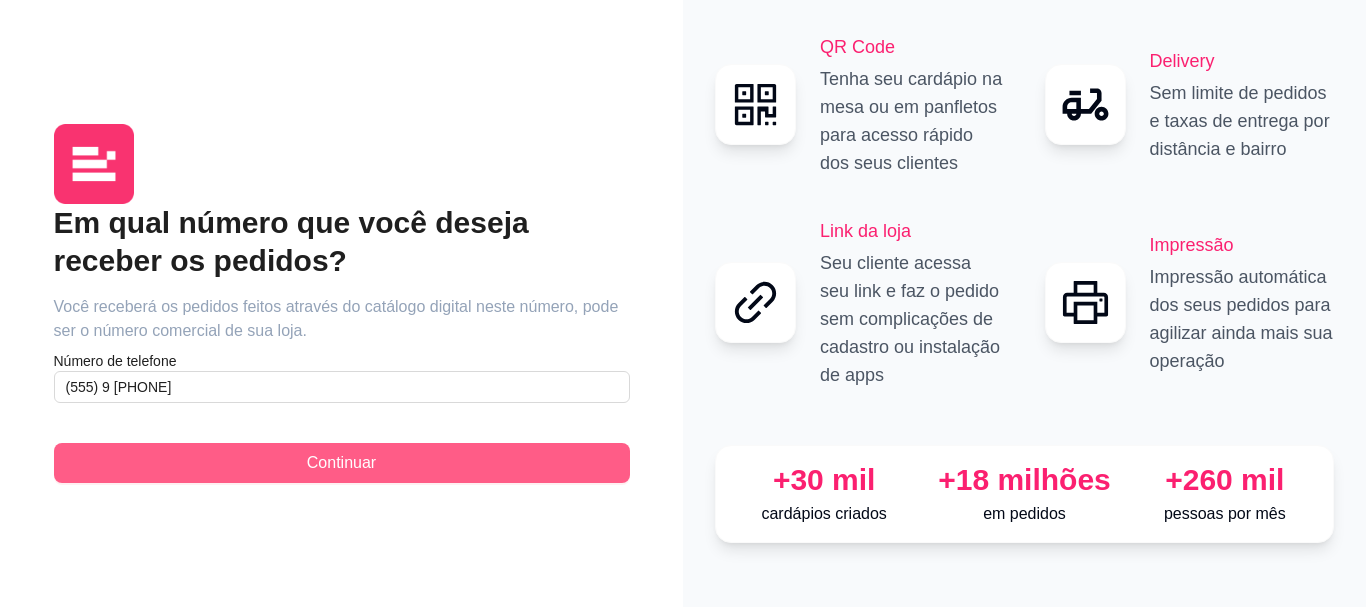click on "Continuar" at bounding box center (342, 463) 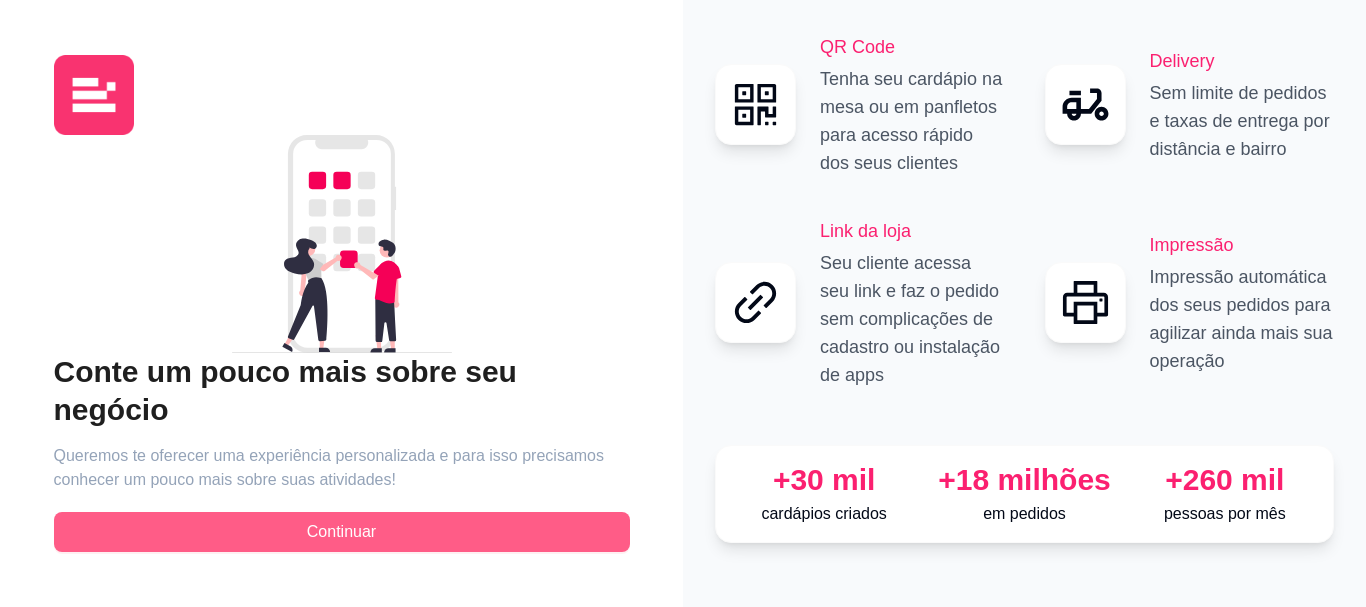click on "Continuar" at bounding box center [342, 532] 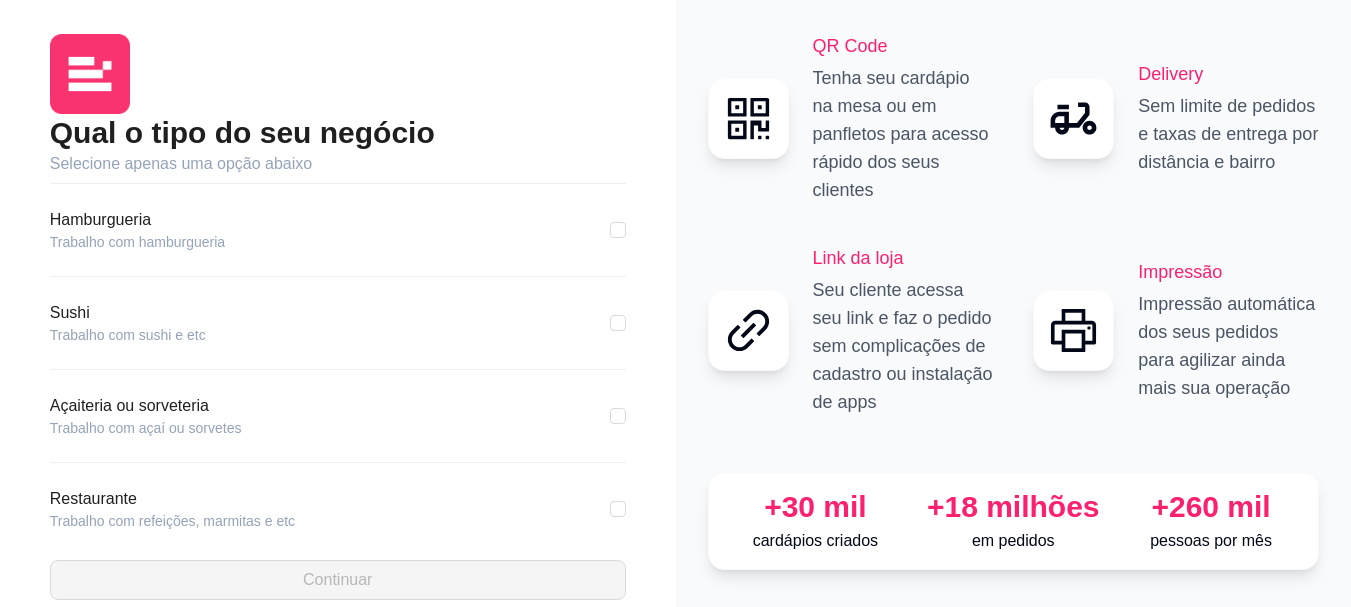scroll, scrollTop: 80, scrollLeft: 0, axis: vertical 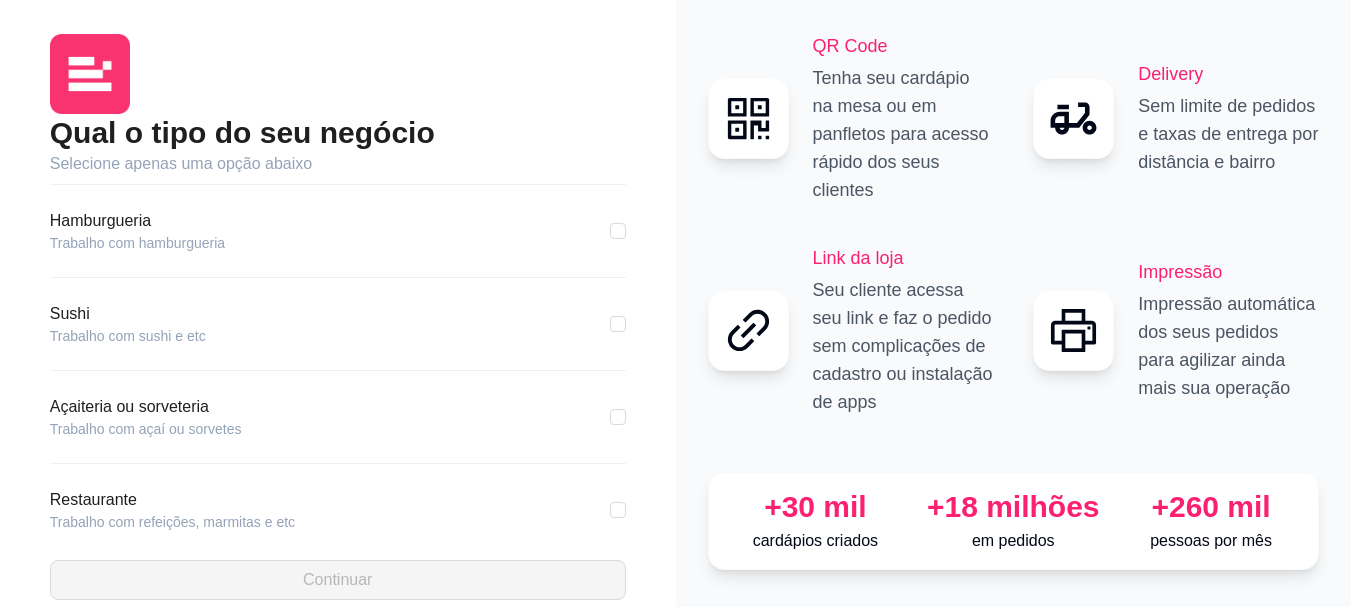 click on "Trabalho com açaí ou sorvetes" at bounding box center (146, 429) 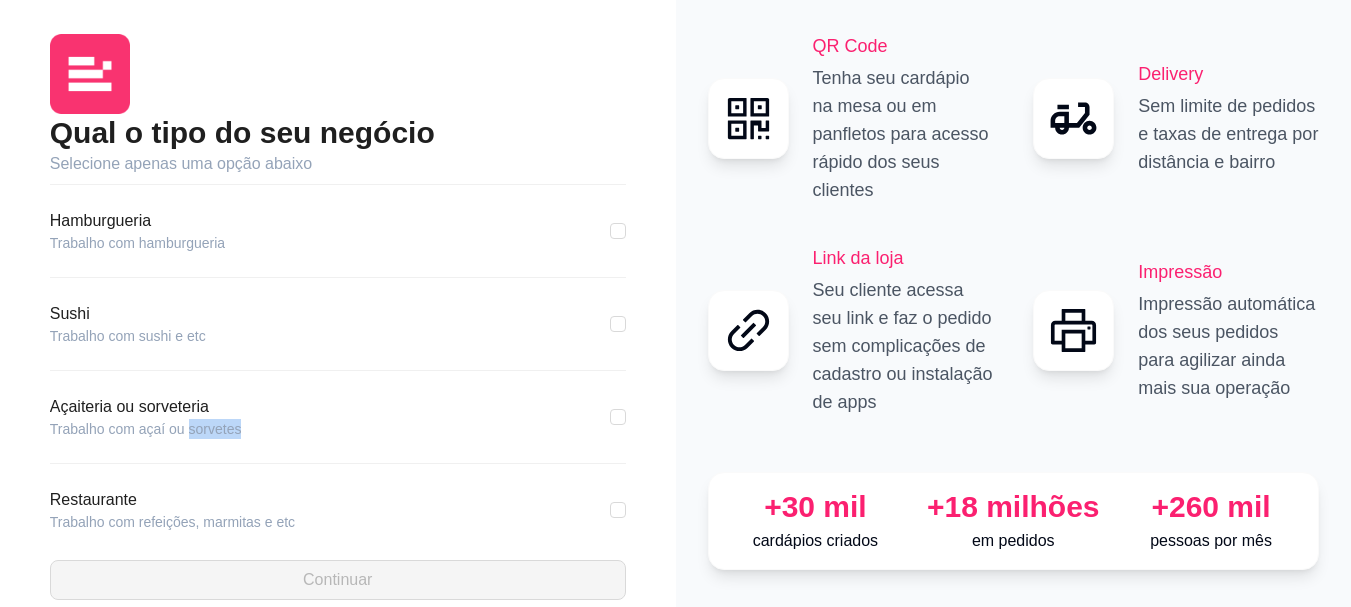 click on "Trabalho com açaí ou sorvetes" at bounding box center (146, 429) 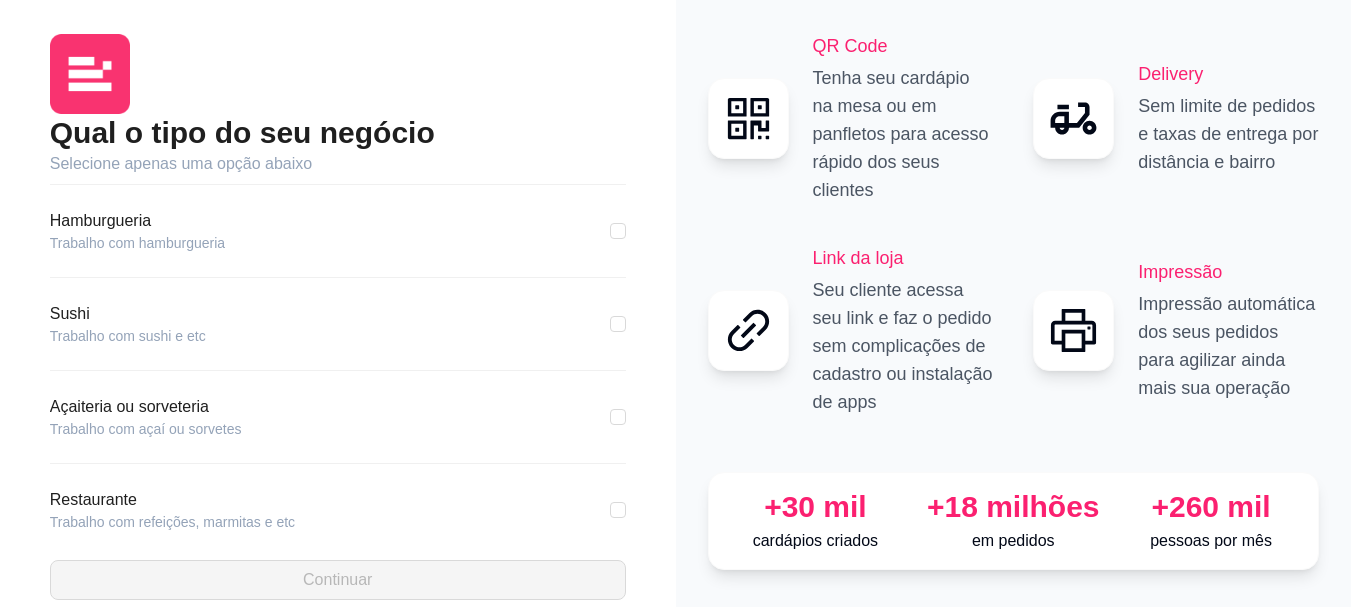click on "Açaiteria ou sorveteria" at bounding box center (146, 407) 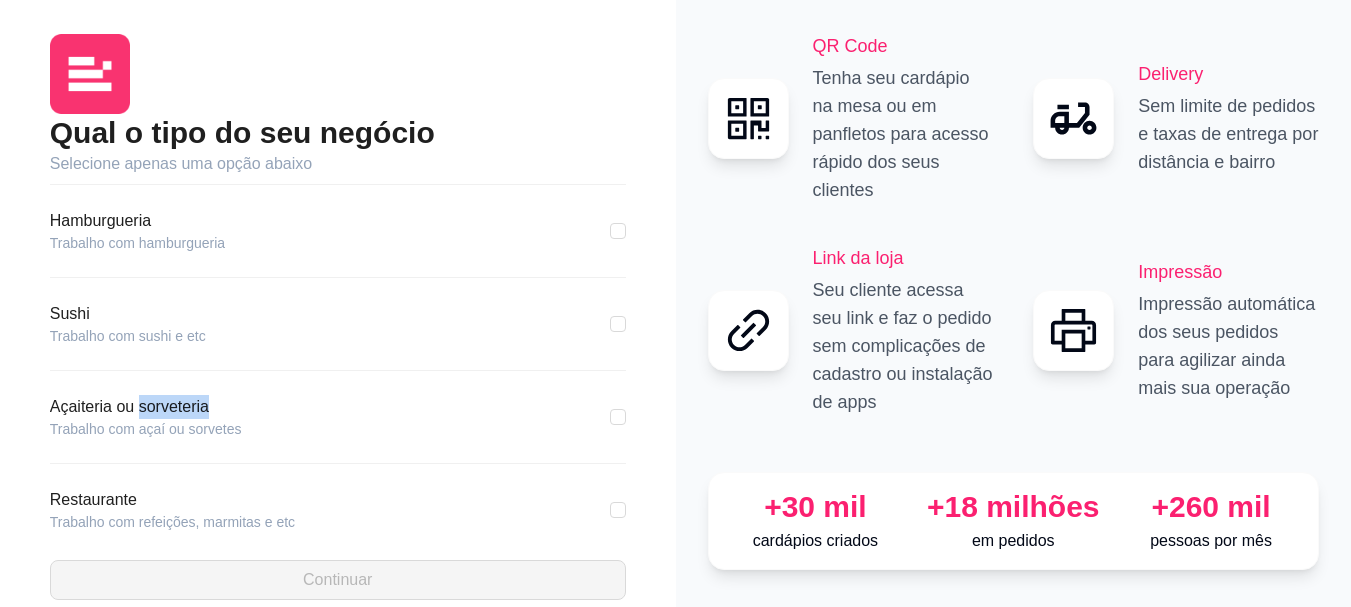 click on "Açaiteria ou sorveteria" at bounding box center [146, 407] 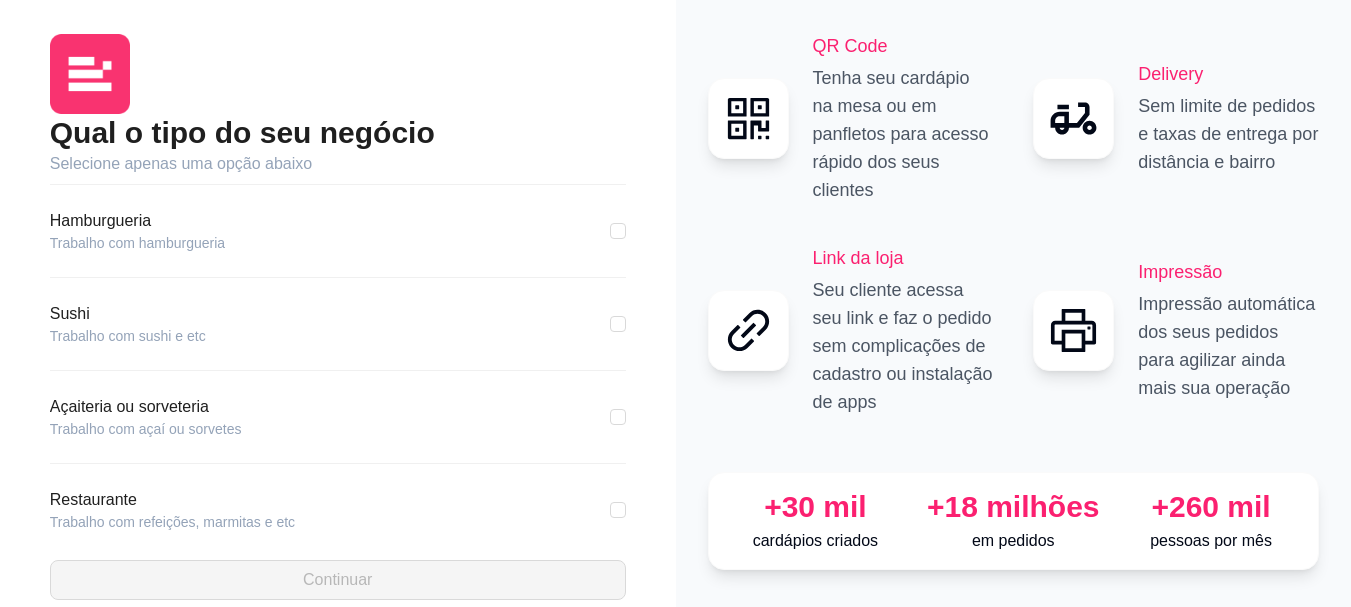 click on "Qual o tipo do seu negócio Selecione apenas uma opção abaixo Pizzaria Trabalho com pizzaria Hamburgueria Trabalho com hamburgueria Sushi Trabalho com sushi e etc Açaiteria ou sorveteria Trabalho com açaí ou sorvetes Restaurante Trabalho com refeições, marmitas e etc Doceria Trabalho com doces, bolos e etc Salgados Trabalho com salgados e etc Outros Nenhuma das opções listadas Continuar" at bounding box center (338, 317) 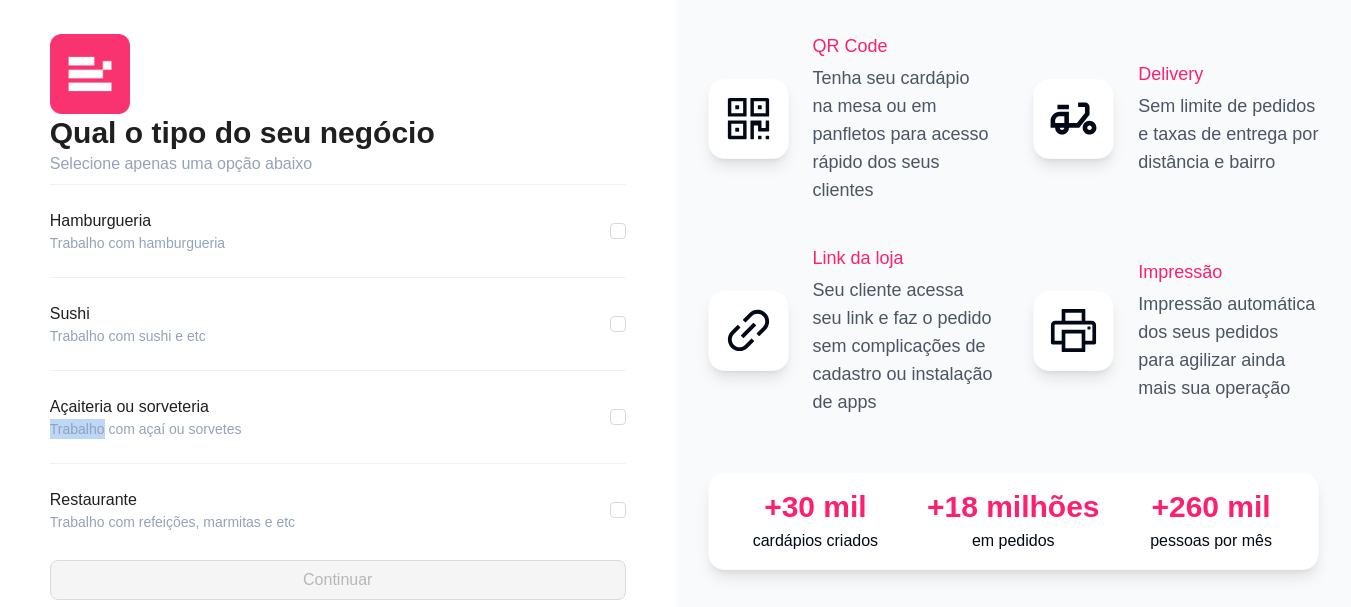 click on "Qual o tipo do seu negócio Selecione apenas uma opção abaixo Pizzaria Trabalho com pizzaria Hamburgueria Trabalho com hamburgueria Sushi Trabalho com sushi e etc Açaiteria ou sorveteria Trabalho com açaí ou sorvetes Restaurante Trabalho com refeições, marmitas e etc Doceria Trabalho com doces, bolos e etc Salgados Trabalho com salgados e etc Outros Nenhuma das opções listadas Continuar" at bounding box center [338, 317] 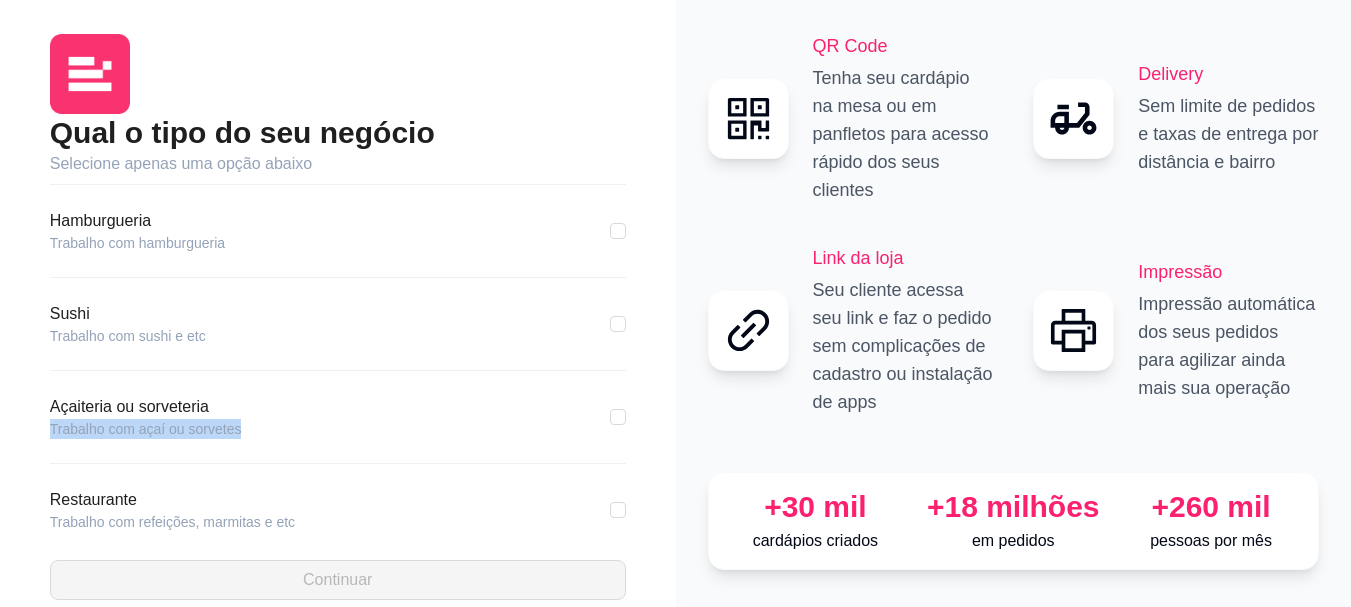 click on "Qual o tipo do seu negócio Selecione apenas uma opção abaixo Pizzaria Trabalho com pizzaria Hamburgueria Trabalho com hamburgueria Sushi Trabalho com sushi e etc Açaiteria ou sorveteria Trabalho com açaí ou sorvetes Restaurante Trabalho com refeições, marmitas e etc Doceria Trabalho com doces, bolos e etc Salgados Trabalho com salgados e etc Outros Nenhuma das opções listadas Continuar" at bounding box center (338, 317) 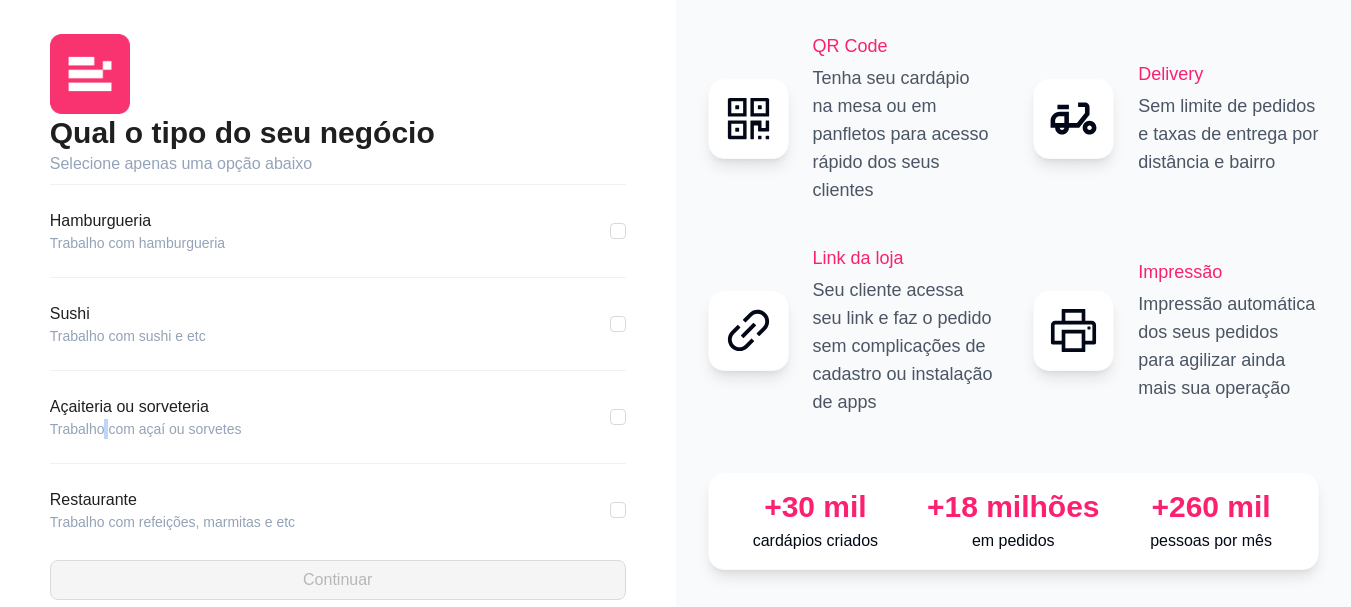 click on "Trabalho com açaí ou sorvetes" at bounding box center [146, 429] 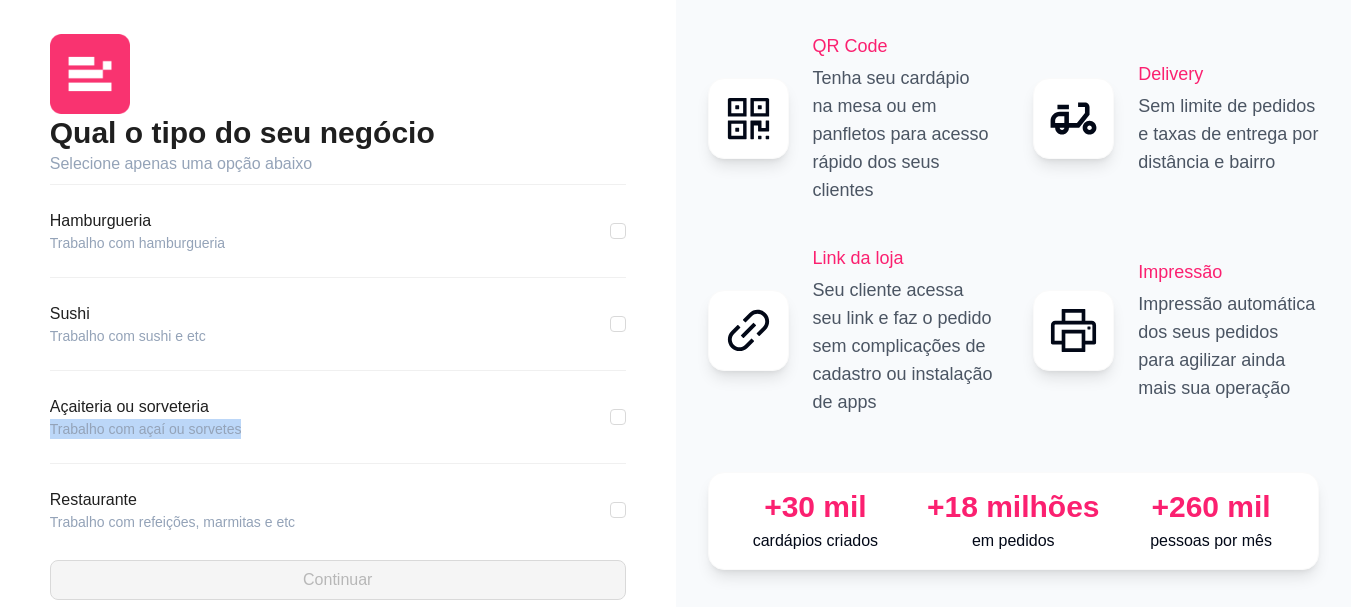 click on "Trabalho com açaí ou sorvetes" at bounding box center [146, 429] 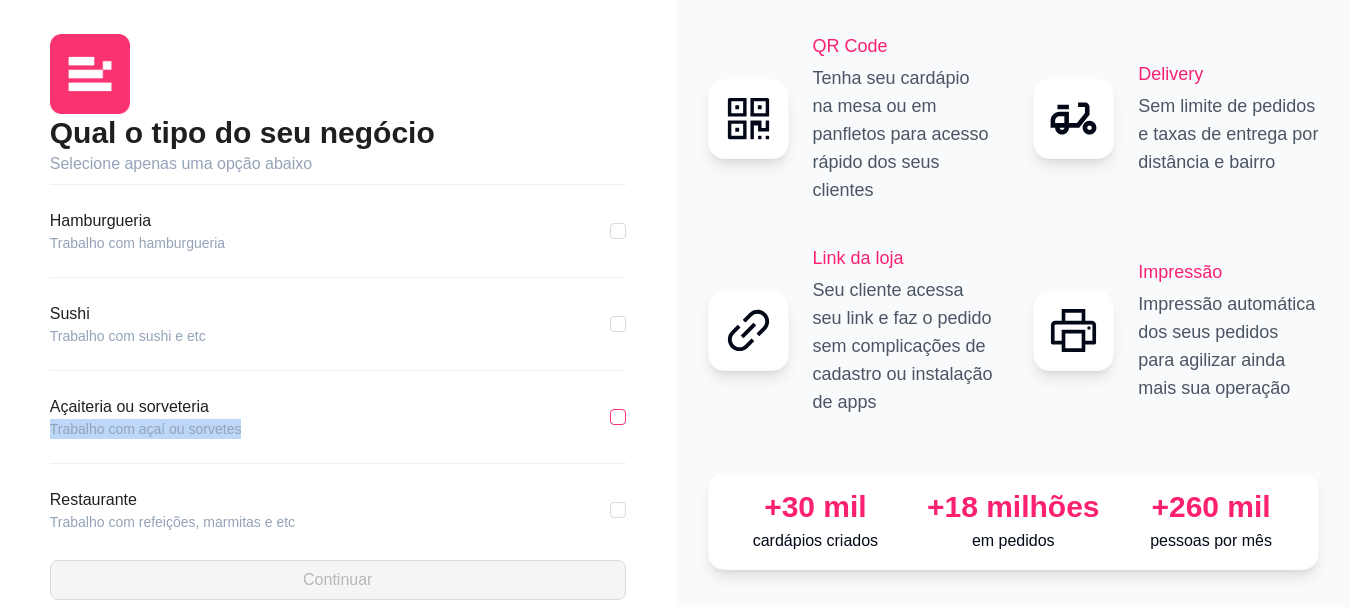 click at bounding box center (618, 417) 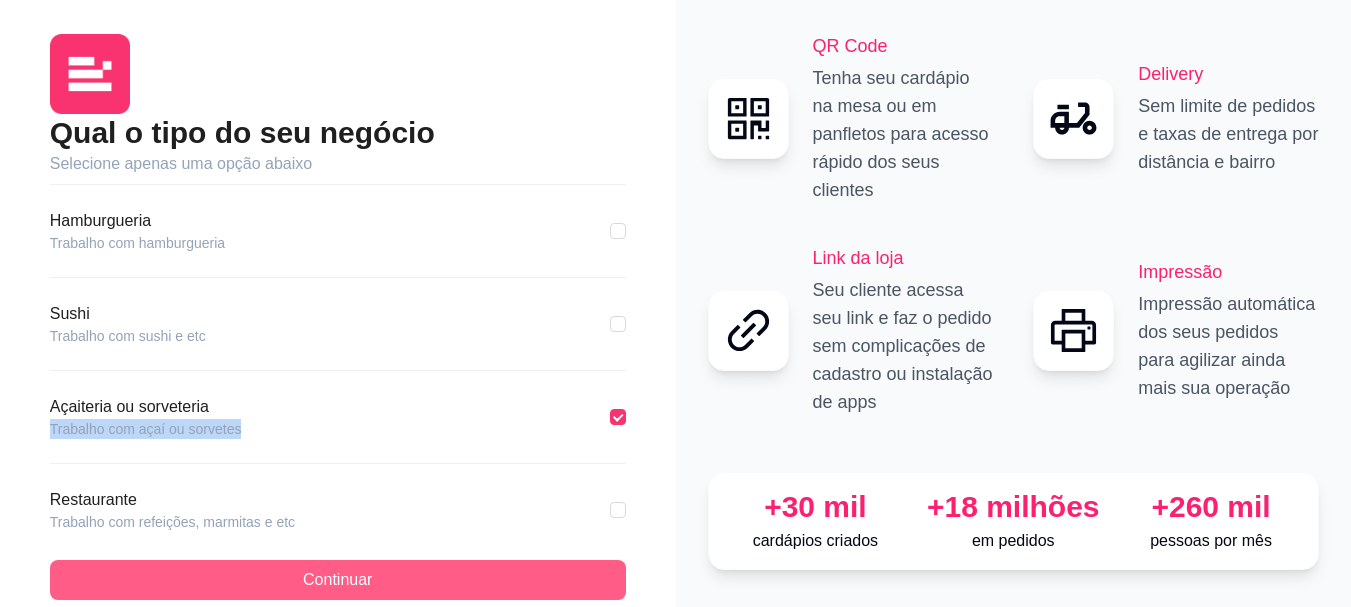 click on "Continuar" at bounding box center (337, 580) 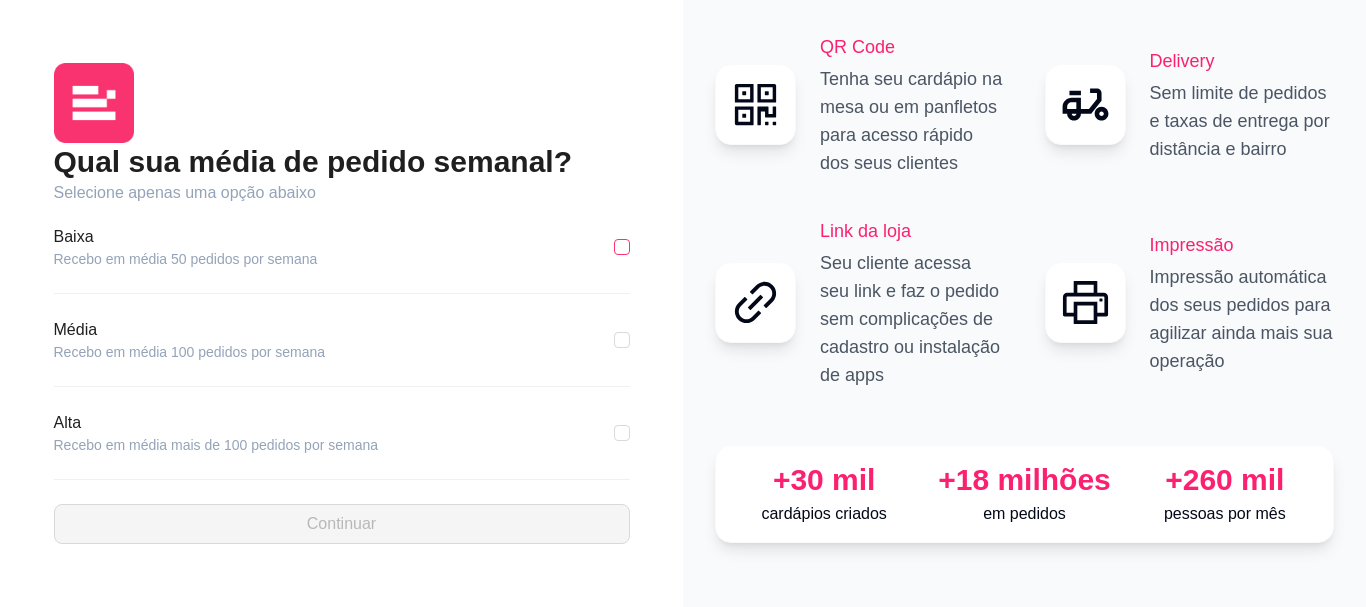click at bounding box center [622, 247] 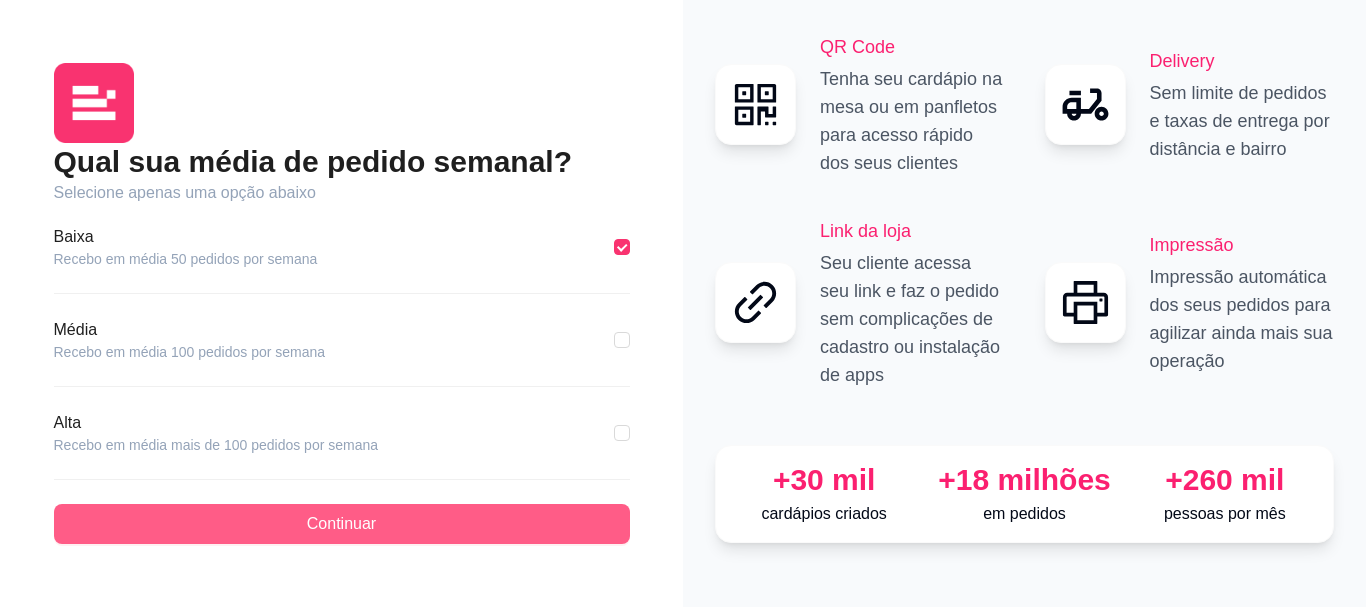 click on "Continuar" at bounding box center (341, 524) 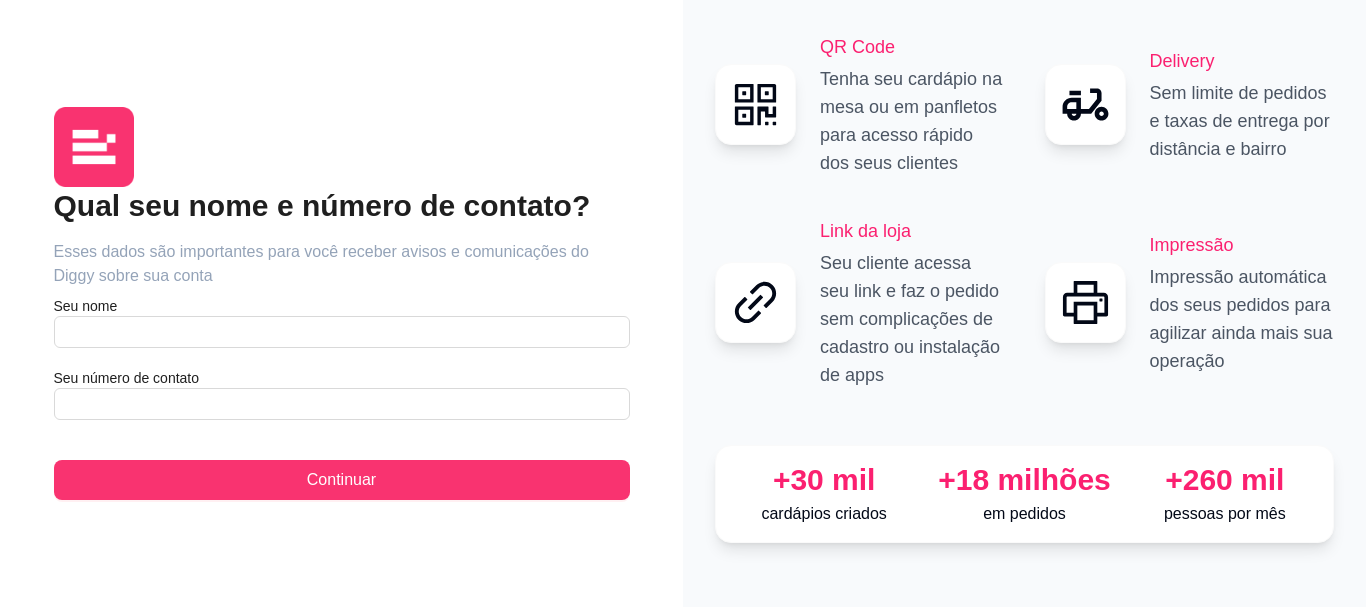click on "Qual seu nome e número de contato? Esses dados são importantes para você receber avisos e comunicações do Diggy sobre sua conta Seu nome Seu número de contato Continuar" at bounding box center [342, 343] 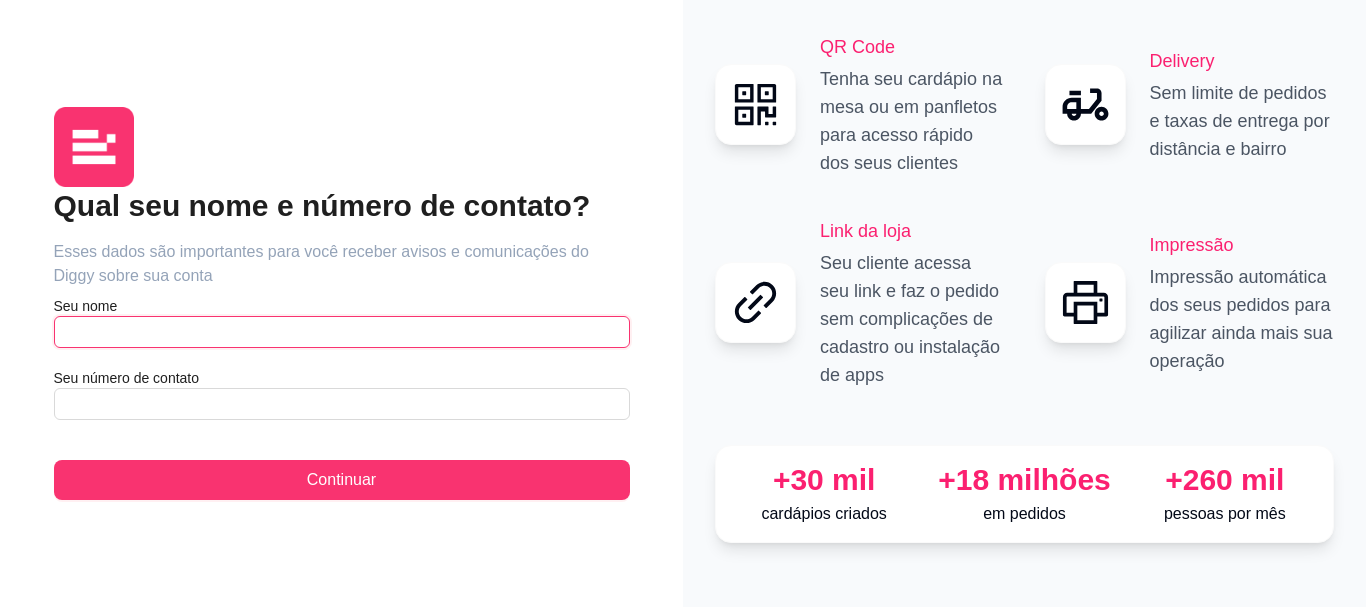 click at bounding box center (342, 332) 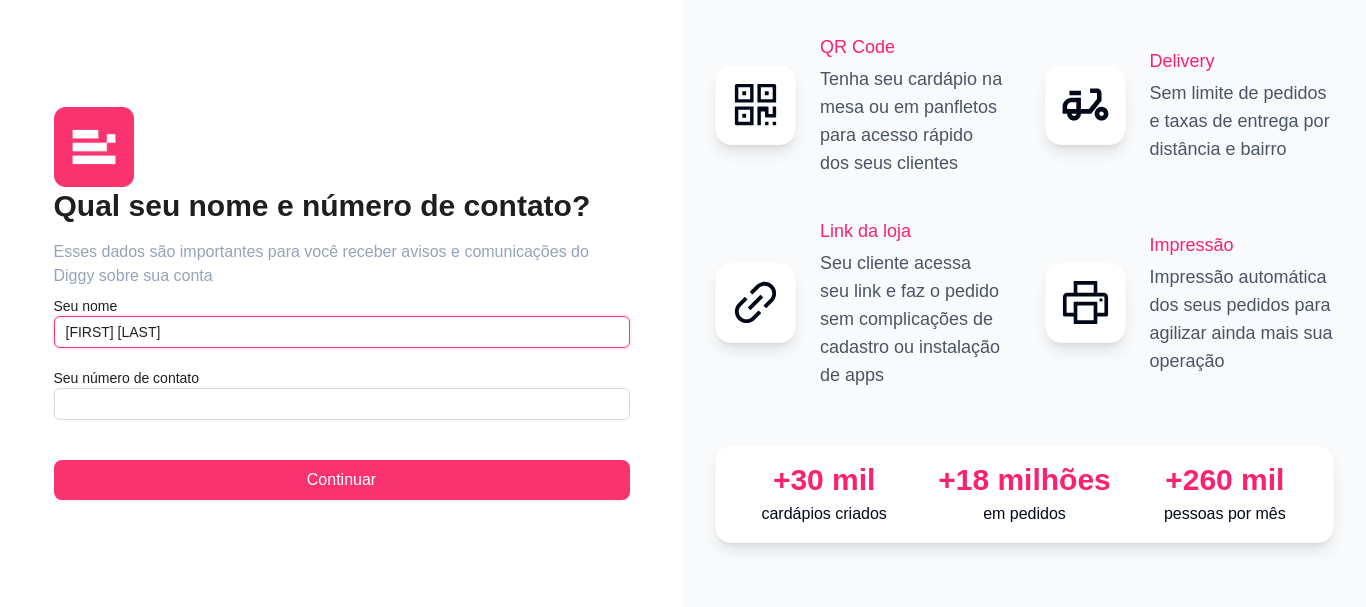 type on "[FIRST] [LAST]" 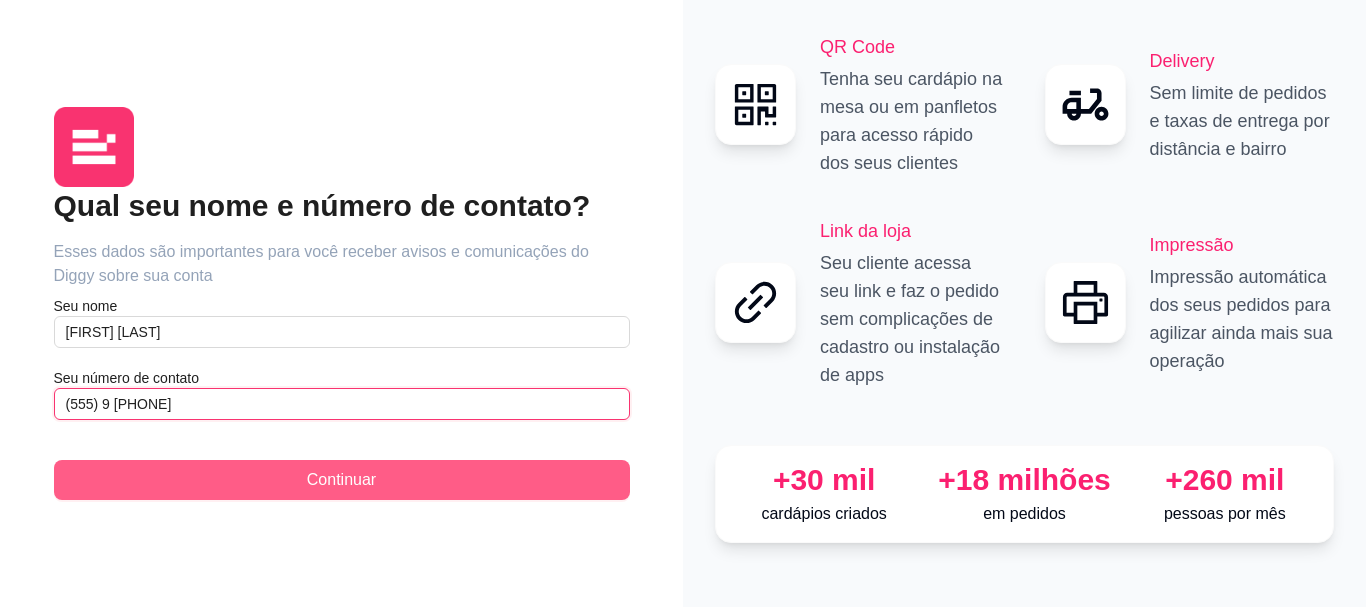 type on "(555) 9 [PHONE]" 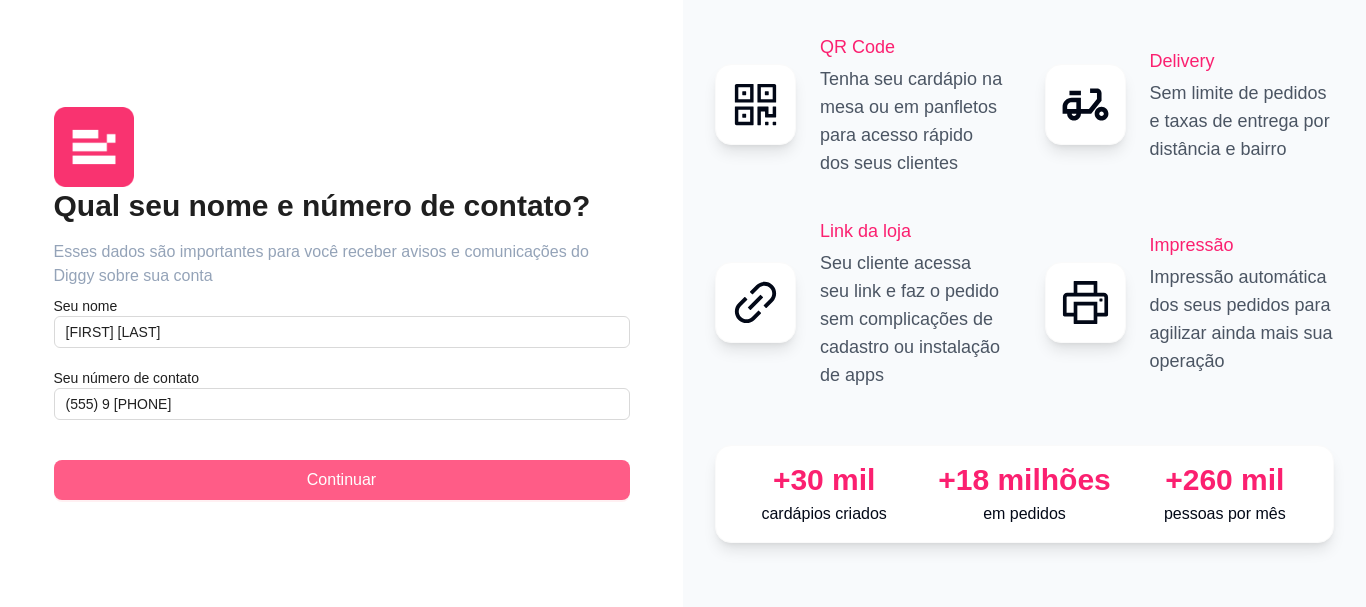 click on "Continuar" at bounding box center (341, 480) 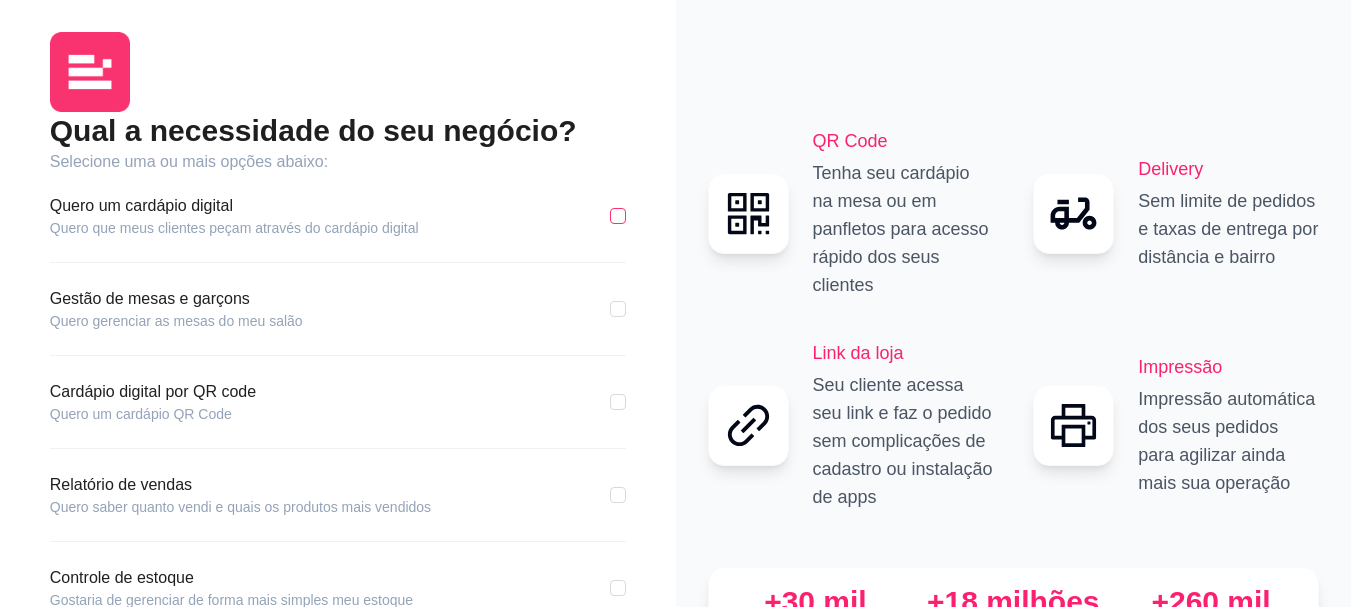 click at bounding box center (618, 216) 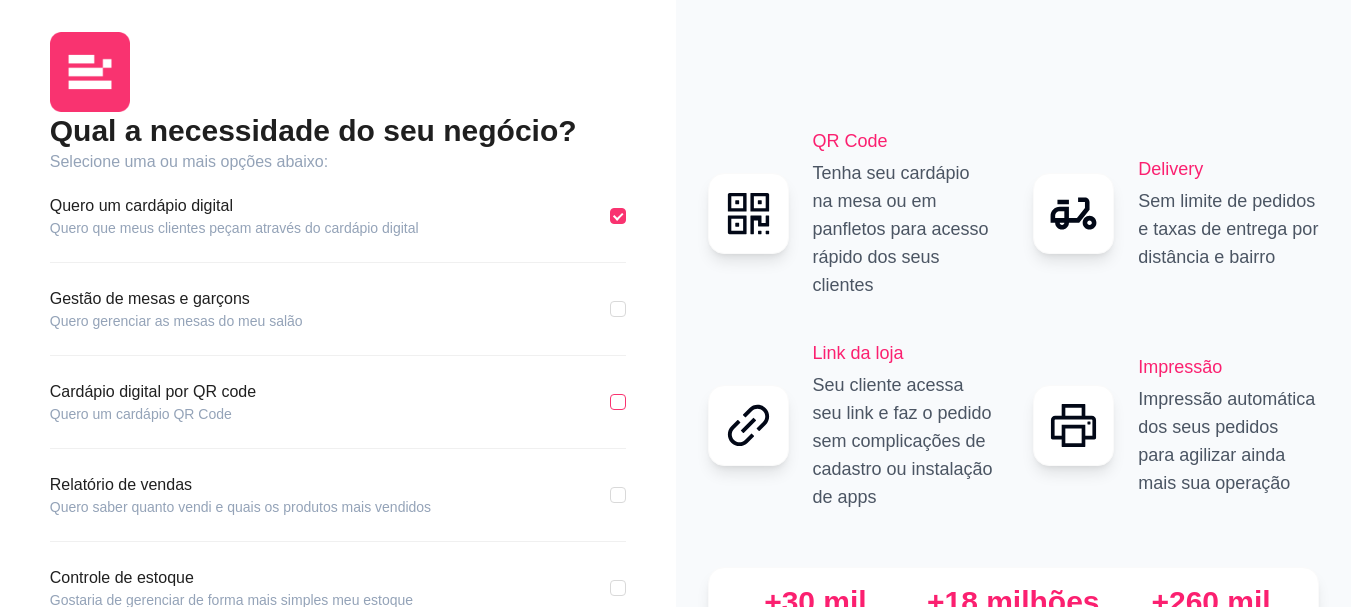 click at bounding box center (618, 402) 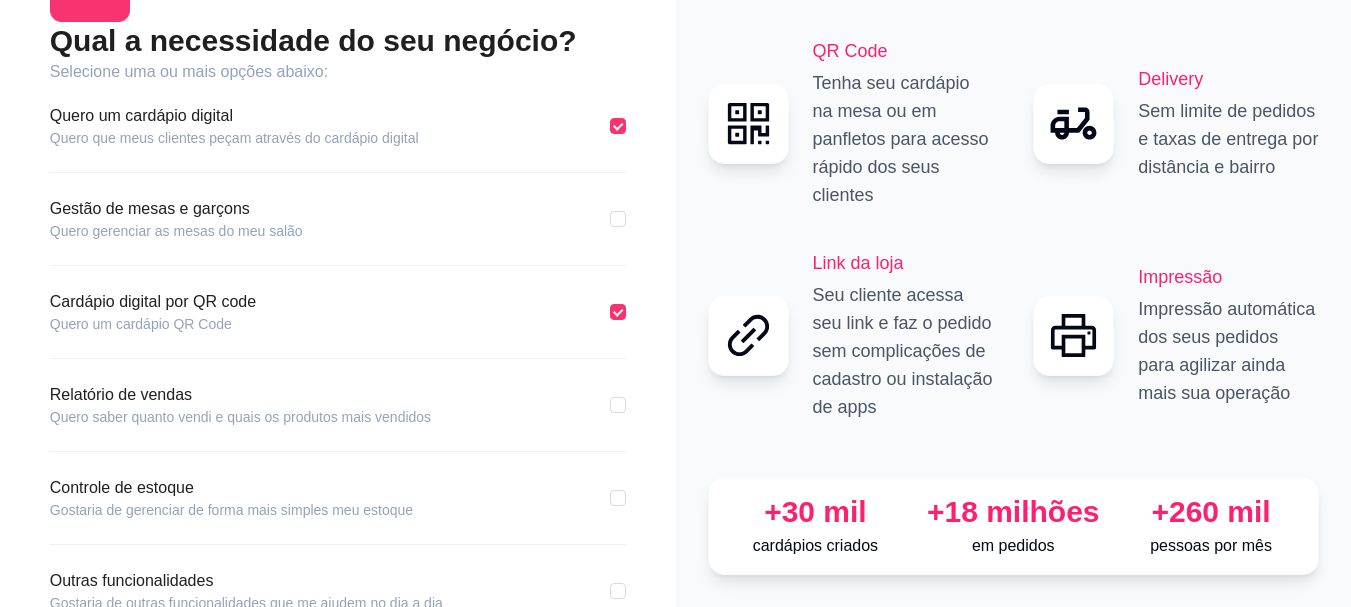 scroll, scrollTop: 89, scrollLeft: 0, axis: vertical 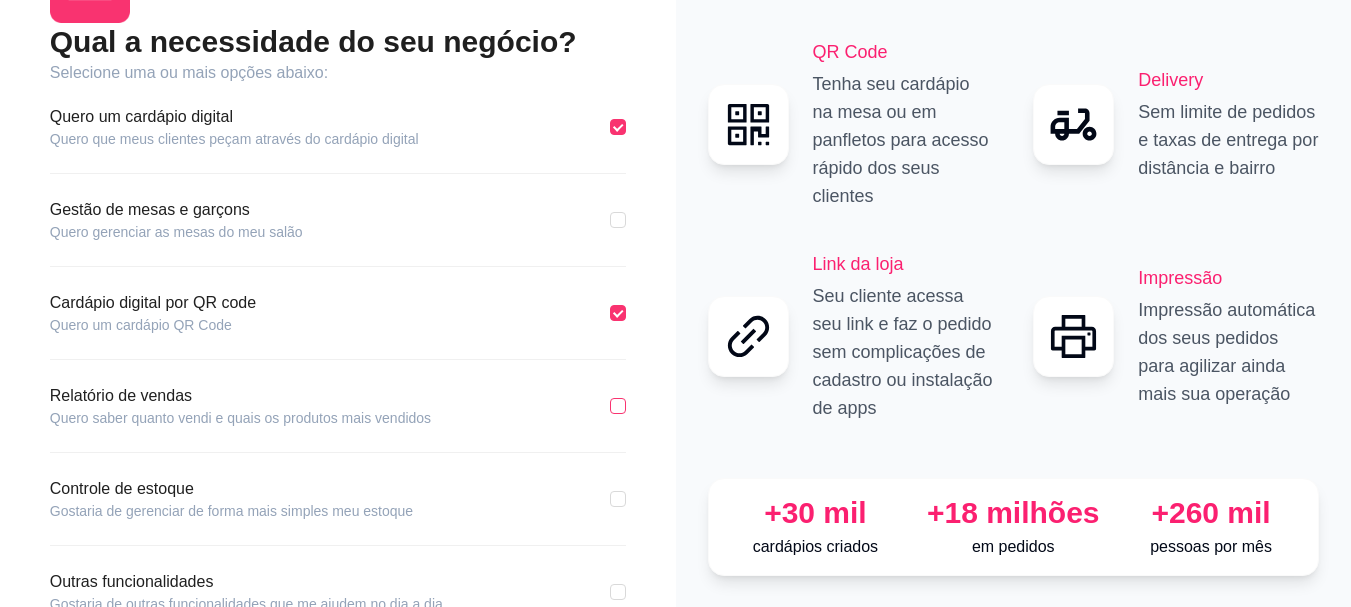 click at bounding box center [618, 406] 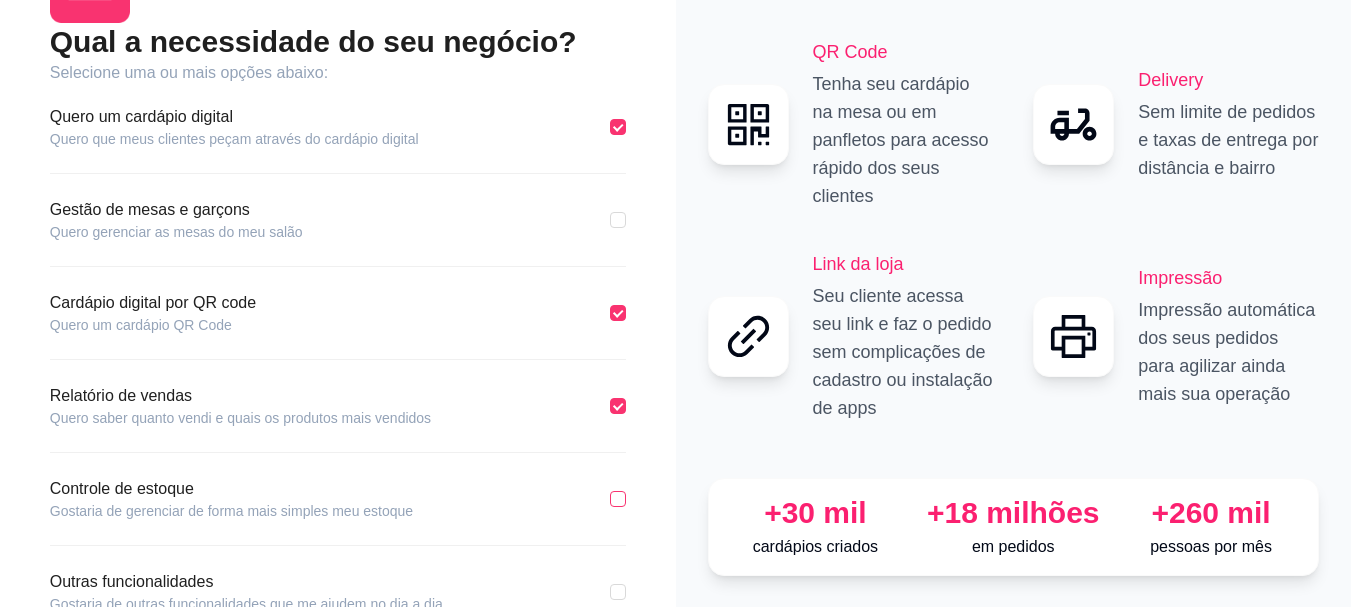 click at bounding box center (618, 499) 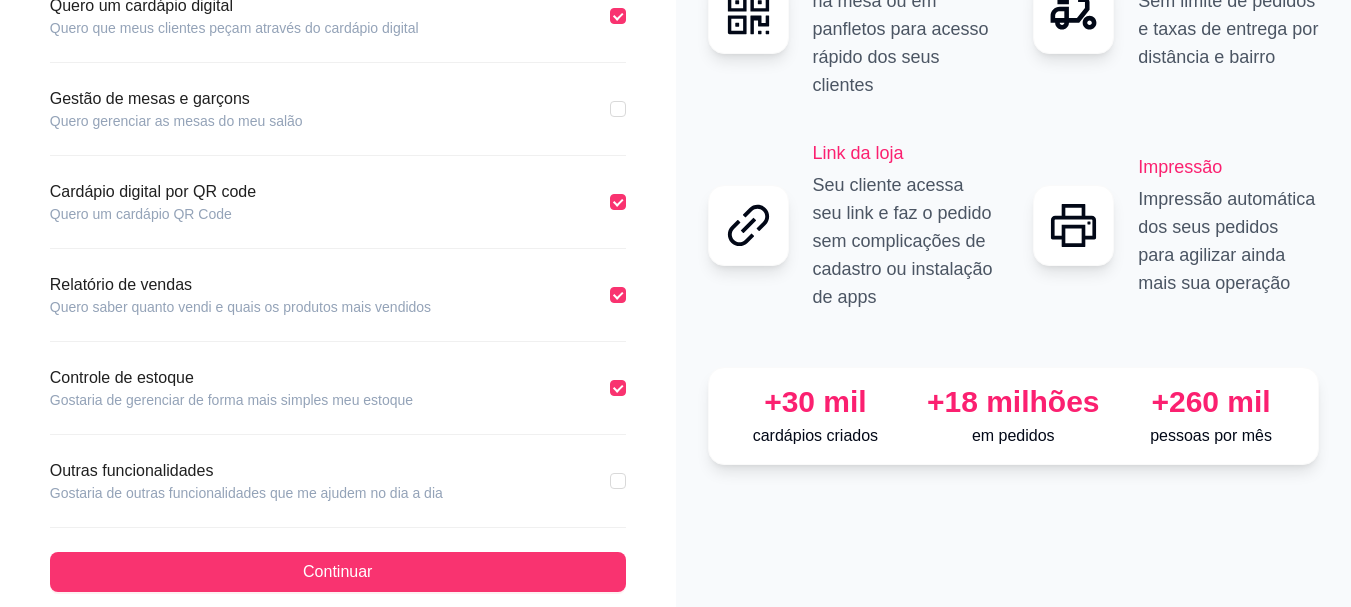 scroll, scrollTop: 203, scrollLeft: 0, axis: vertical 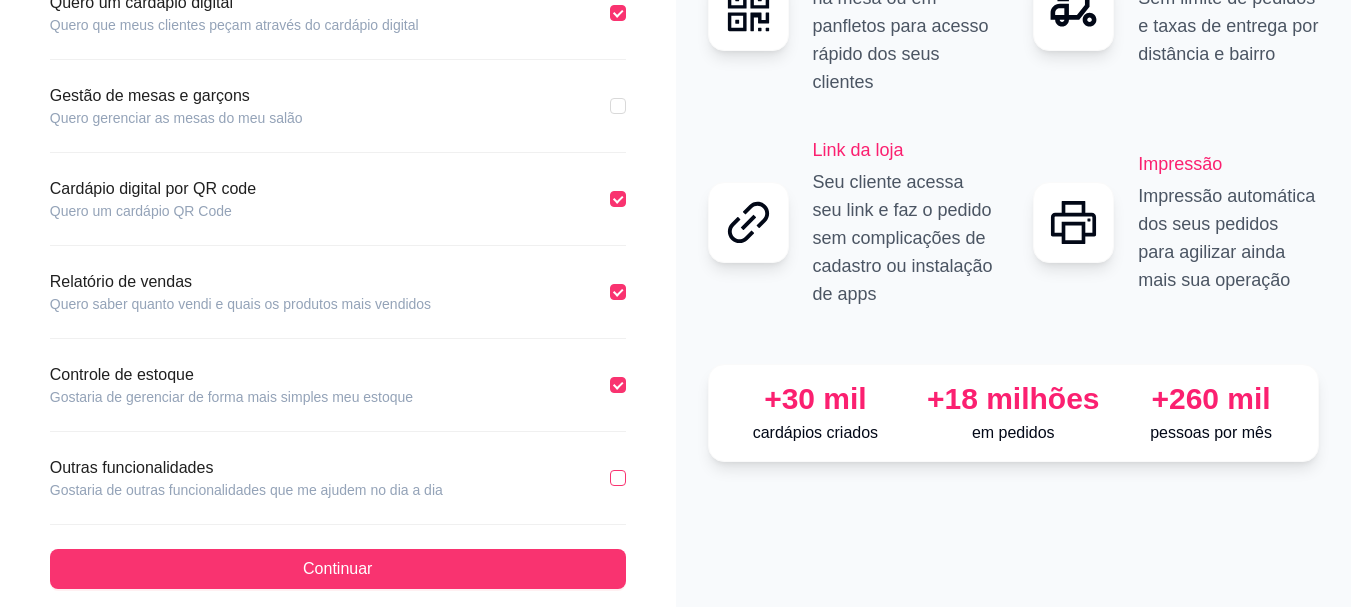 click at bounding box center [618, 478] 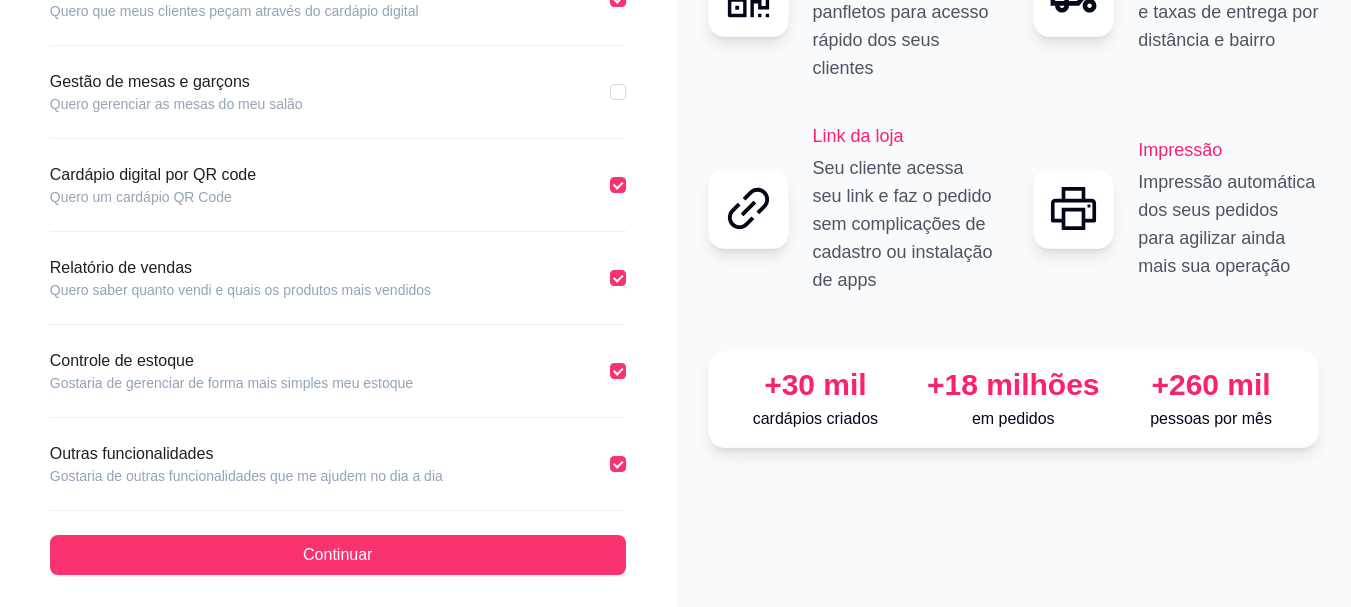 scroll, scrollTop: 216, scrollLeft: 0, axis: vertical 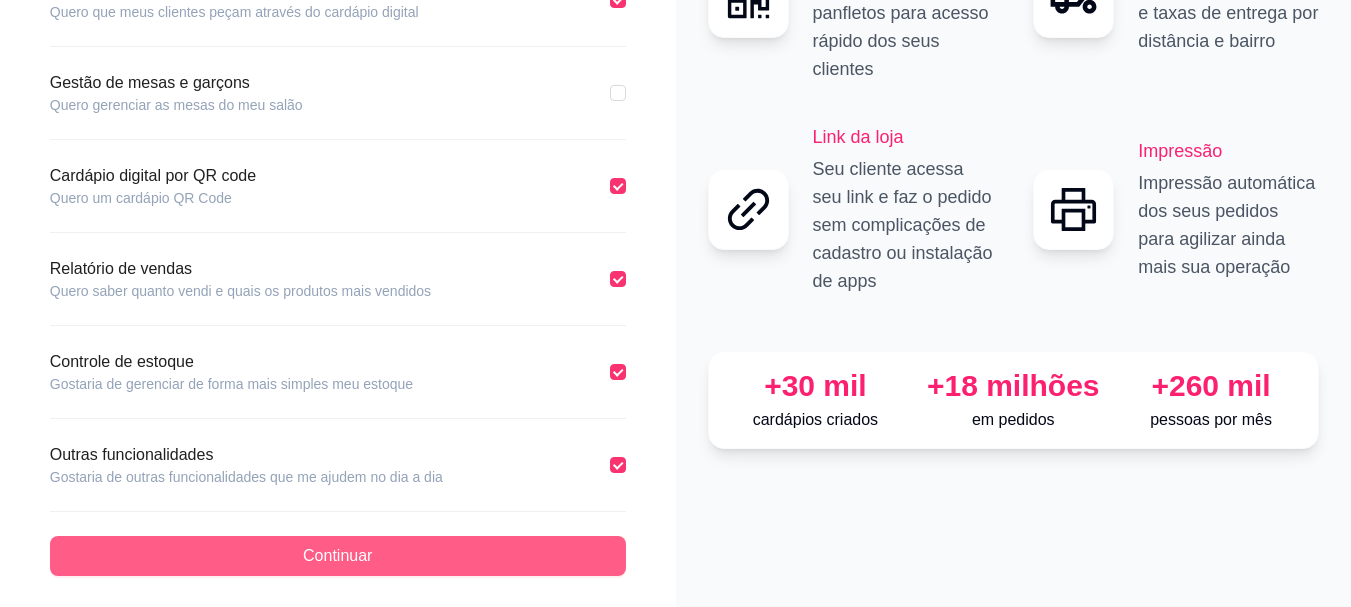 click on "Continuar" at bounding box center (337, 556) 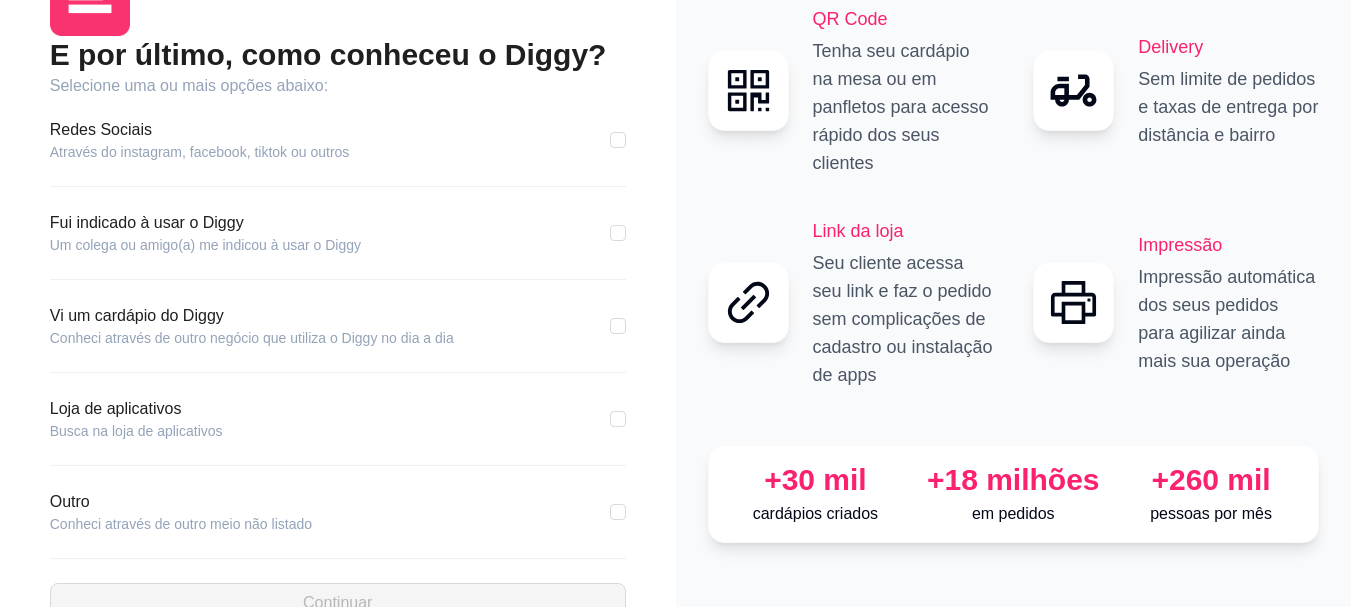 scroll, scrollTop: 77, scrollLeft: 0, axis: vertical 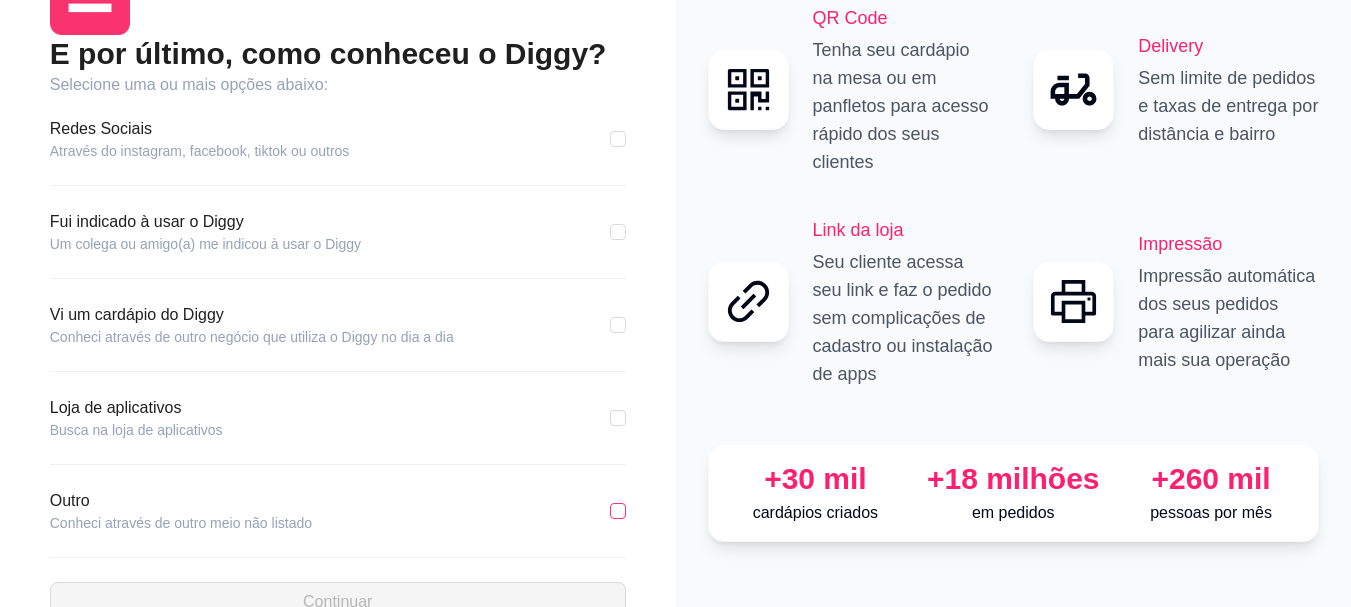 click at bounding box center [618, 511] 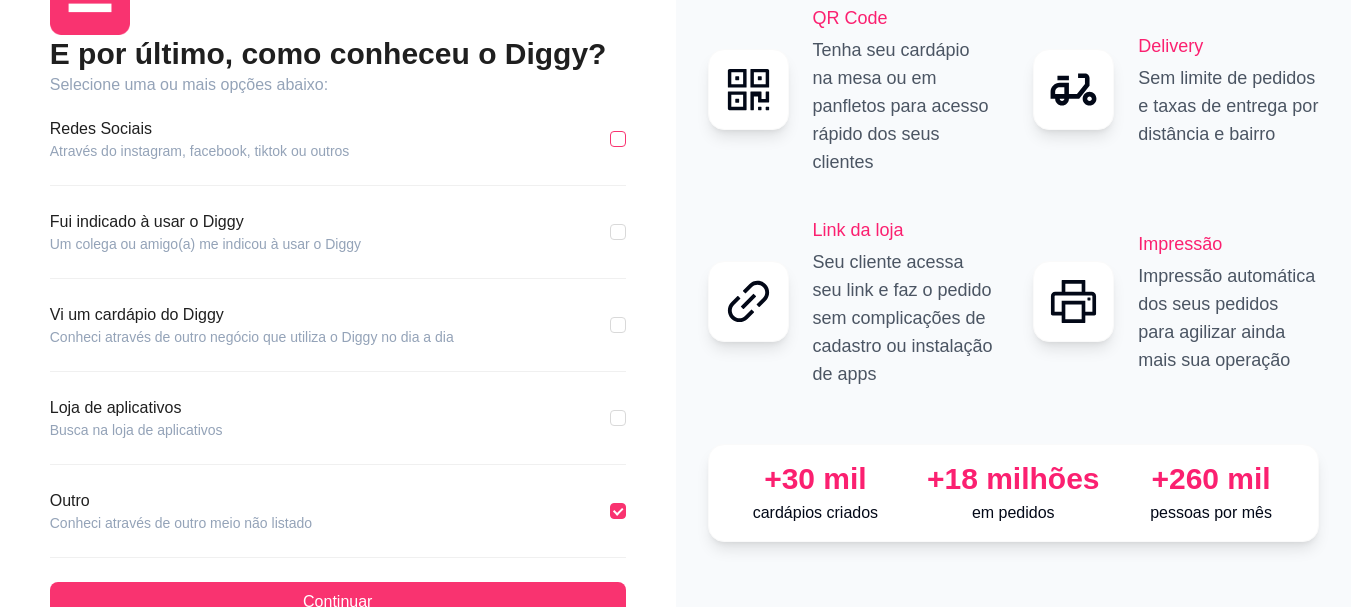 click at bounding box center [618, 139] 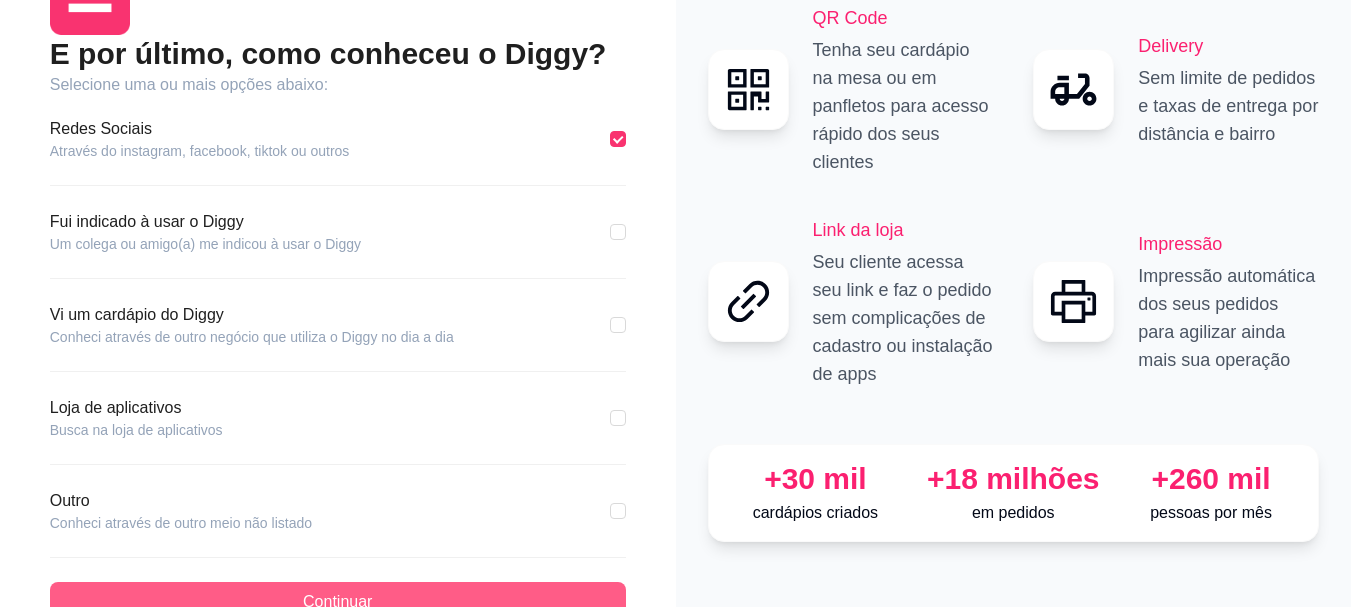 click on "Continuar" at bounding box center (338, 602) 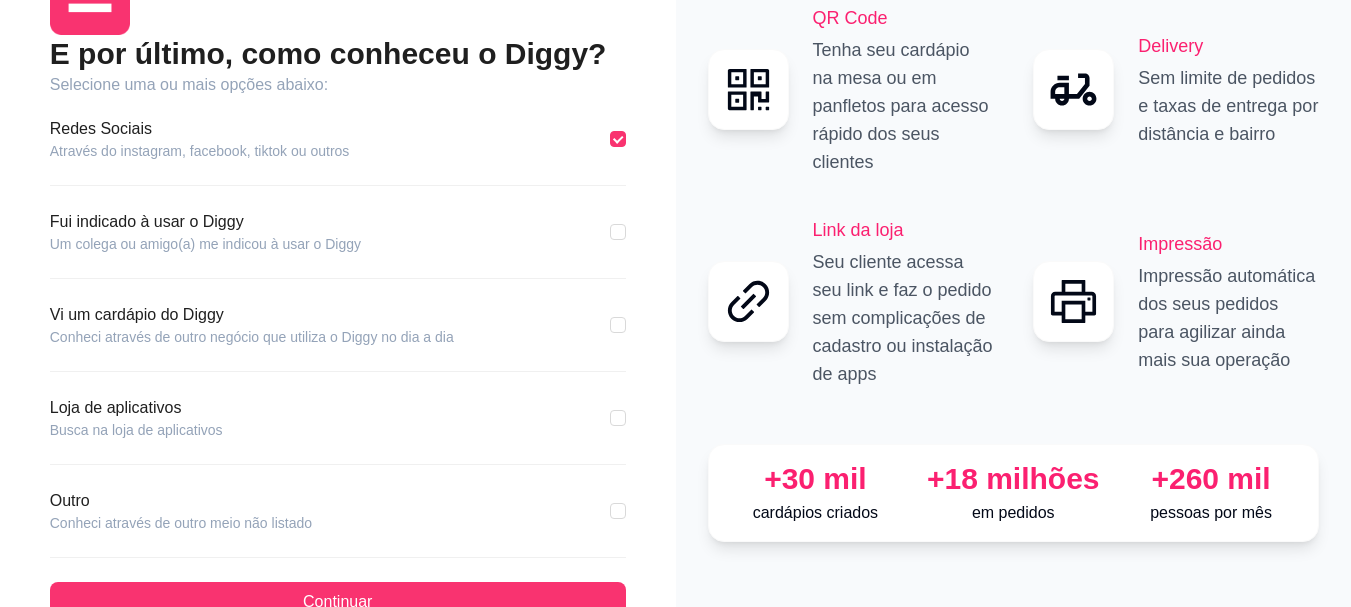 scroll, scrollTop: 124, scrollLeft: 0, axis: vertical 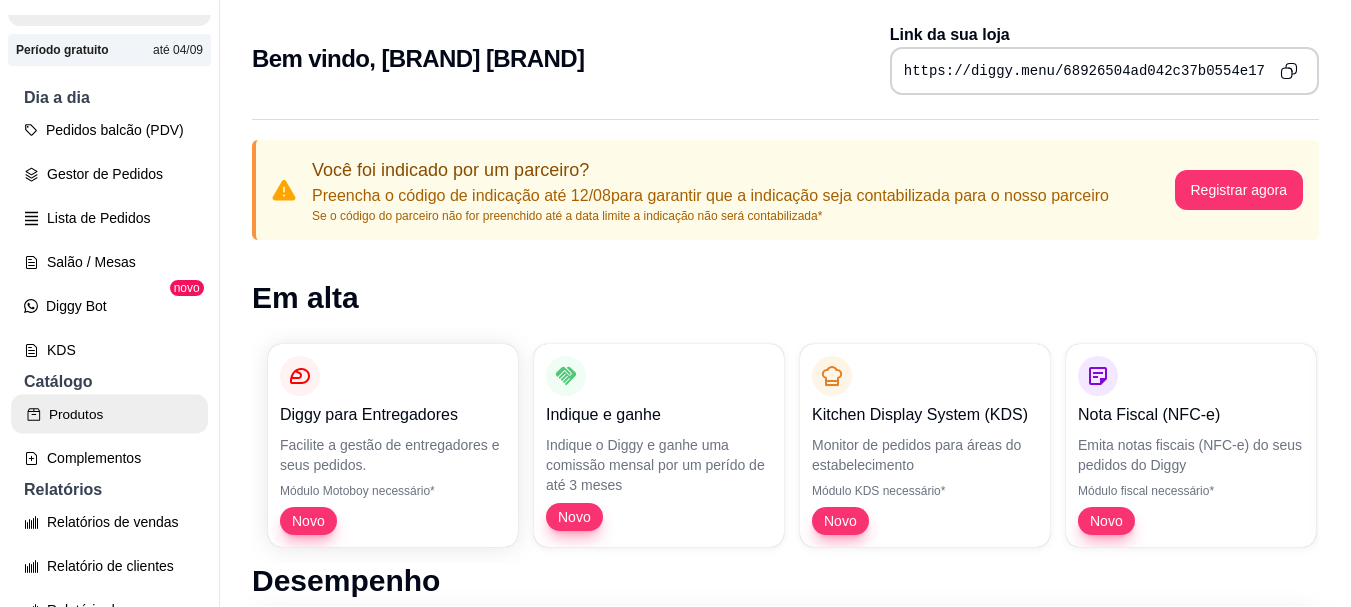 click on "Produtos" at bounding box center (109, 414) 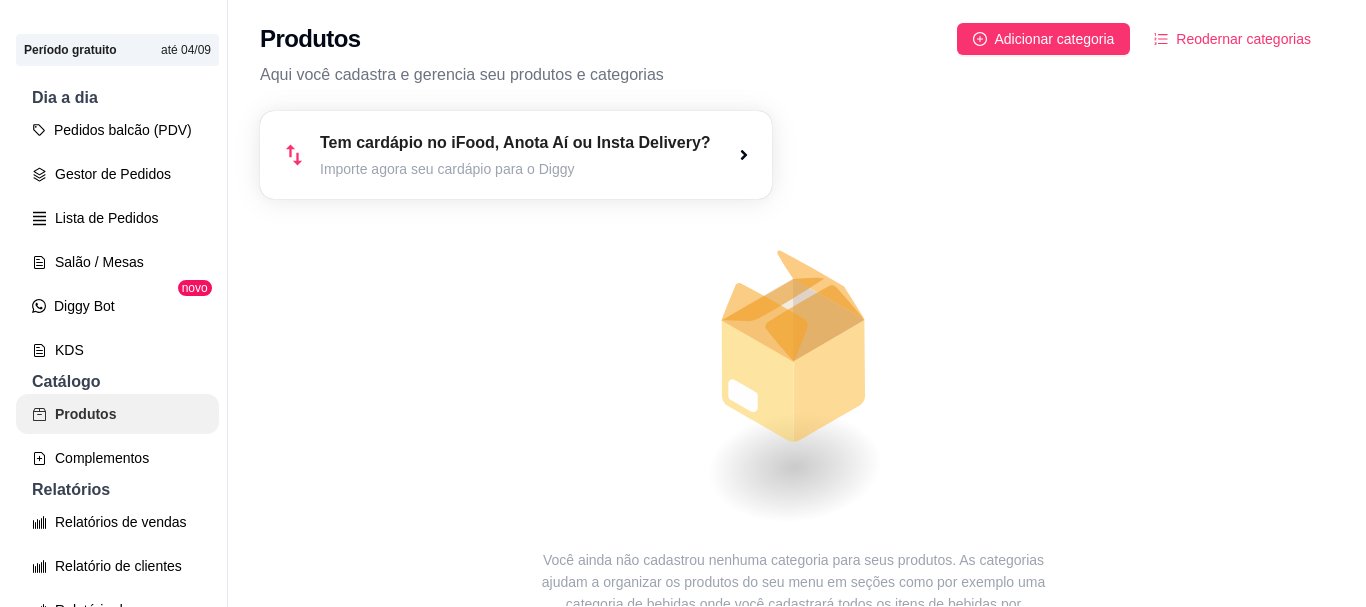 scroll, scrollTop: 0, scrollLeft: 0, axis: both 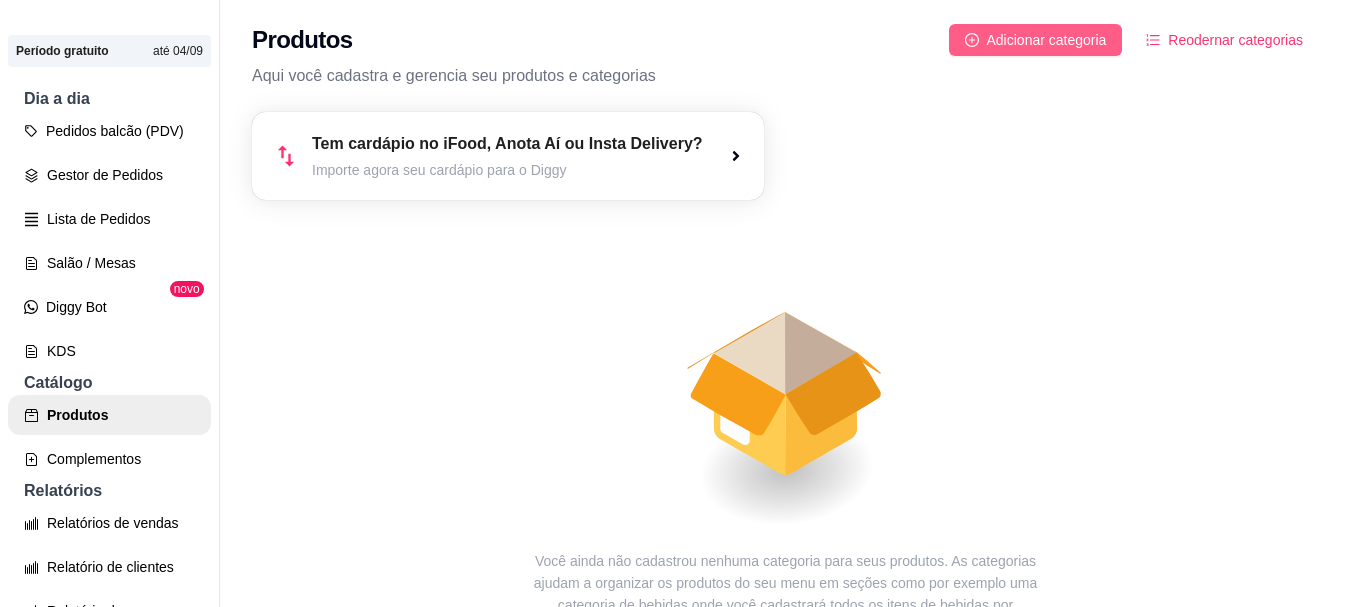 click on "Adicionar categoria" at bounding box center (1047, 40) 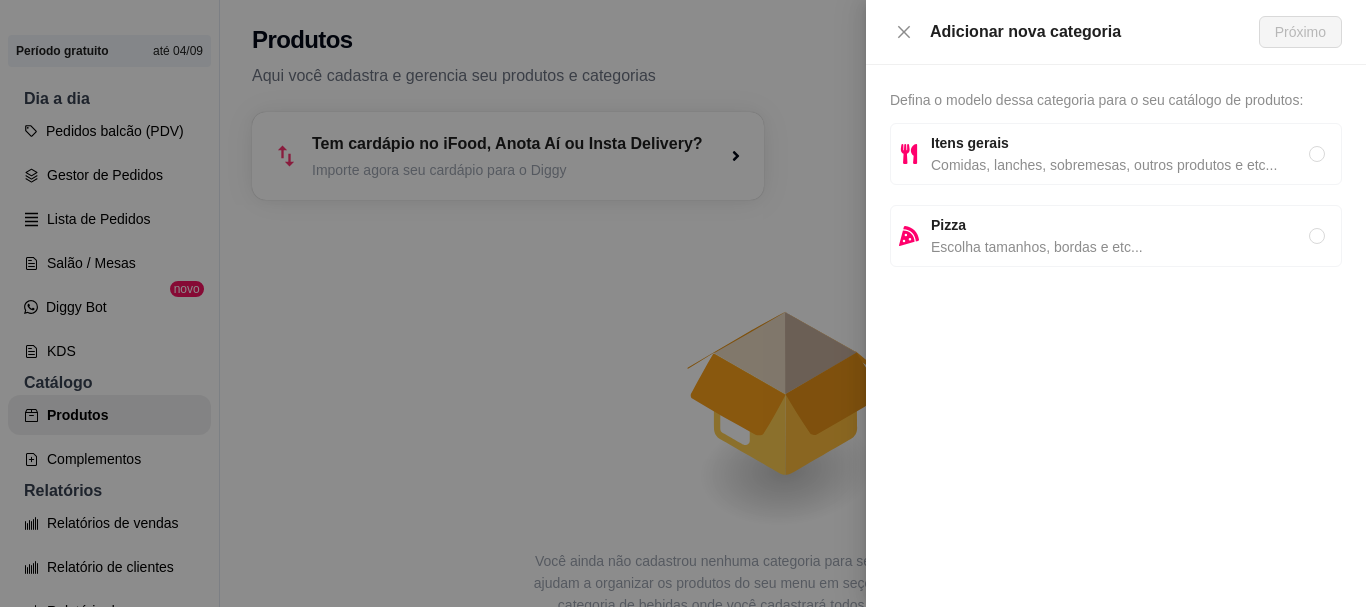 click on "Comidas, lanches, sobremesas, outros produtos e etc..." at bounding box center (1120, 165) 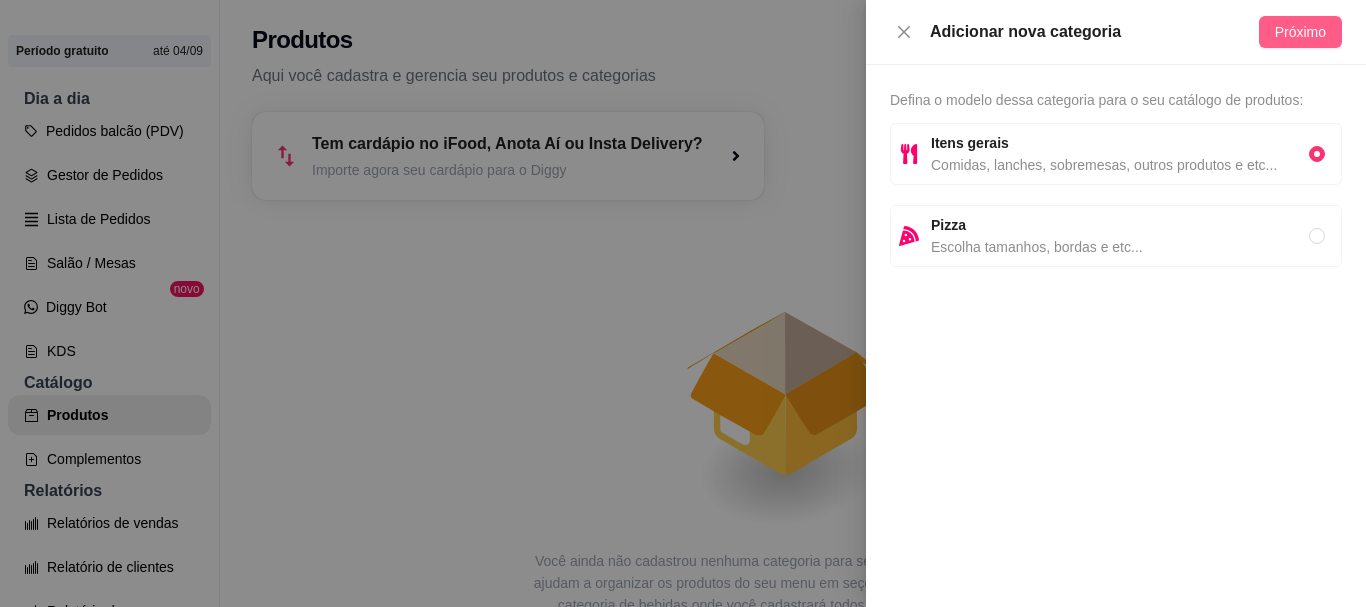 click on "Próximo" at bounding box center [1300, 32] 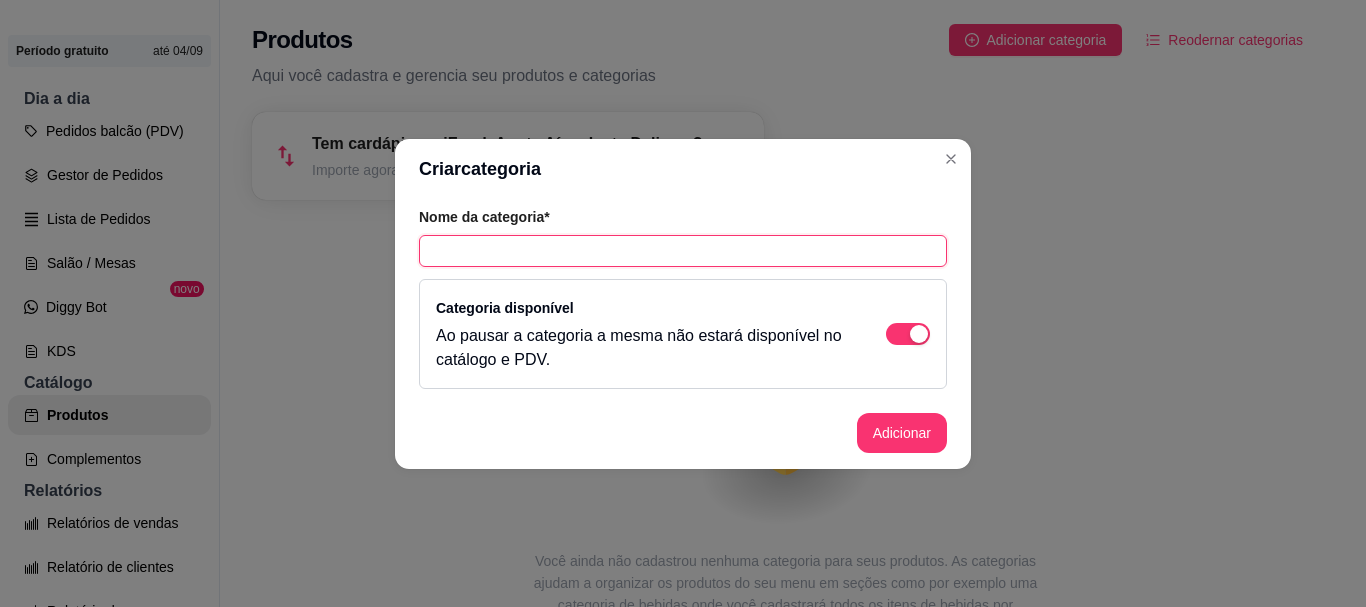 click at bounding box center (683, 251) 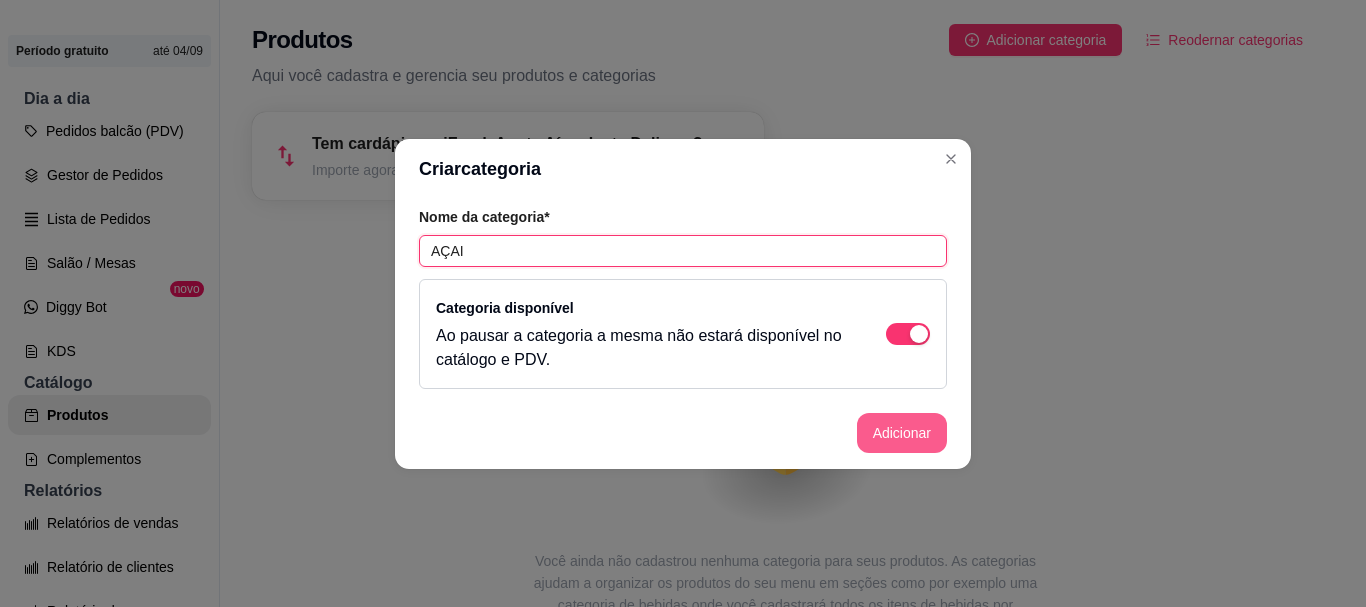 type on "AÇAI" 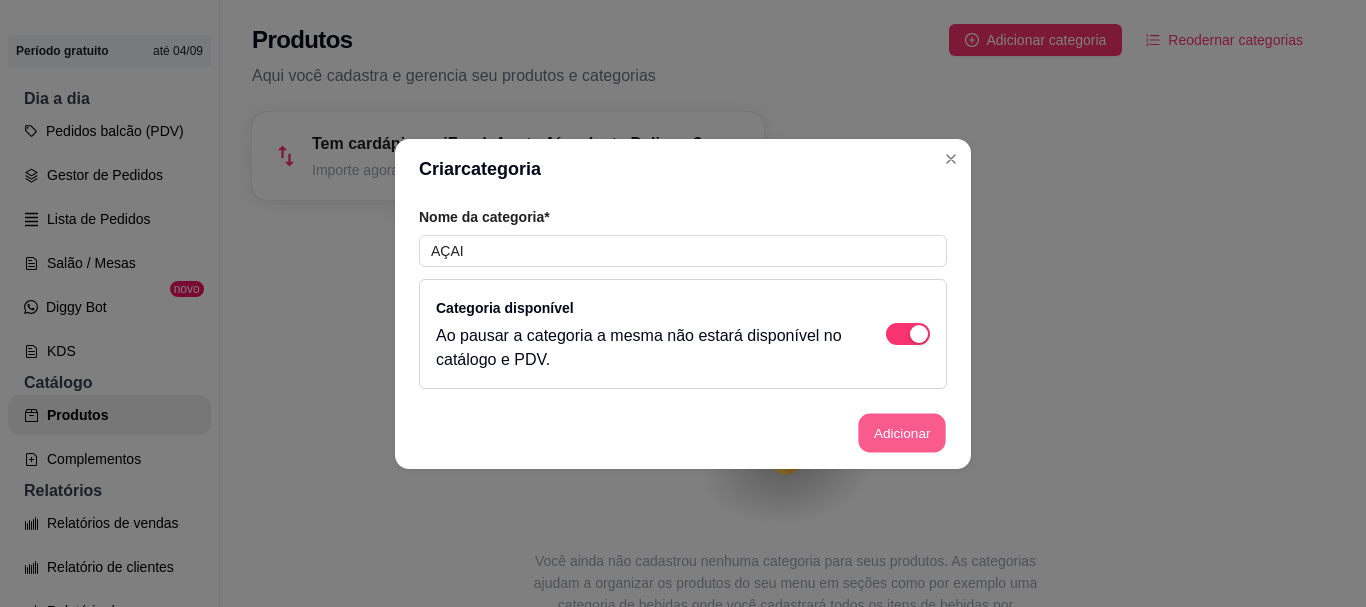 click on "Adicionar" at bounding box center (902, 432) 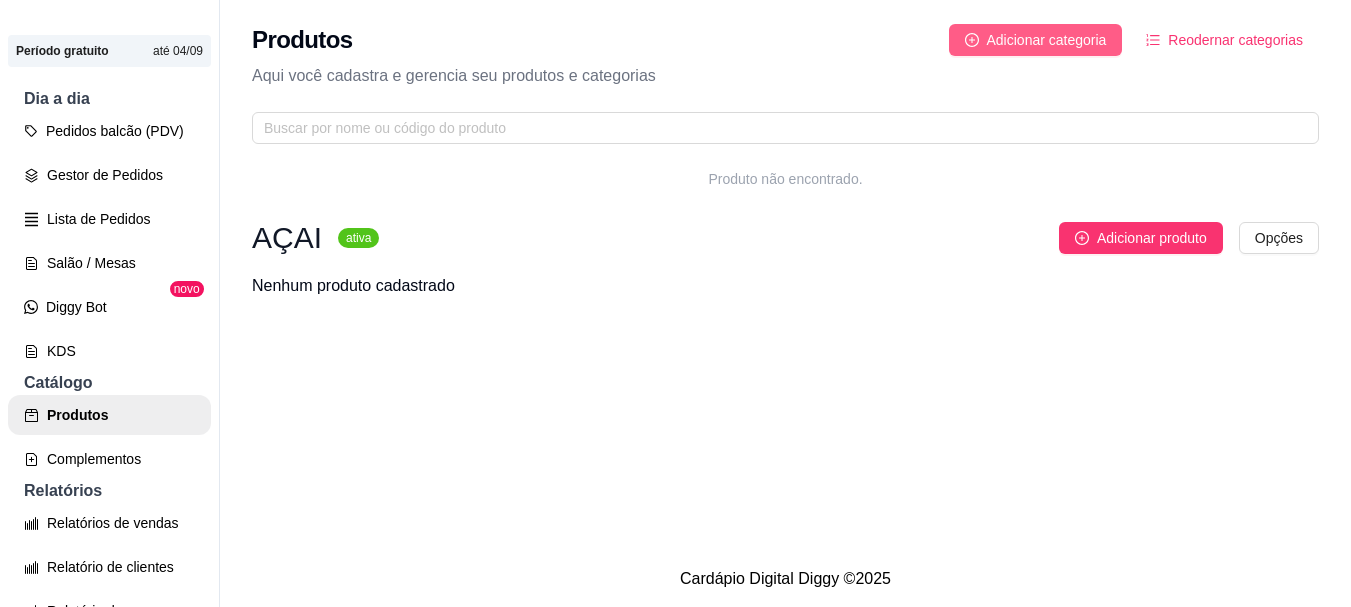 click on "Adicionar categoria" at bounding box center (1036, 40) 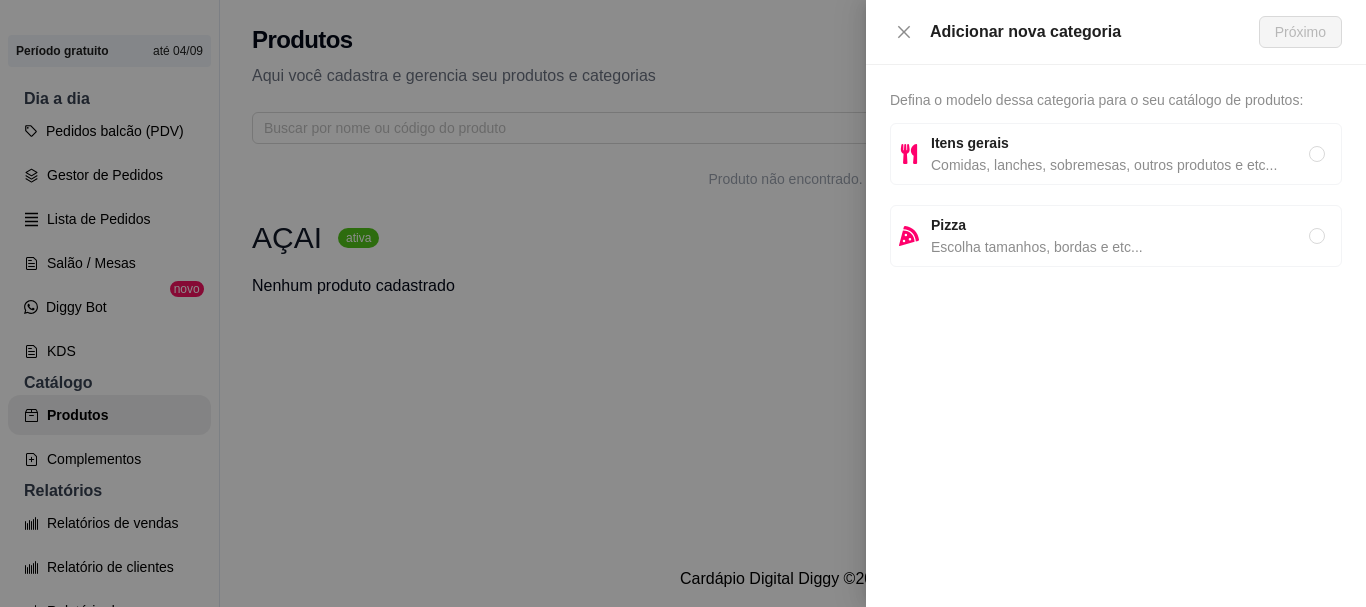 click on "Comidas, lanches, sobremesas, outros produtos e etc..." at bounding box center (1120, 165) 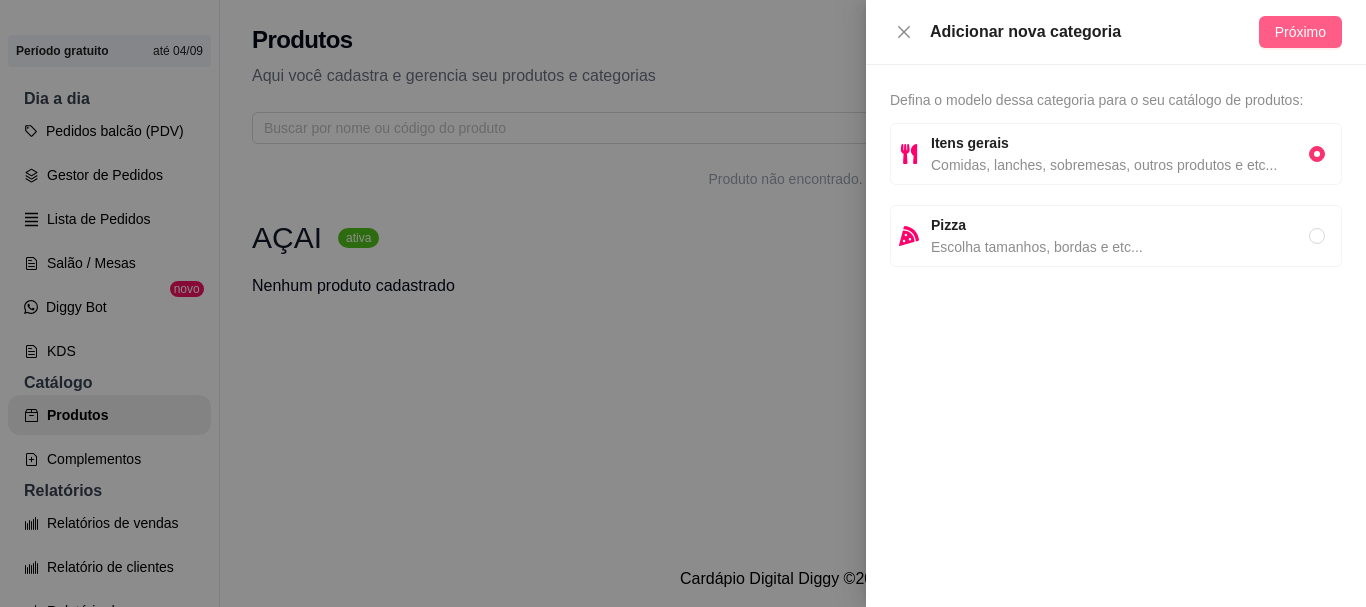click on "Próximo" at bounding box center (1300, 32) 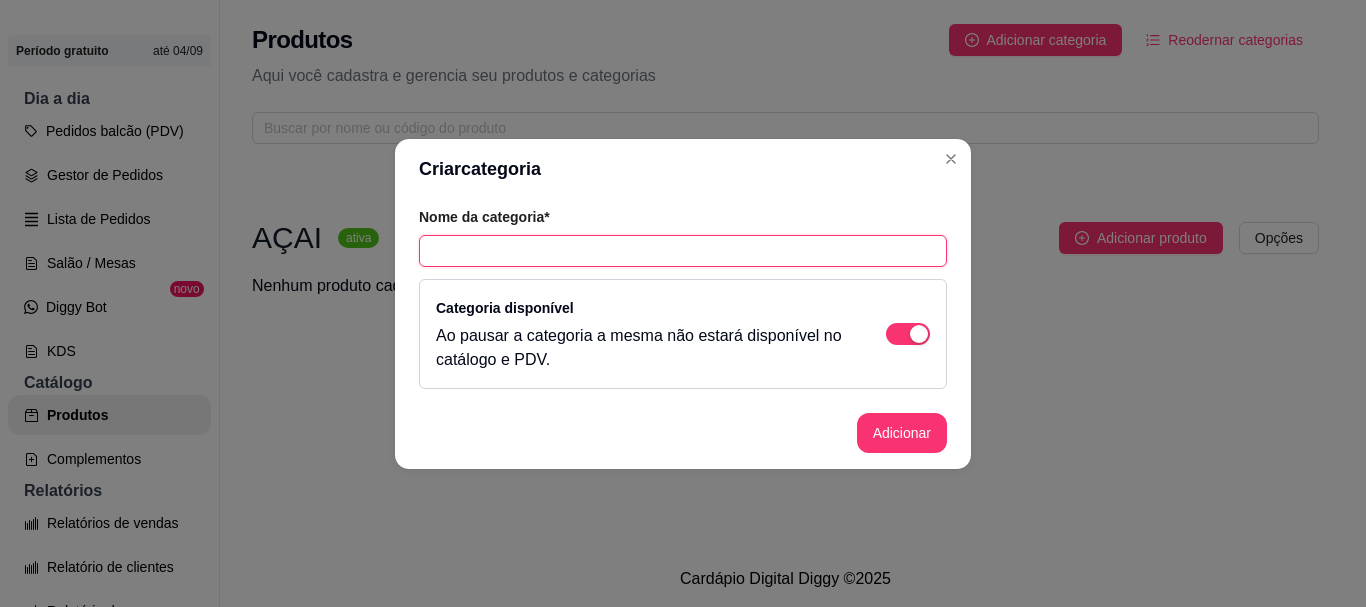 click at bounding box center [683, 251] 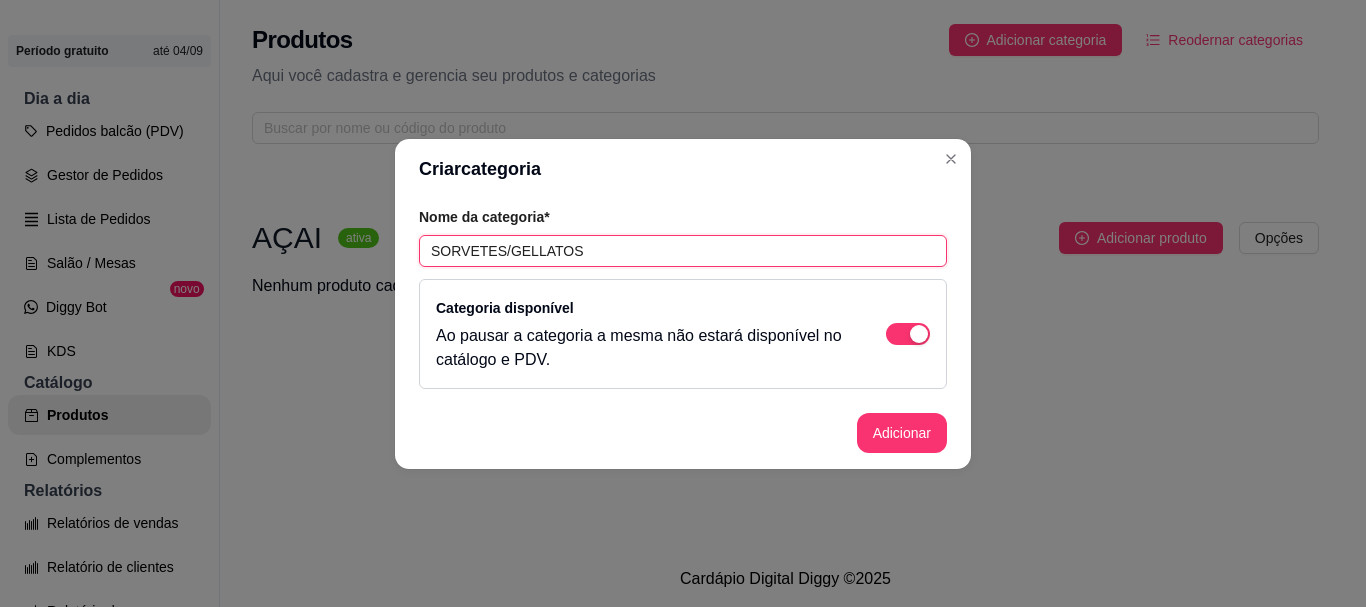 click on "SORVETES/GELLATOS" at bounding box center (683, 251) 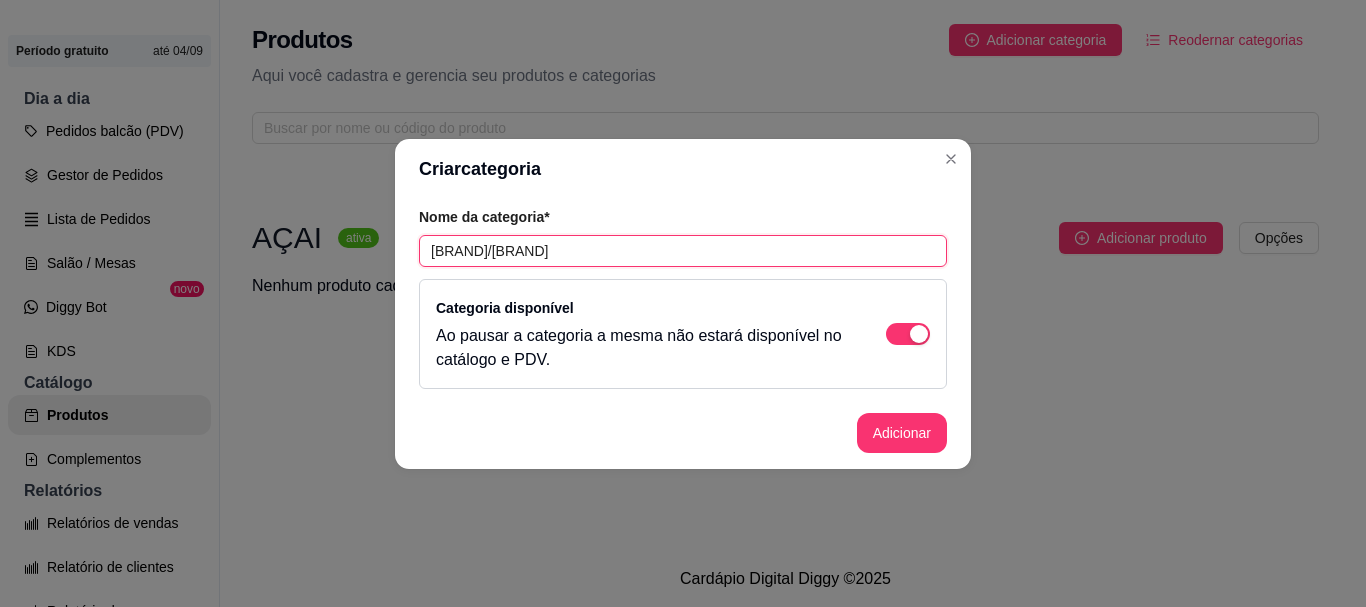 click on "[BRAND]/[BRAND]" at bounding box center [683, 251] 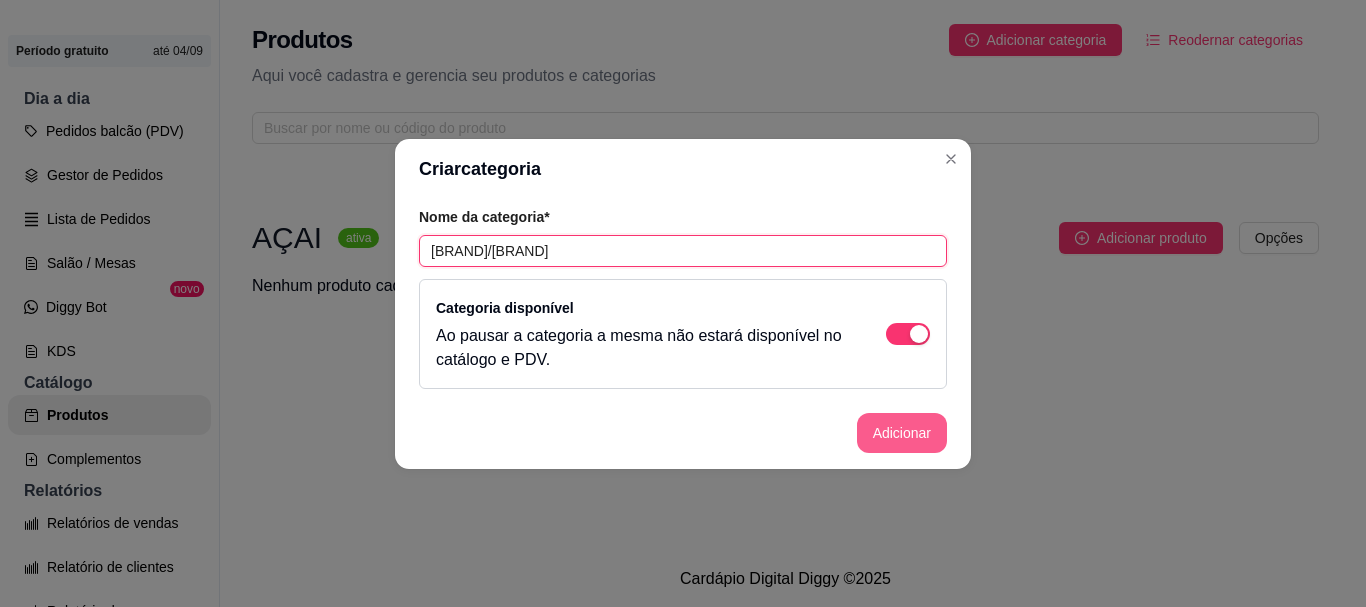 type on "[BRAND]/[BRAND]" 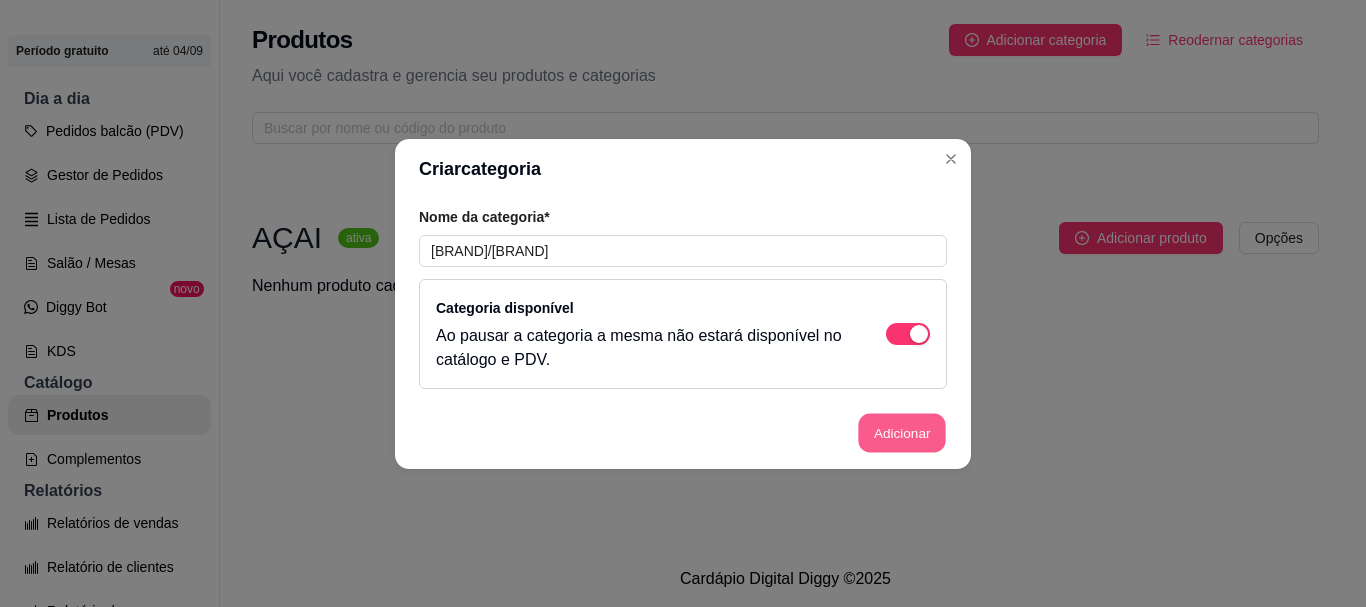 click on "Adicionar" at bounding box center (902, 432) 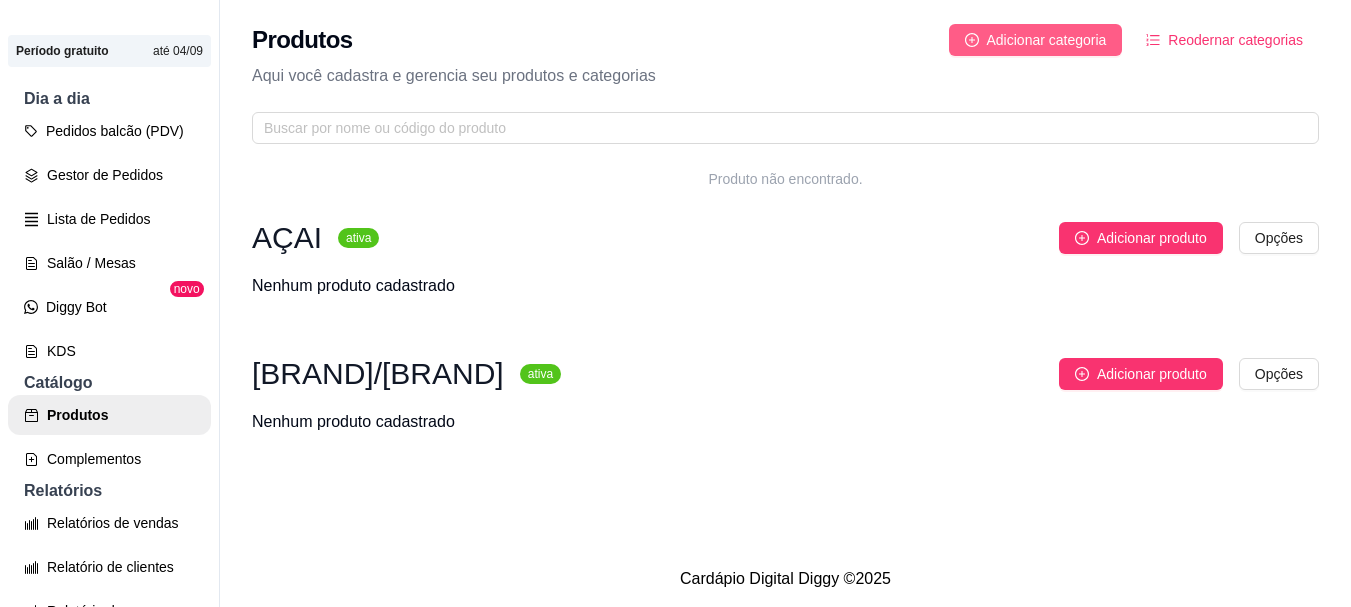 click on "Adicionar categoria" at bounding box center [1047, 40] 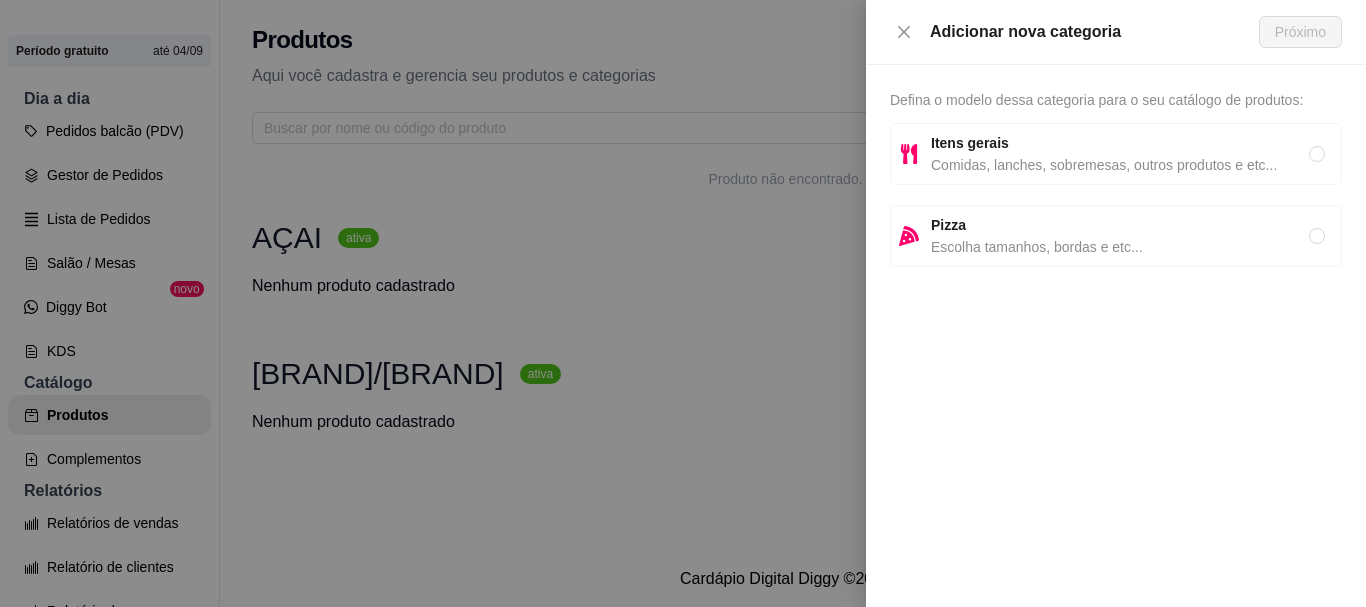 click on "Comidas, lanches, sobremesas, outros produtos e etc..." at bounding box center [1120, 165] 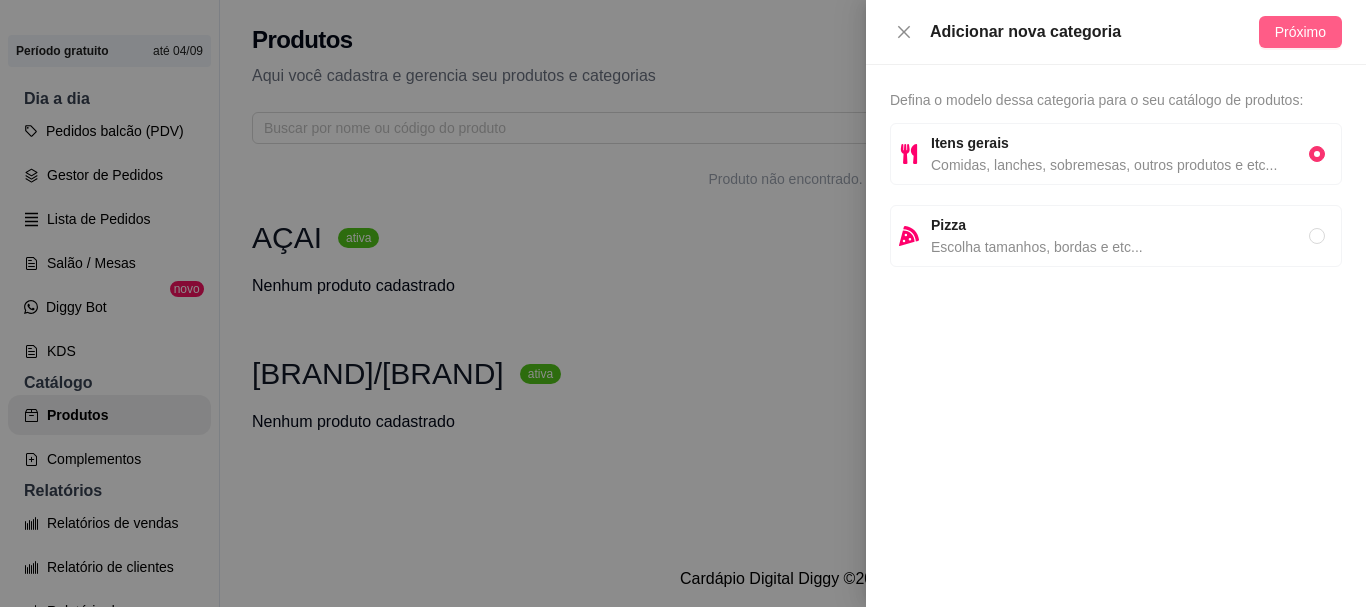 click on "Próximo" at bounding box center [1300, 32] 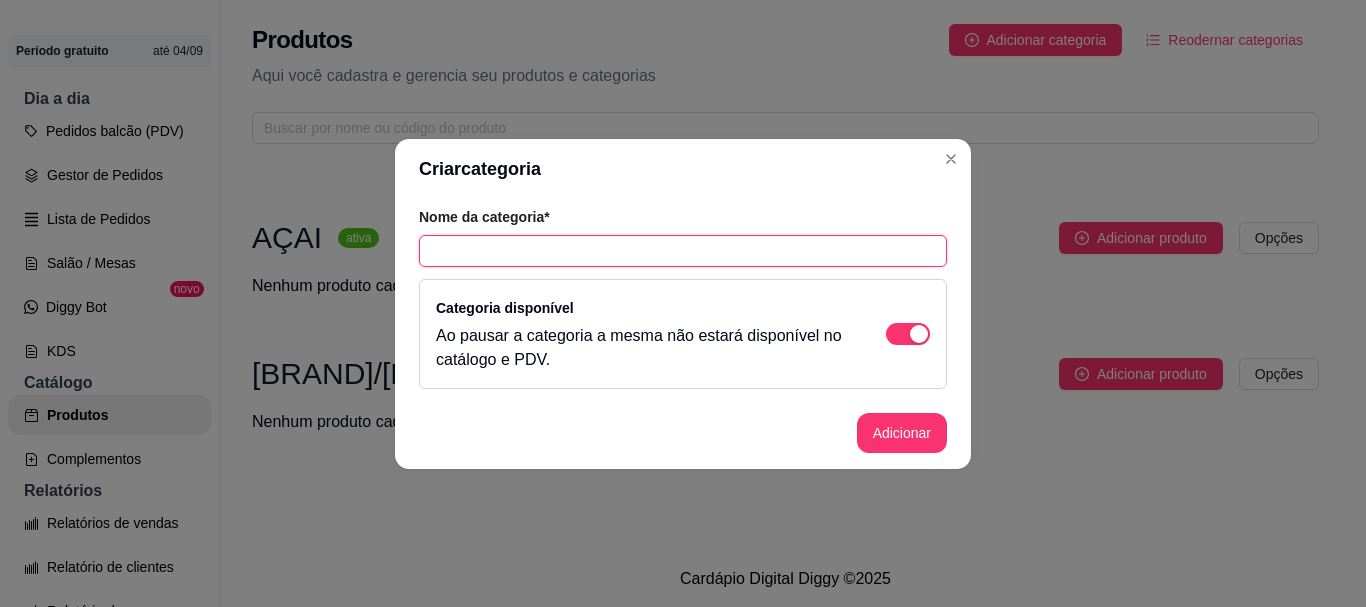 click at bounding box center [683, 251] 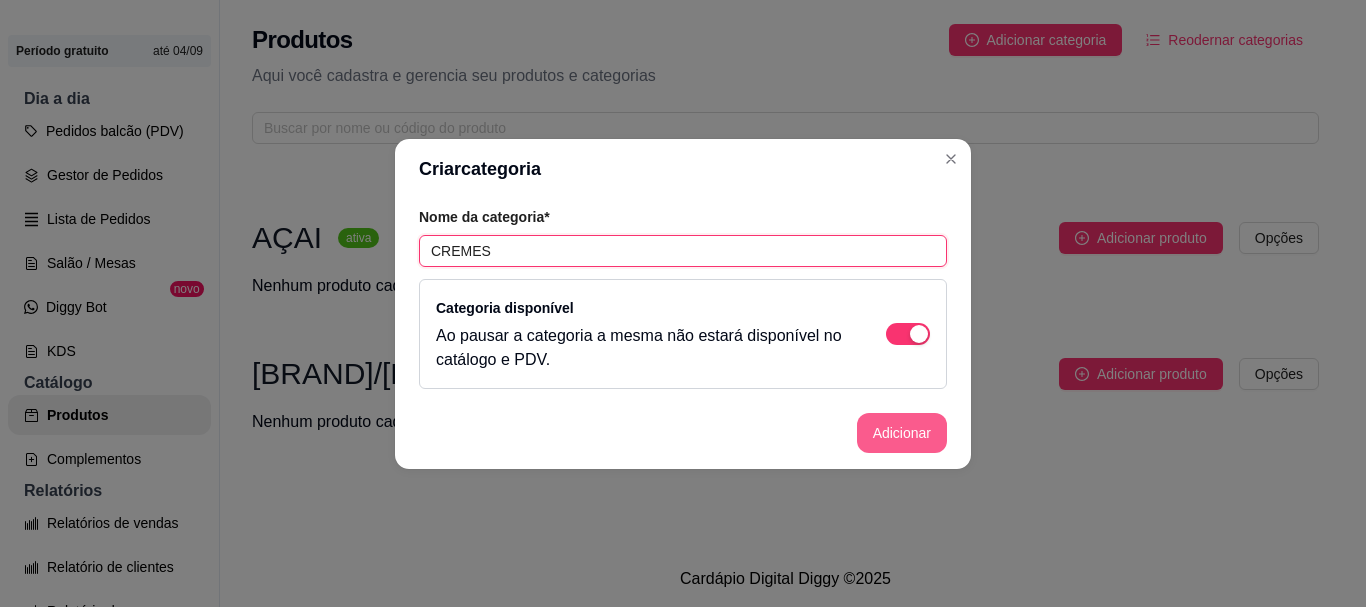 type on "CREMES" 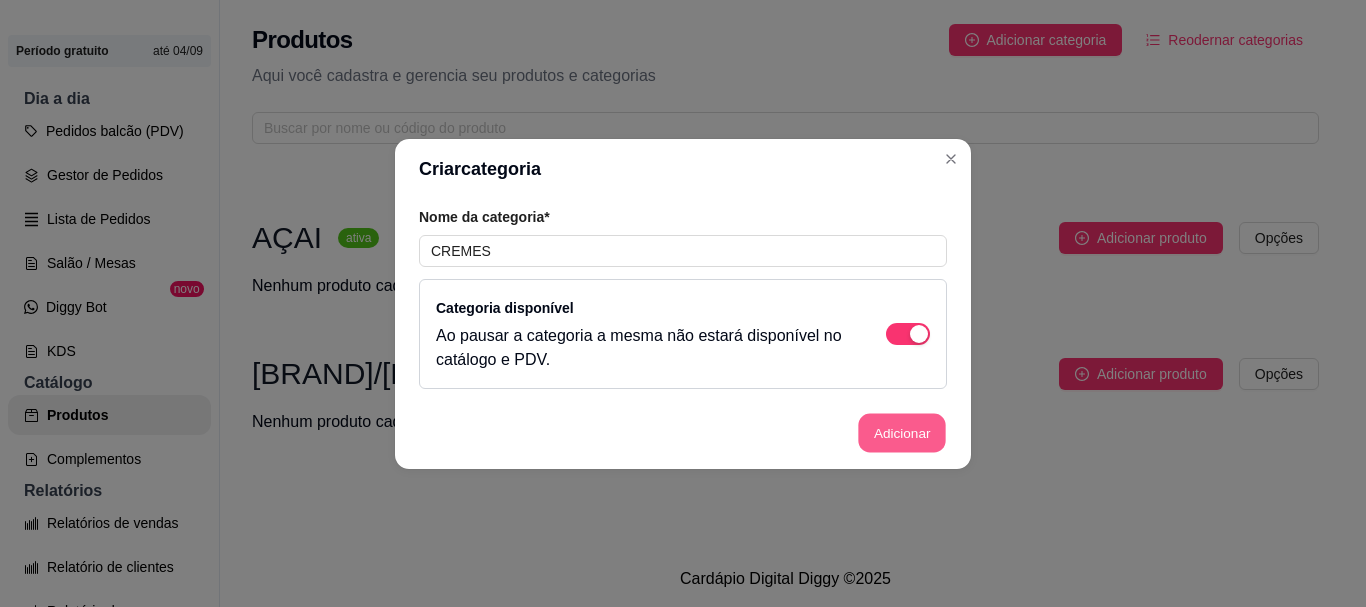 click on "Adicionar" at bounding box center [902, 432] 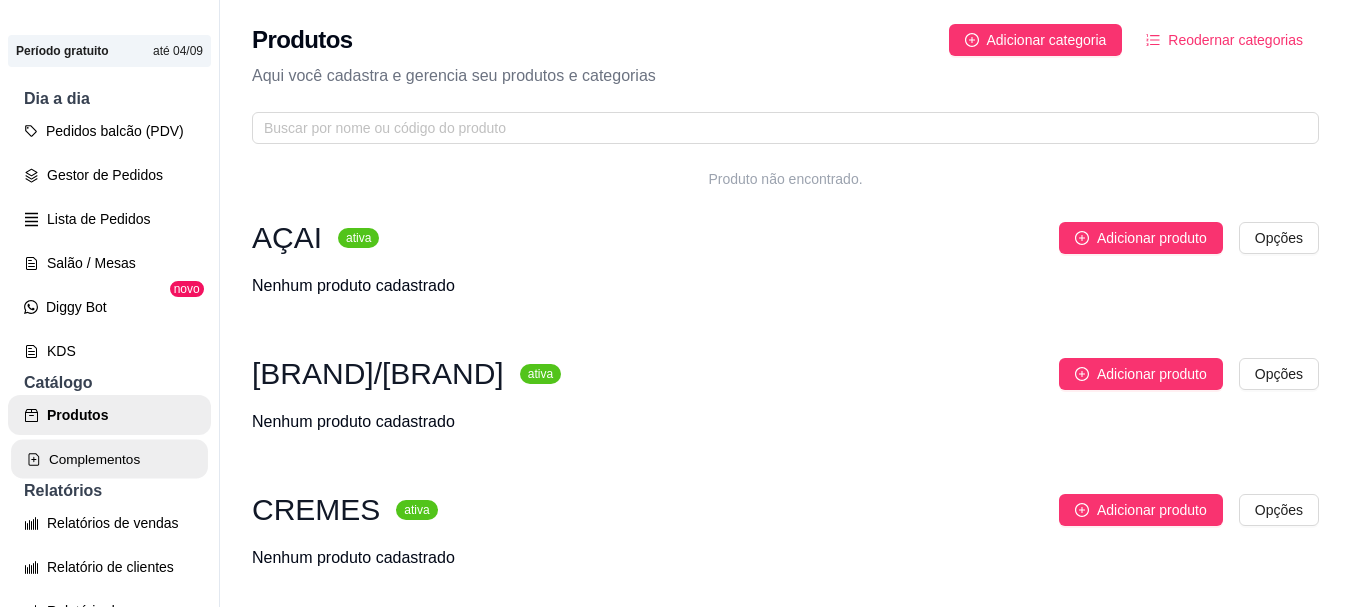 click on "Complementos" at bounding box center [109, 459] 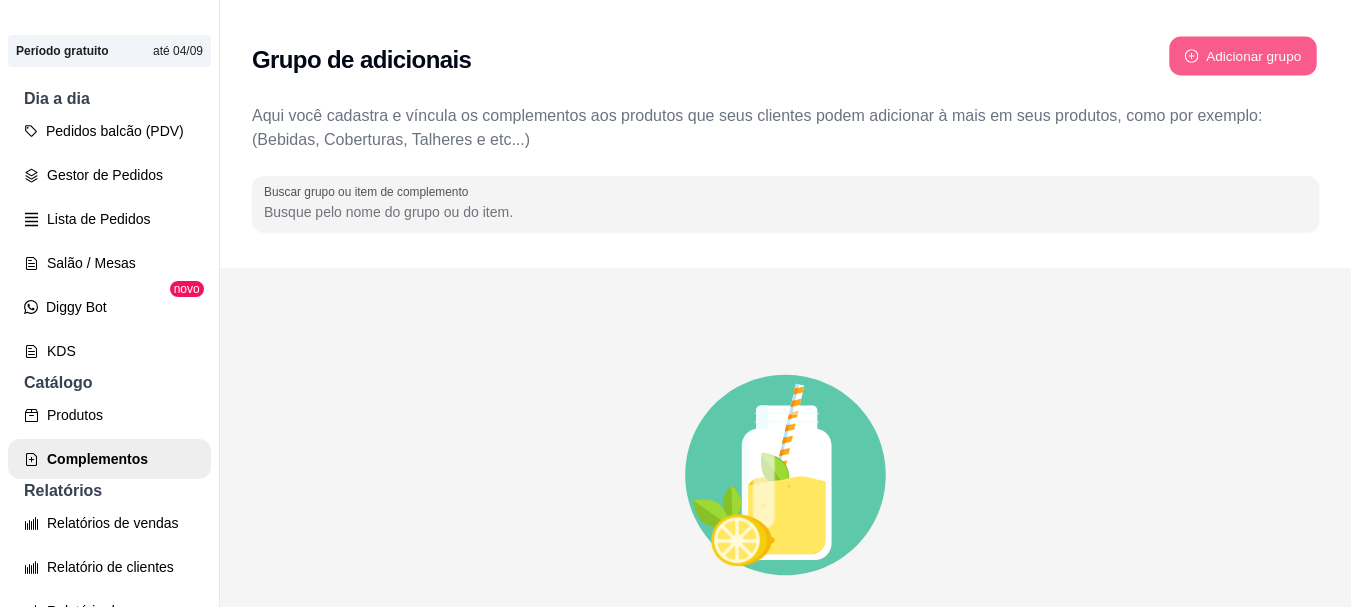 click on "Adicionar grupo" at bounding box center [1243, 56] 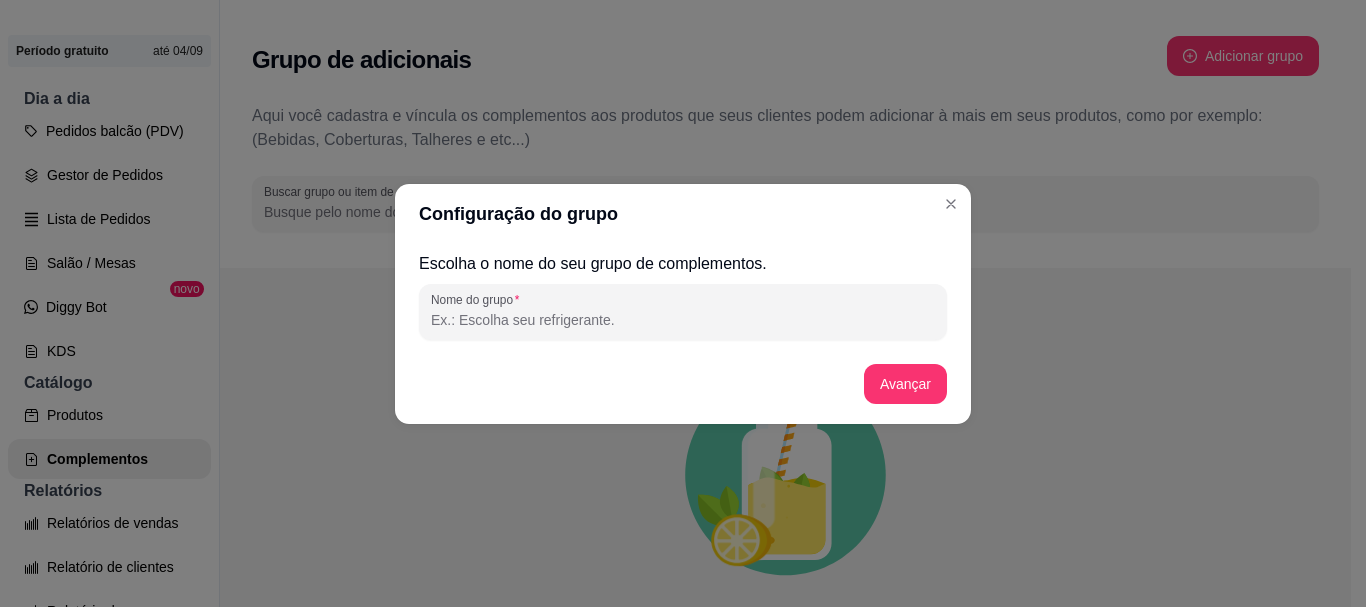 click on "Nome do grupo" at bounding box center [683, 320] 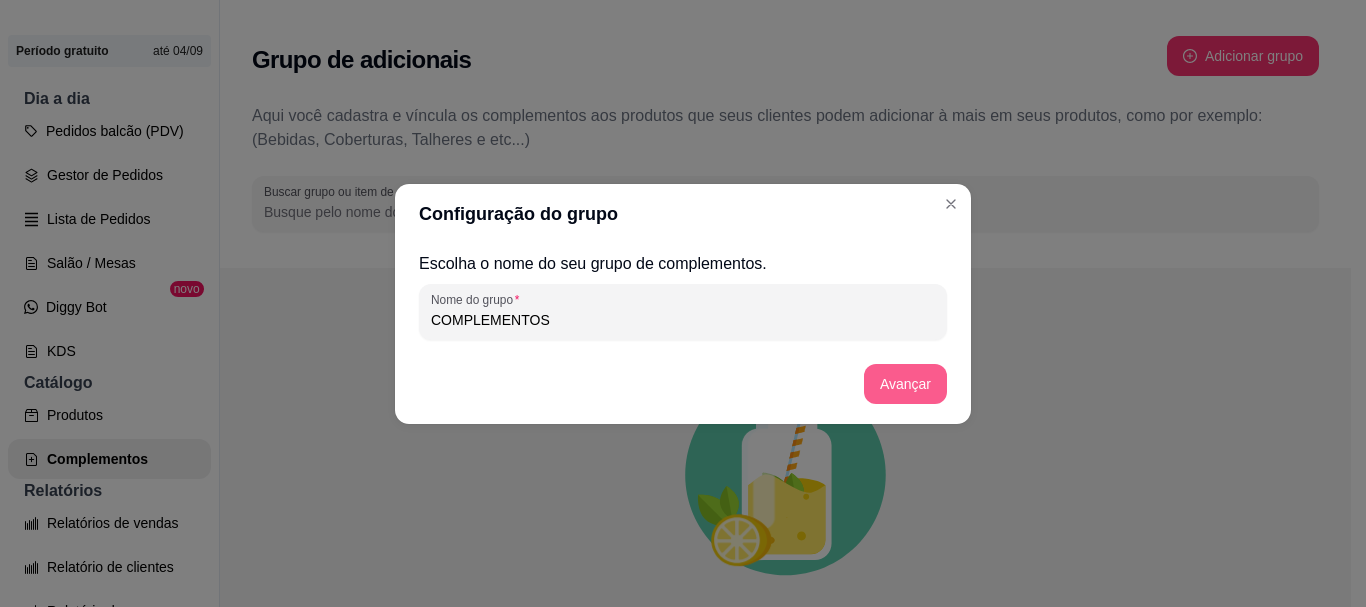 type on "COMPLEMENTOS" 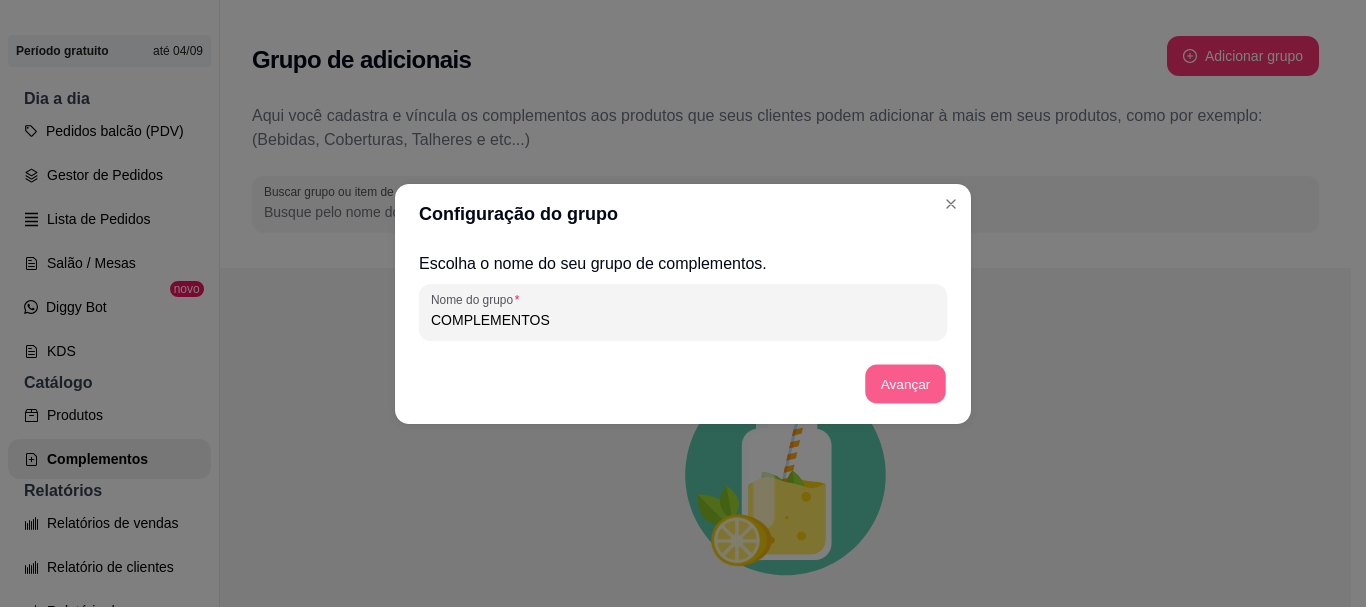 click on "Avançar" at bounding box center (905, 383) 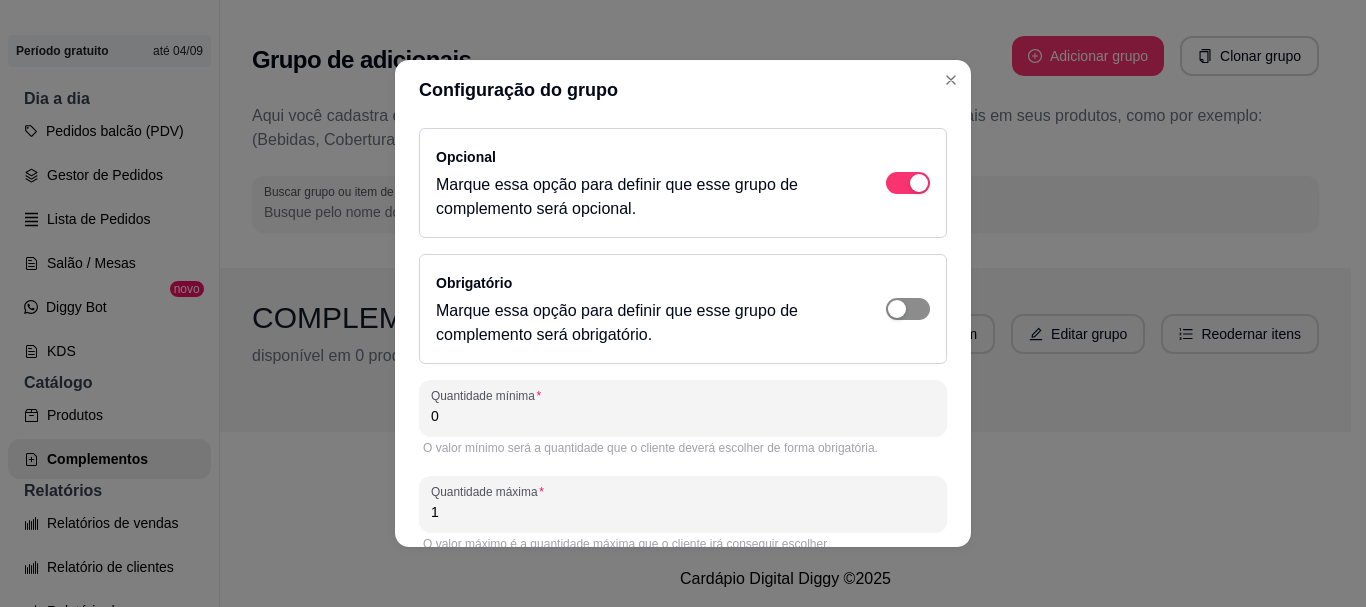 click at bounding box center (919, 183) 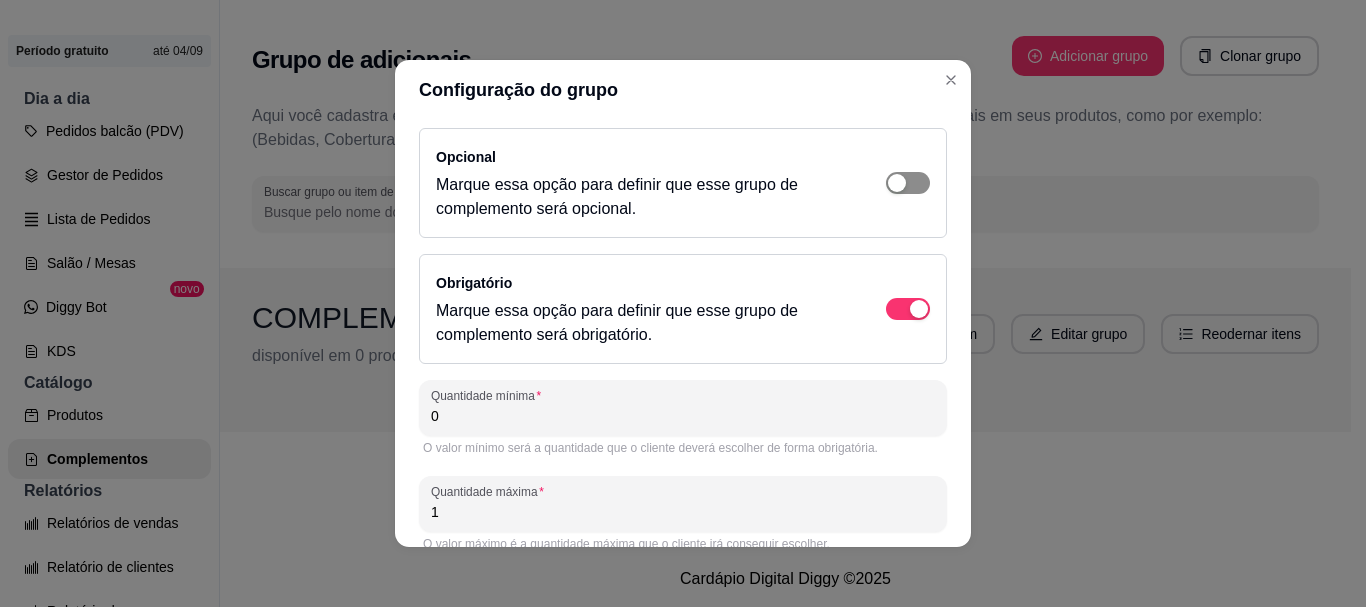click at bounding box center (897, 183) 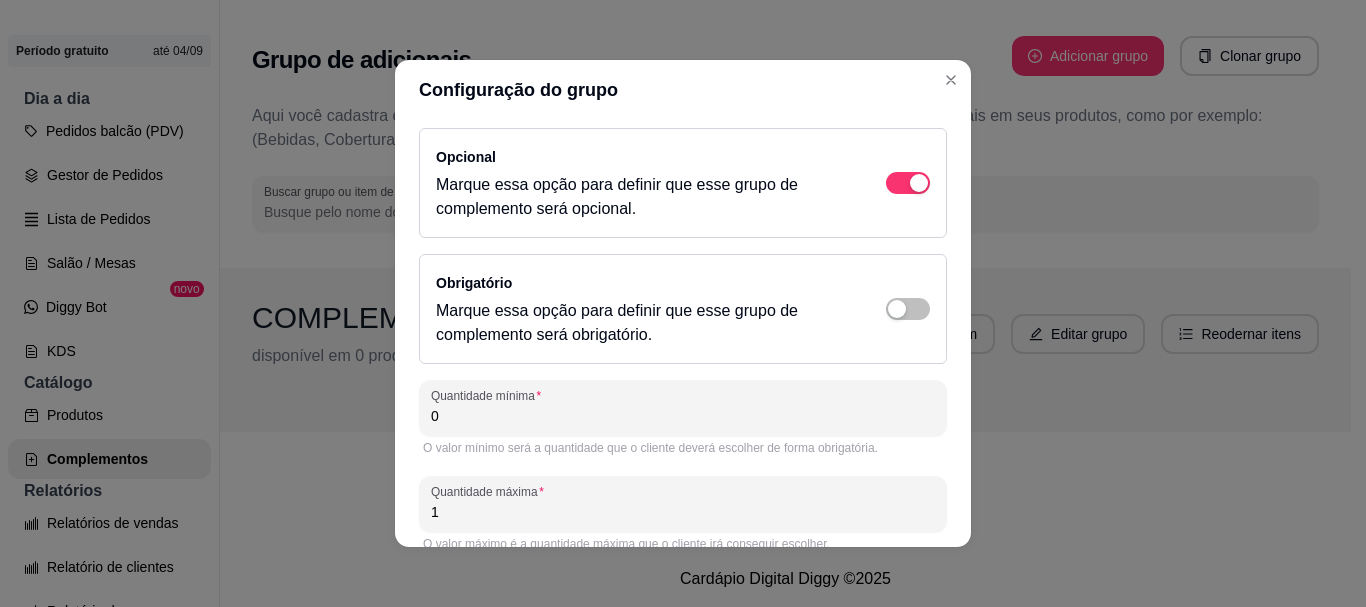 click on "0" at bounding box center [683, 416] 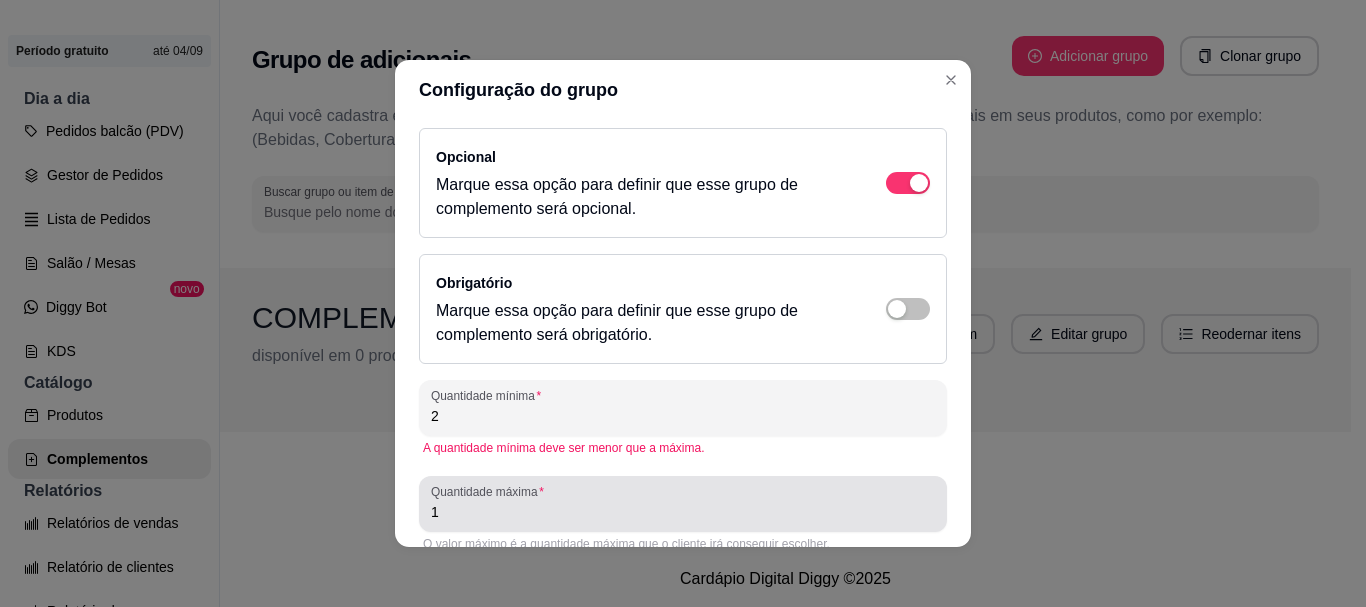 type on "2" 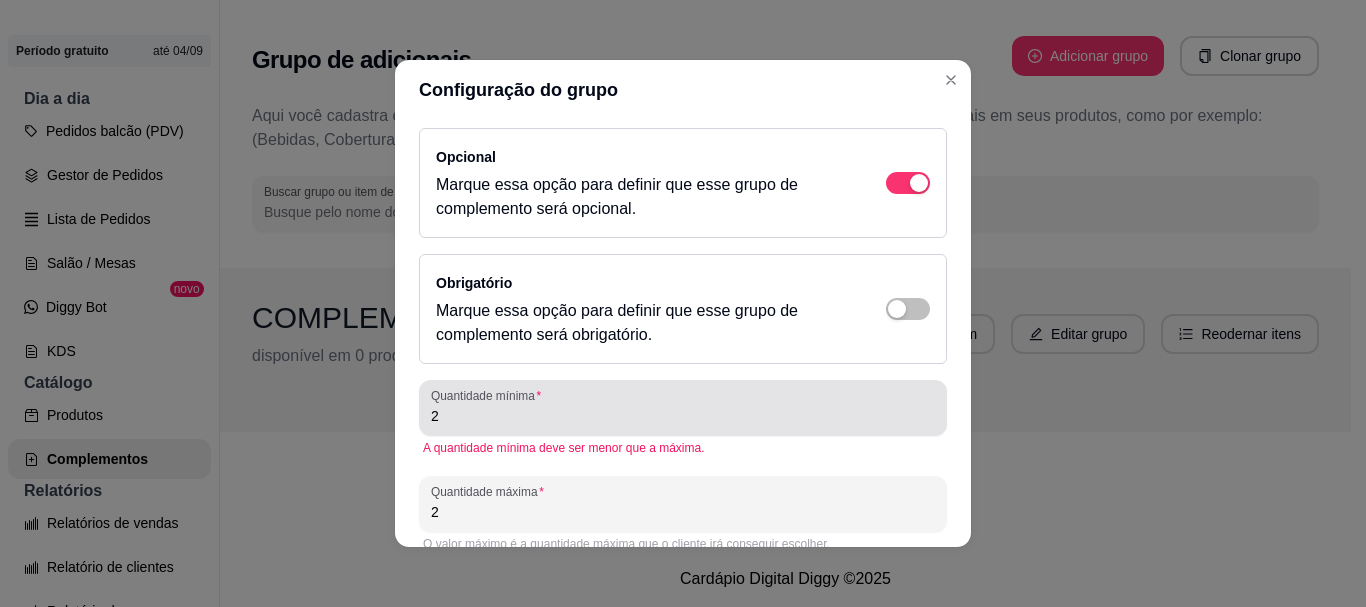 type on "2" 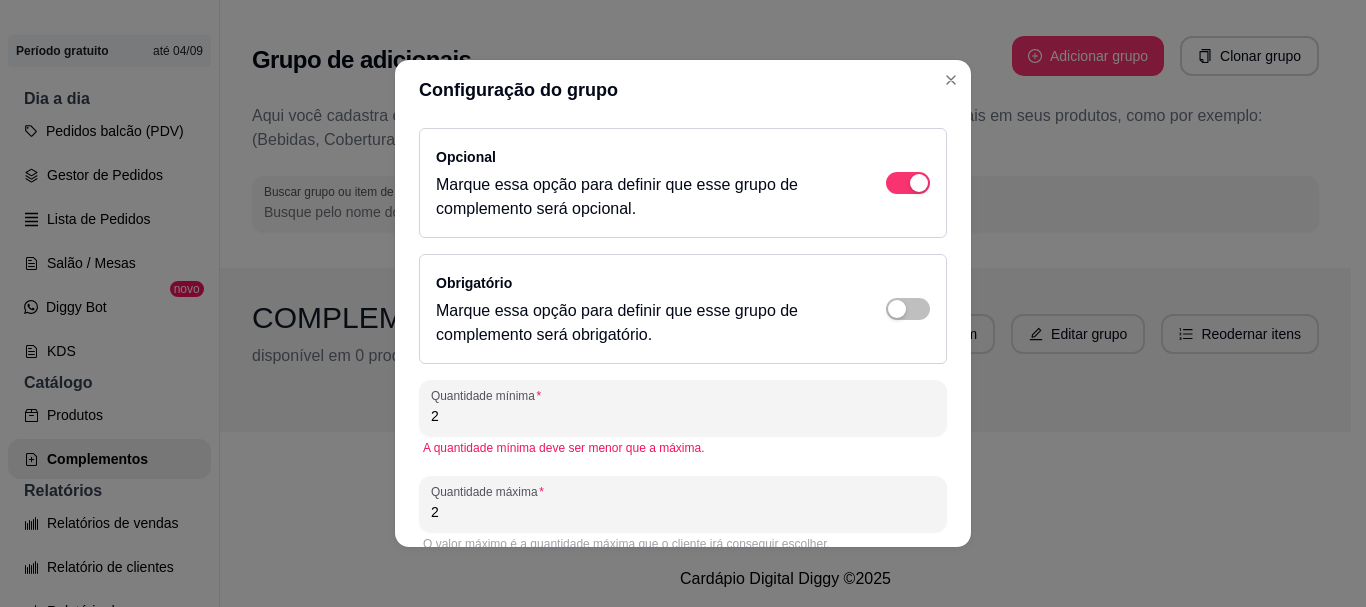 click on "2" at bounding box center [683, 416] 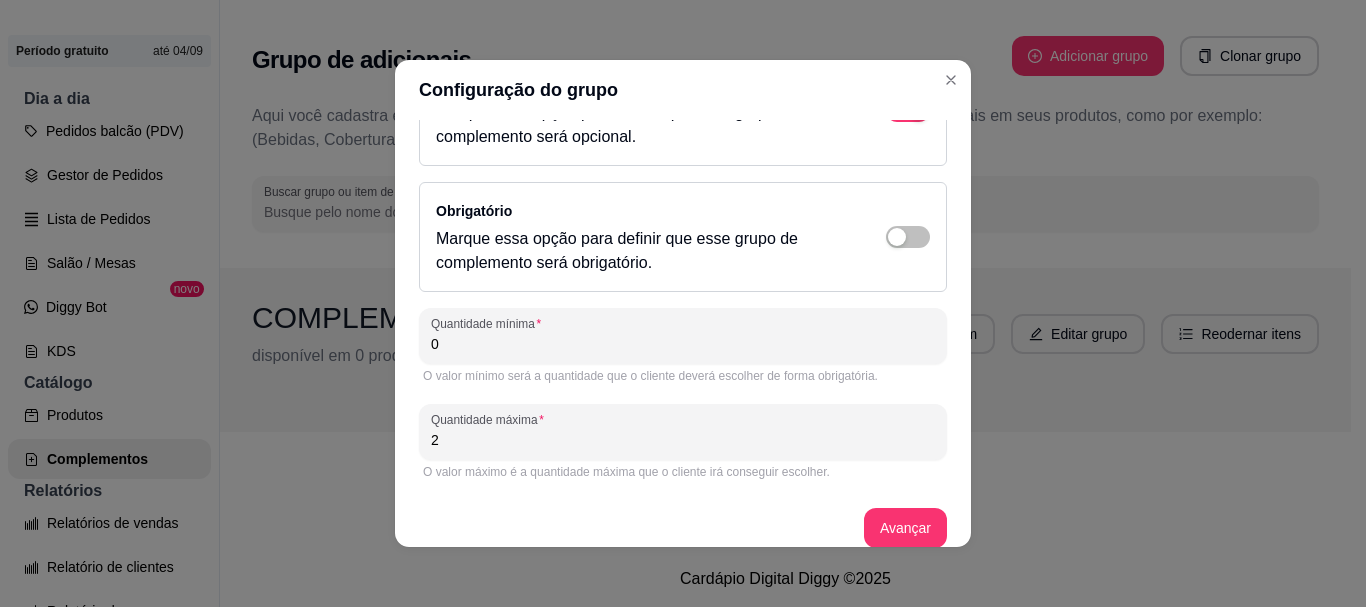 scroll, scrollTop: 93, scrollLeft: 0, axis: vertical 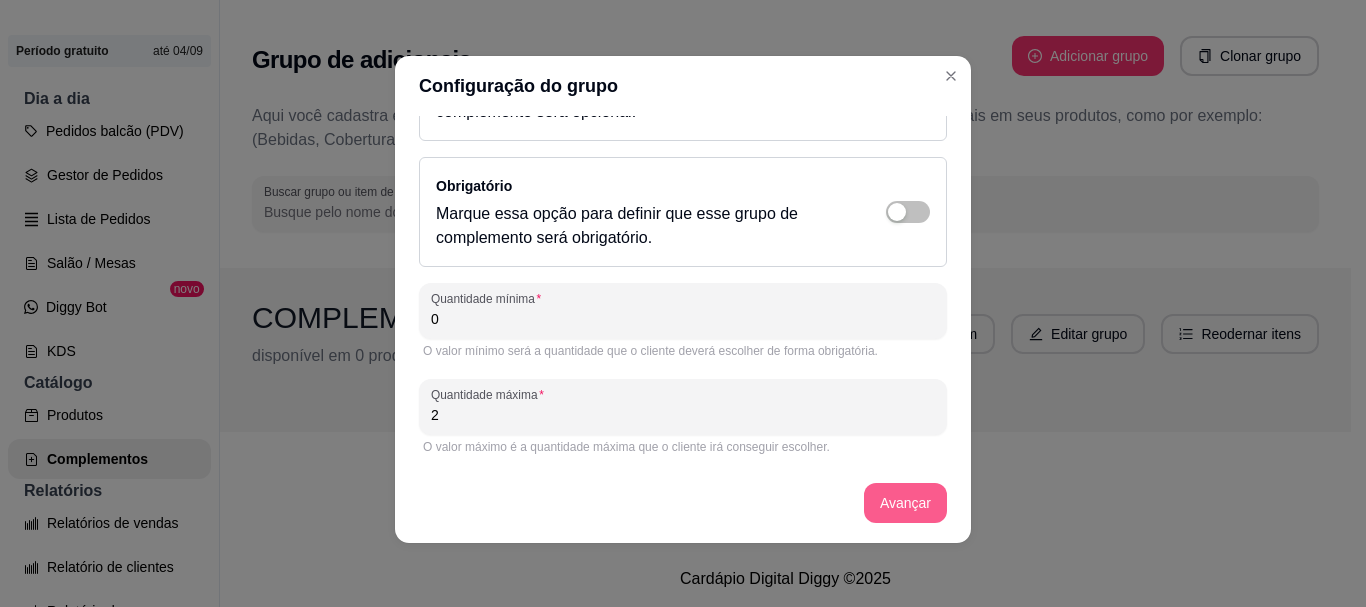 type on "0" 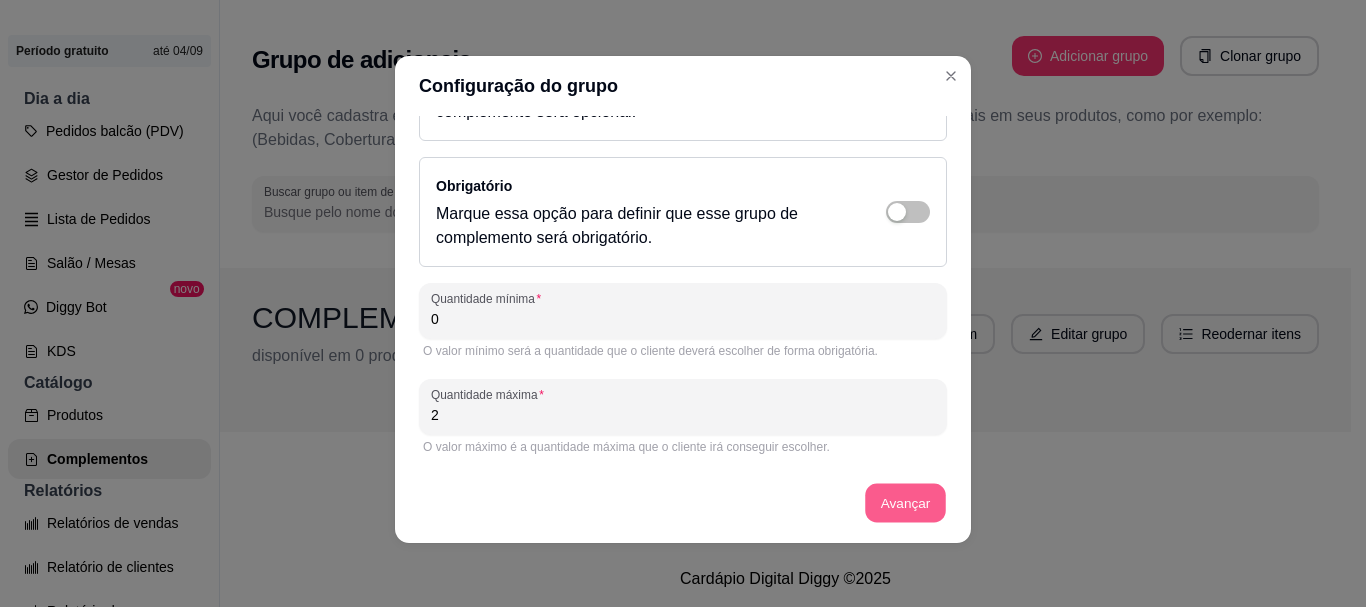 click on "Avançar" at bounding box center (905, 503) 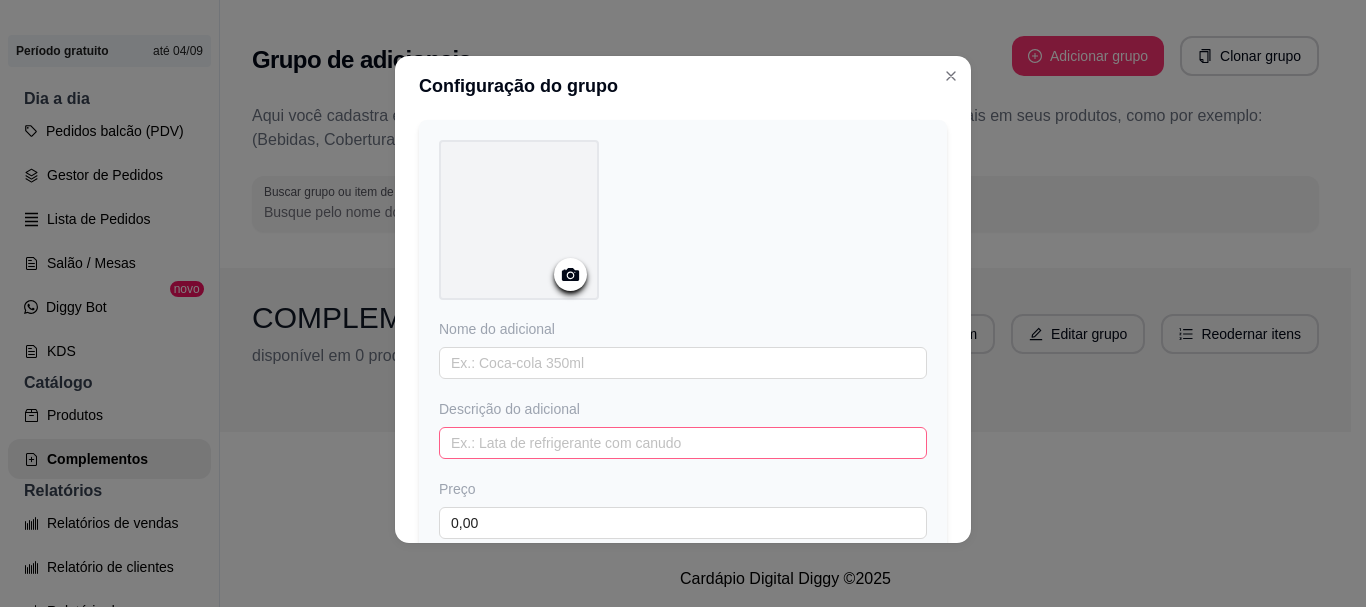 scroll, scrollTop: 72, scrollLeft: 0, axis: vertical 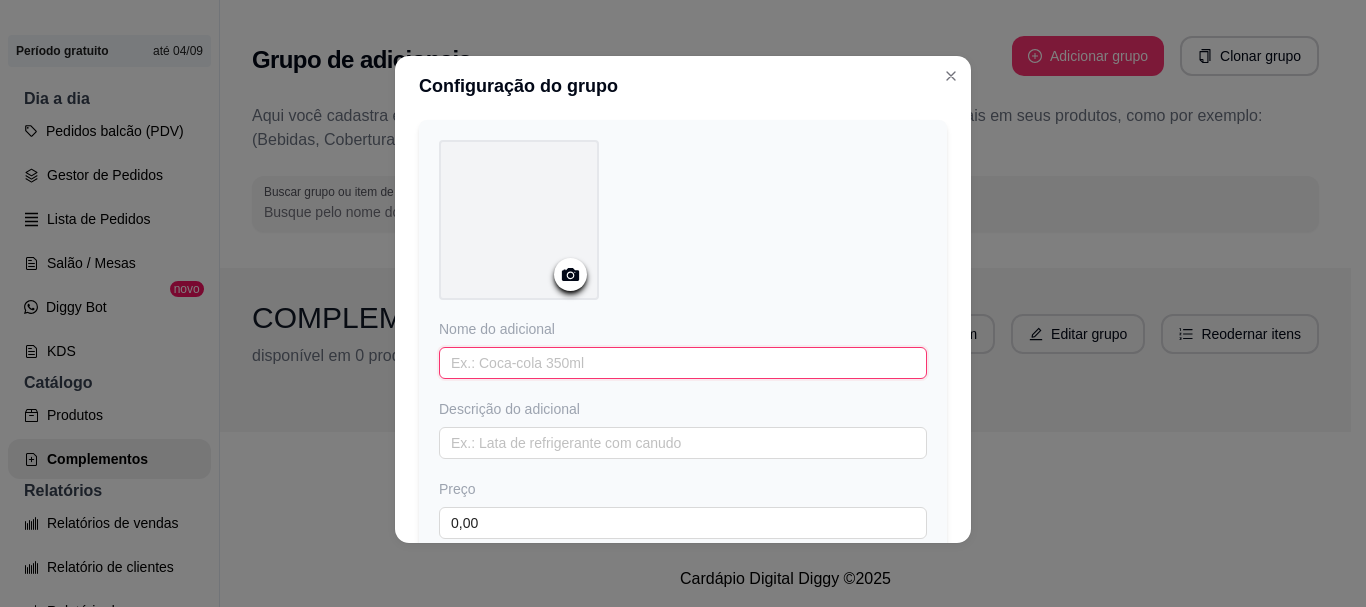 click at bounding box center (683, 363) 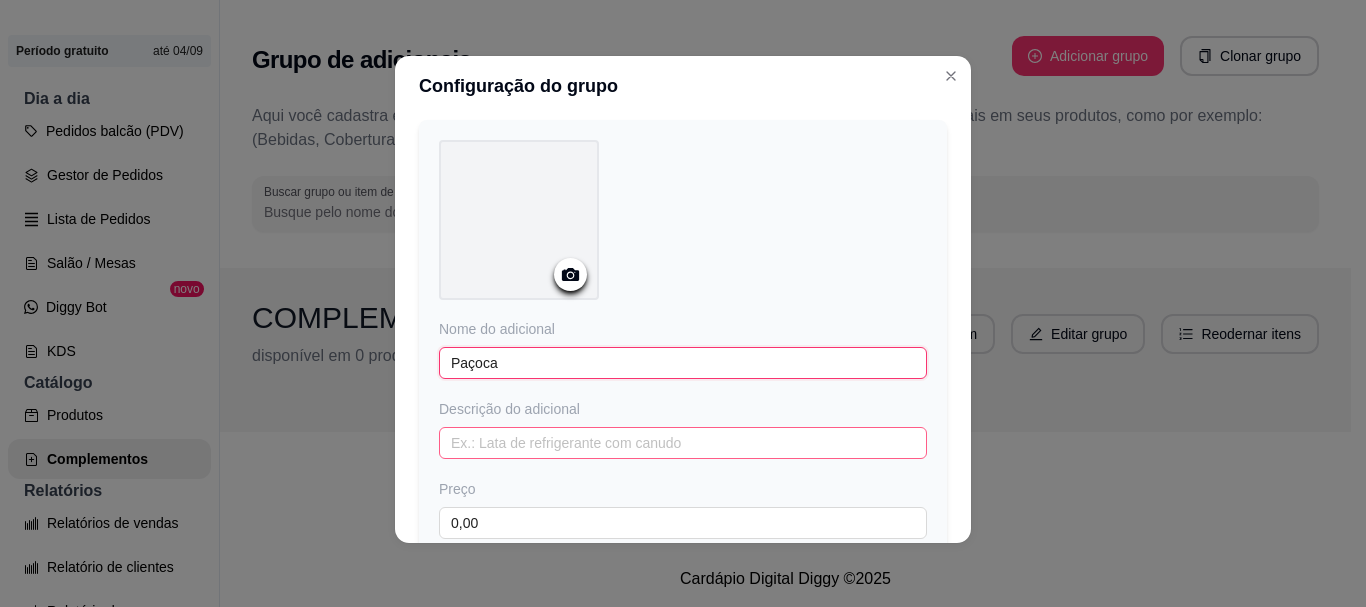 type on "Paçoca" 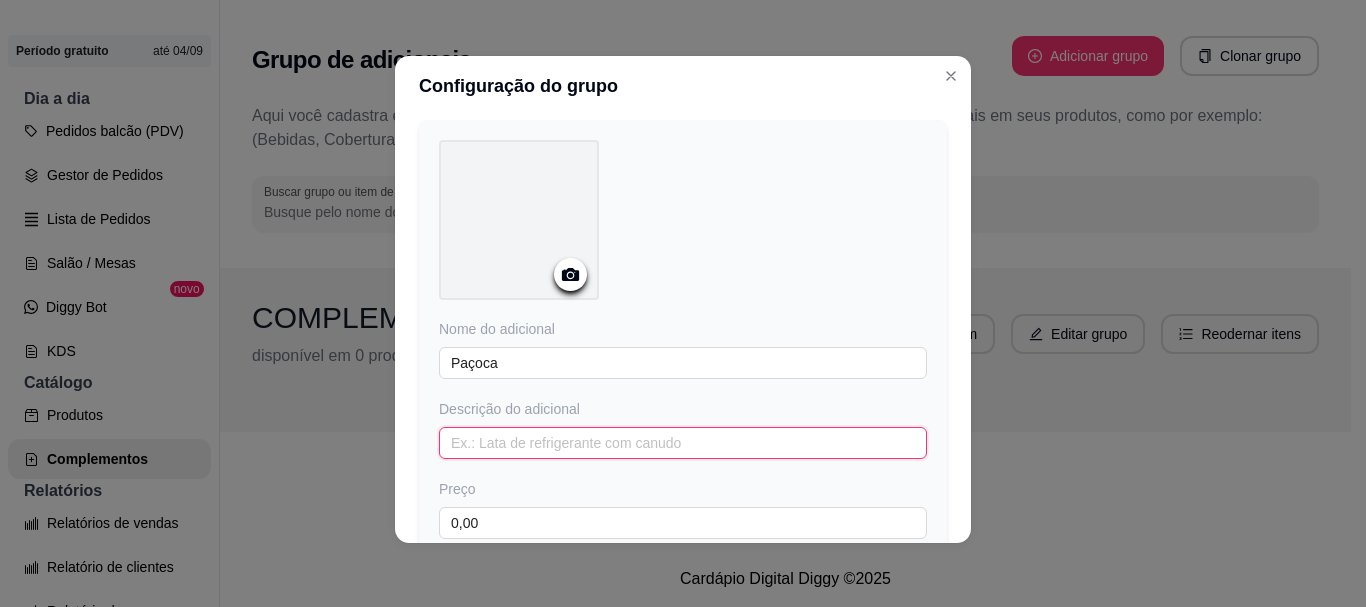 click at bounding box center [683, 443] 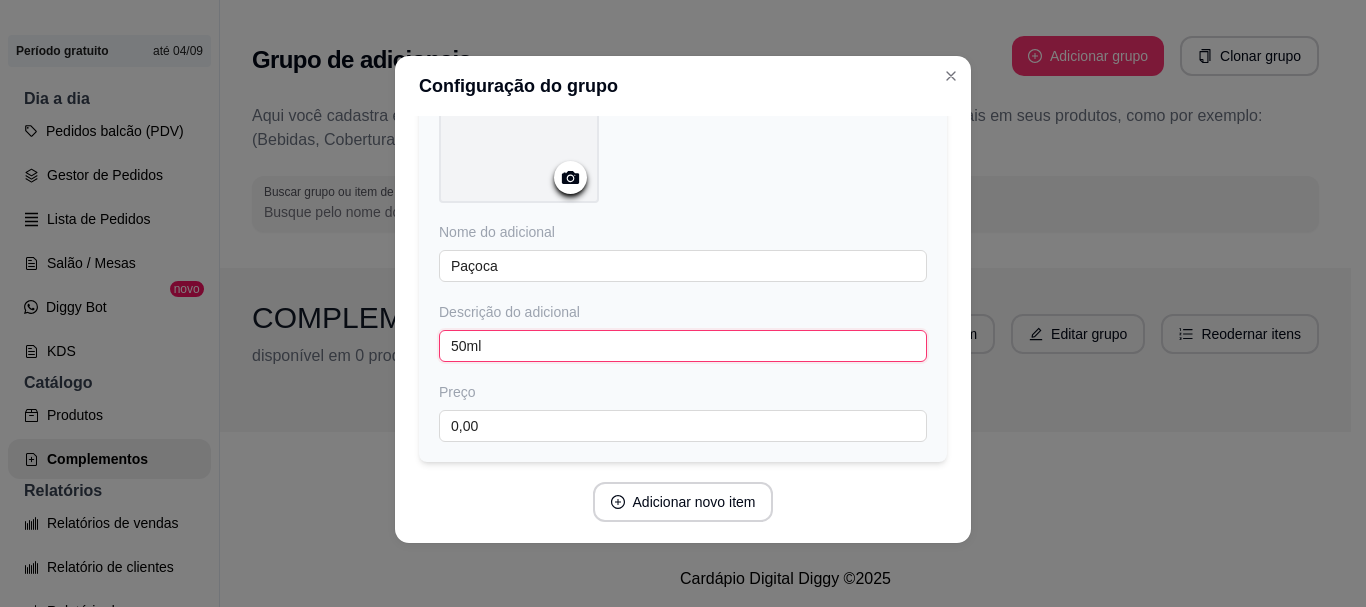 scroll, scrollTop: 170, scrollLeft: 0, axis: vertical 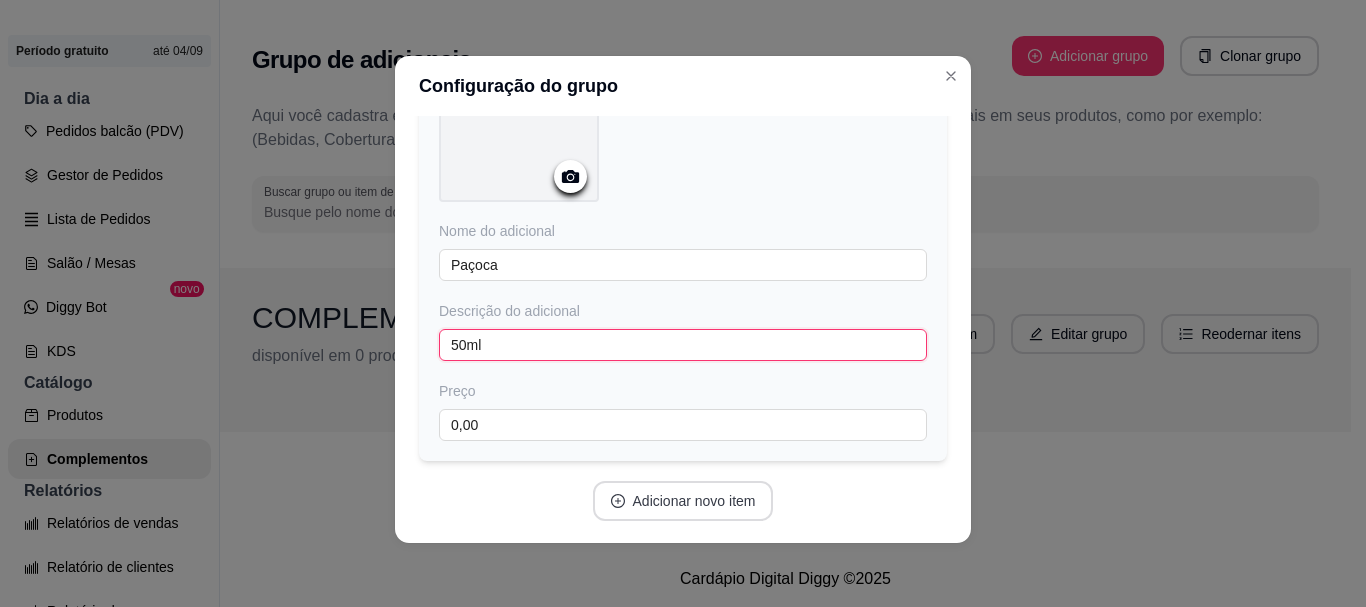 type on "50ml" 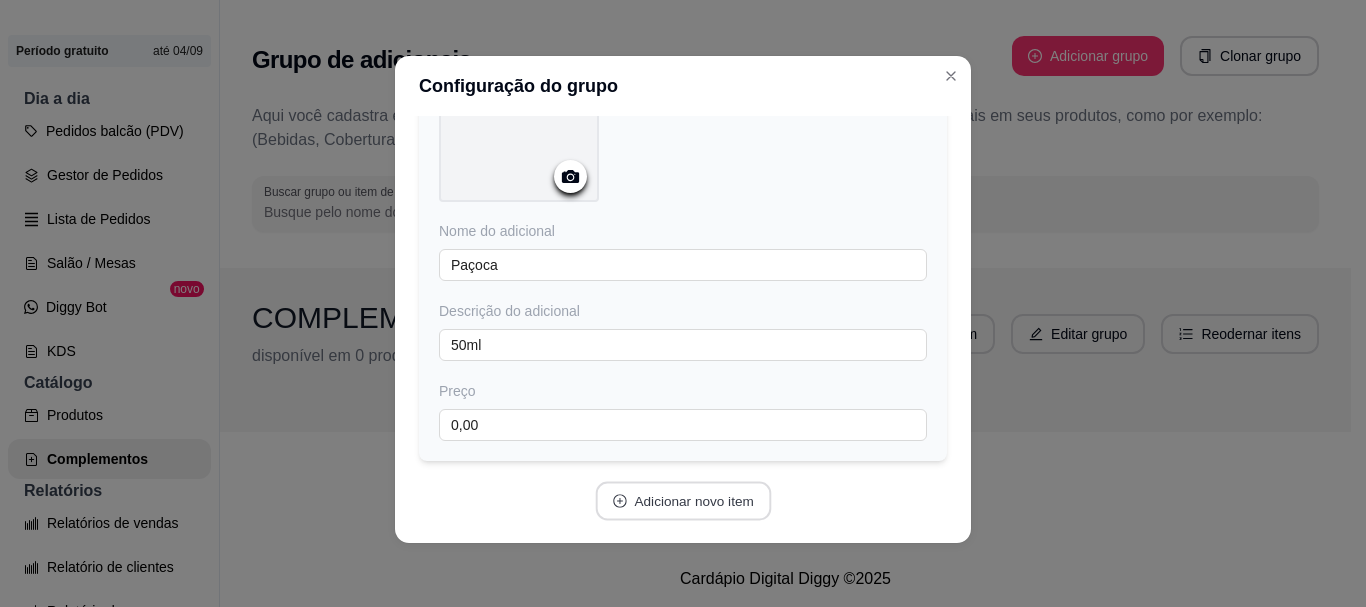 click on "Adicionar novo item" at bounding box center [683, 501] 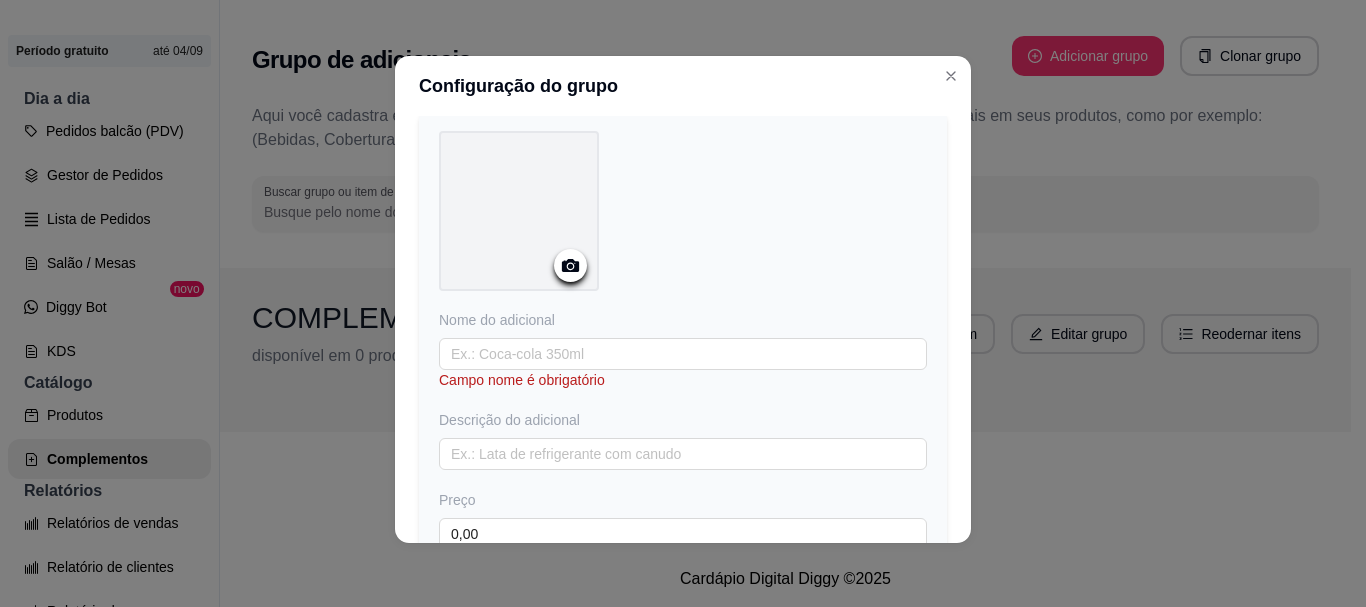scroll, scrollTop: 601, scrollLeft: 0, axis: vertical 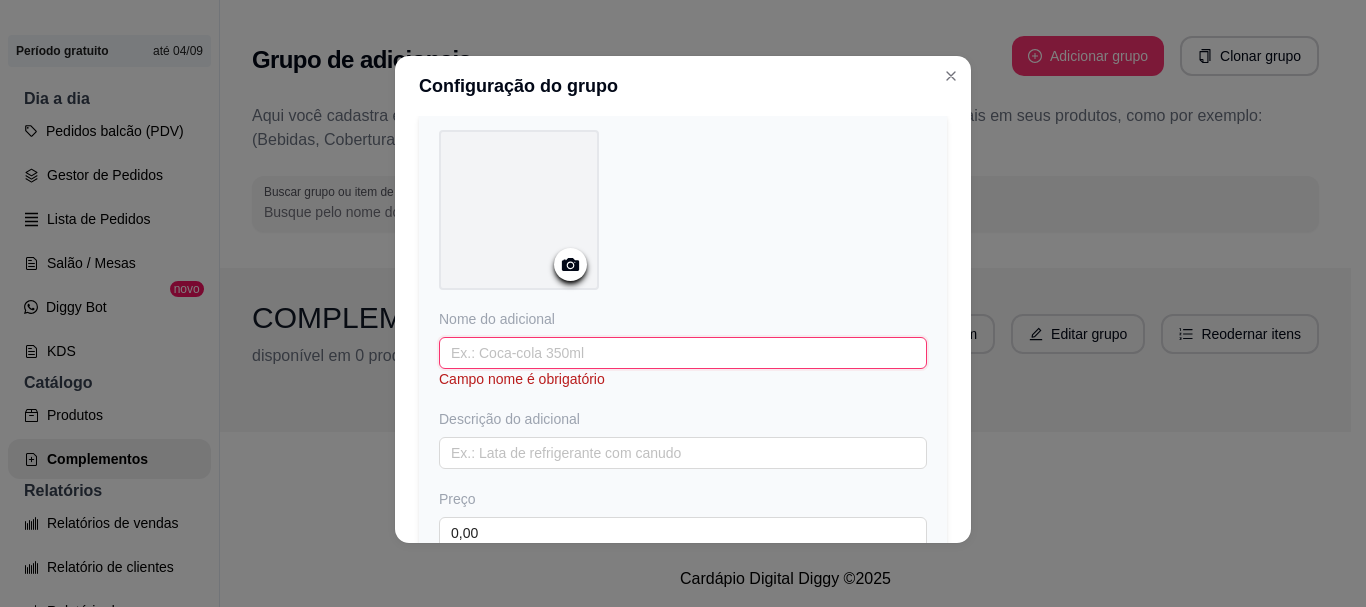 click at bounding box center [683, 353] 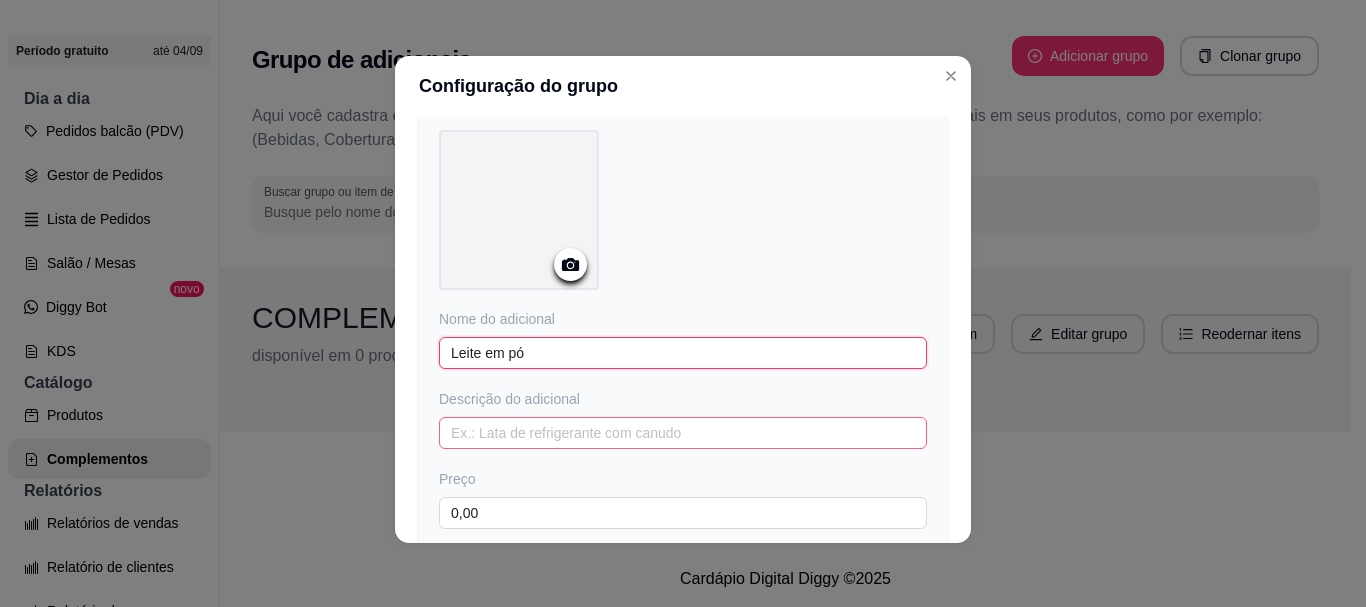 type on "Leite em pó" 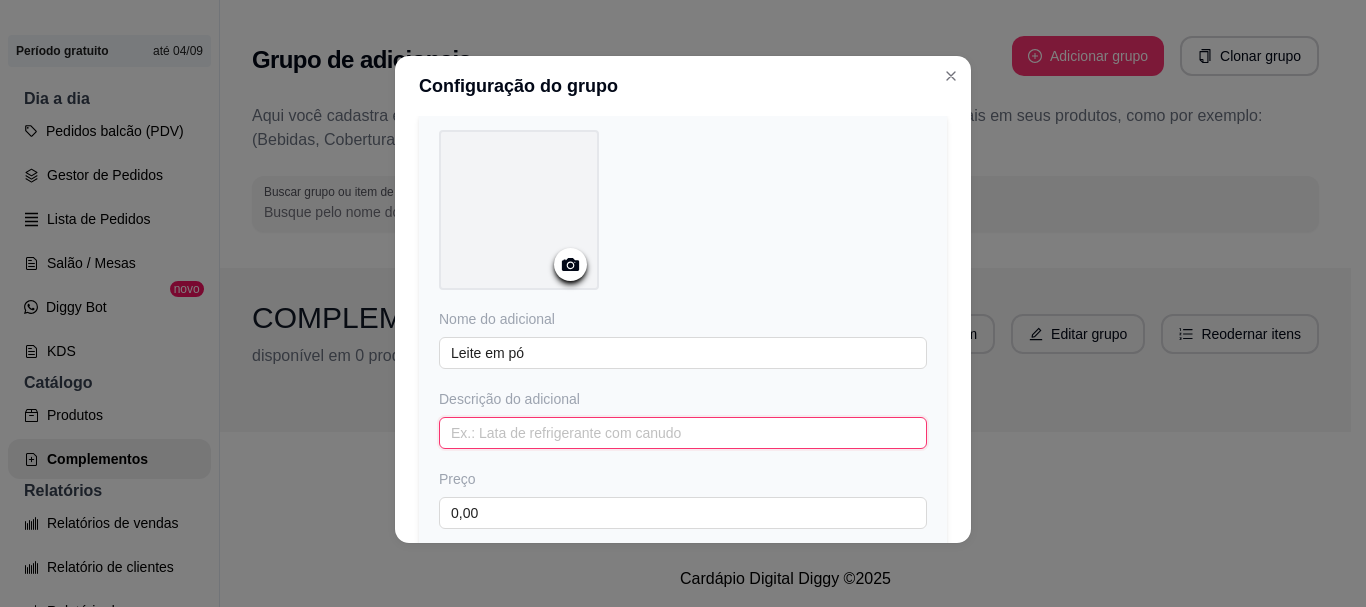 click at bounding box center (683, 433) 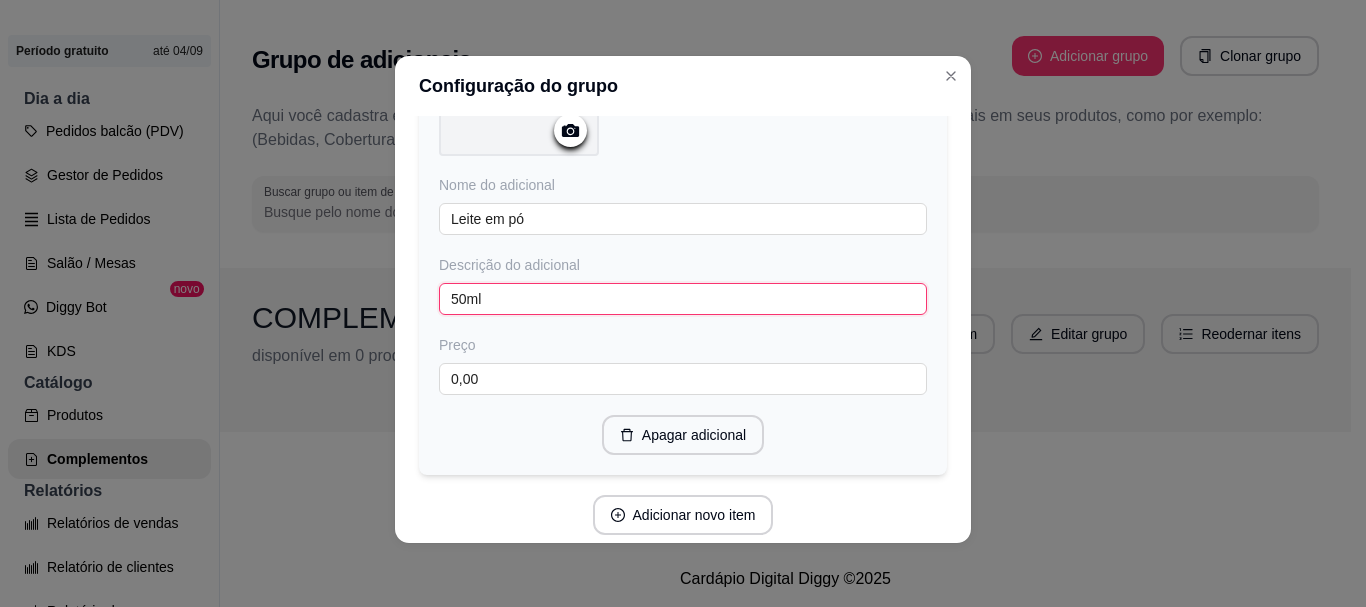 scroll, scrollTop: 809, scrollLeft: 0, axis: vertical 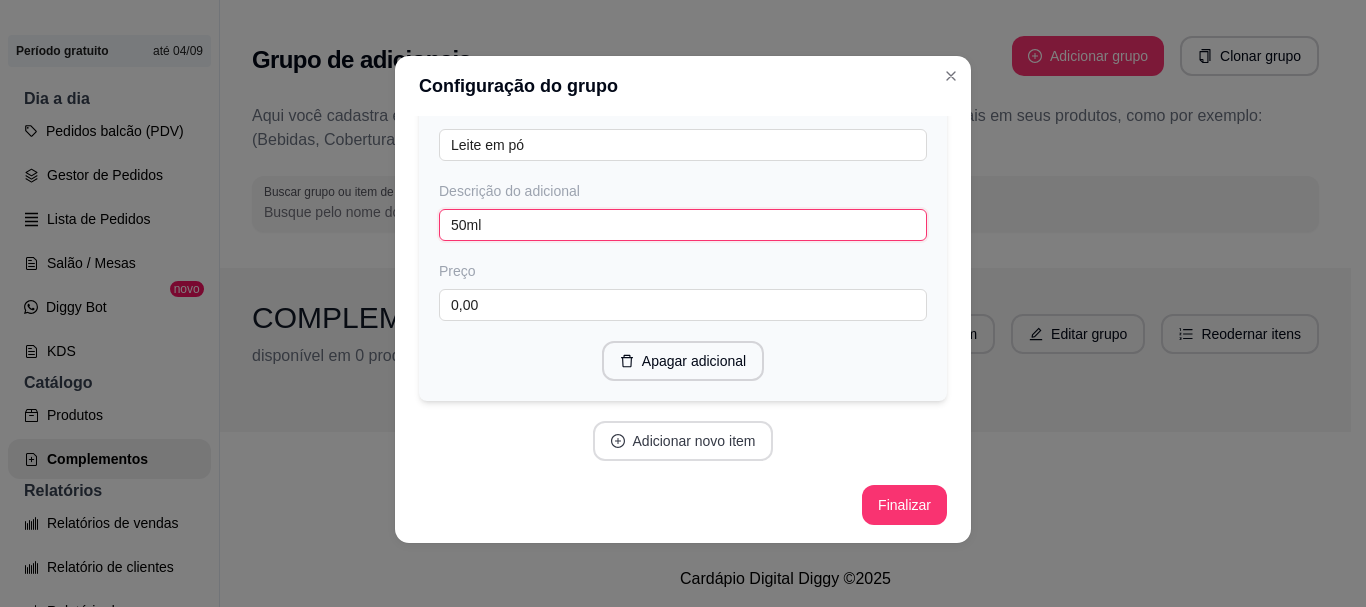 type on "50ml" 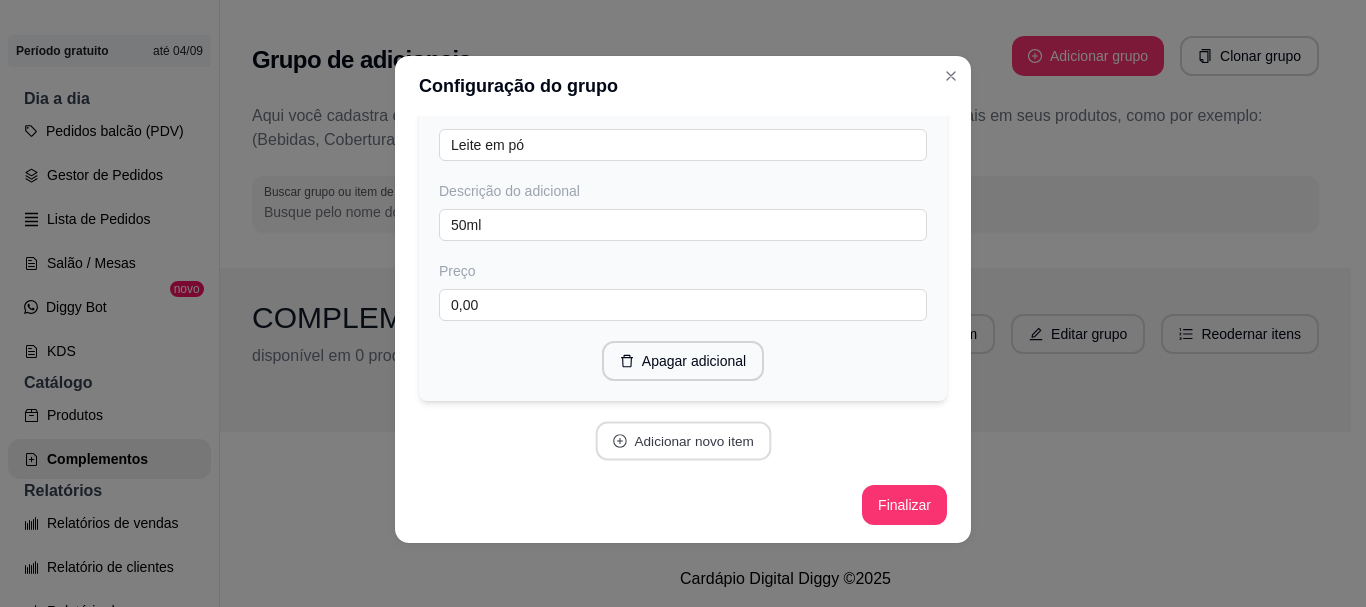 click on "Adicionar novo item" at bounding box center [683, 441] 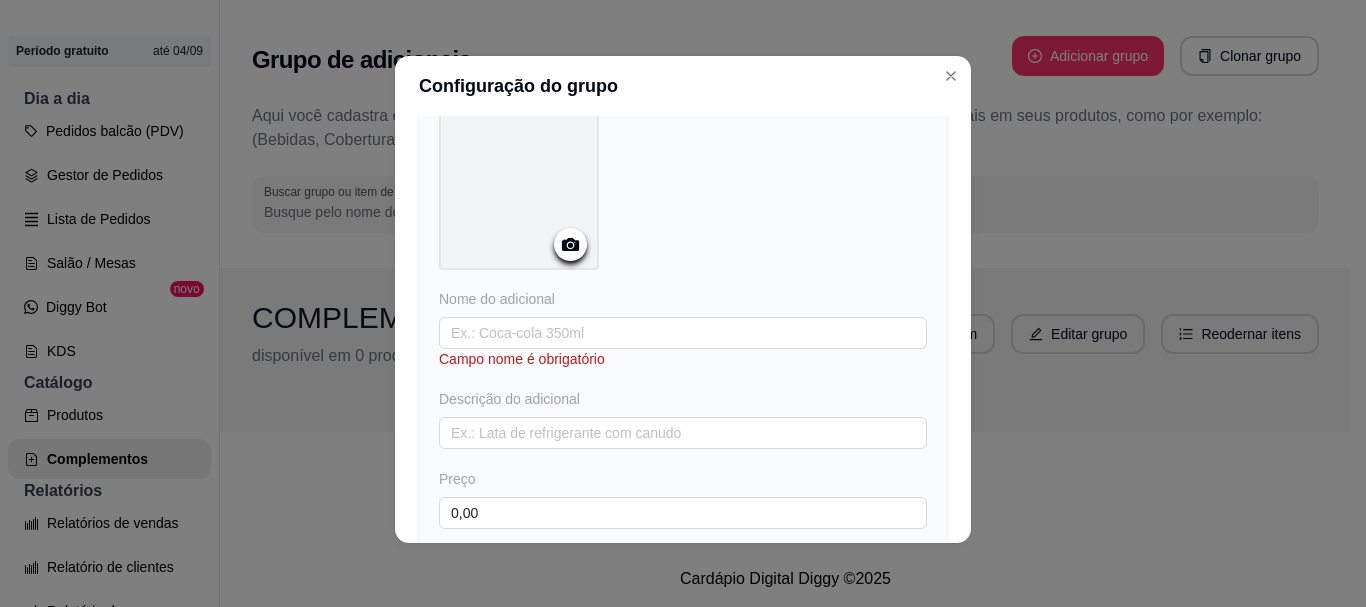 scroll, scrollTop: 1141, scrollLeft: 0, axis: vertical 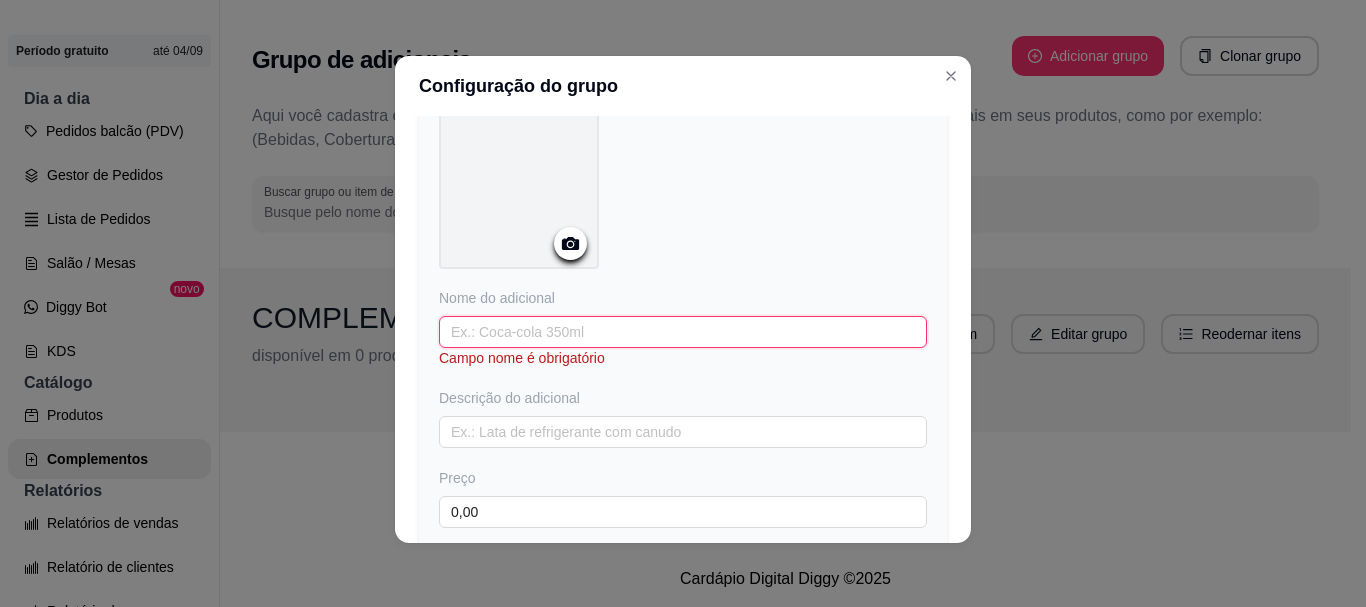 click at bounding box center (683, 332) 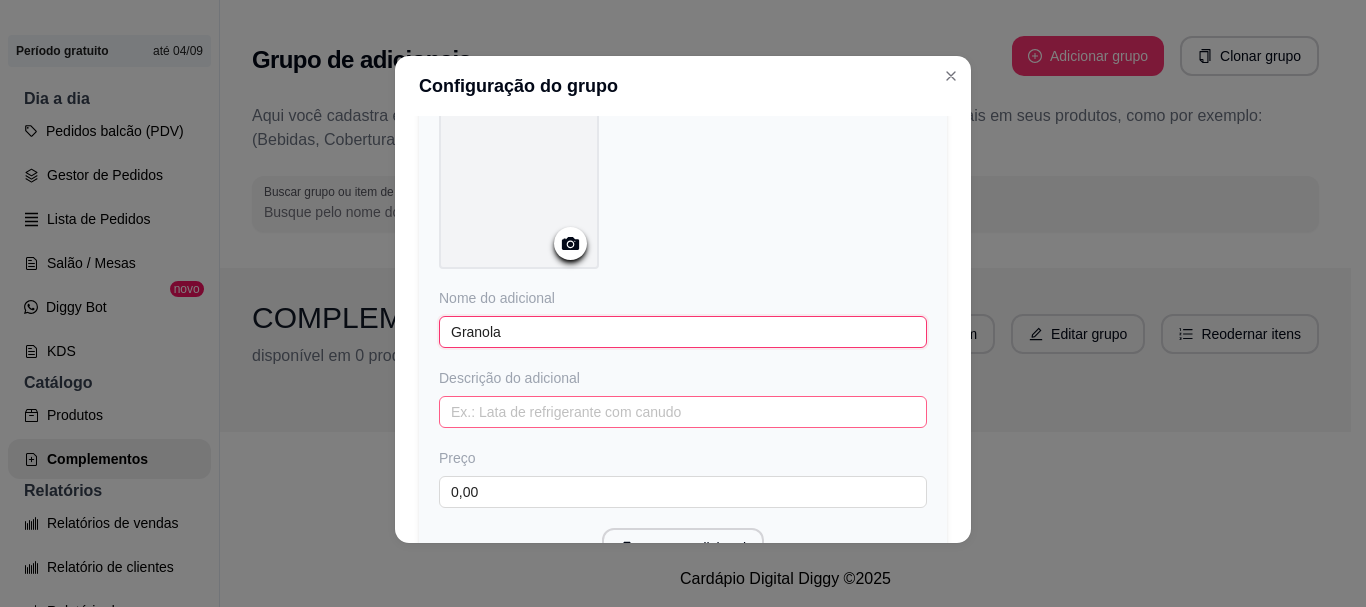 type on "Granola" 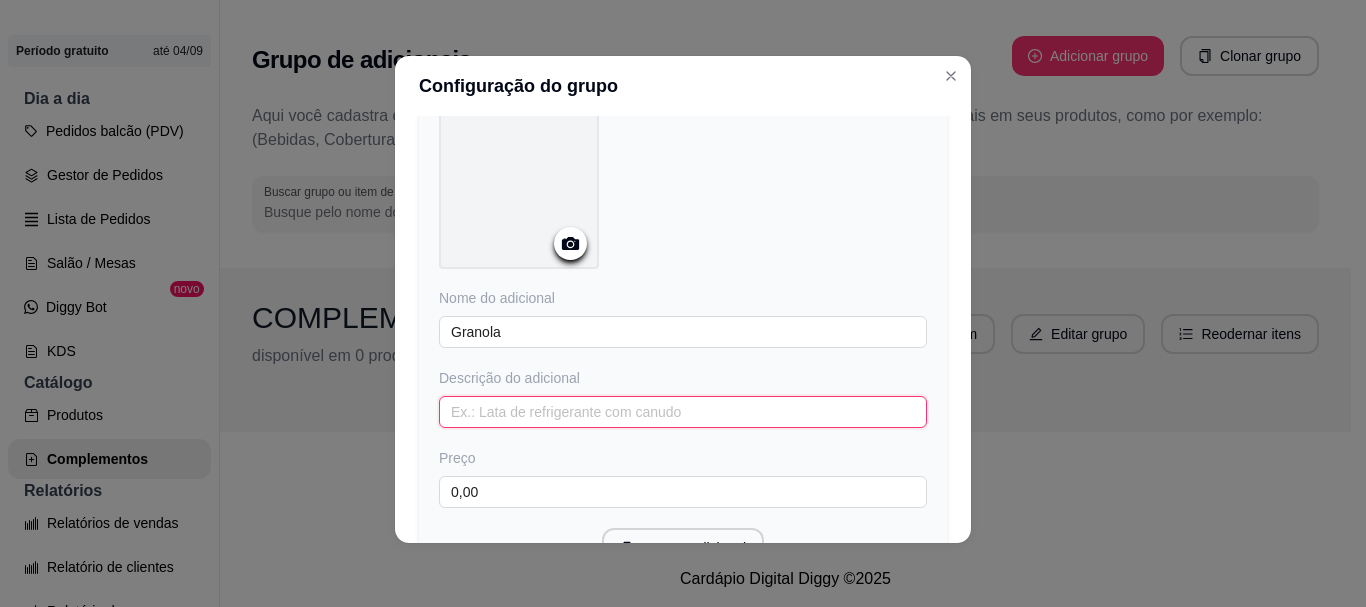 click at bounding box center [683, 412] 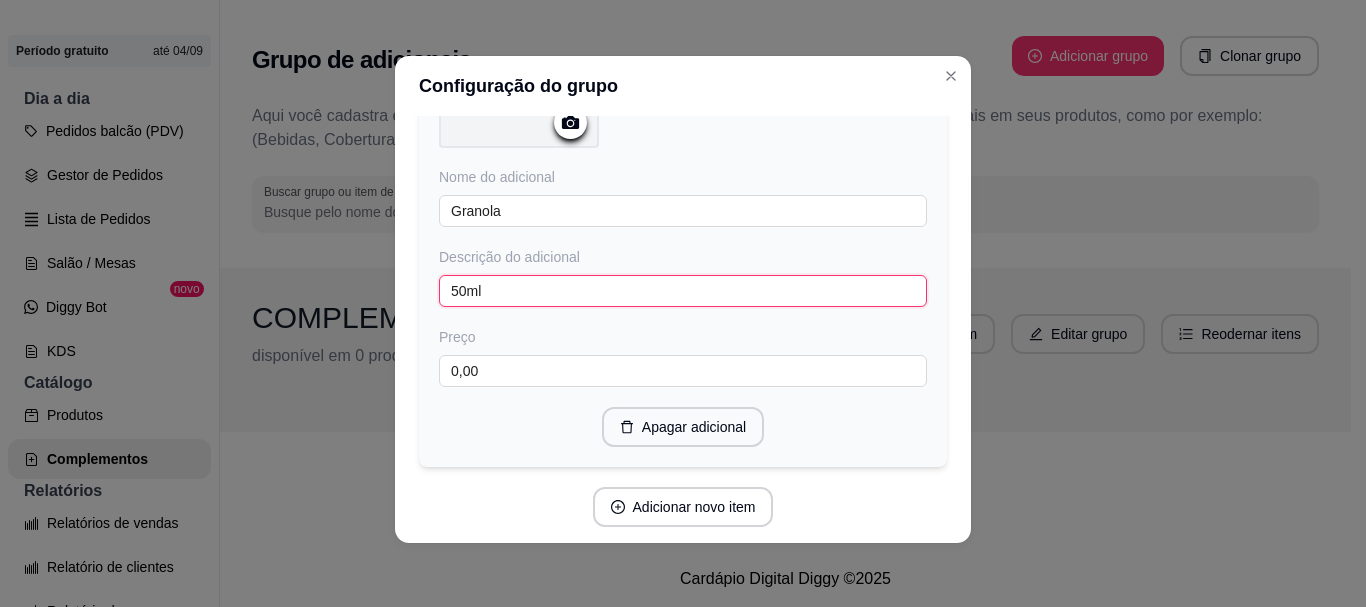 scroll, scrollTop: 1327, scrollLeft: 0, axis: vertical 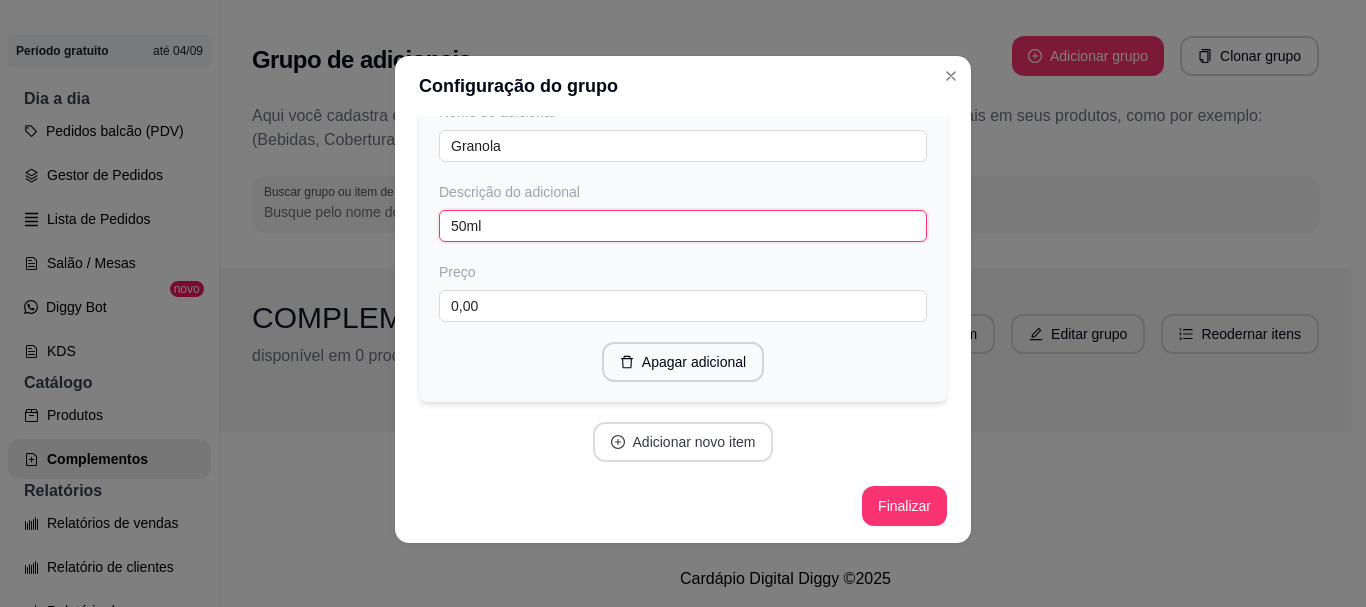 type on "50ml" 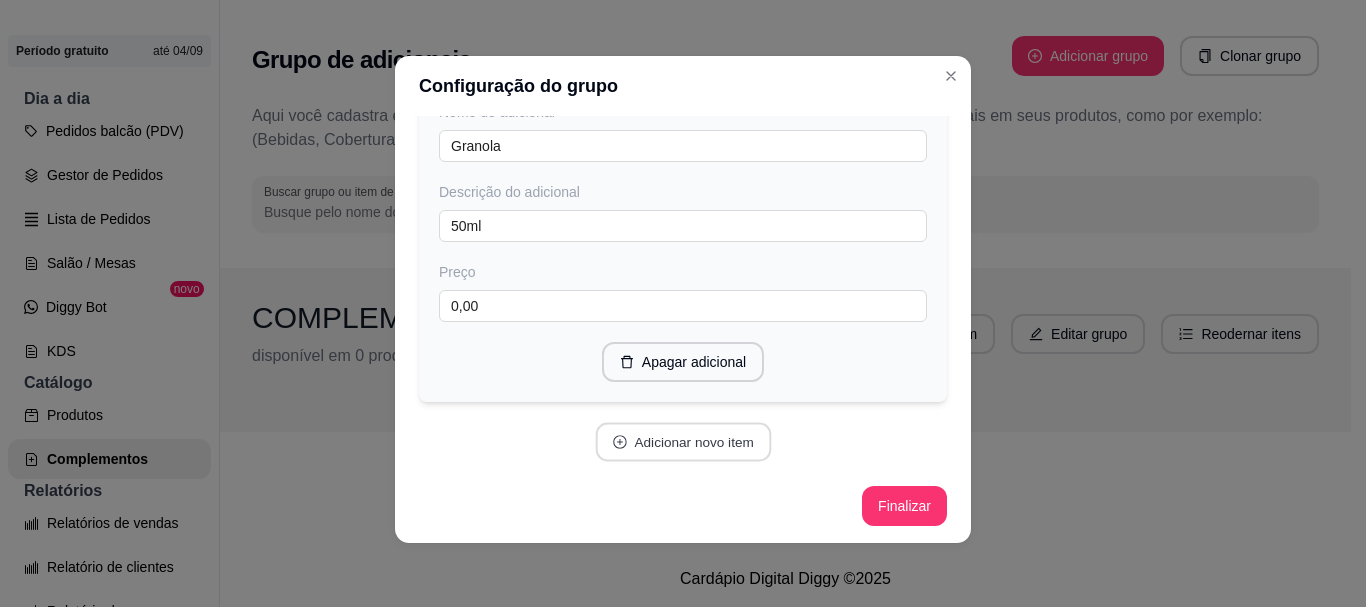 click on "Adicionar novo item" at bounding box center (683, 442) 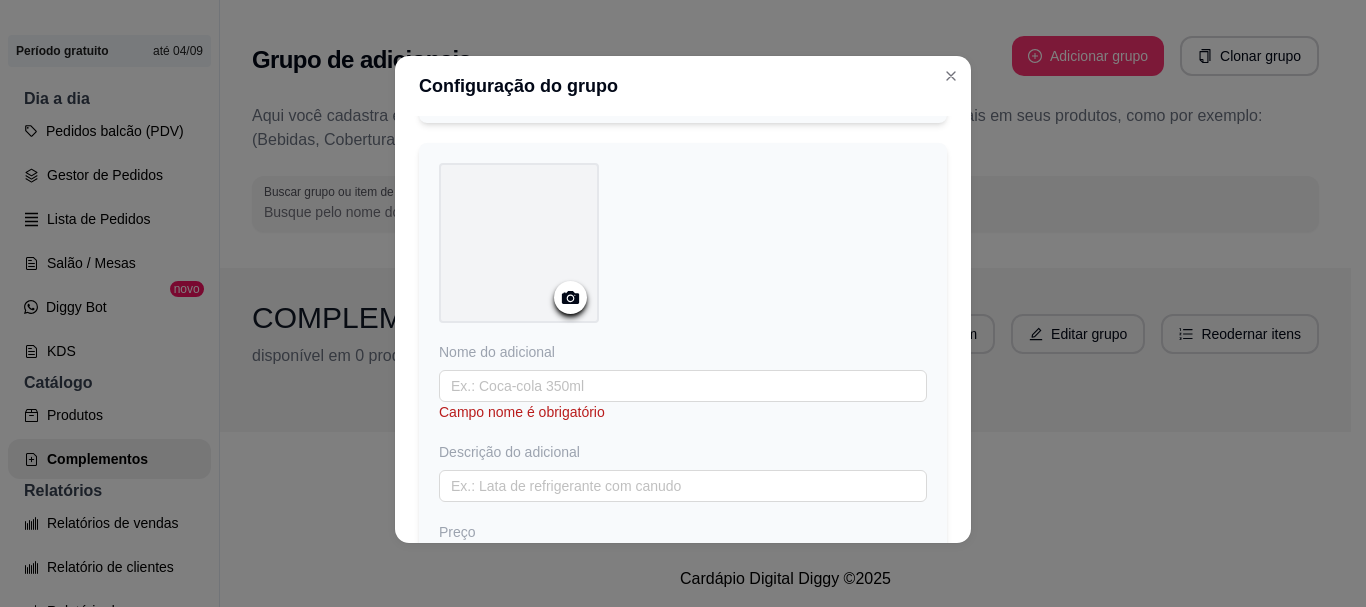 scroll, scrollTop: 1608, scrollLeft: 0, axis: vertical 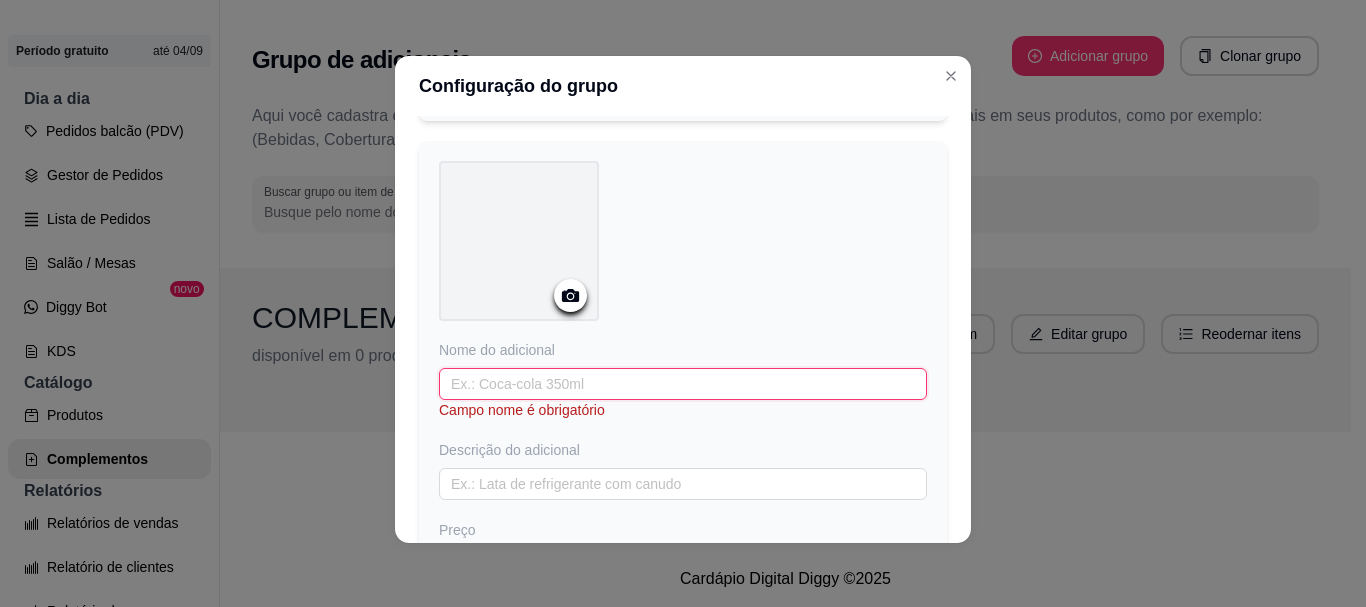 click at bounding box center (683, 384) 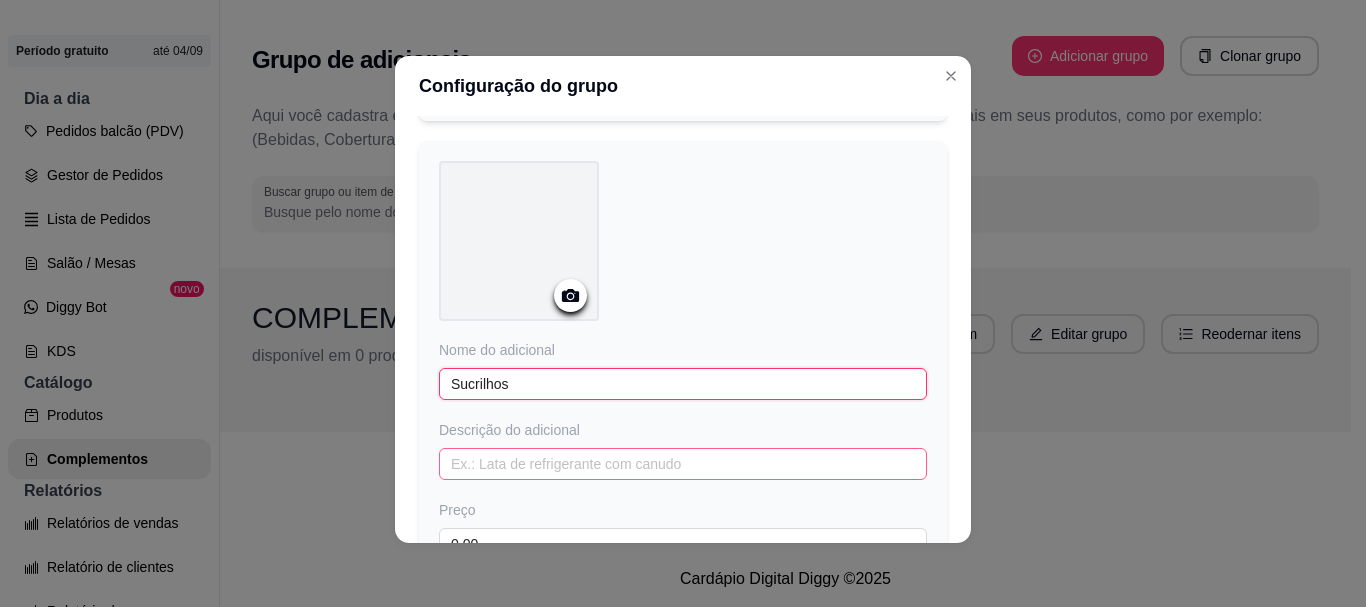 type on "Sucrilhos" 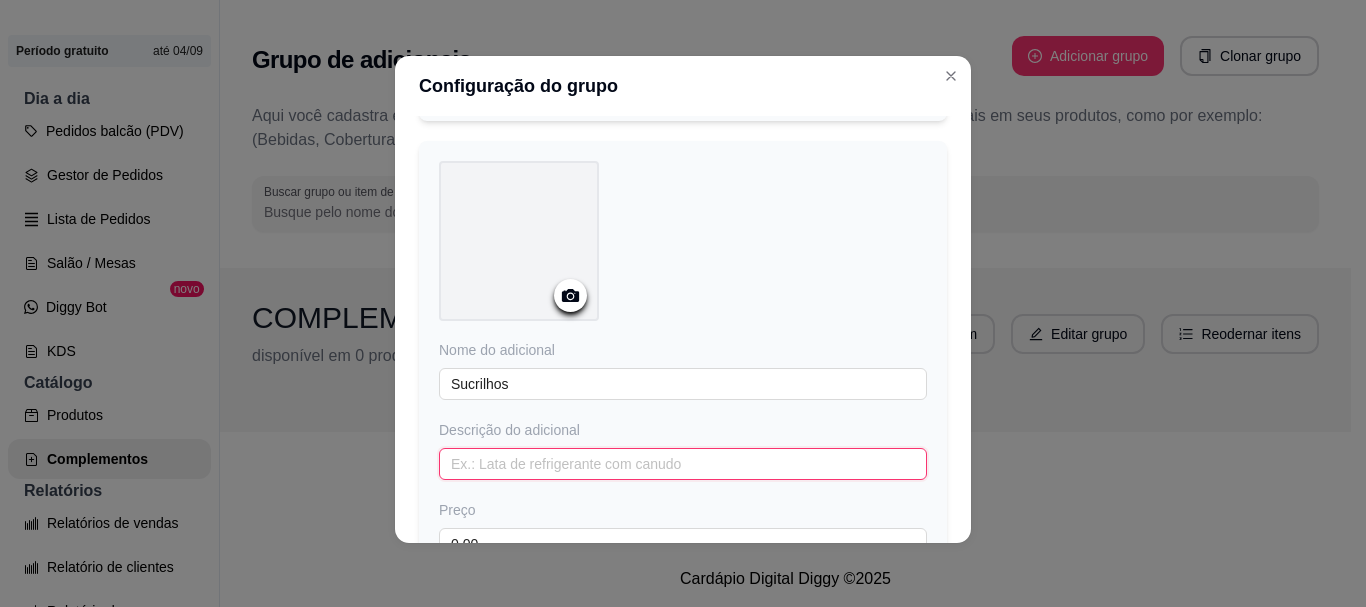 click at bounding box center [683, 464] 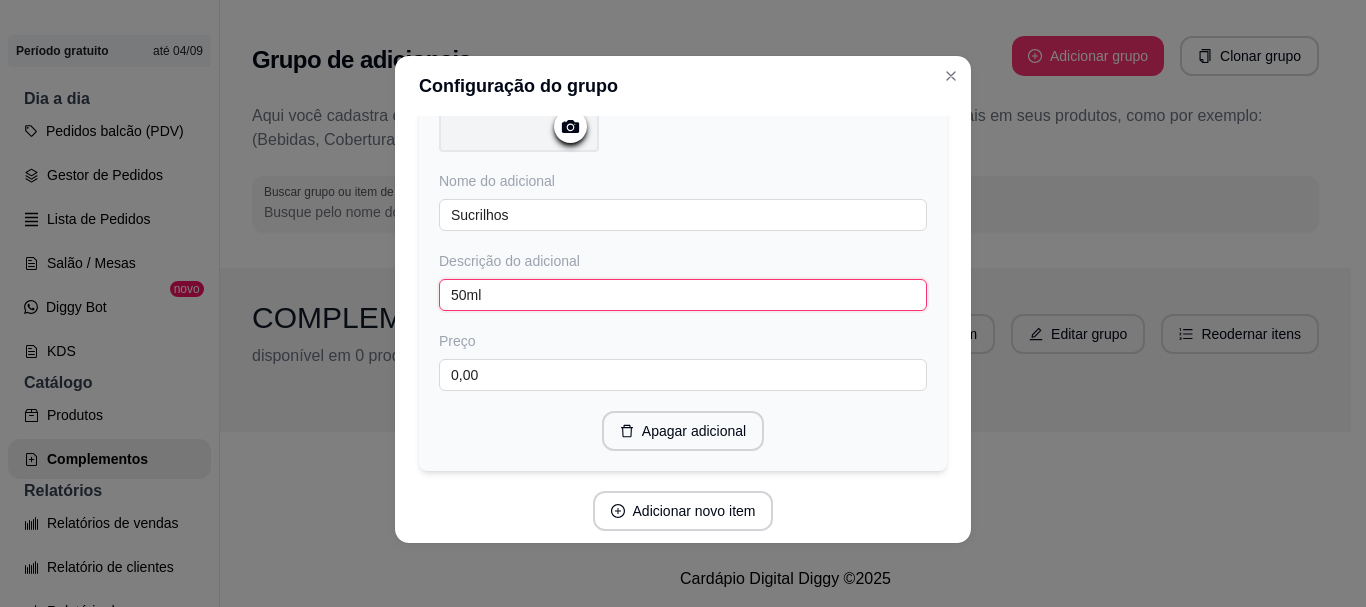 scroll, scrollTop: 1832, scrollLeft: 0, axis: vertical 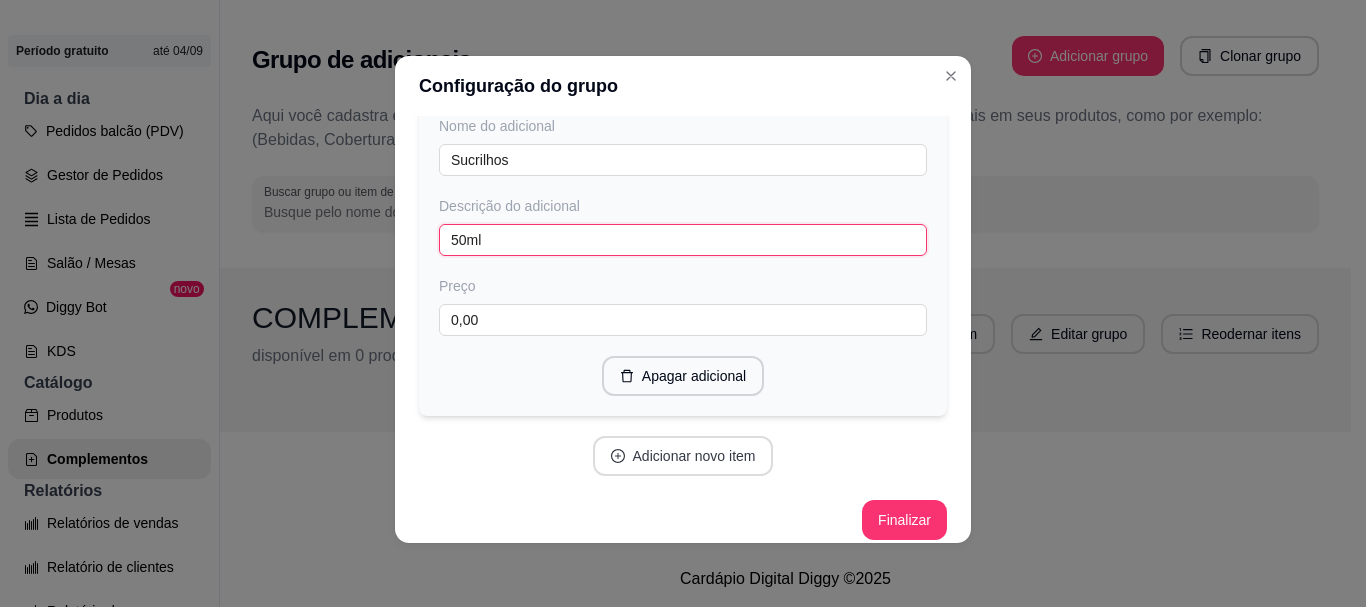type on "50ml" 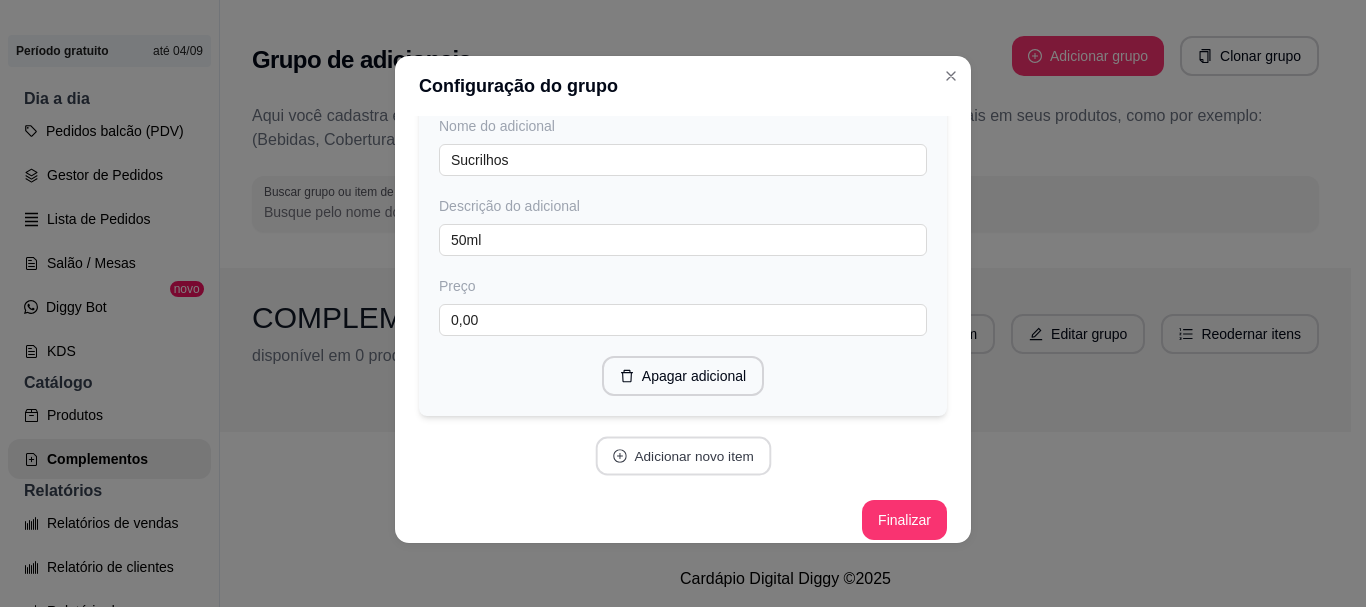 click on "Adicionar novo item" at bounding box center [683, 456] 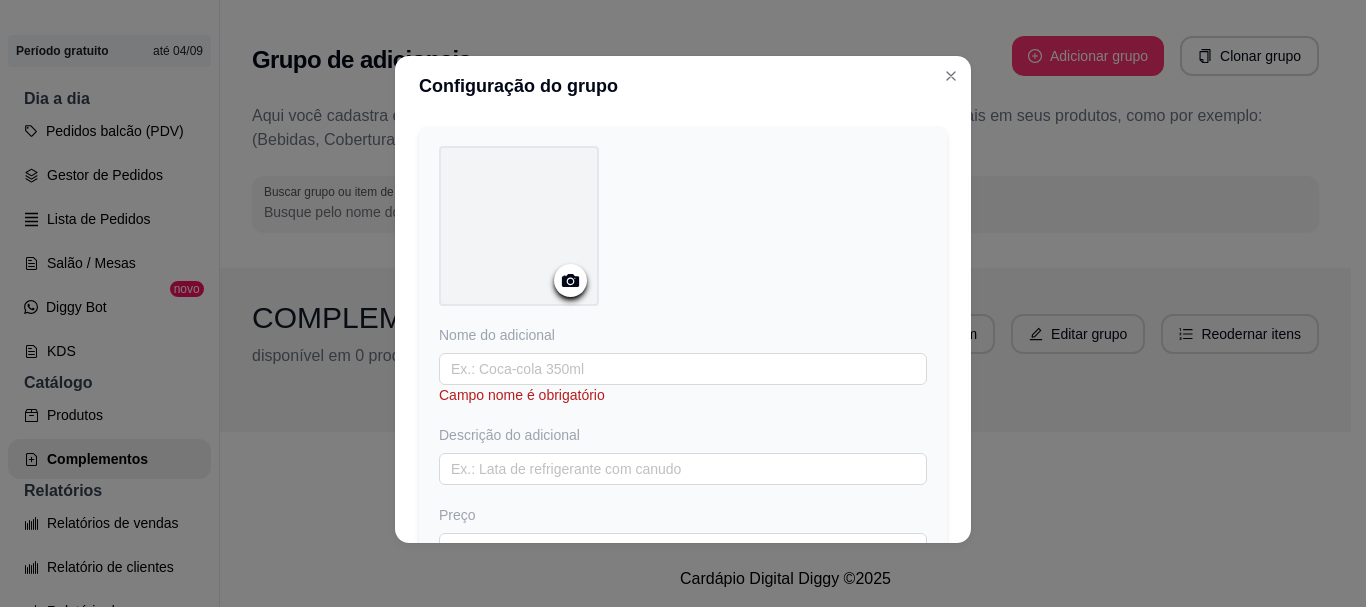 scroll, scrollTop: 2143, scrollLeft: 0, axis: vertical 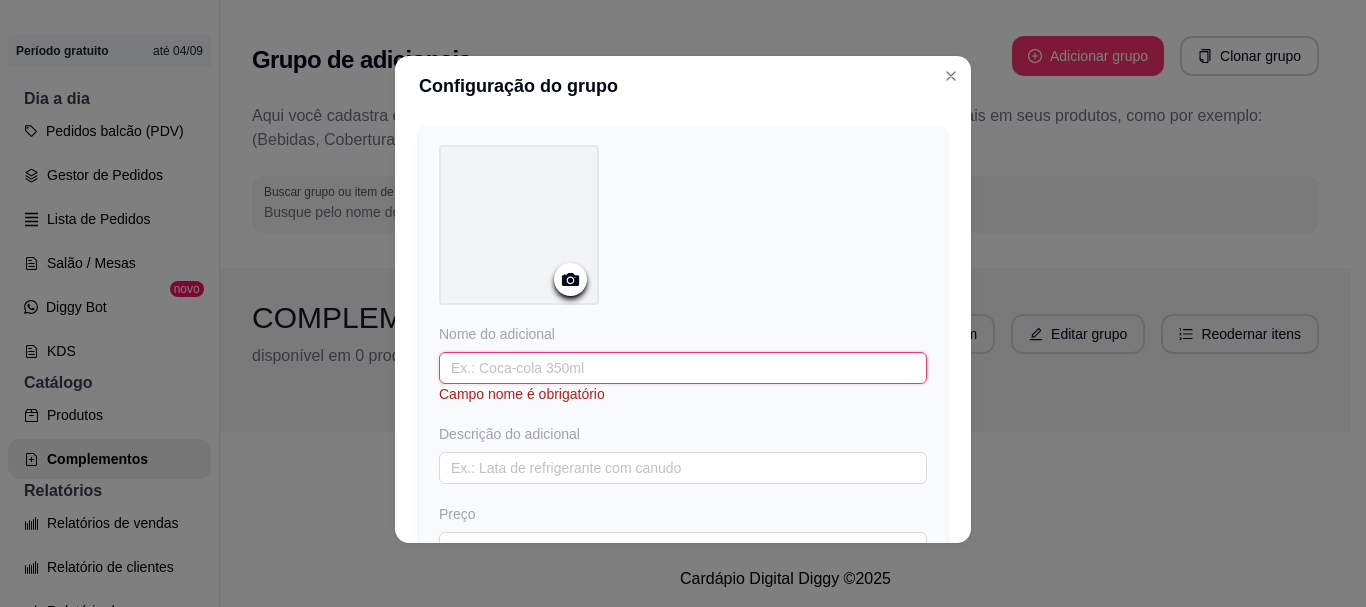 click at bounding box center (683, 368) 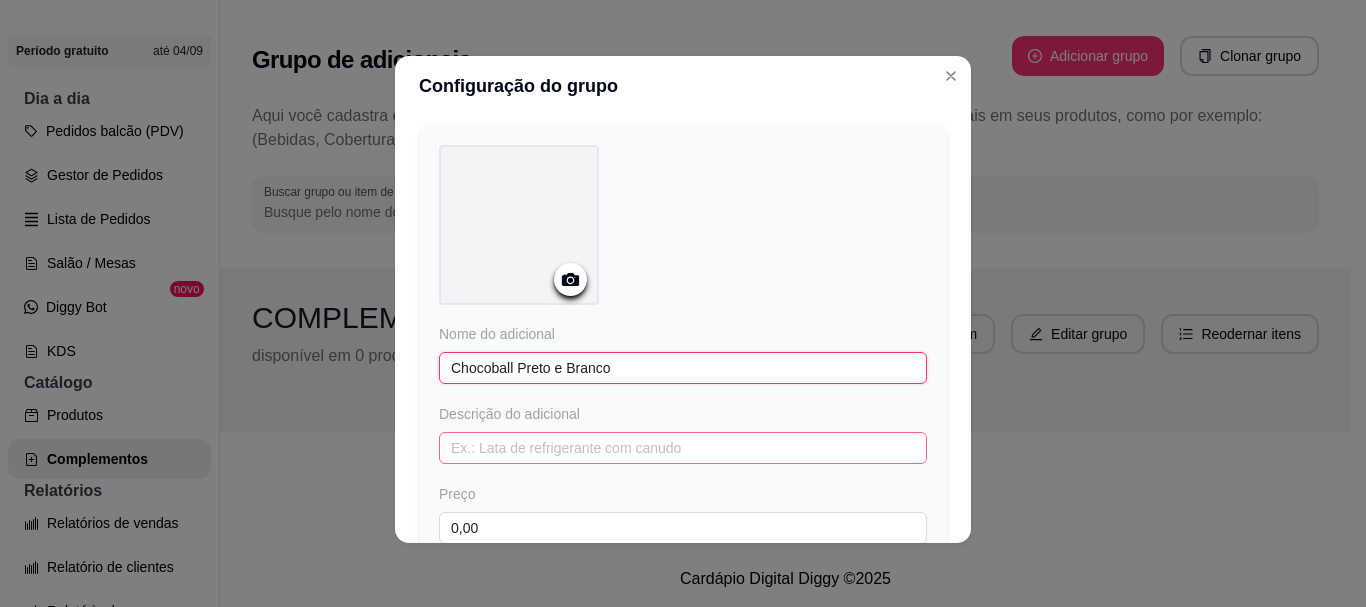 type on "Chocoball Preto e Branco" 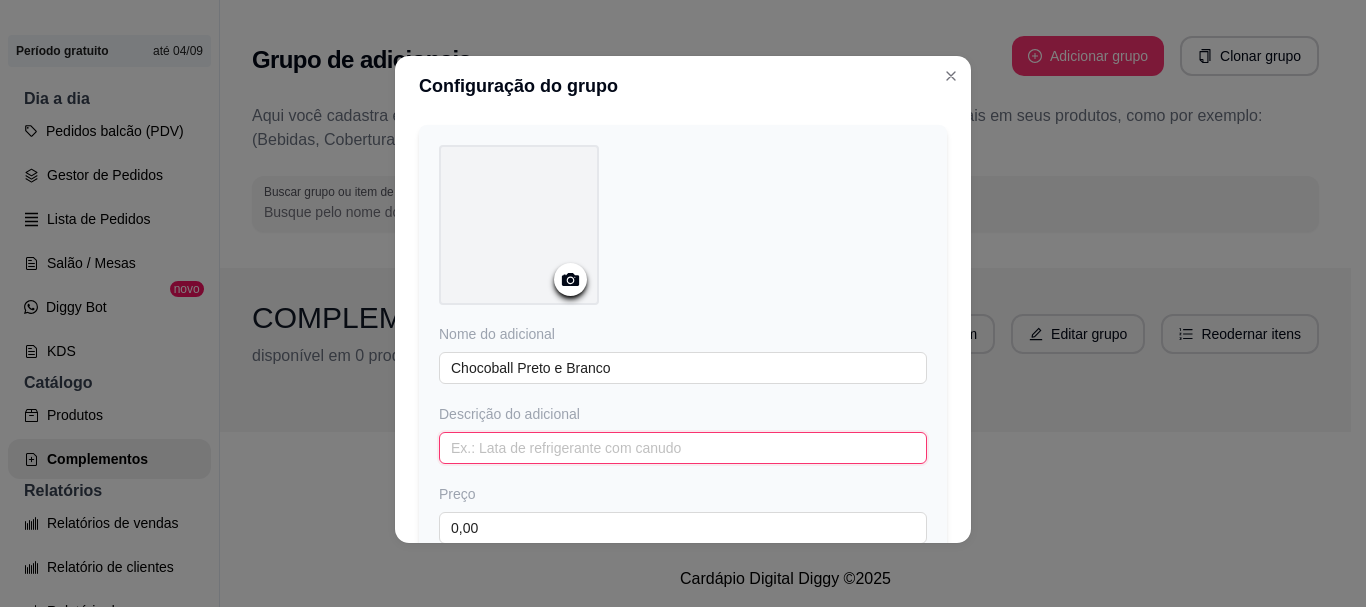 click at bounding box center (683, 448) 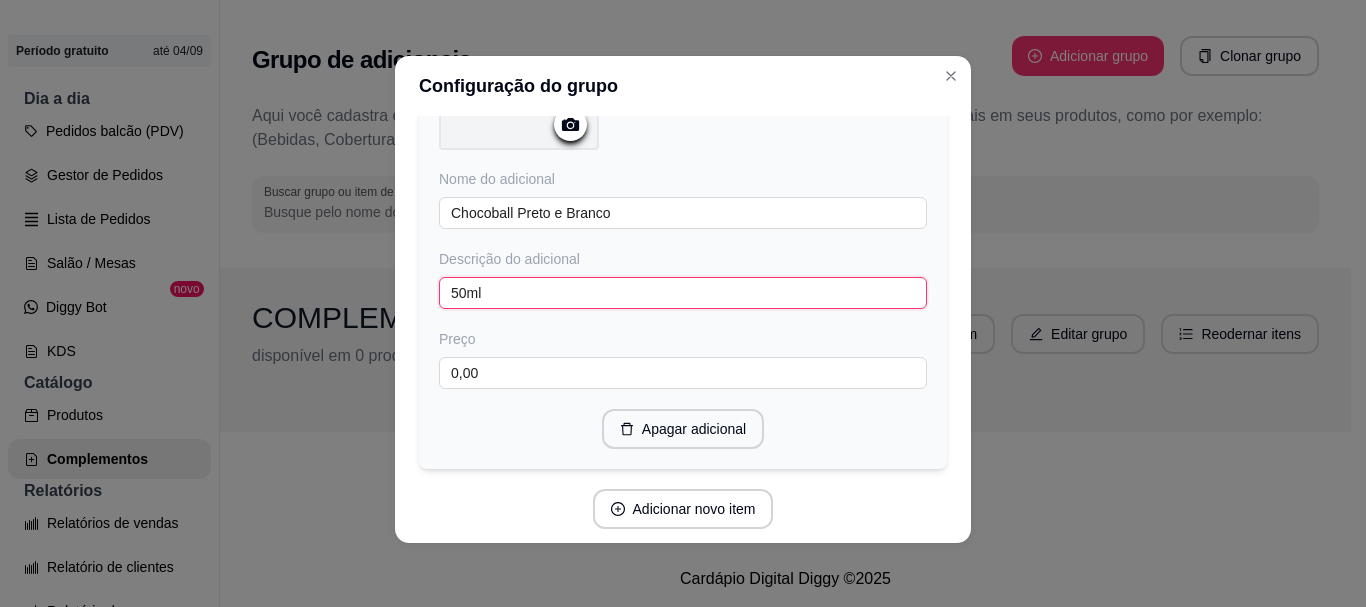 scroll, scrollTop: 2299, scrollLeft: 0, axis: vertical 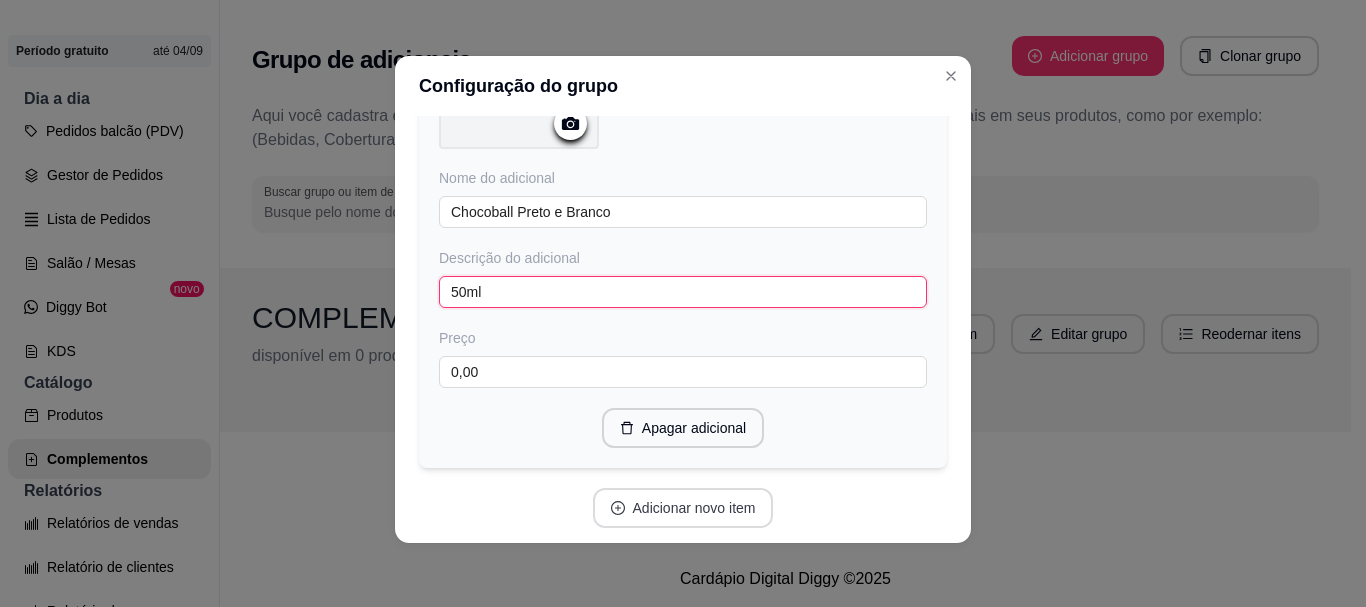 type on "50ml" 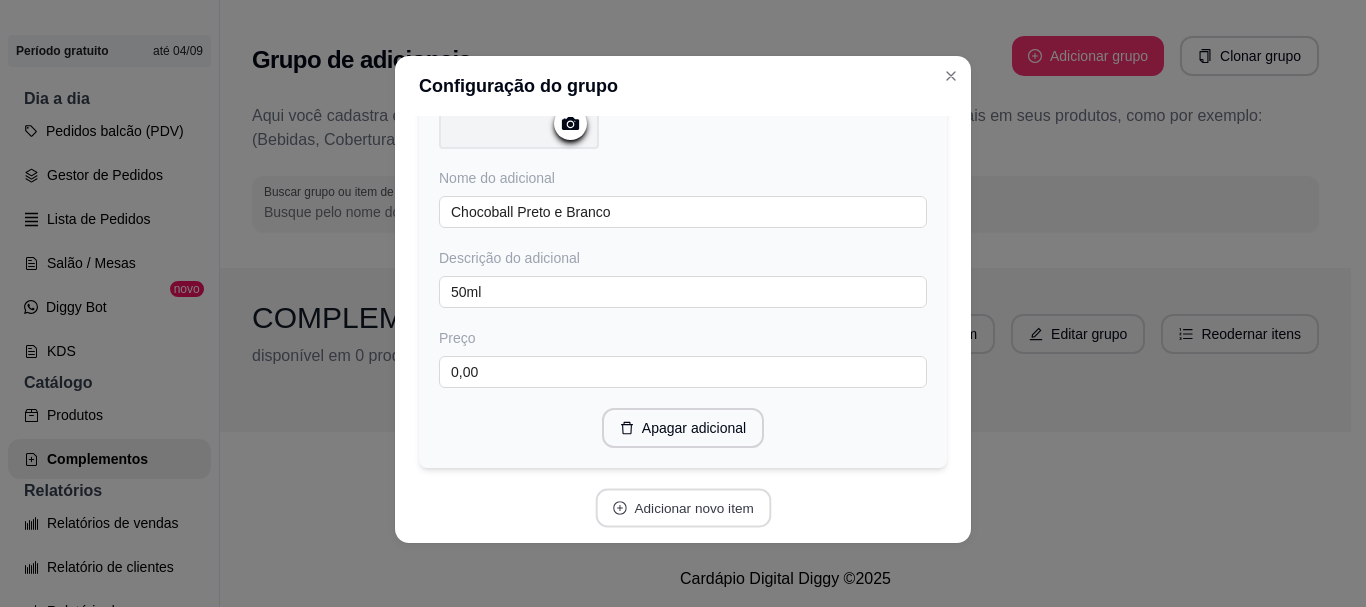 click on "Adicionar novo item" at bounding box center (683, 508) 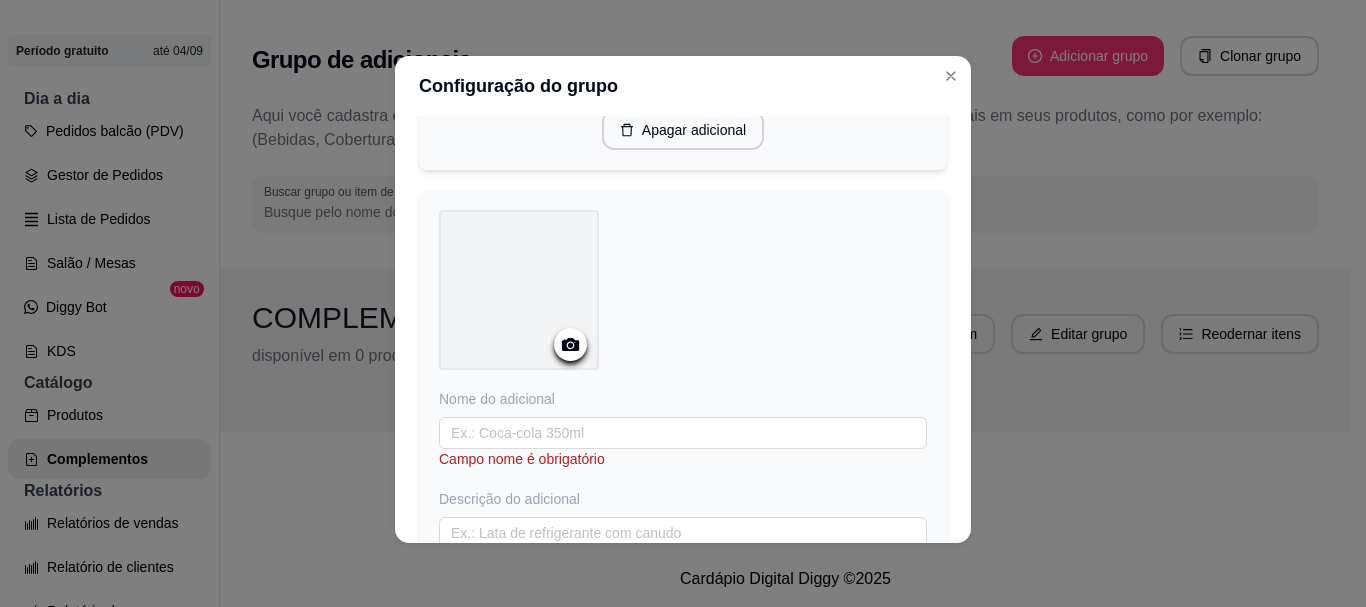 scroll, scrollTop: 2598, scrollLeft: 0, axis: vertical 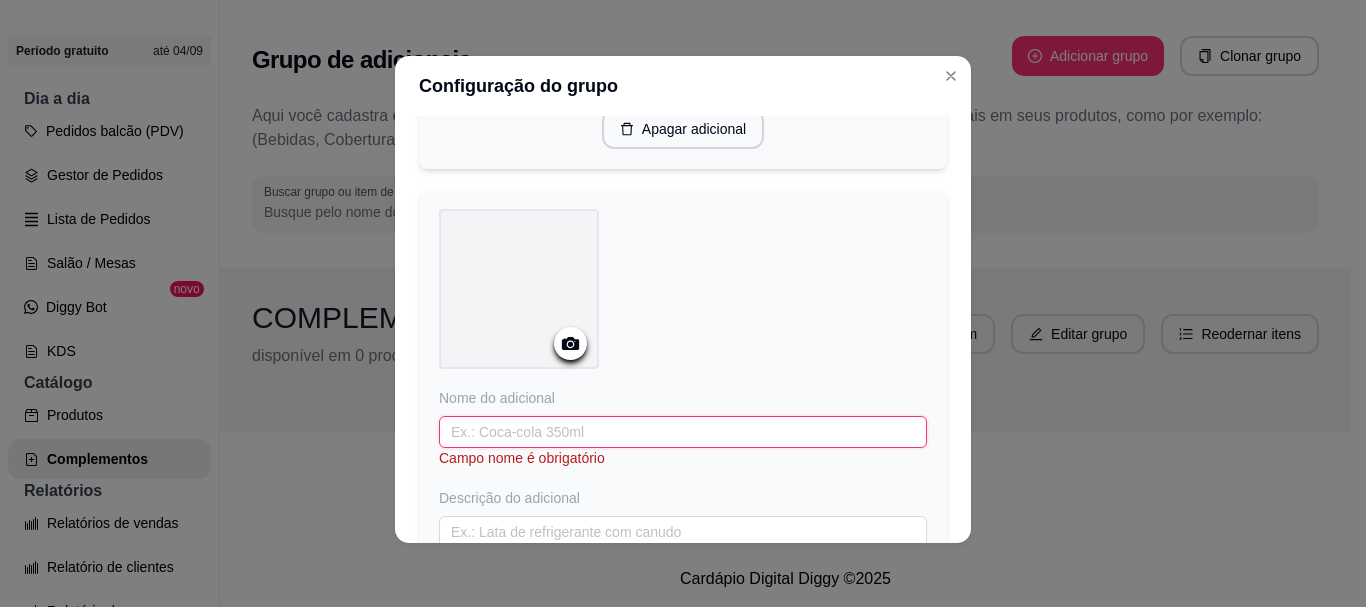 click at bounding box center [683, 432] 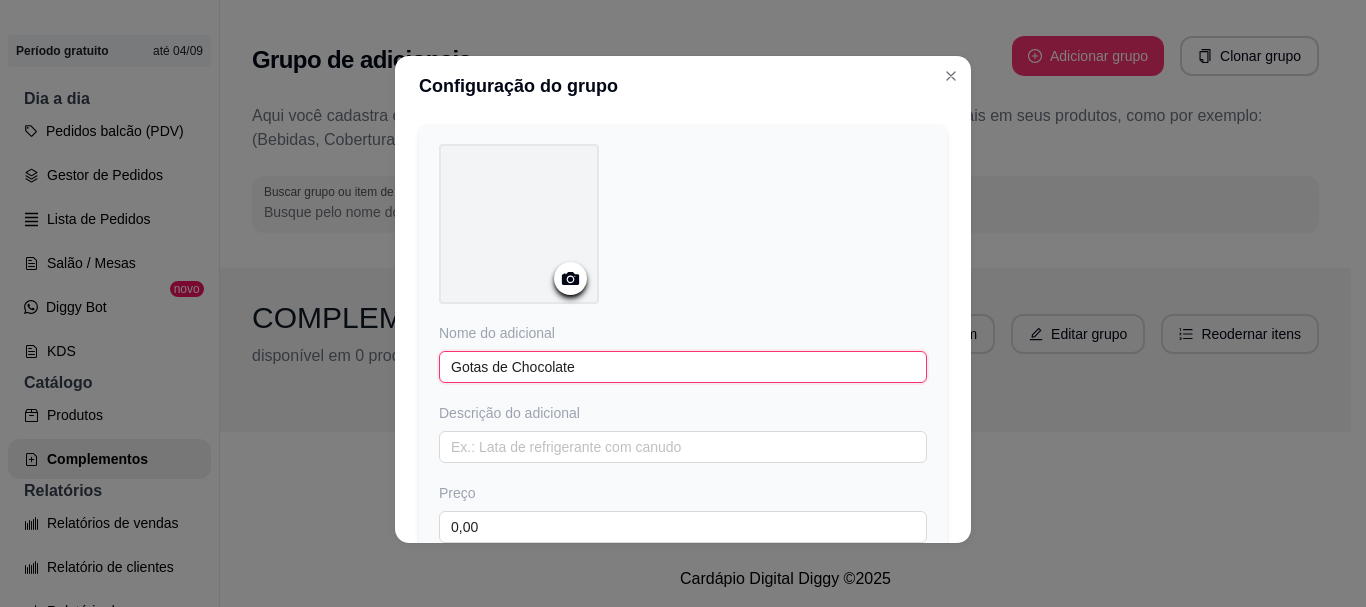 scroll, scrollTop: 2664, scrollLeft: 0, axis: vertical 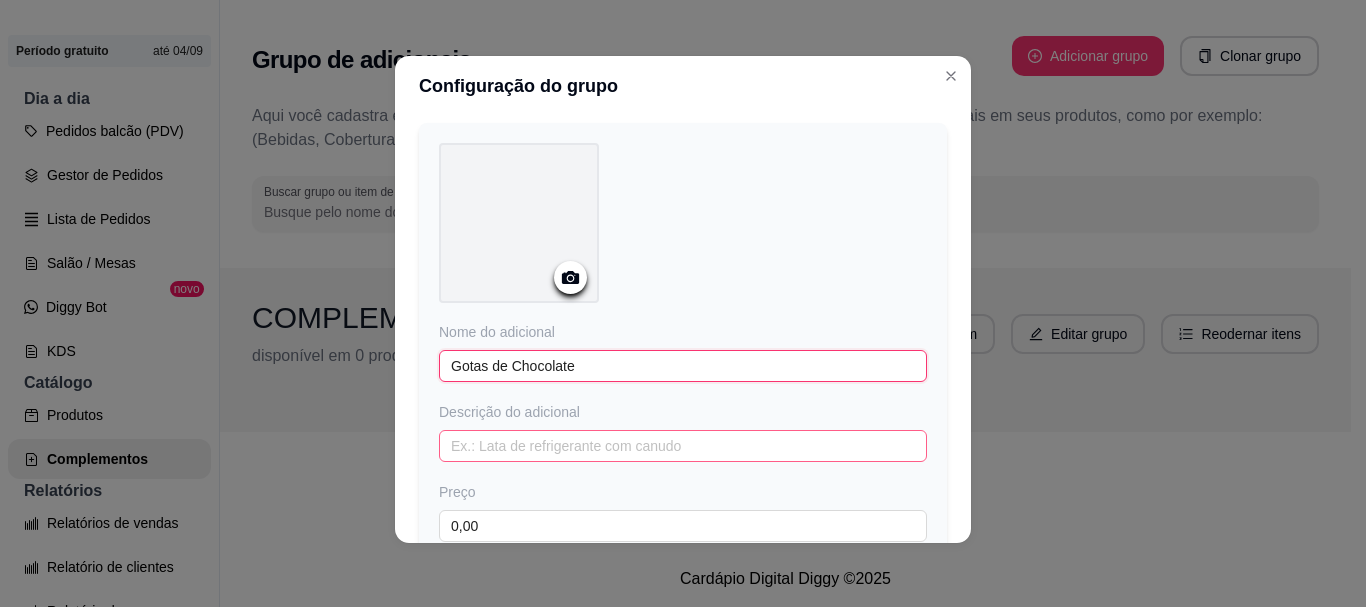 type on "Gotas de Chocolate" 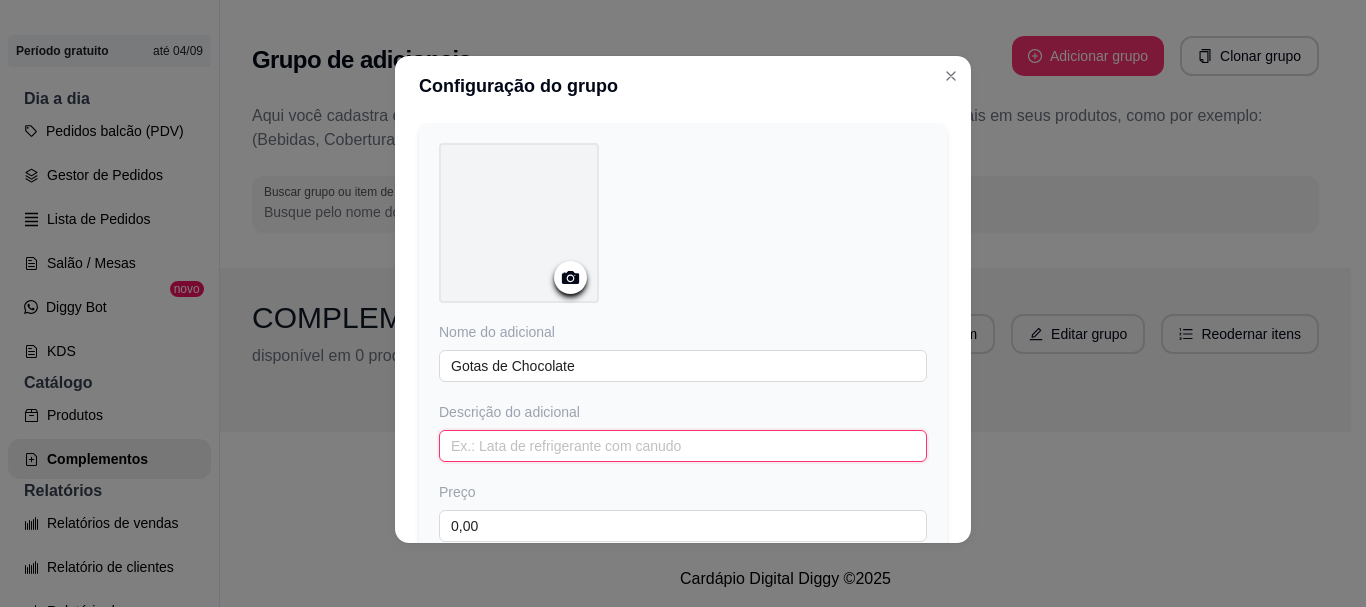 click at bounding box center (683, 446) 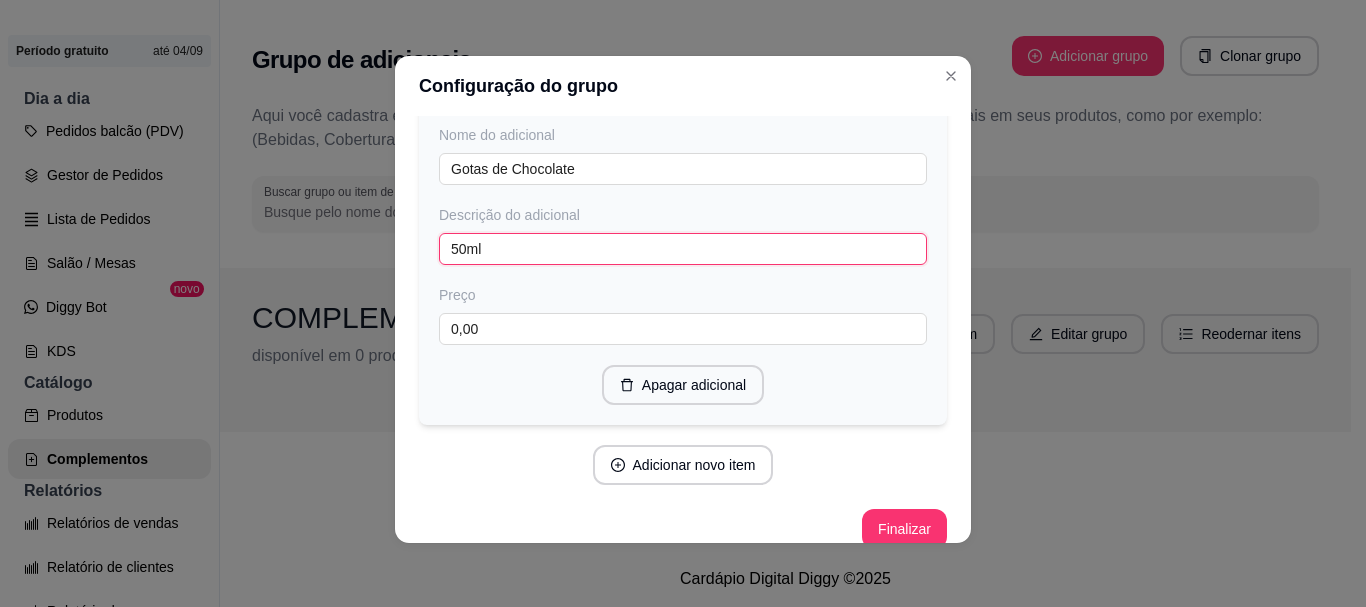 scroll, scrollTop: 2881, scrollLeft: 0, axis: vertical 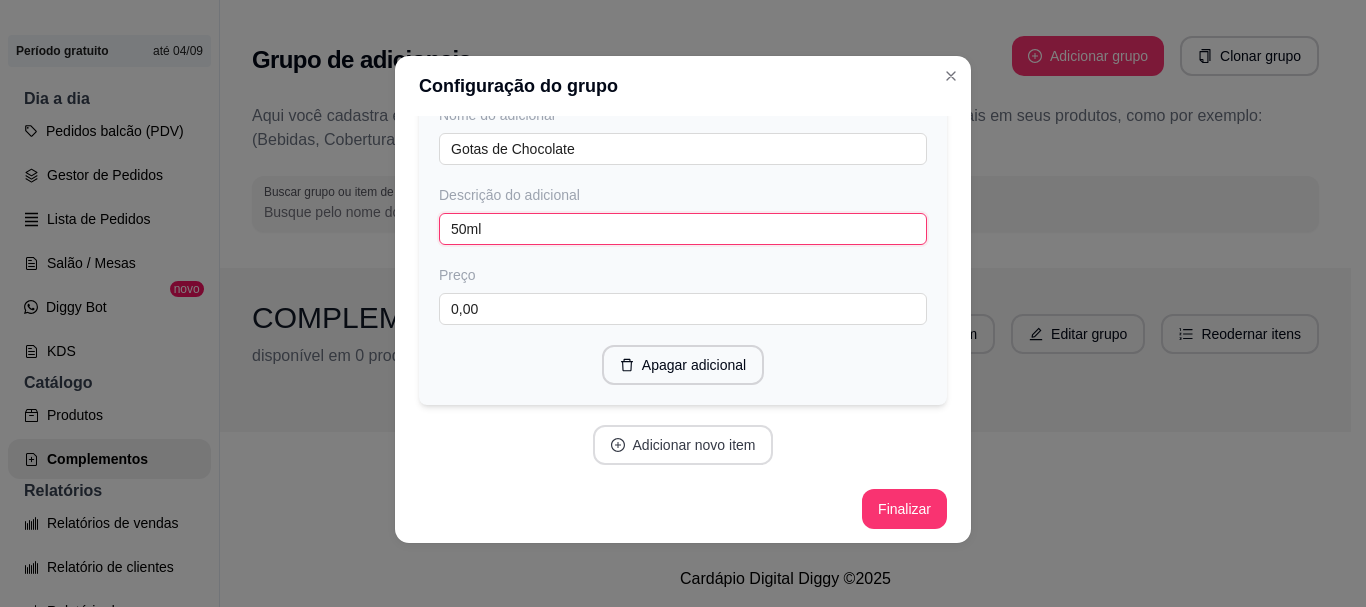 type on "50ml" 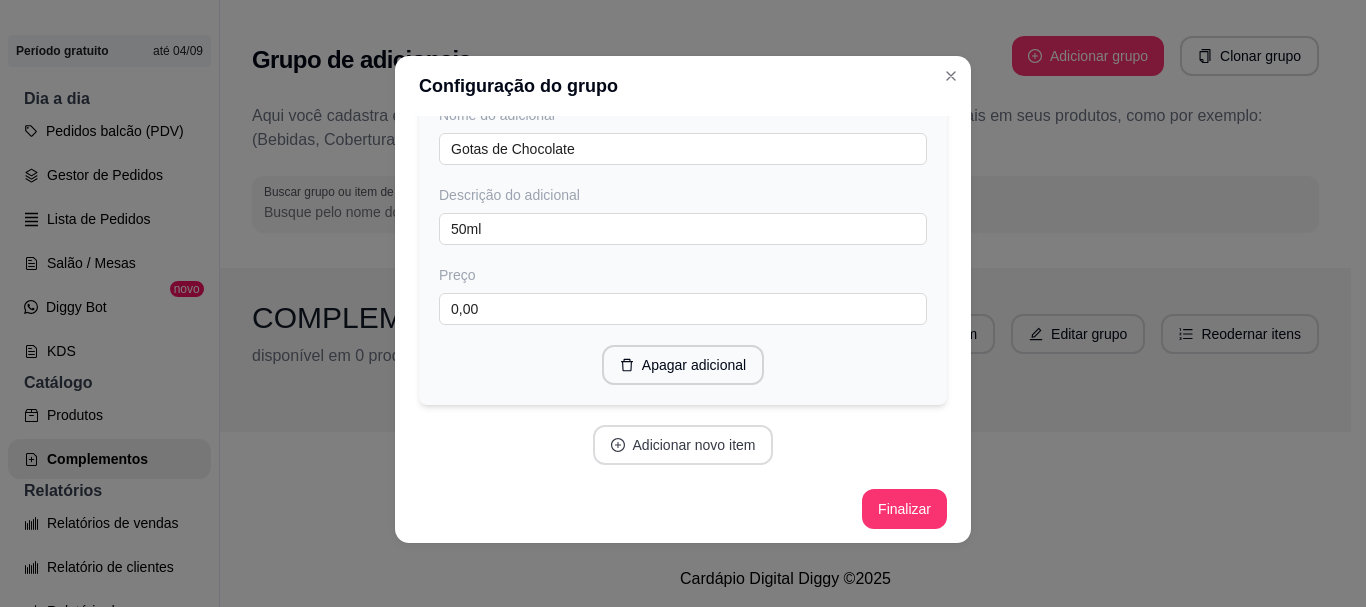 click on "Adicionar novo item" at bounding box center (683, 445) 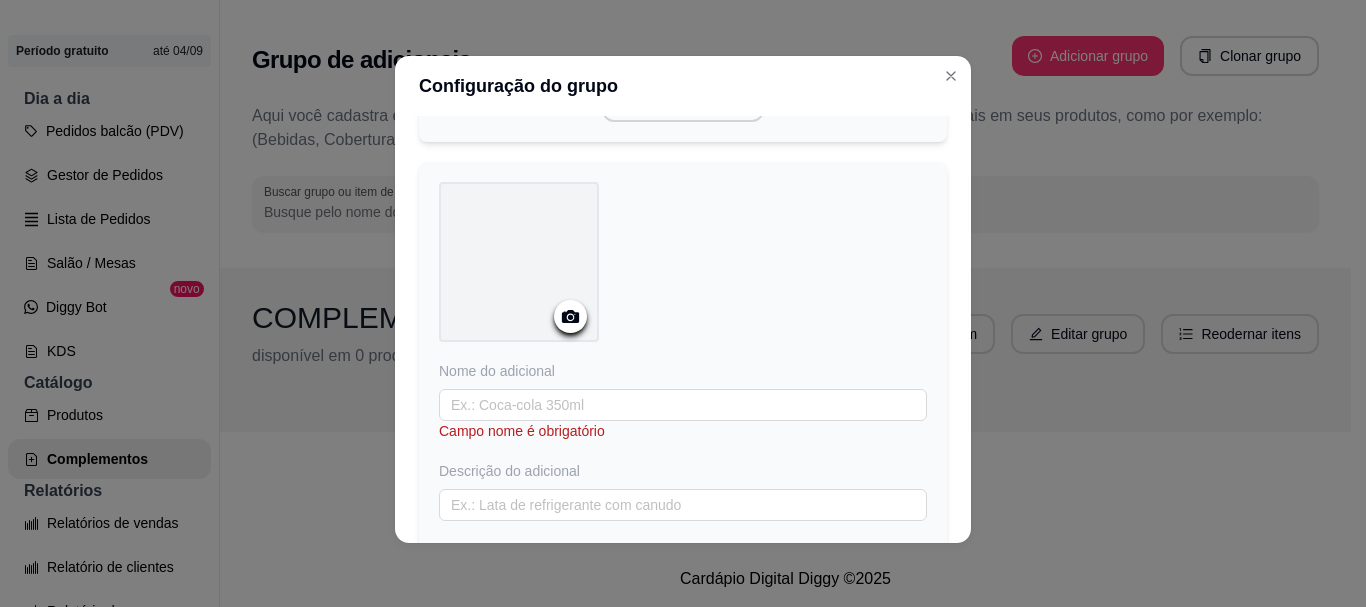 scroll, scrollTop: 3145, scrollLeft: 0, axis: vertical 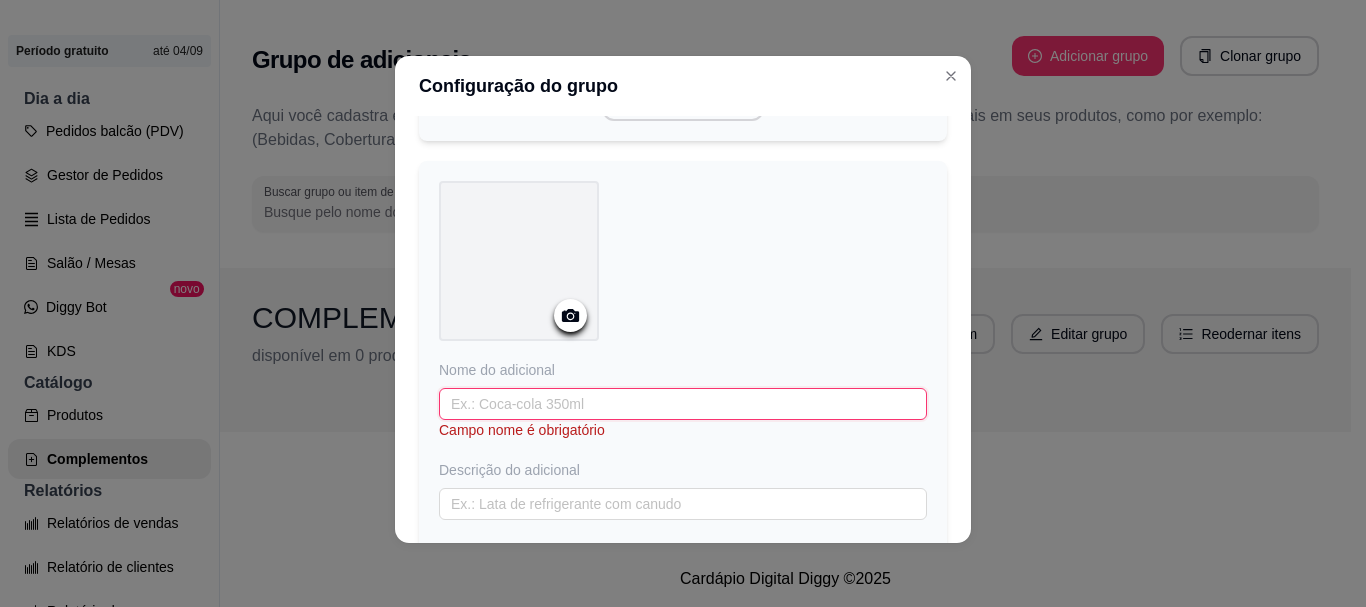 click at bounding box center (683, 404) 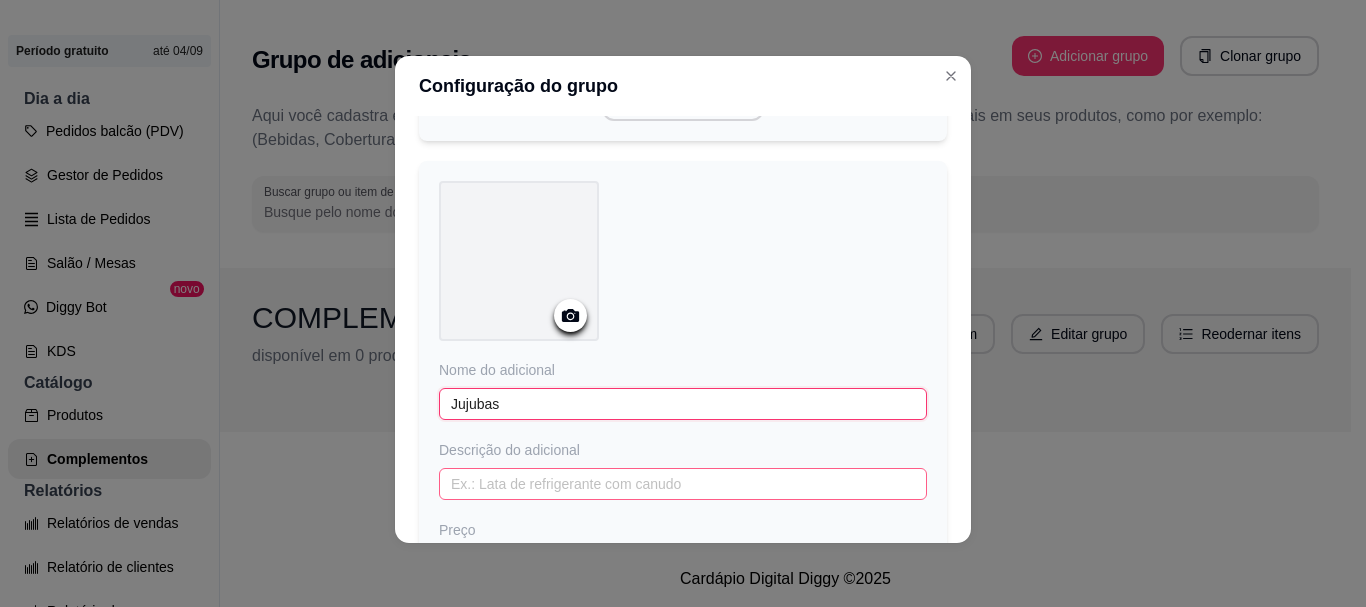 type on "Jujubas" 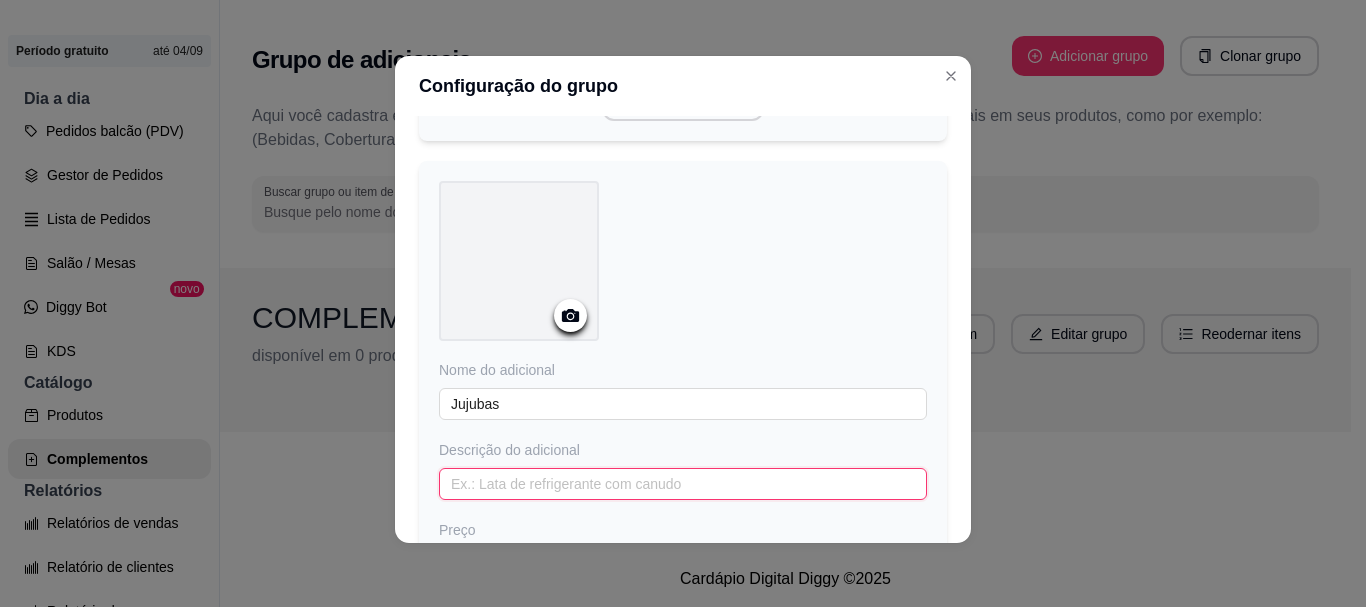 click at bounding box center (683, 484) 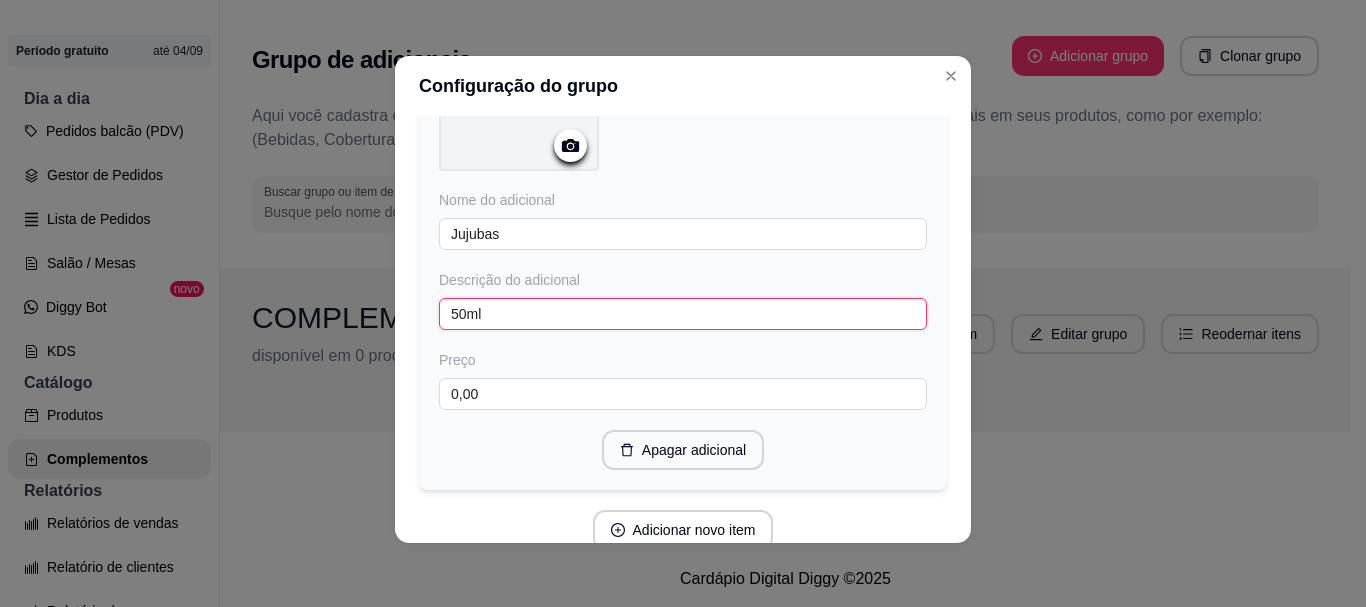 scroll, scrollTop: 3399, scrollLeft: 0, axis: vertical 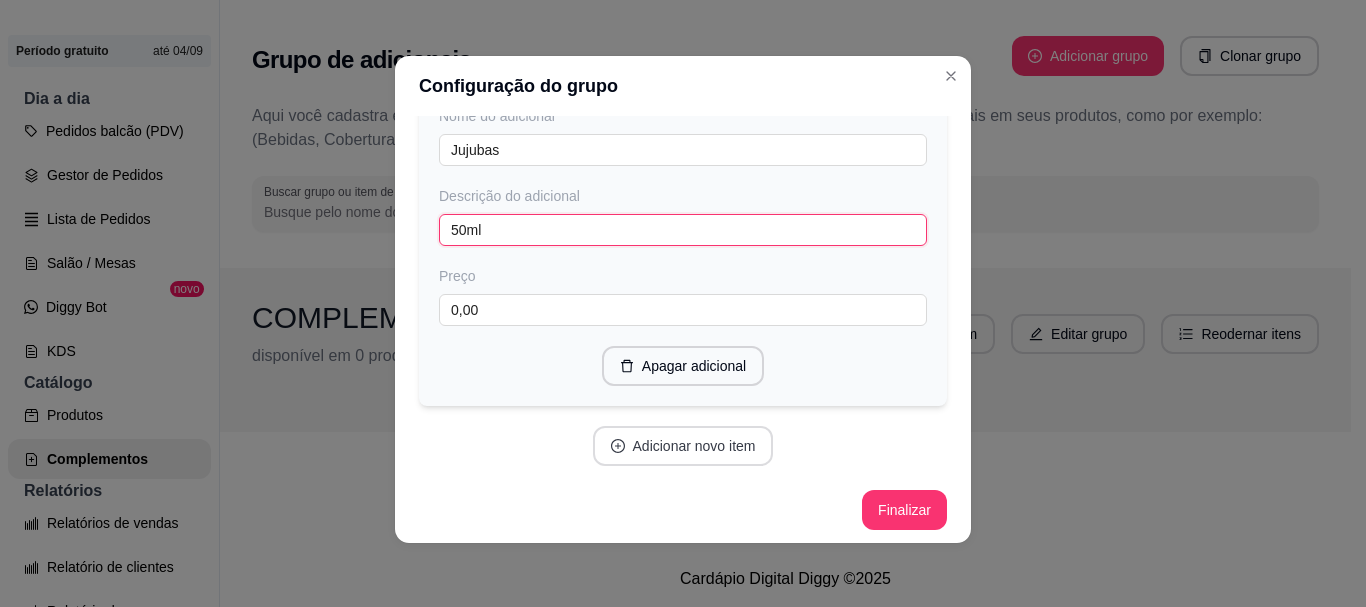 type on "50ml" 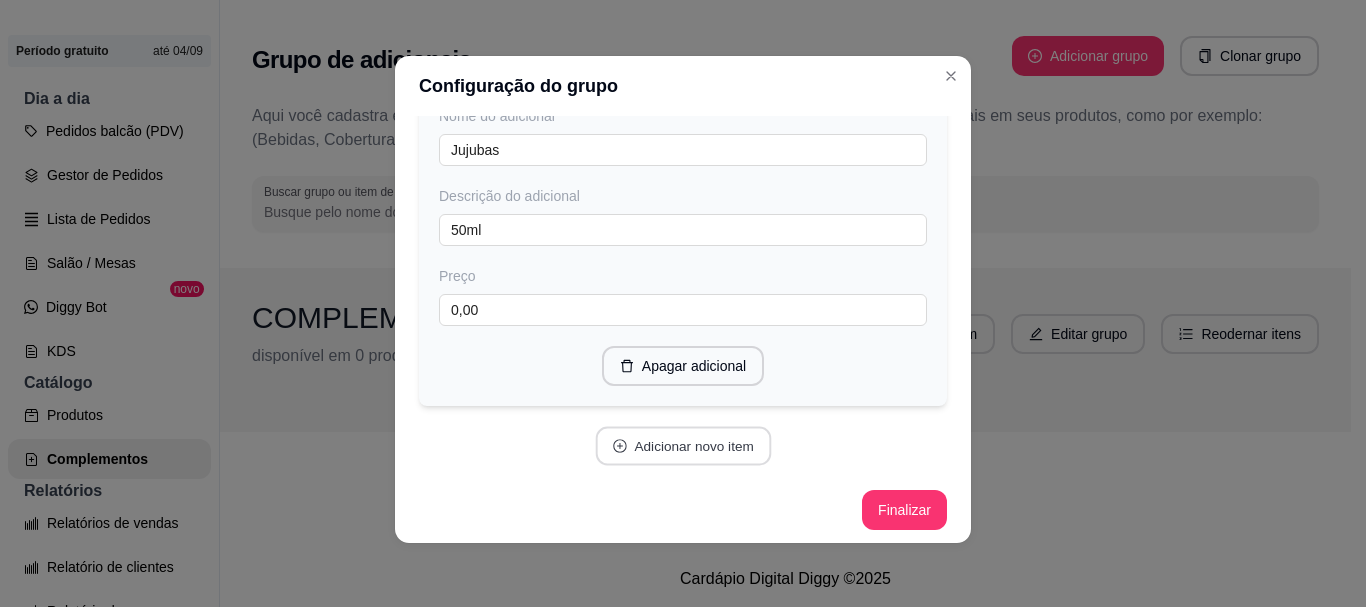 click on "Adicionar novo item" at bounding box center [683, 446] 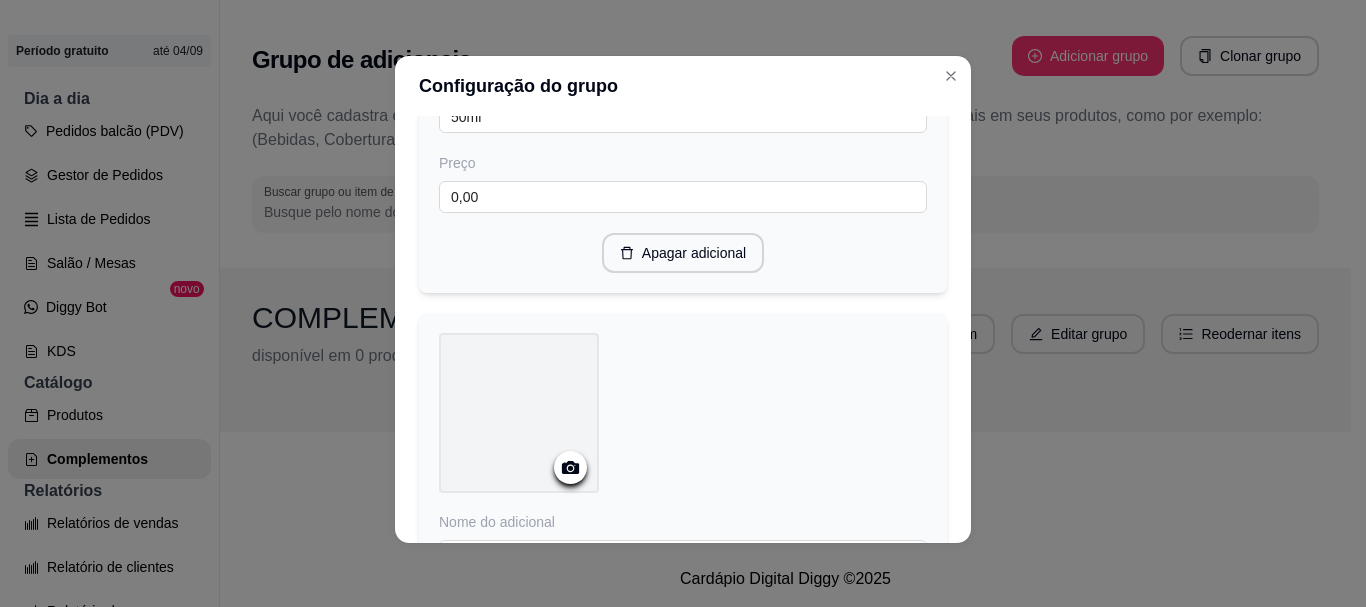 scroll, scrollTop: 3660, scrollLeft: 0, axis: vertical 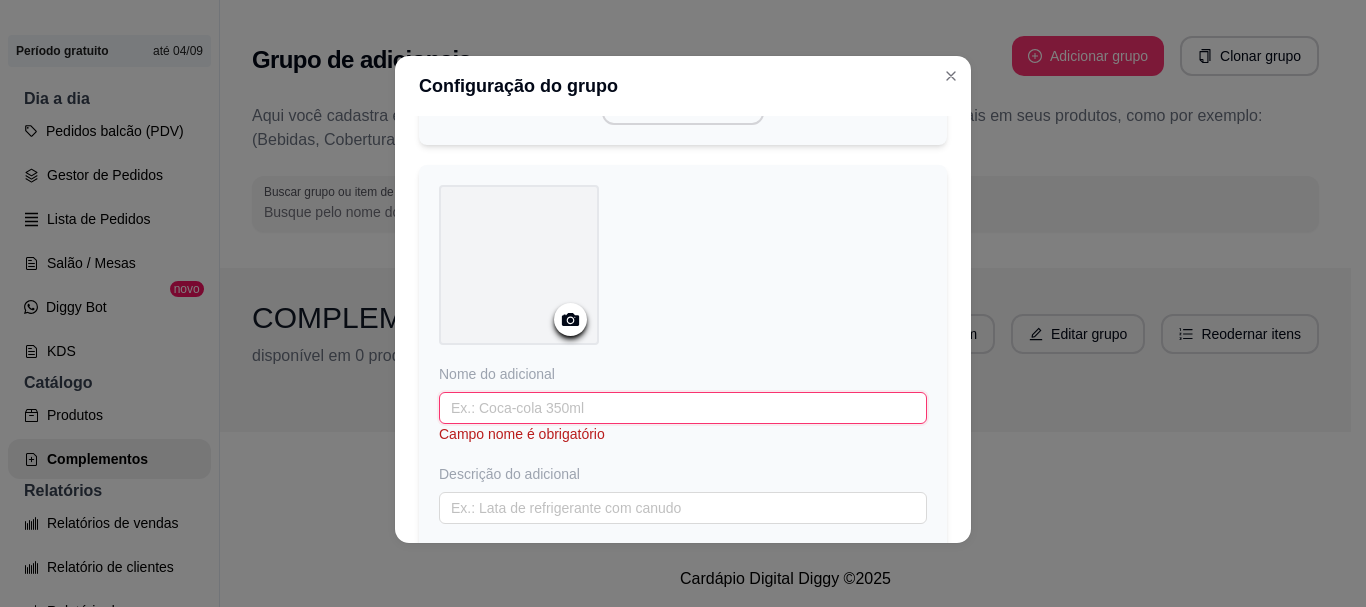 click at bounding box center (683, 408) 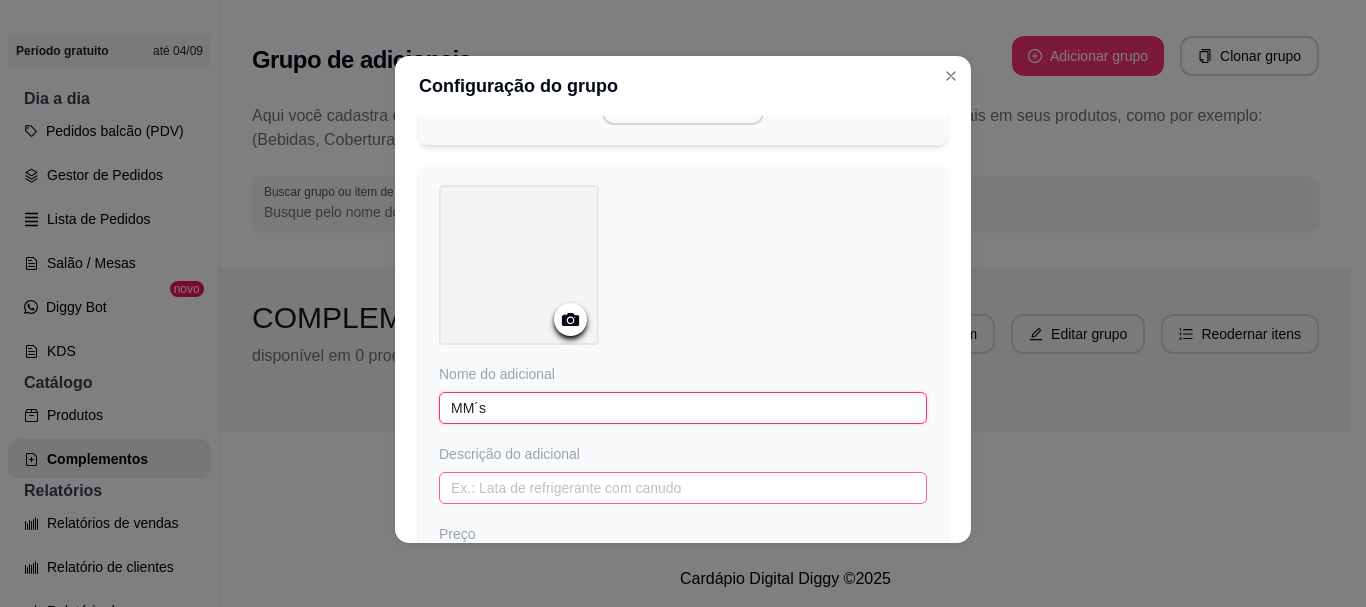 type on "MM´s" 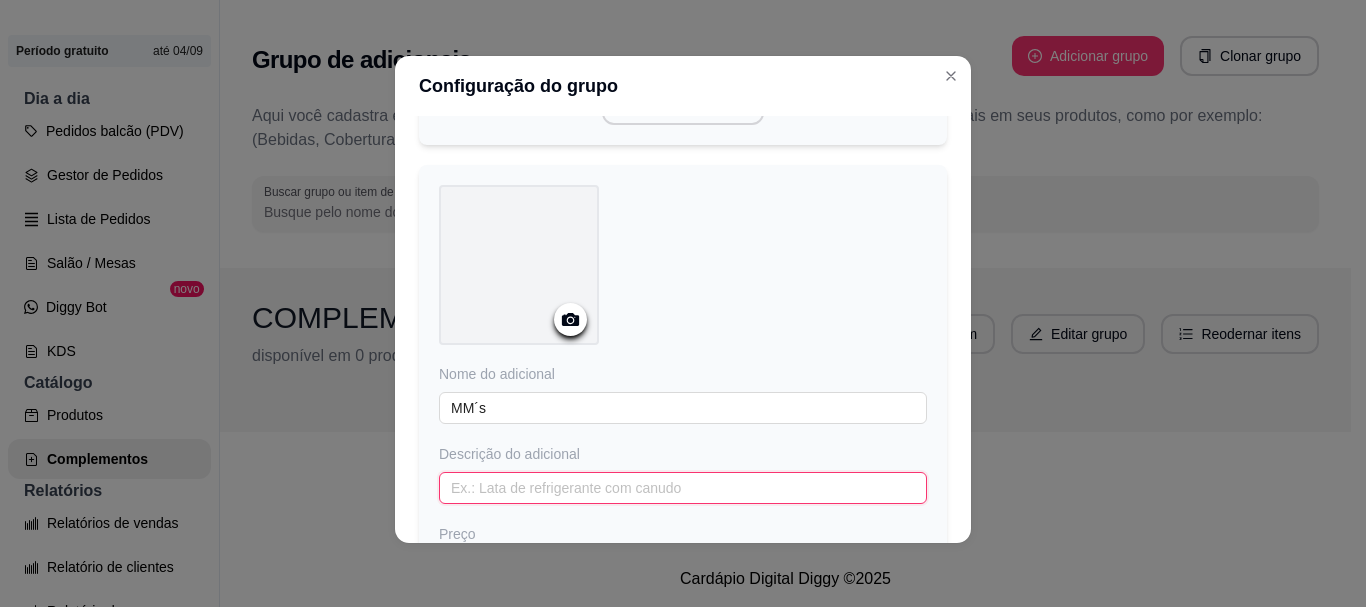 click at bounding box center (683, 488) 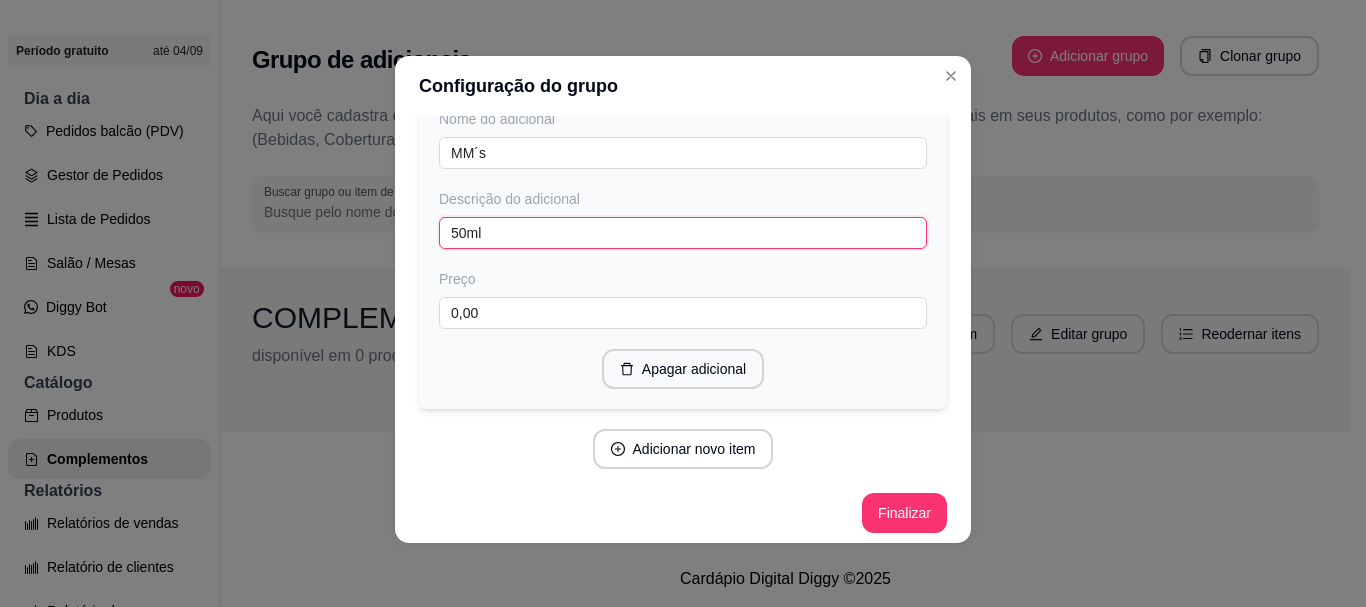 scroll, scrollTop: 3917, scrollLeft: 0, axis: vertical 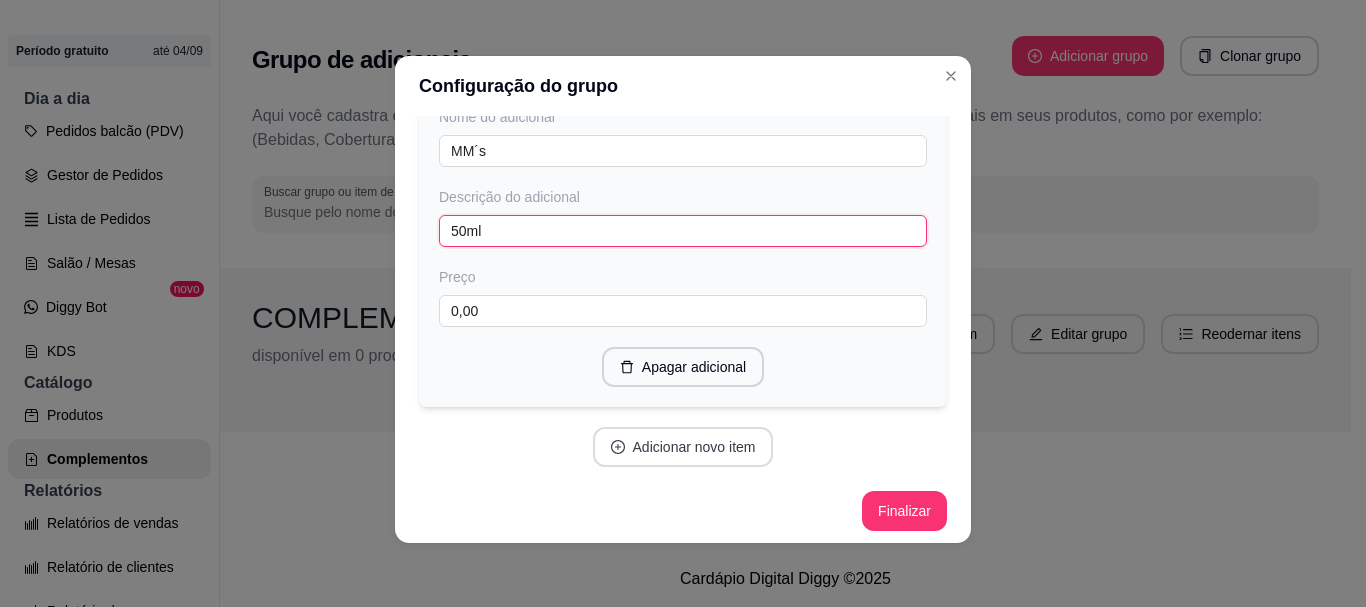 type on "50ml" 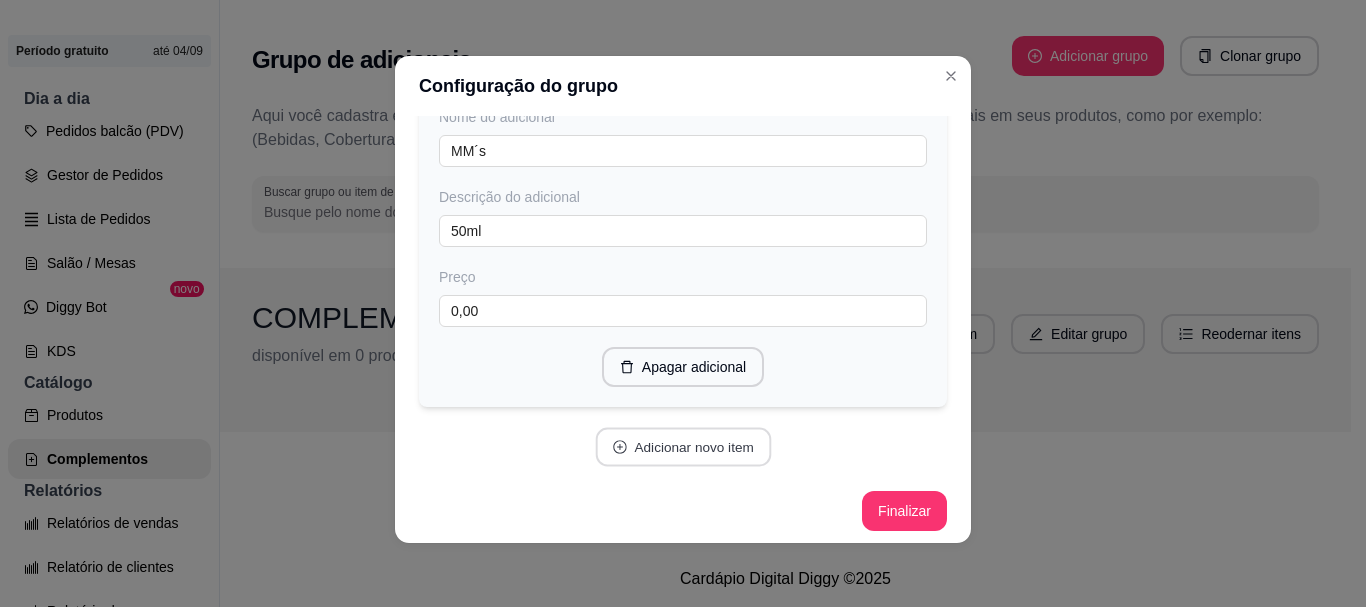 click on "Adicionar novo item" at bounding box center (683, 447) 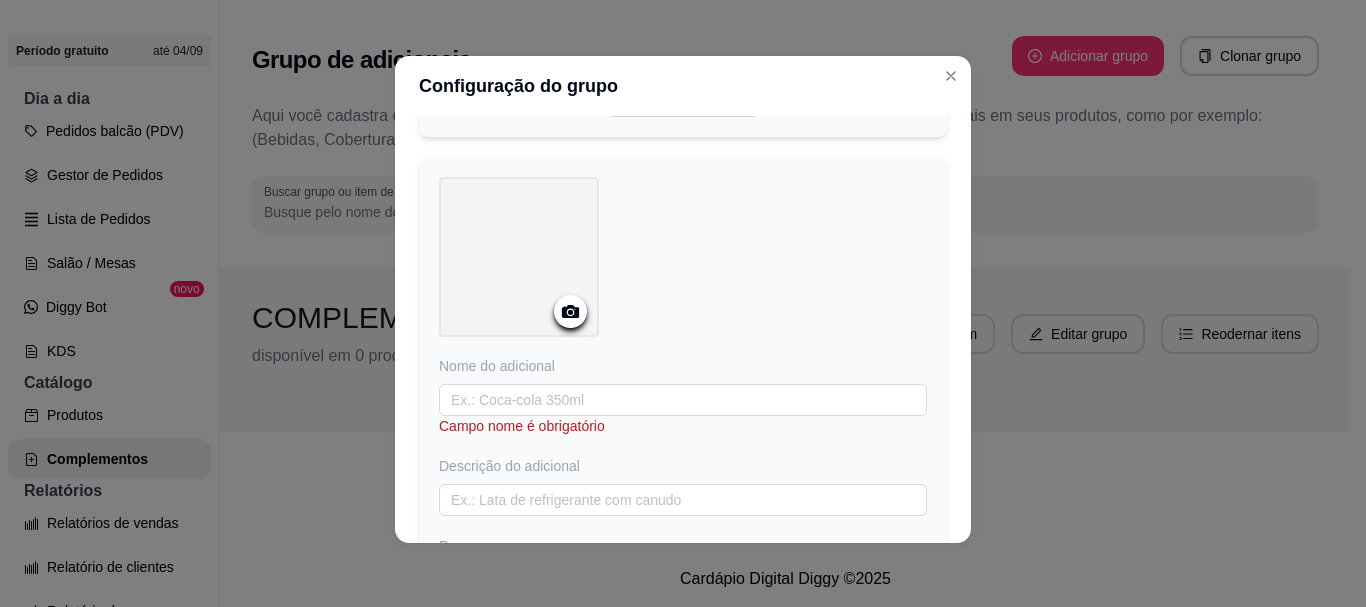 scroll, scrollTop: 4188, scrollLeft: 0, axis: vertical 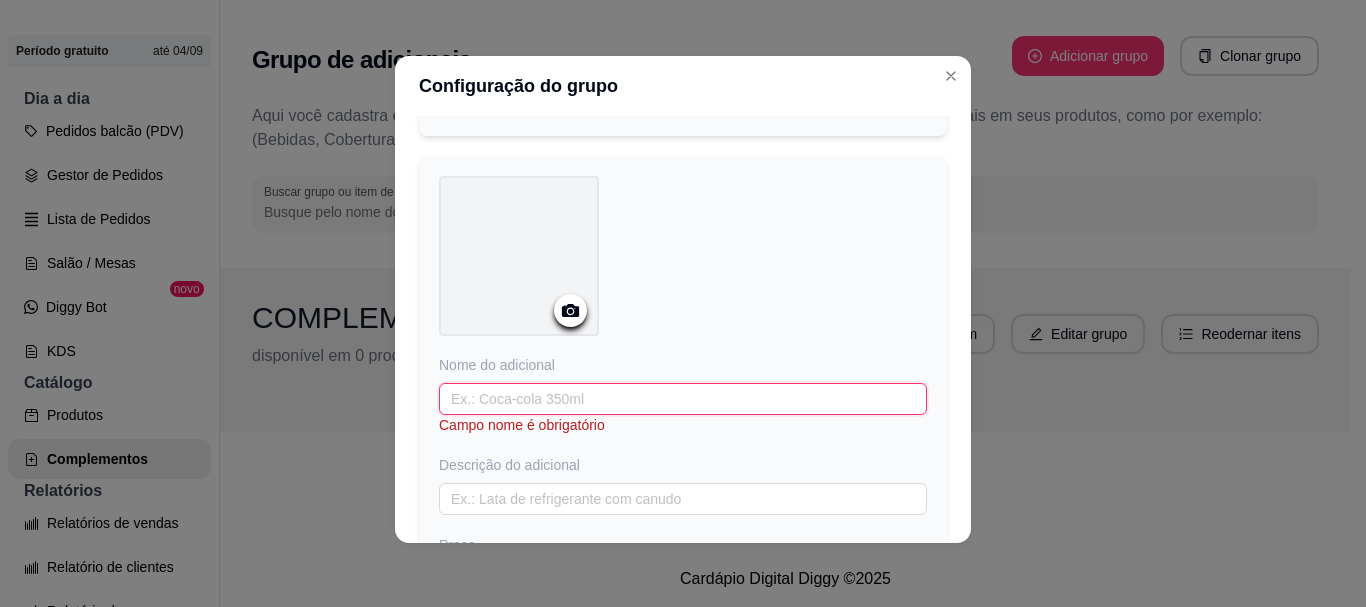 click at bounding box center [683, 399] 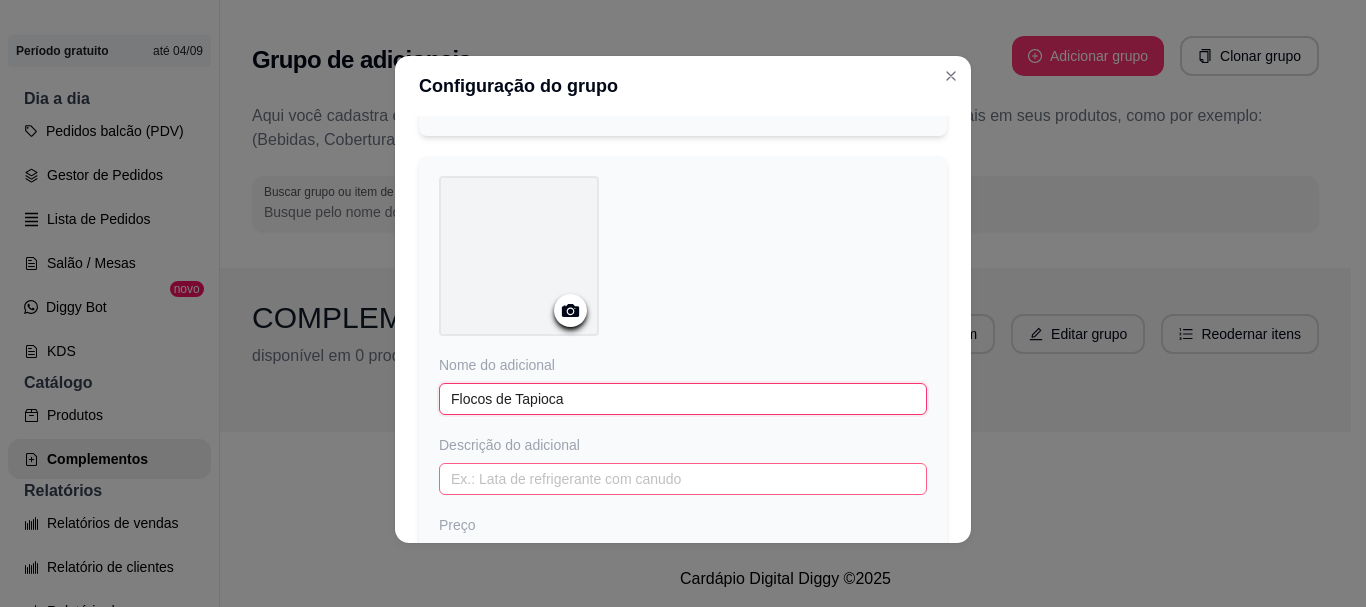 type on "Flocos de Tapioca" 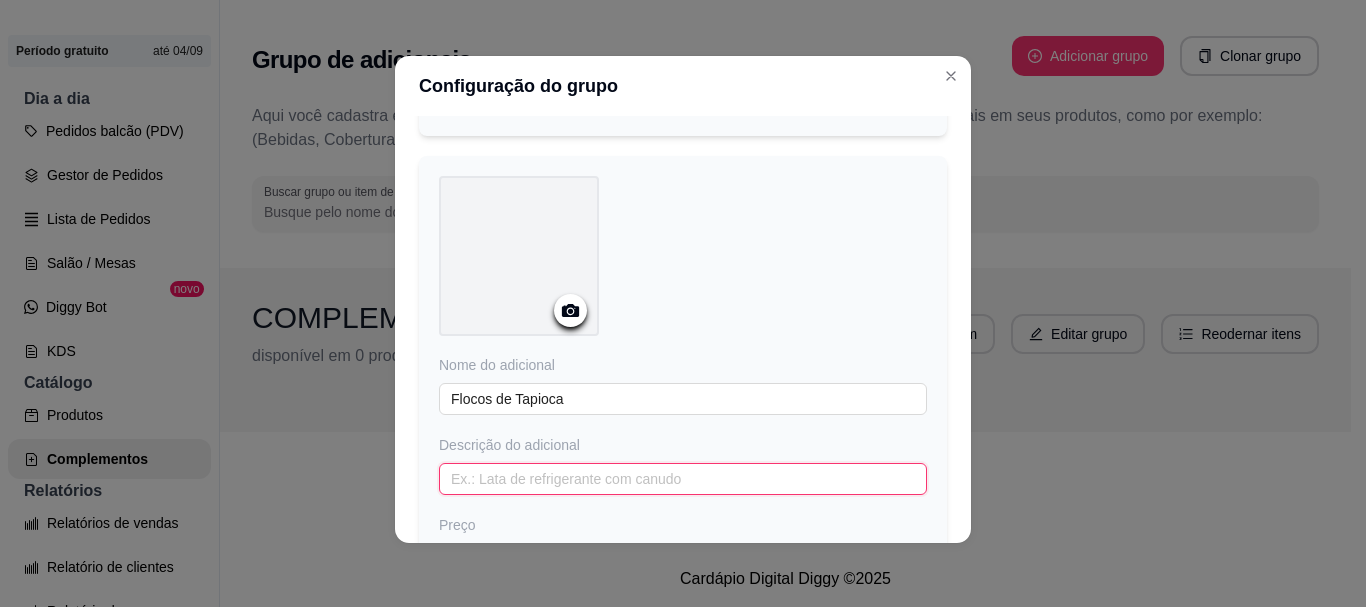 click at bounding box center [683, 479] 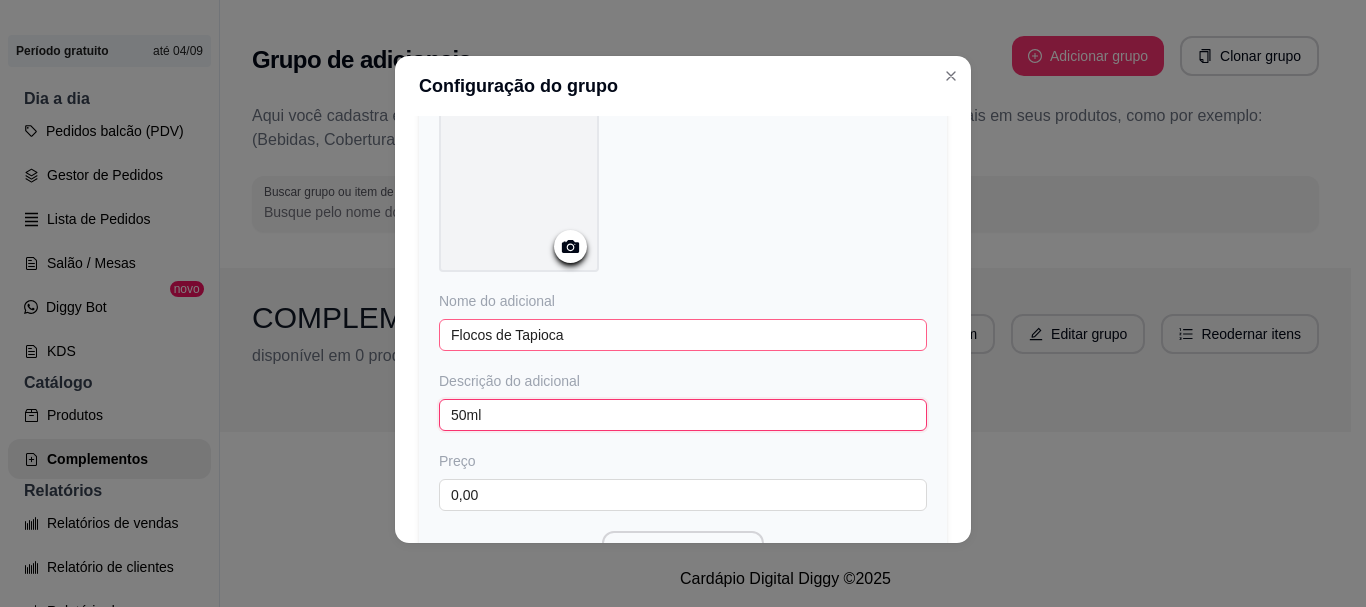 scroll, scrollTop: 4435, scrollLeft: 0, axis: vertical 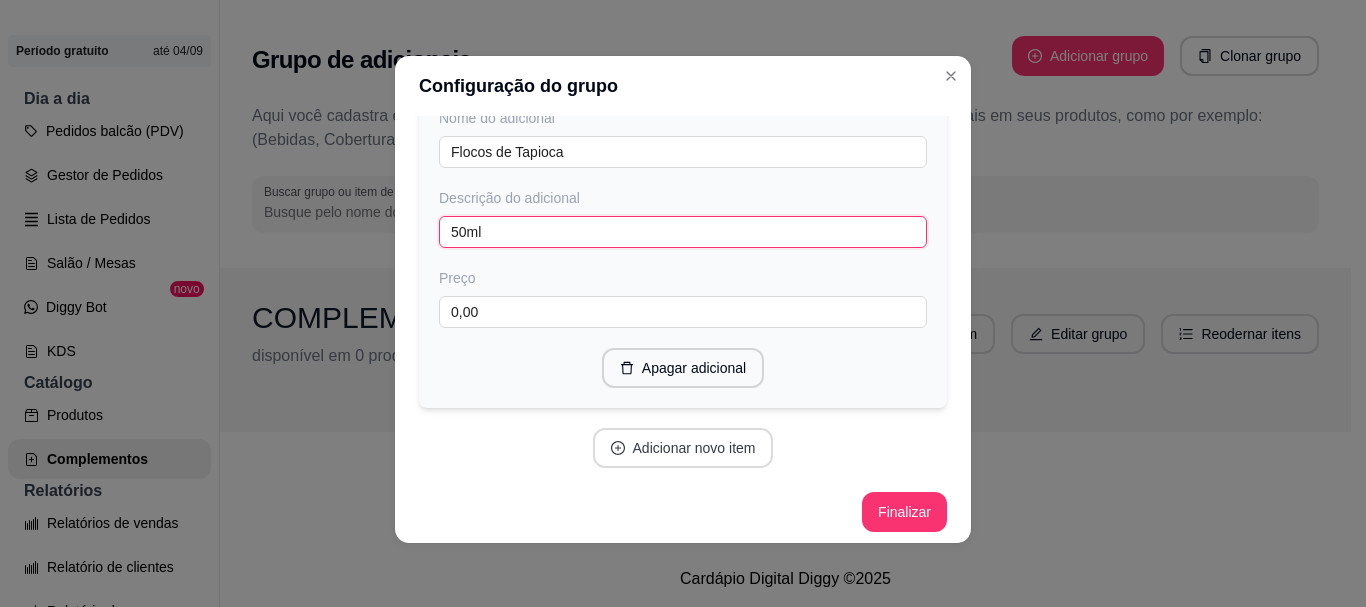 type on "50ml" 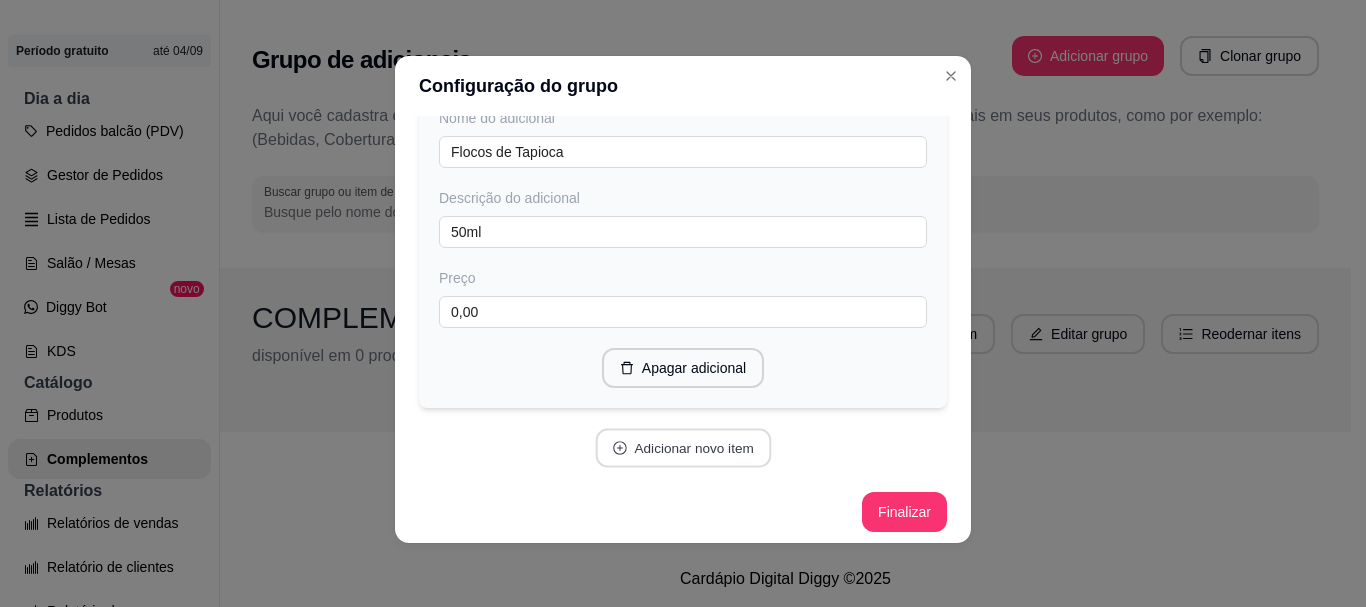 click on "Adicionar novo item" at bounding box center (683, 448) 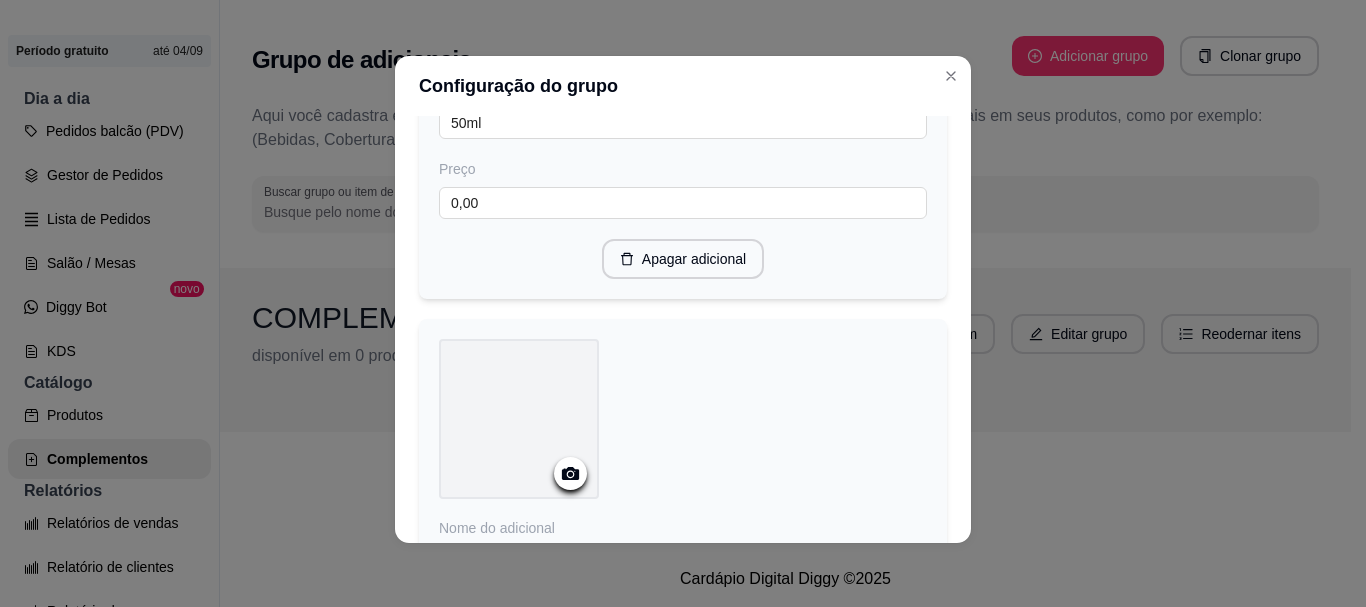 scroll, scrollTop: 4692, scrollLeft: 0, axis: vertical 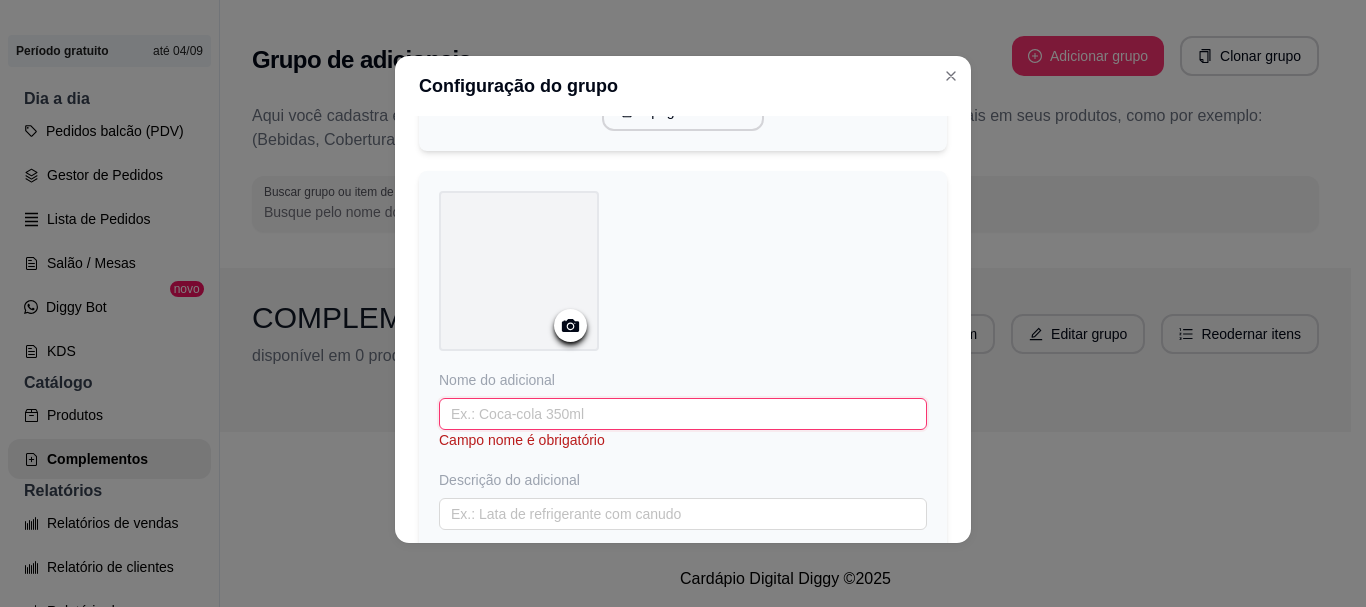 click at bounding box center [683, 414] 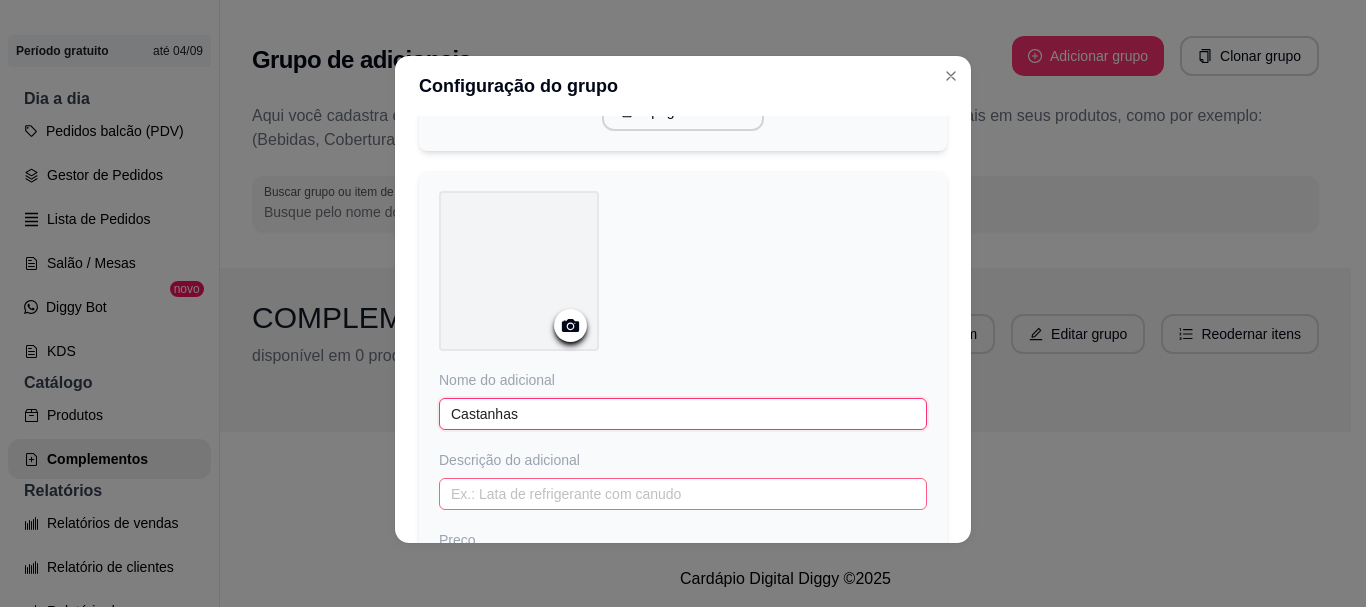 type on "Castanhas" 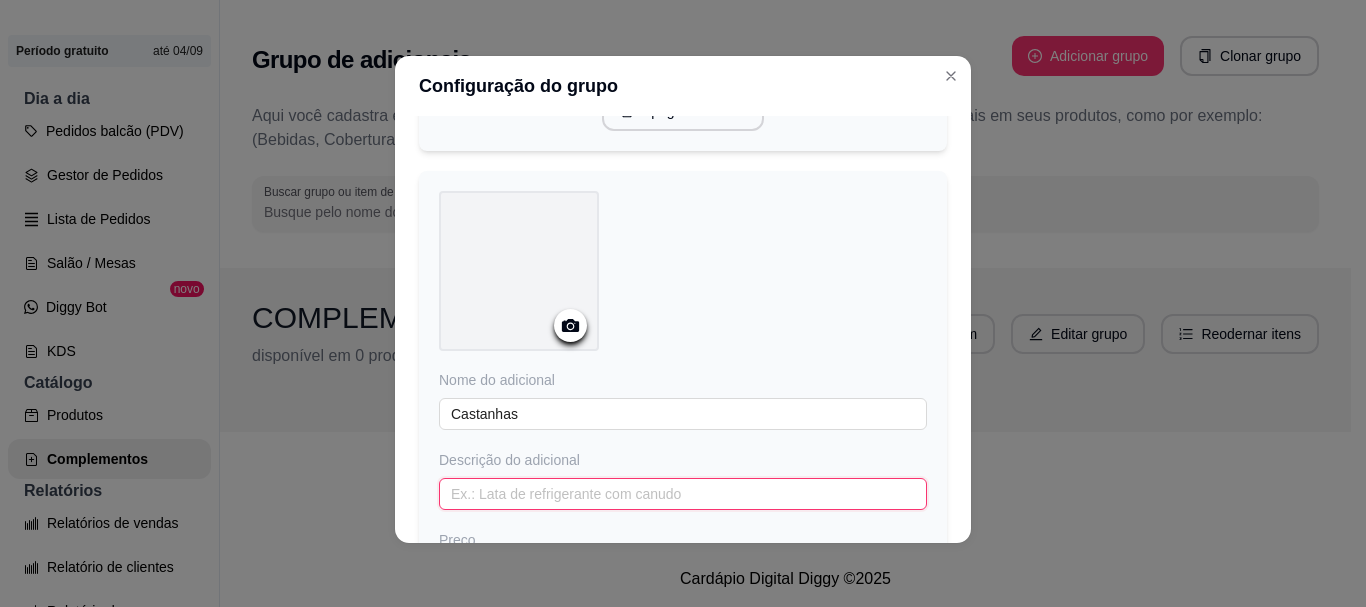 click at bounding box center (683, 494) 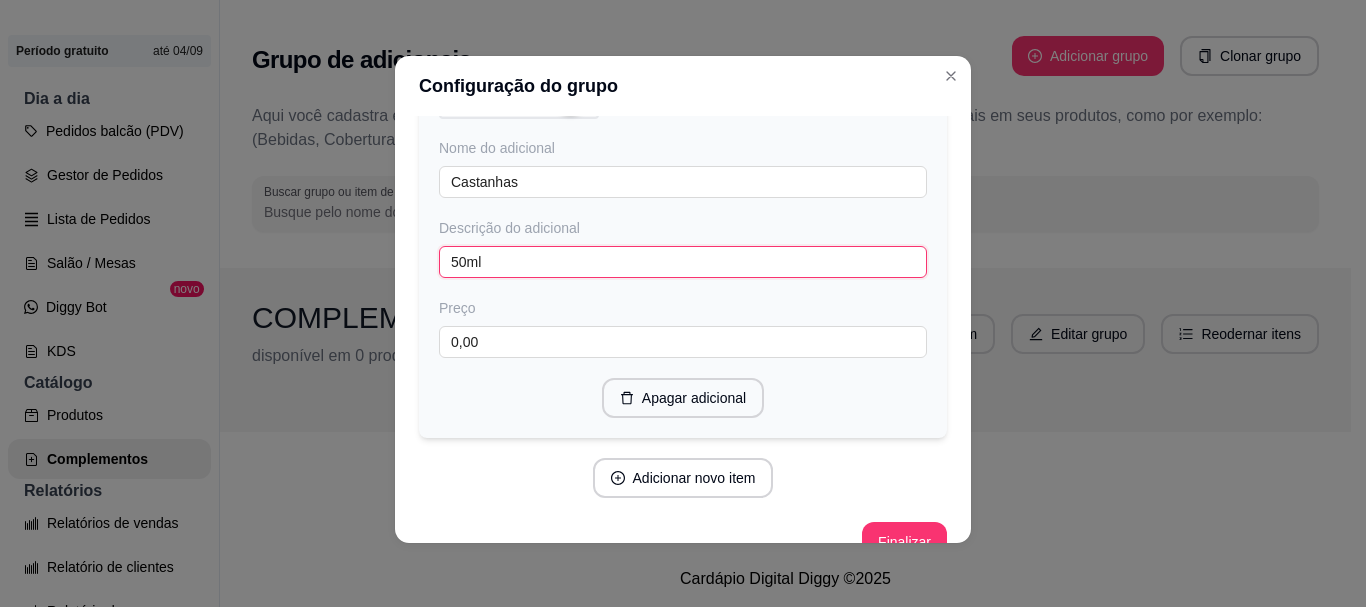 scroll, scrollTop: 4932, scrollLeft: 0, axis: vertical 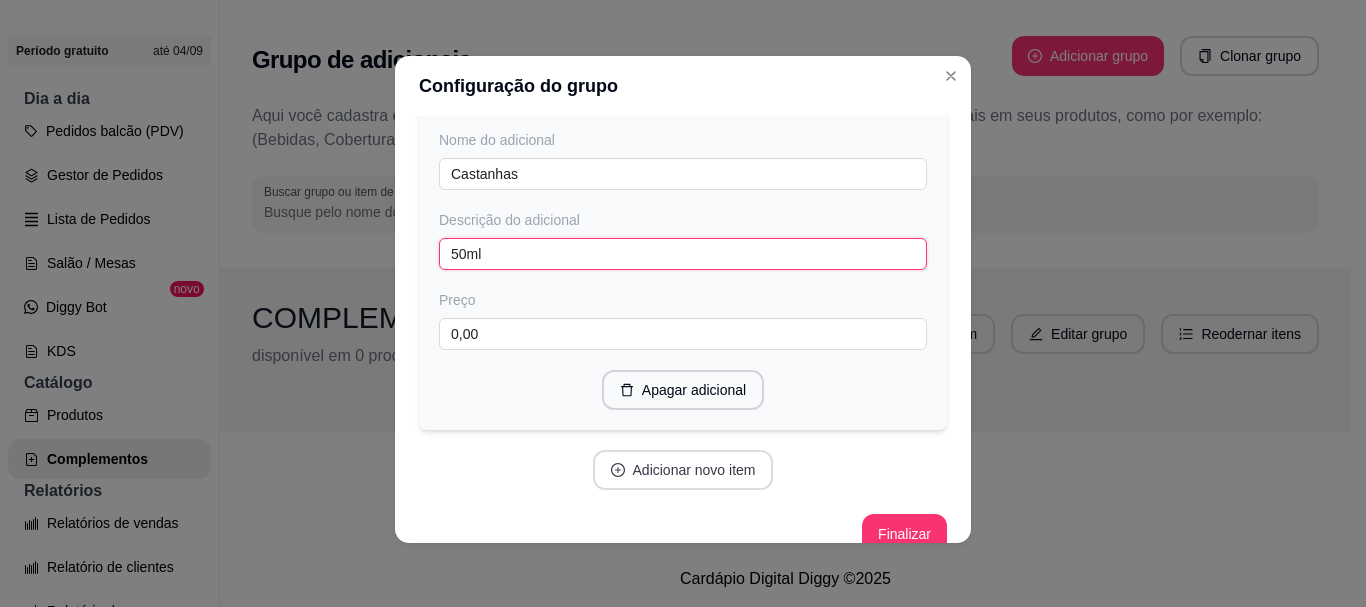 type on "50ml" 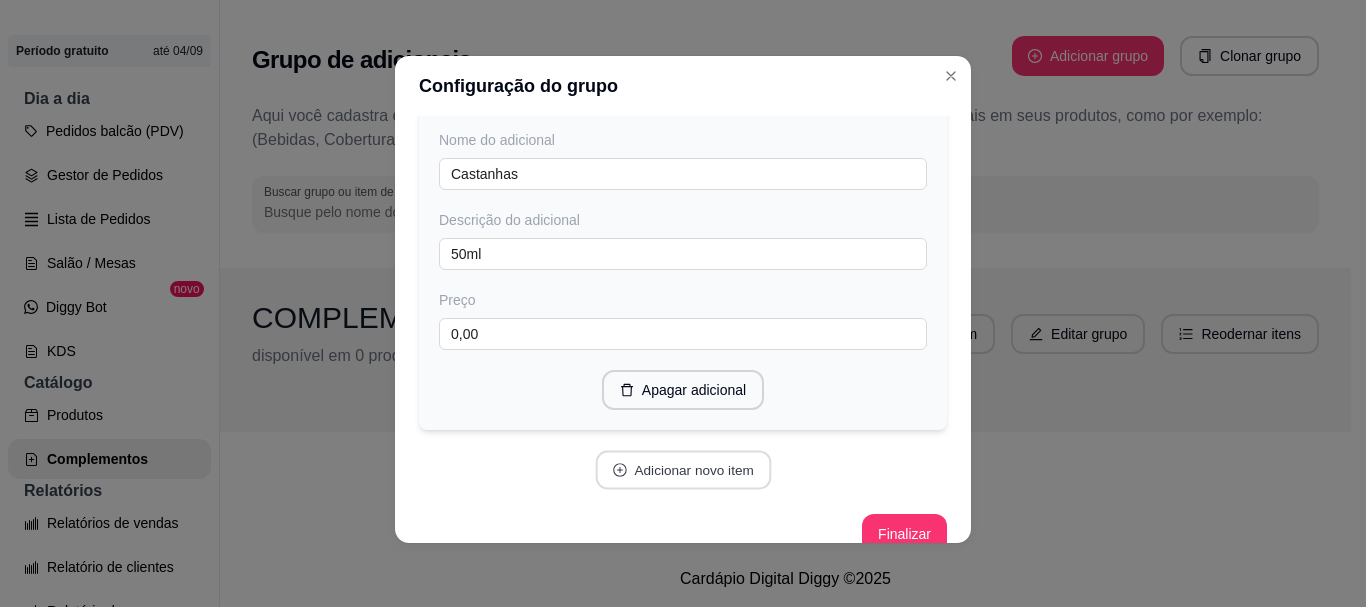 click on "Adicionar novo item" at bounding box center (683, 470) 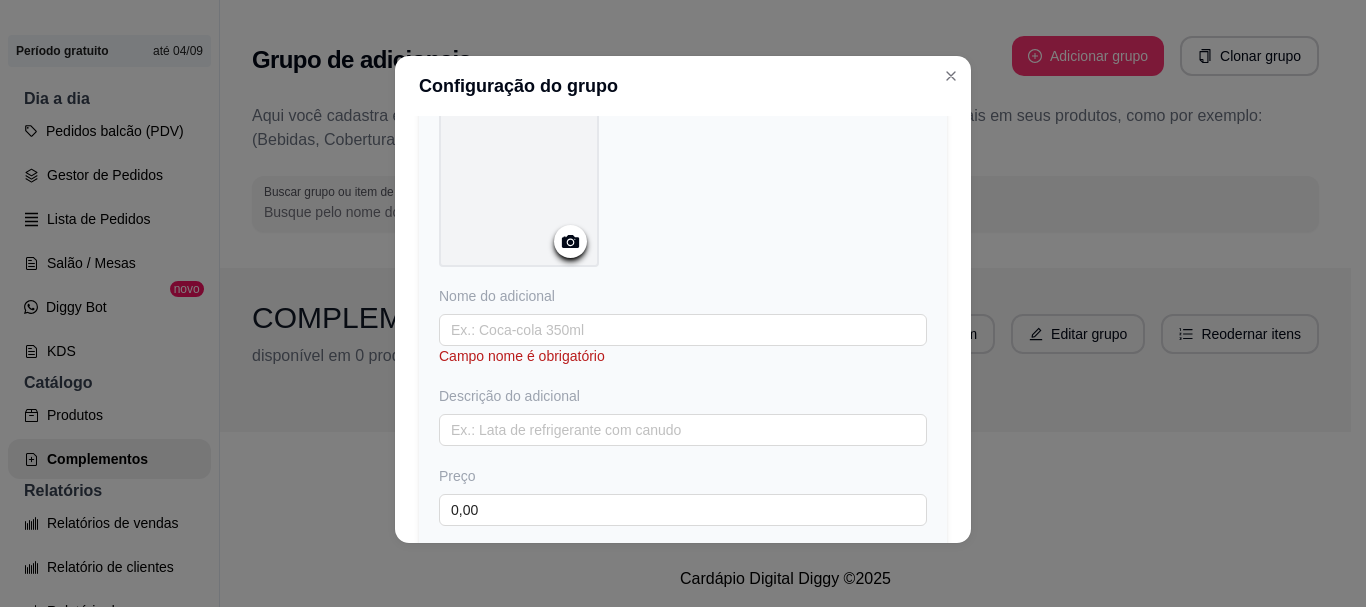 scroll, scrollTop: 5329, scrollLeft: 0, axis: vertical 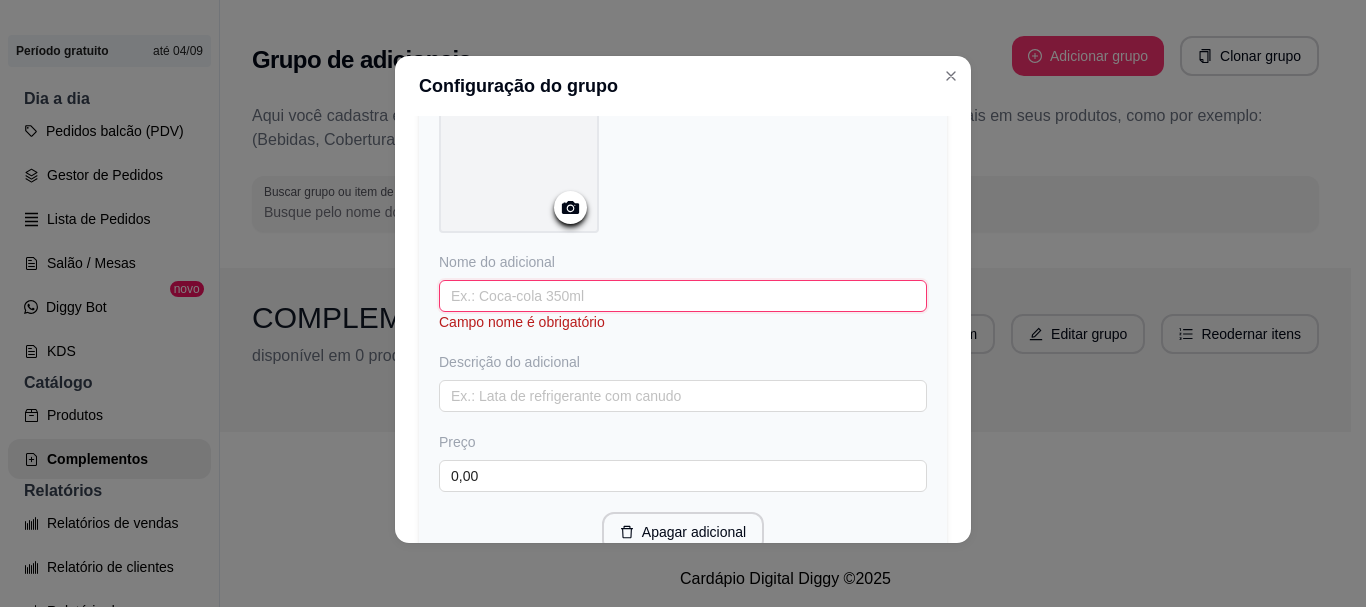 click at bounding box center [683, 296] 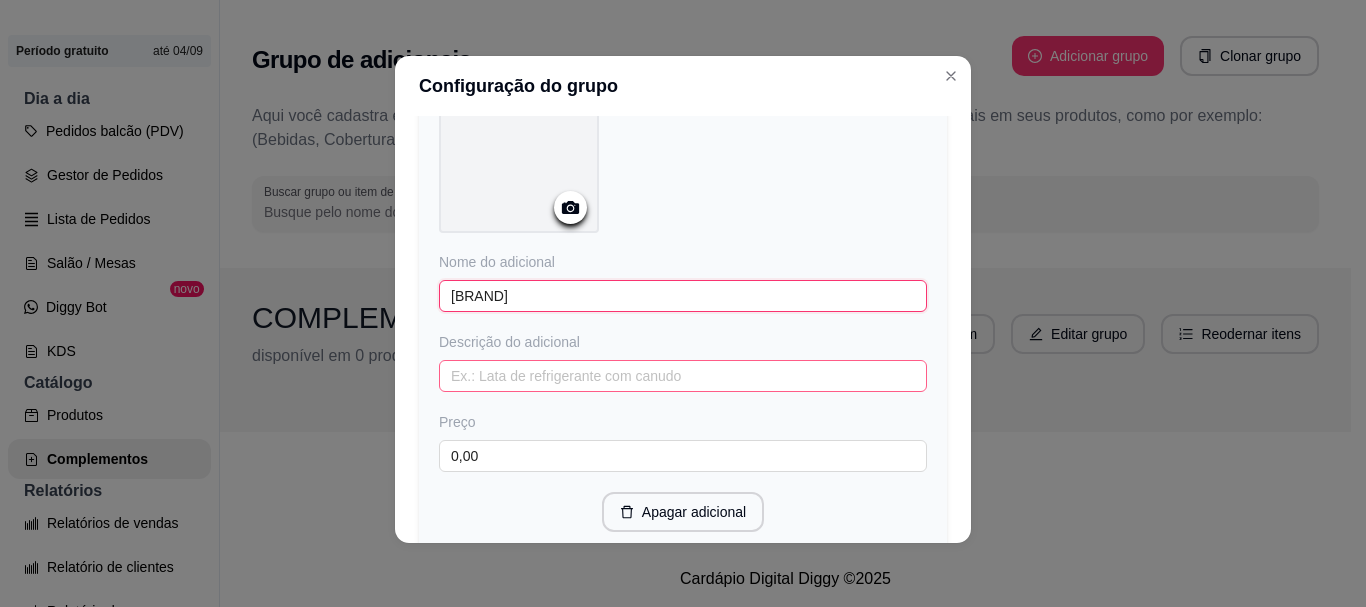 type on "[BRAND]" 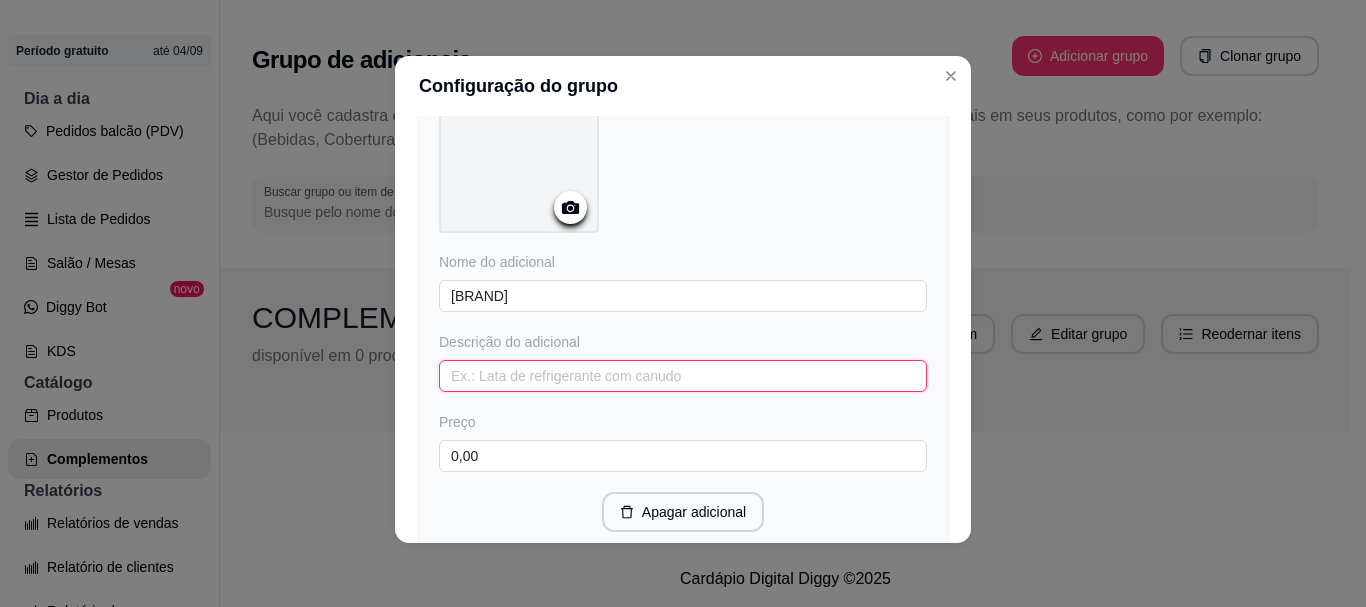 click at bounding box center (683, 376) 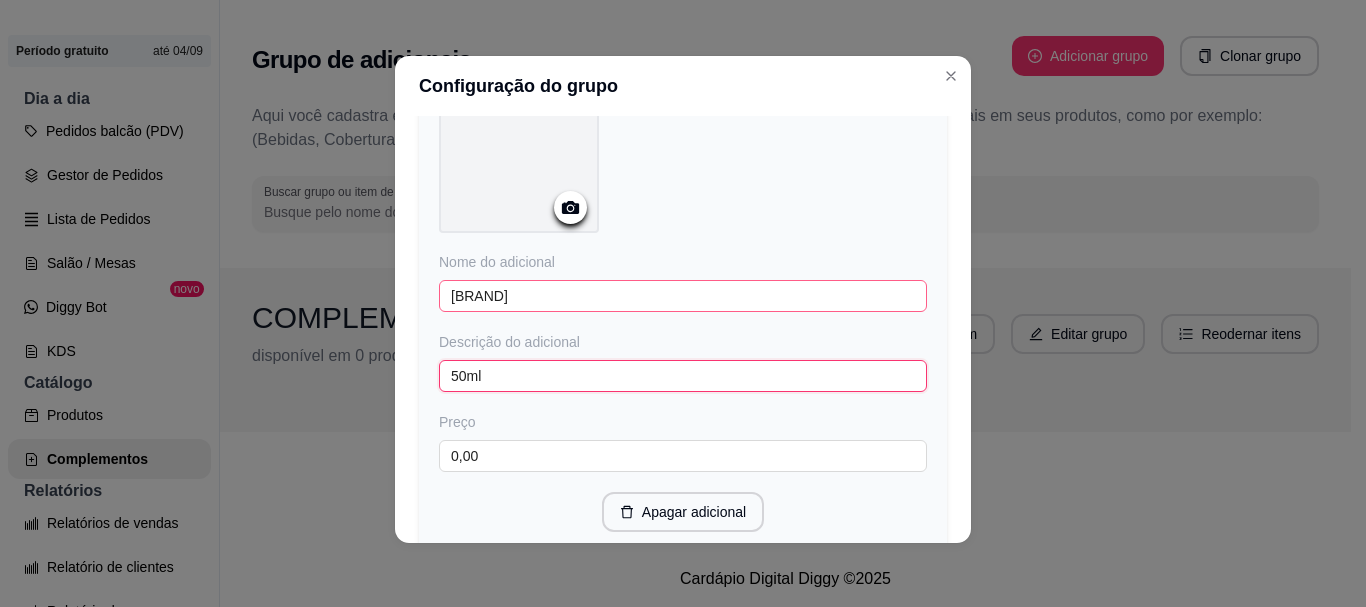 type on "50ml" 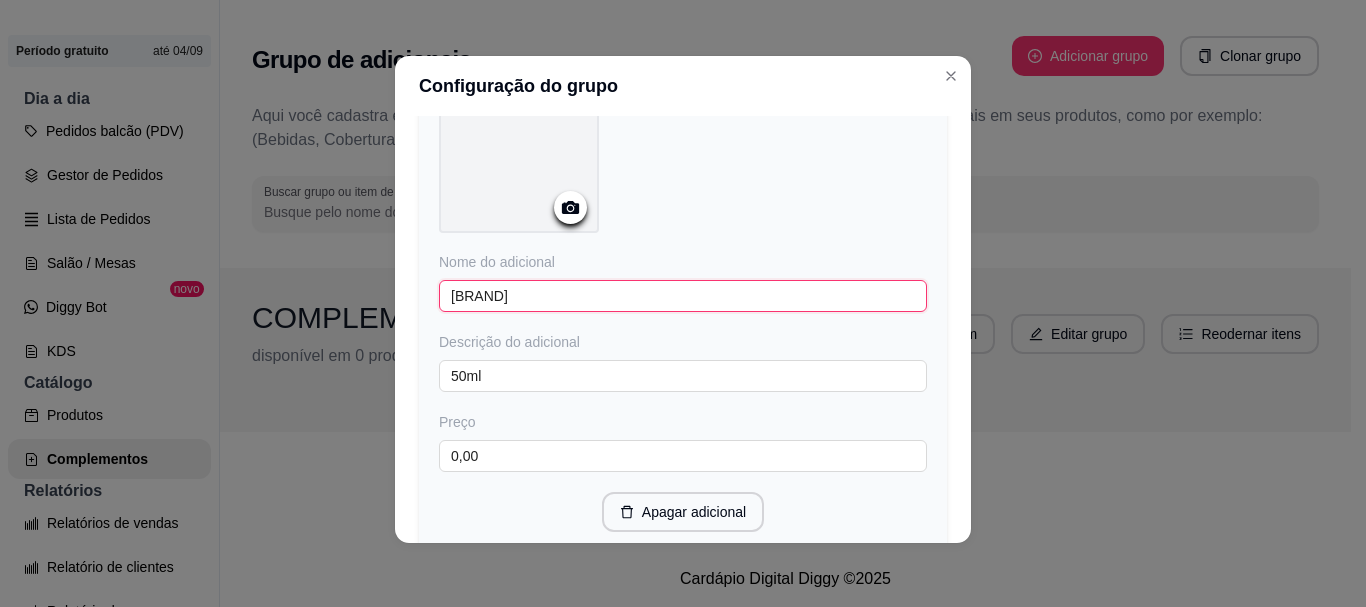 click on "[BRAND]" at bounding box center (683, 296) 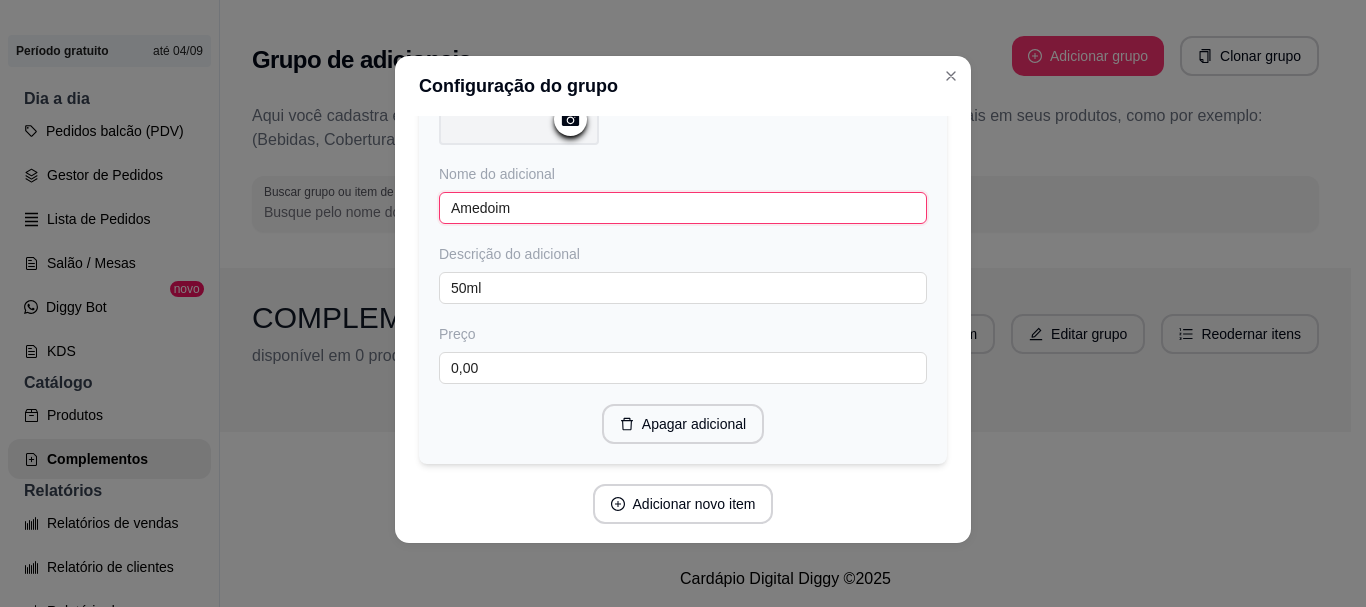 scroll, scrollTop: 5418, scrollLeft: 0, axis: vertical 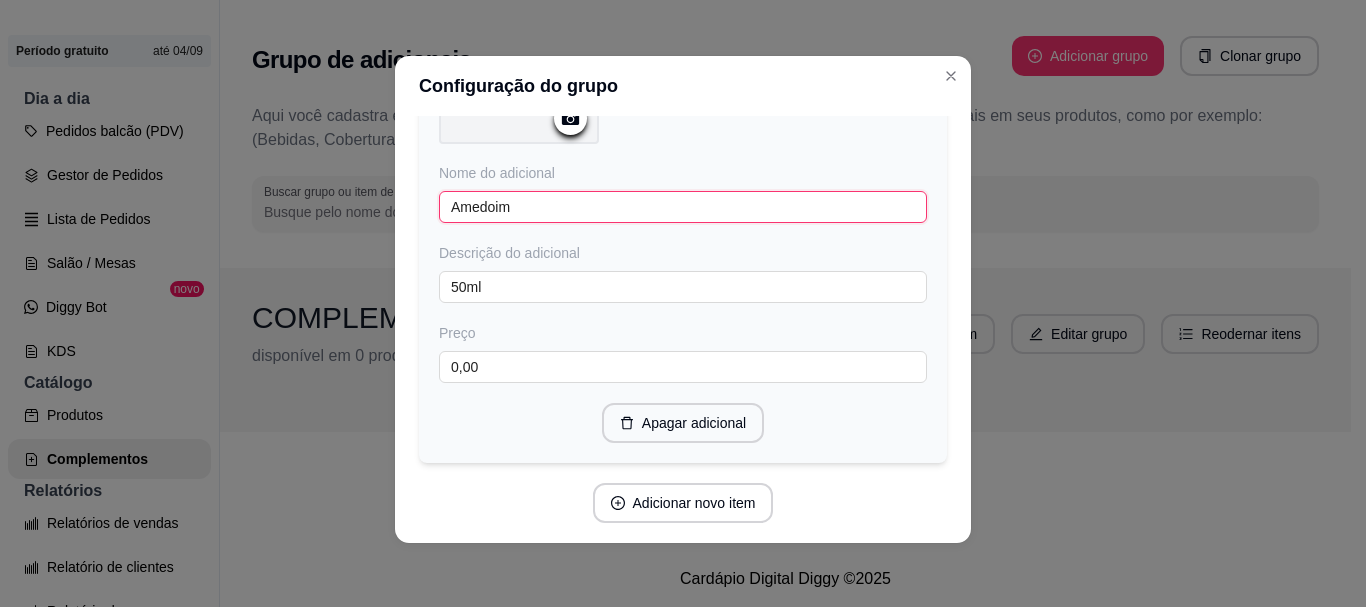 click on "Amedoim" at bounding box center [683, 207] 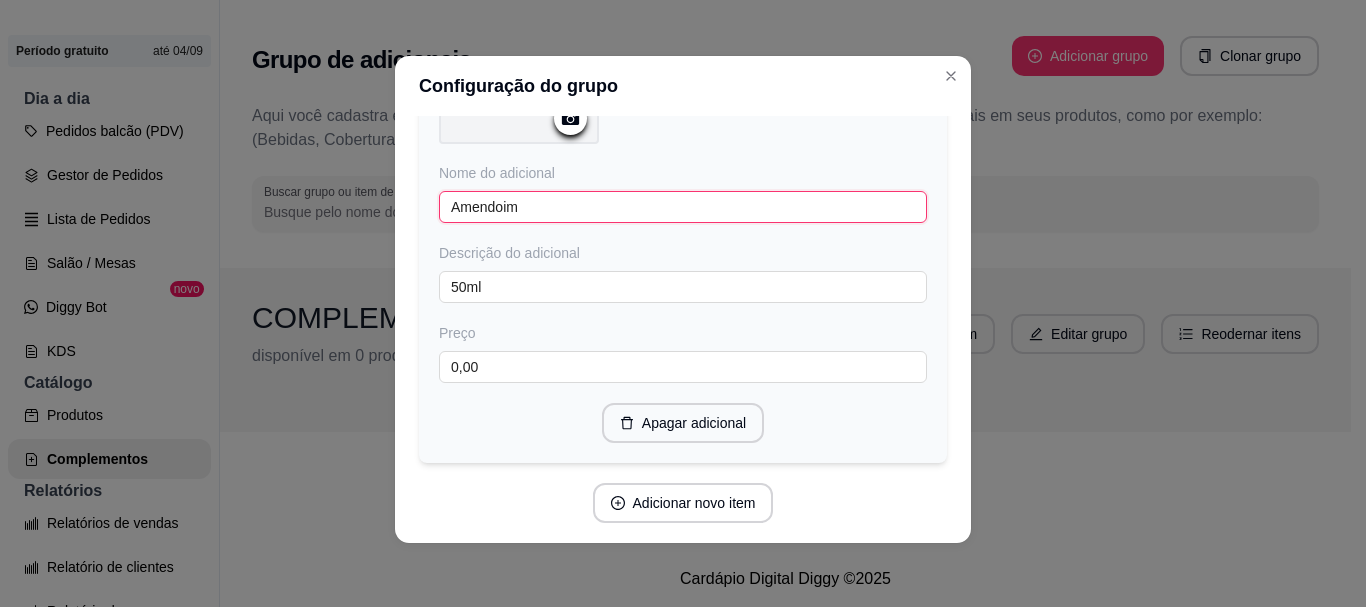 scroll, scrollTop: 5471, scrollLeft: 0, axis: vertical 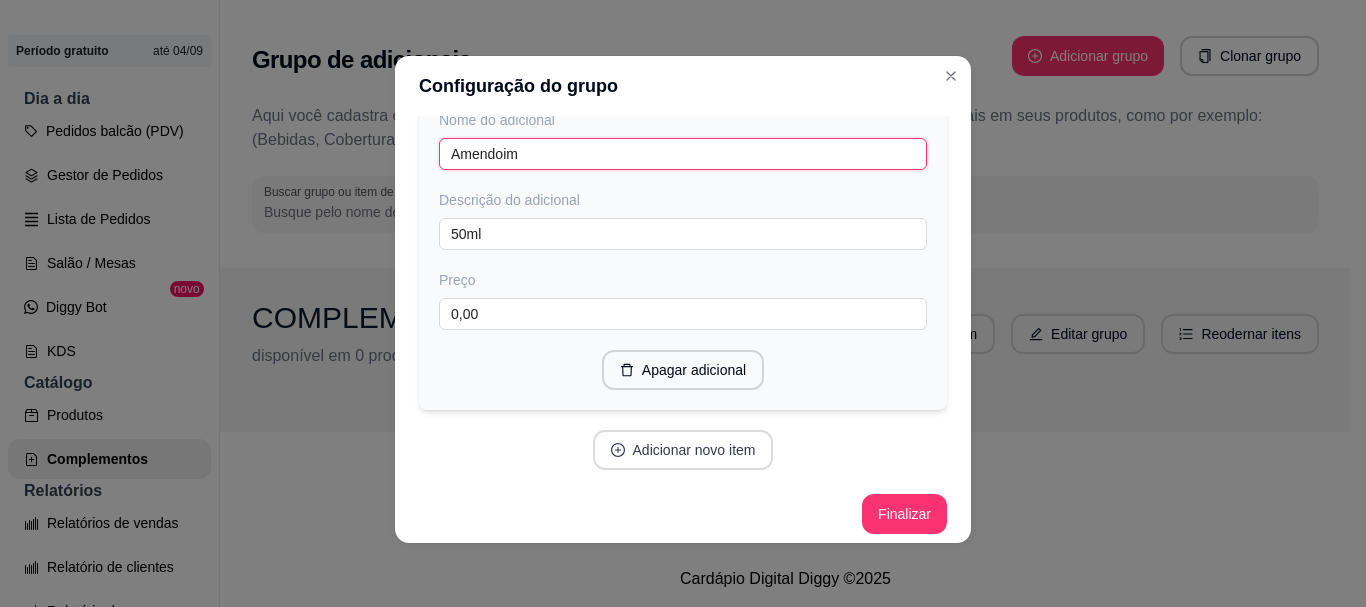 type on "Amendoim" 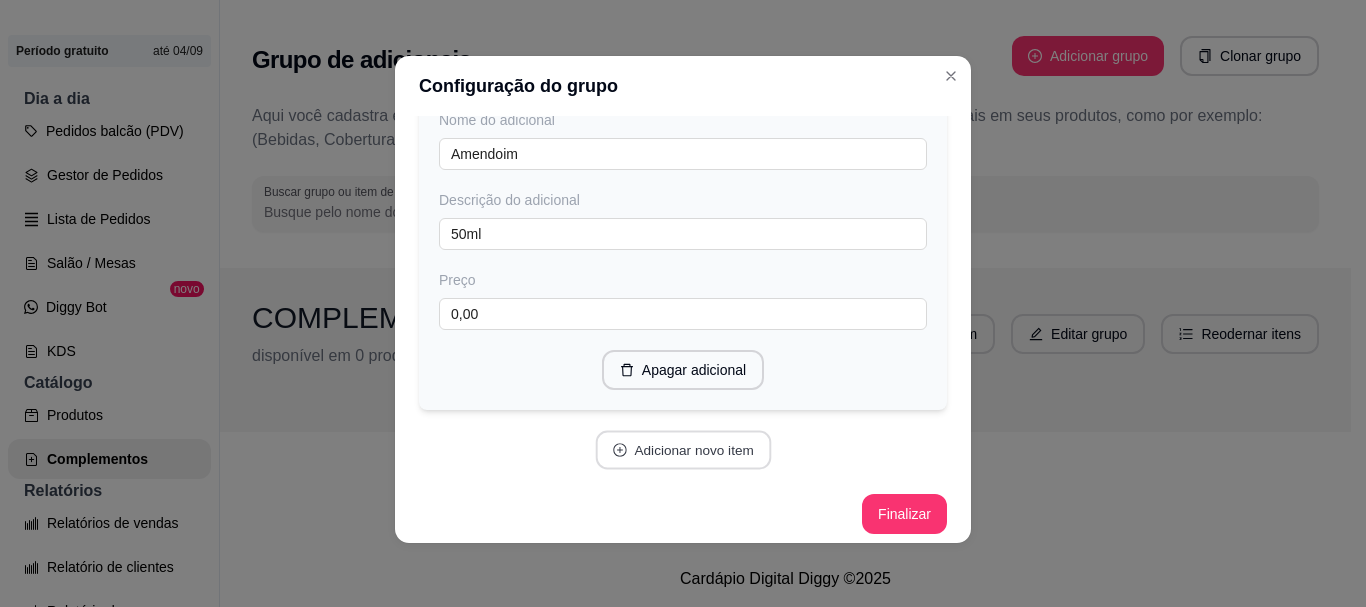 click on "Adicionar novo item" at bounding box center [683, 450] 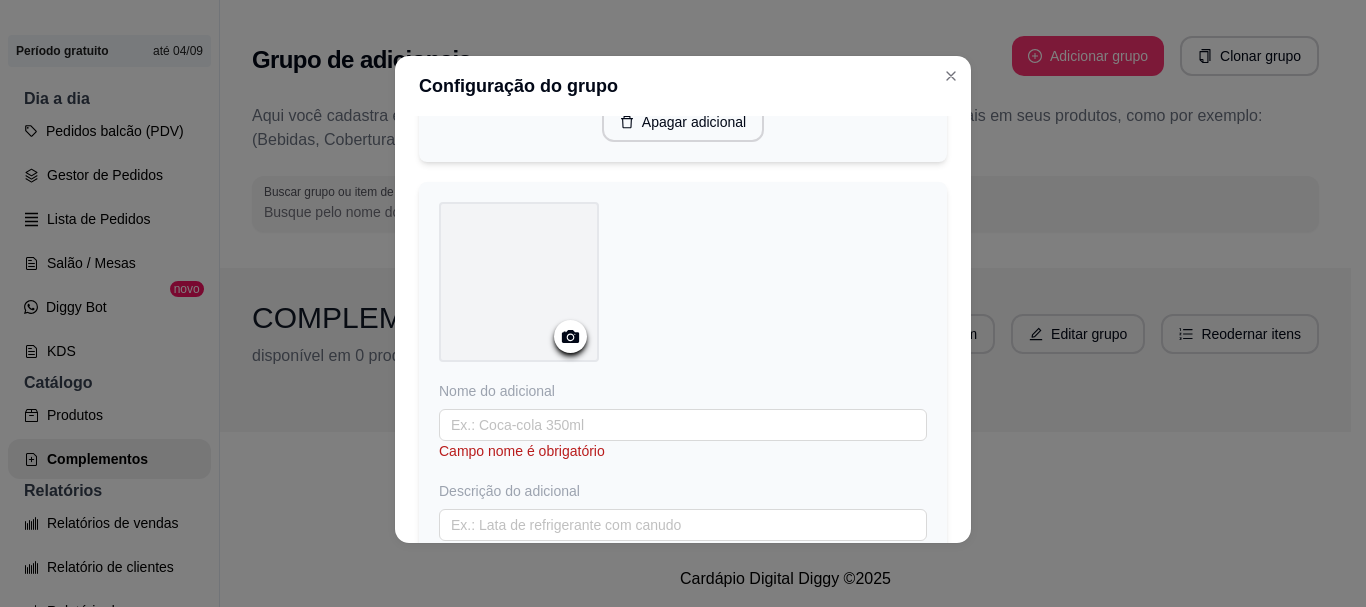 scroll, scrollTop: 5721, scrollLeft: 0, axis: vertical 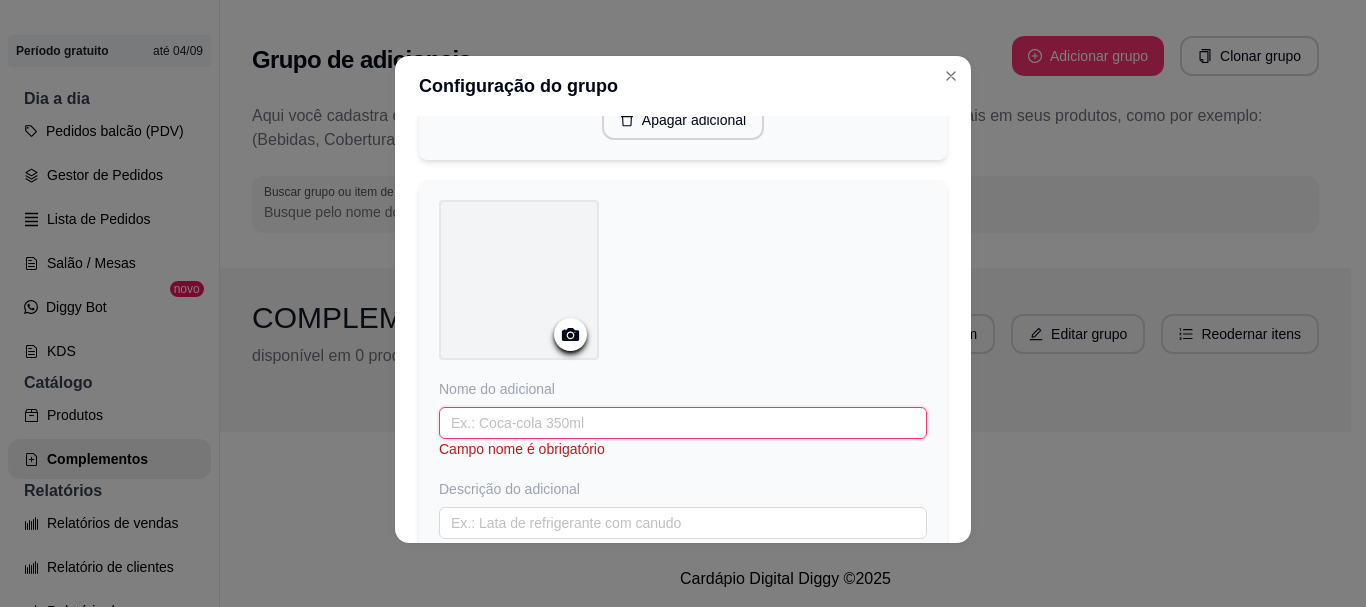 click at bounding box center [683, 423] 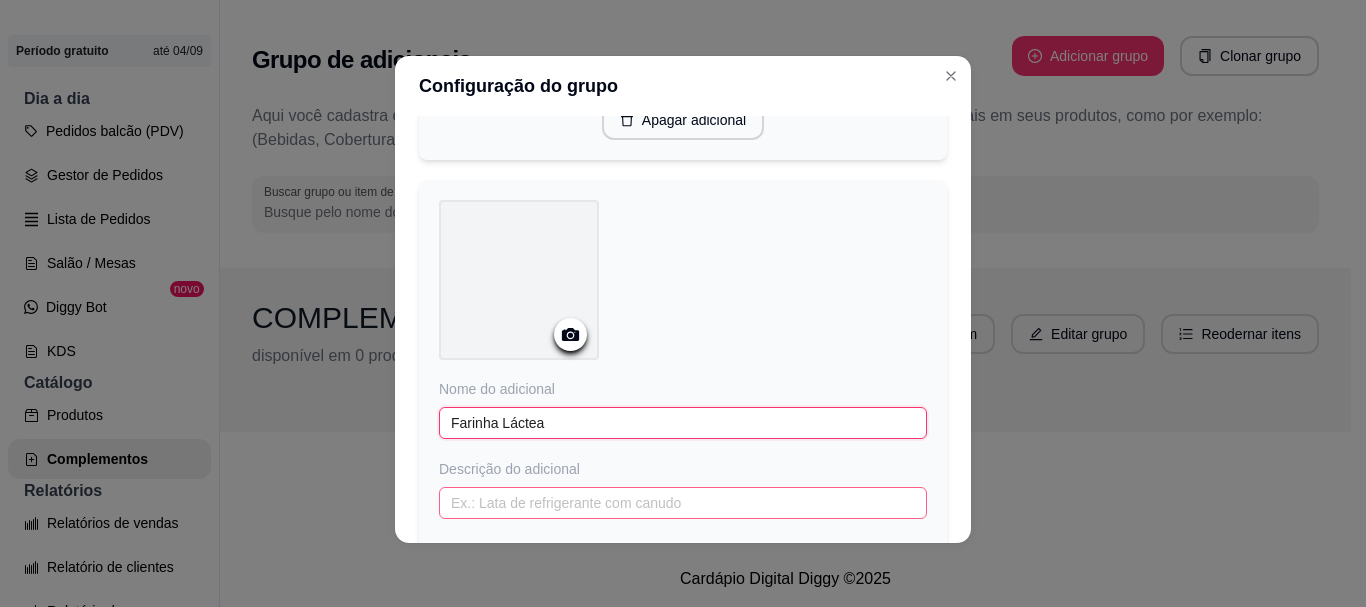 type on "Farinha Láctea" 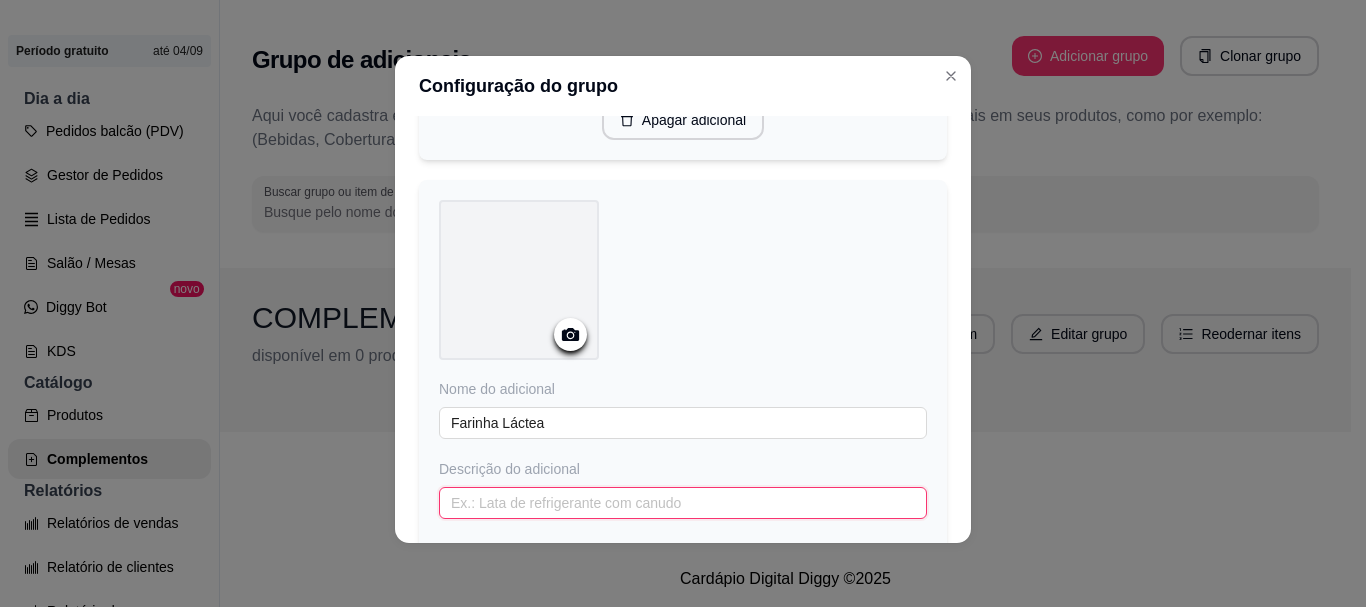 click at bounding box center [683, 503] 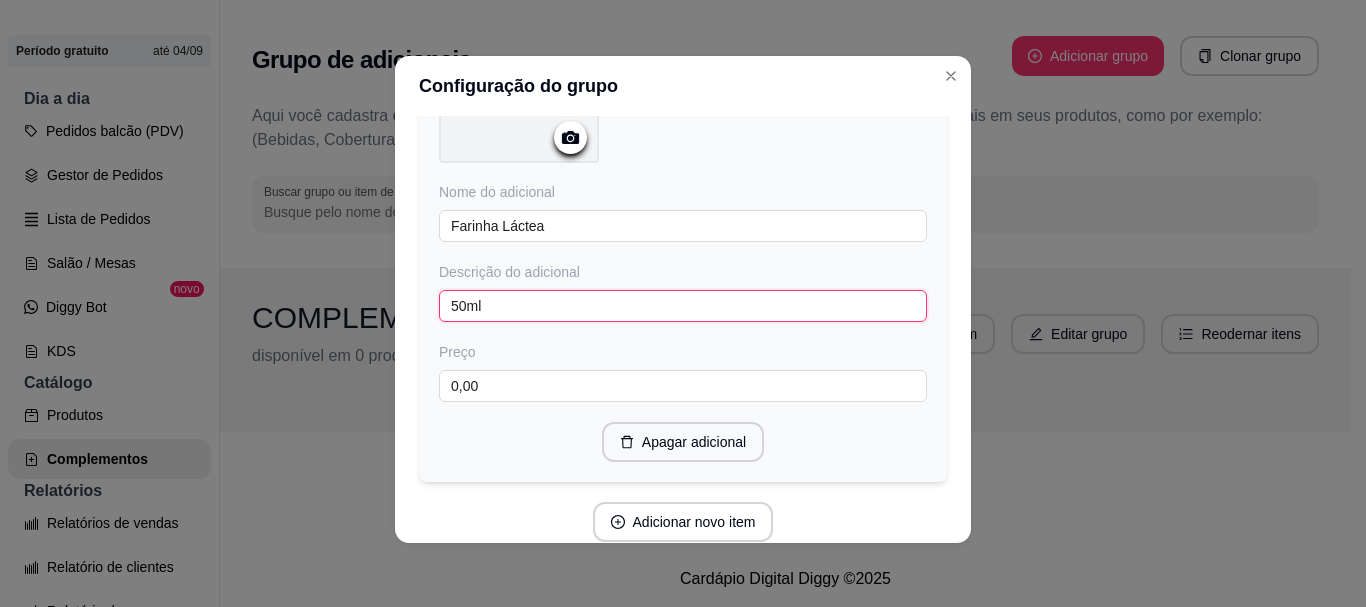 scroll, scrollTop: 5989, scrollLeft: 0, axis: vertical 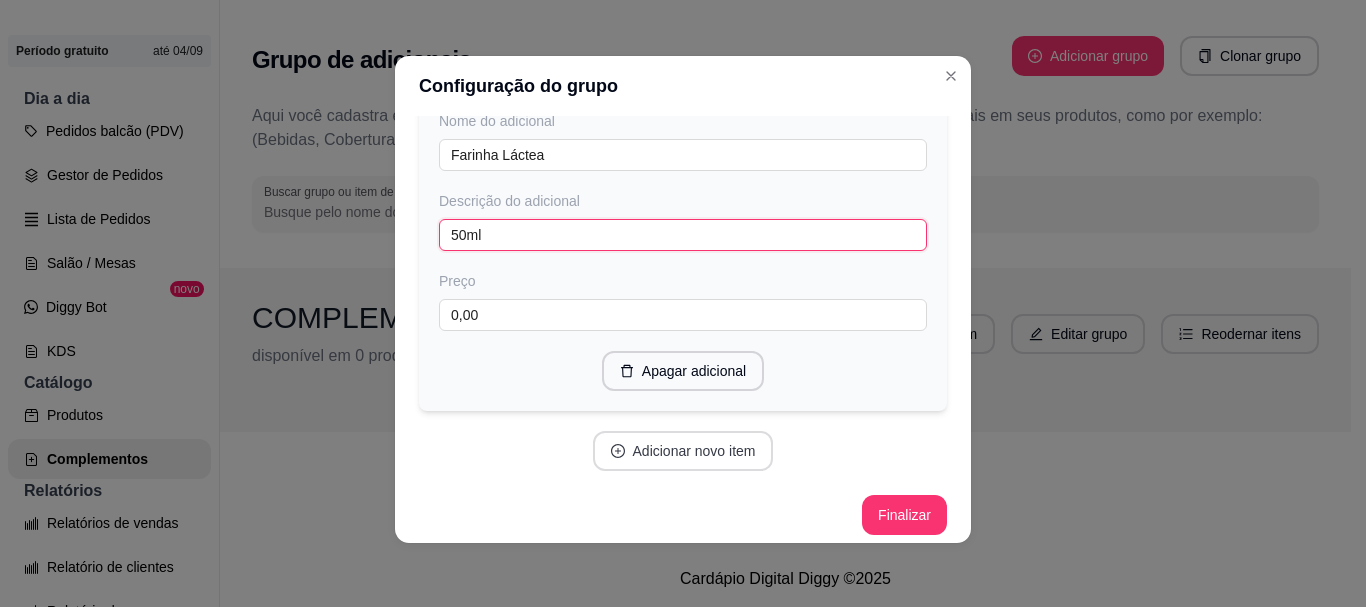 type on "50ml" 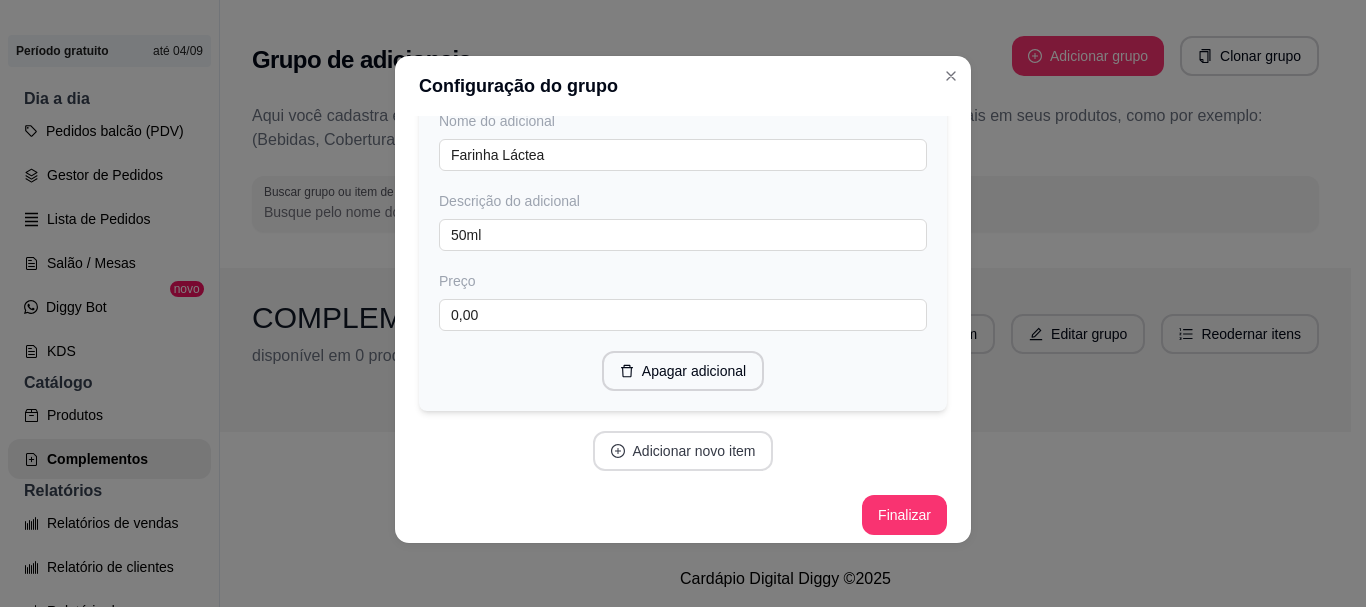 click on "Adicionar novo item" at bounding box center [683, 451] 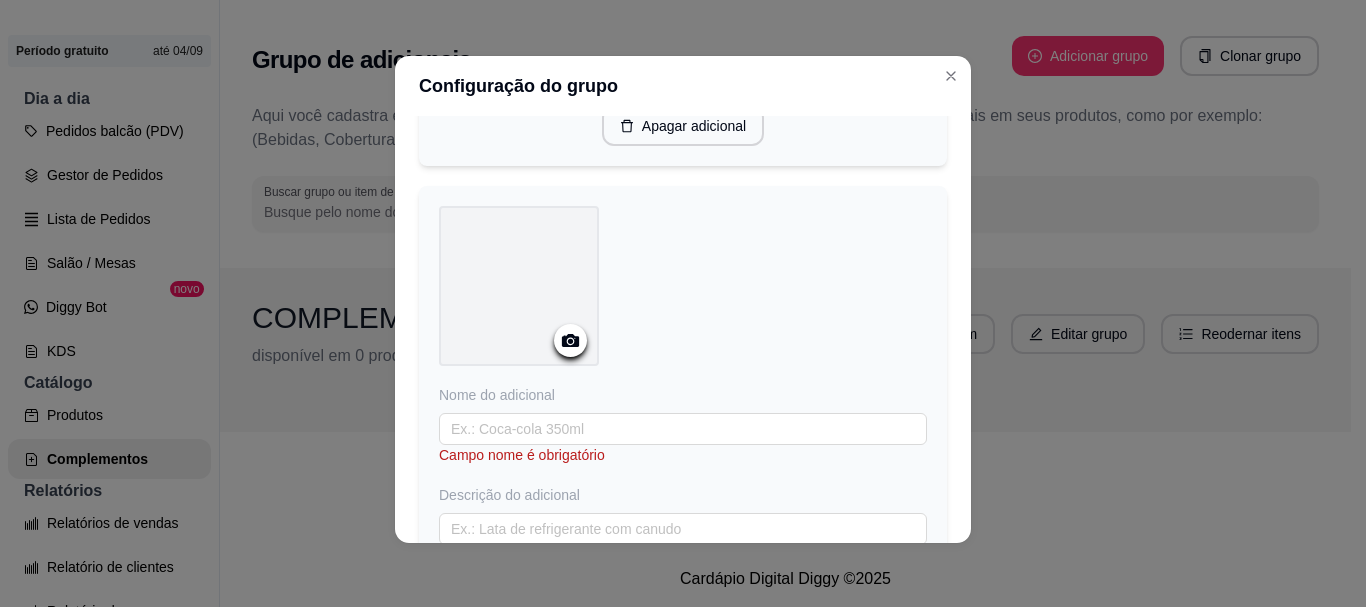 scroll, scrollTop: 6236, scrollLeft: 0, axis: vertical 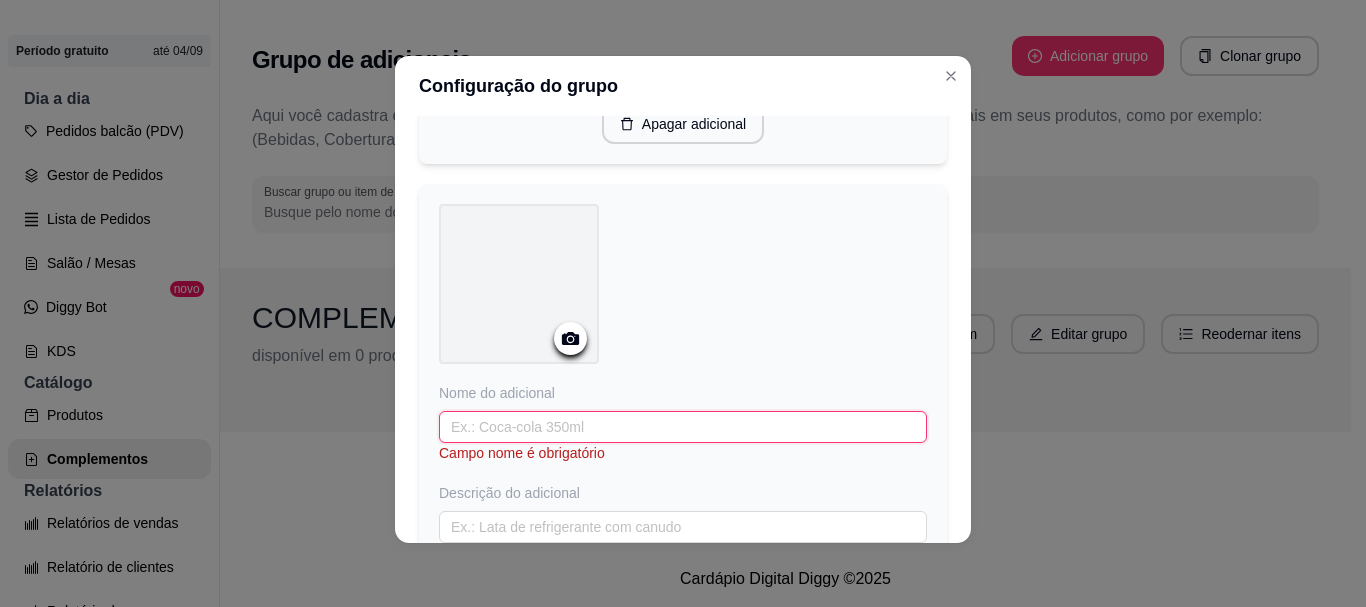 click at bounding box center [683, 427] 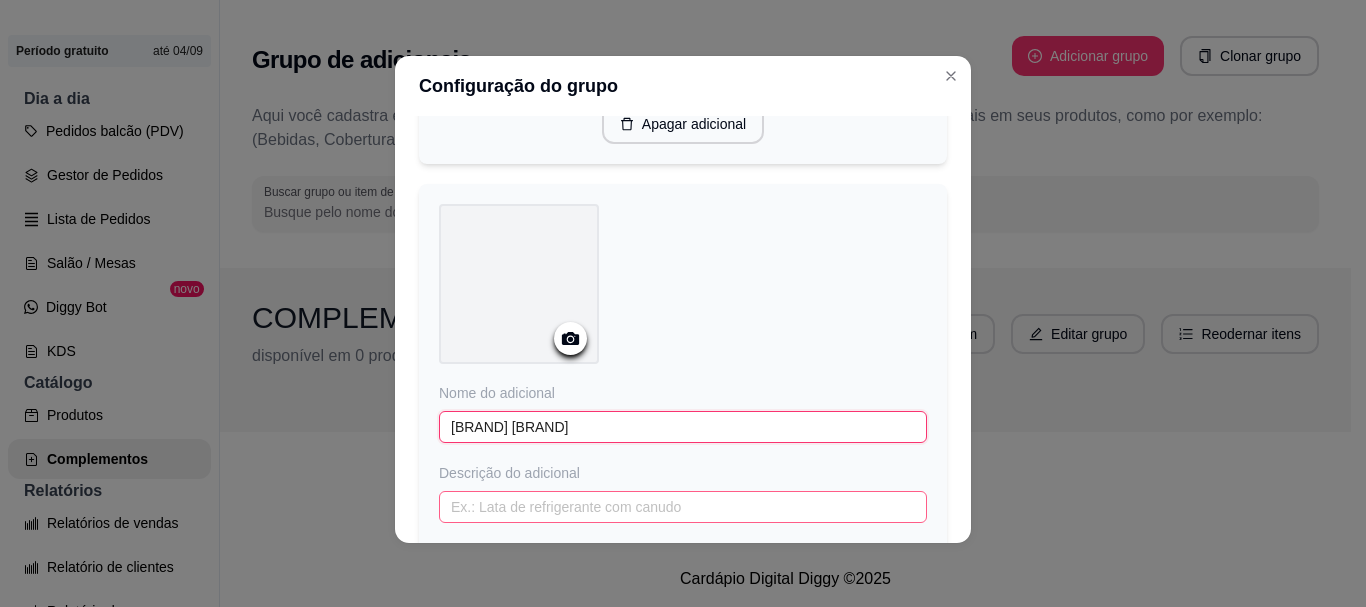 type on "[BRAND] [BRAND]" 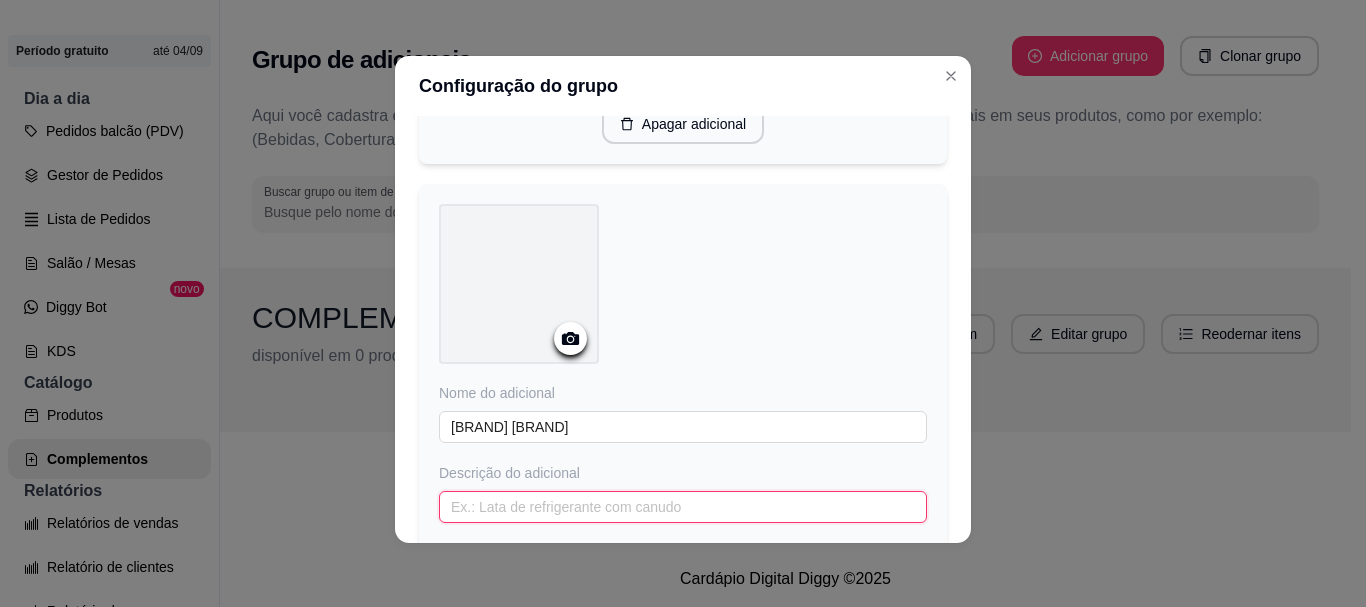 click at bounding box center (683, 507) 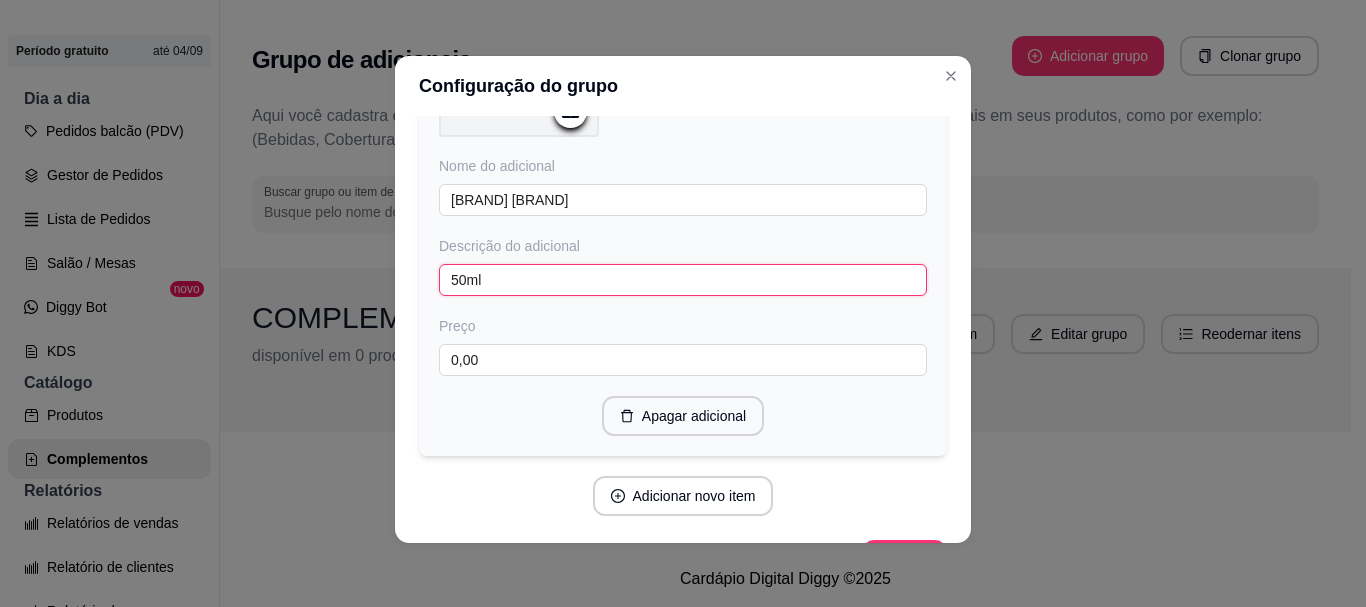 scroll, scrollTop: 6464, scrollLeft: 0, axis: vertical 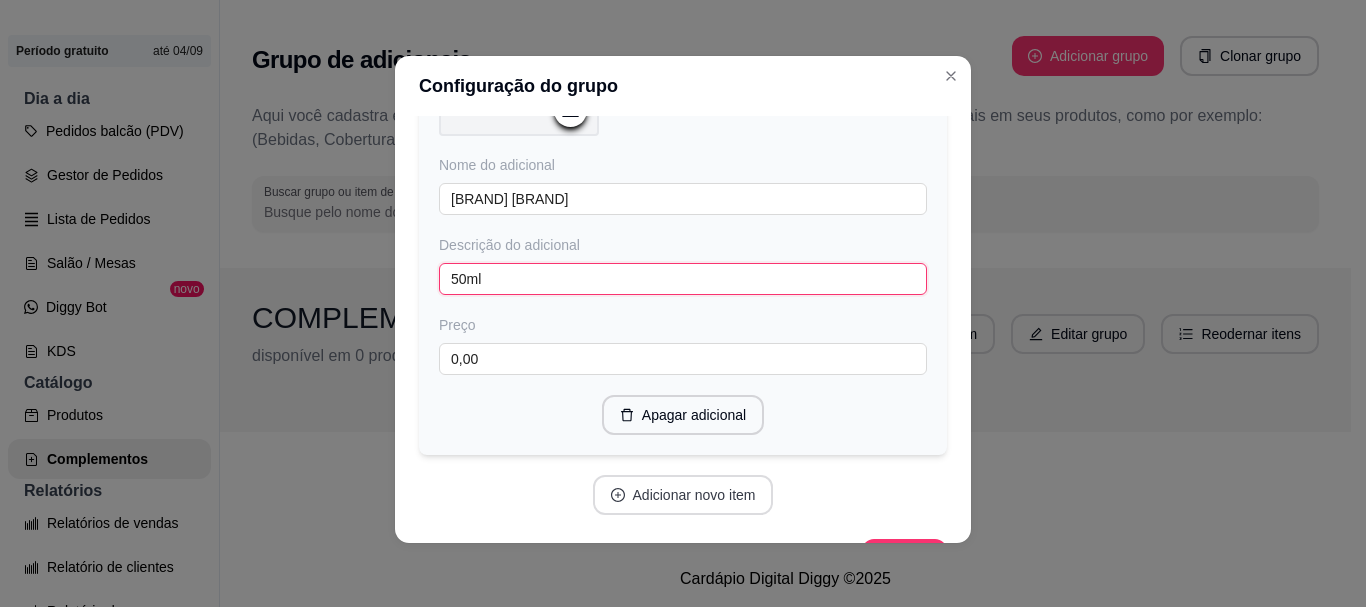 type on "50ml" 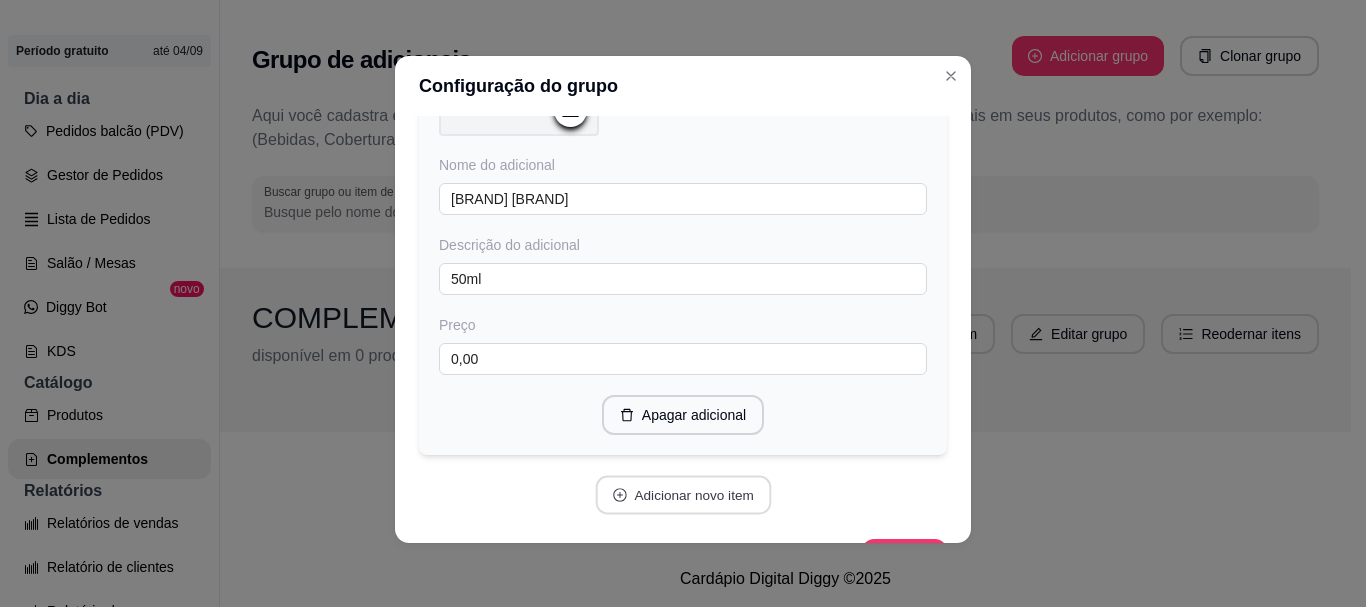 click on "Adicionar novo item" at bounding box center (683, 495) 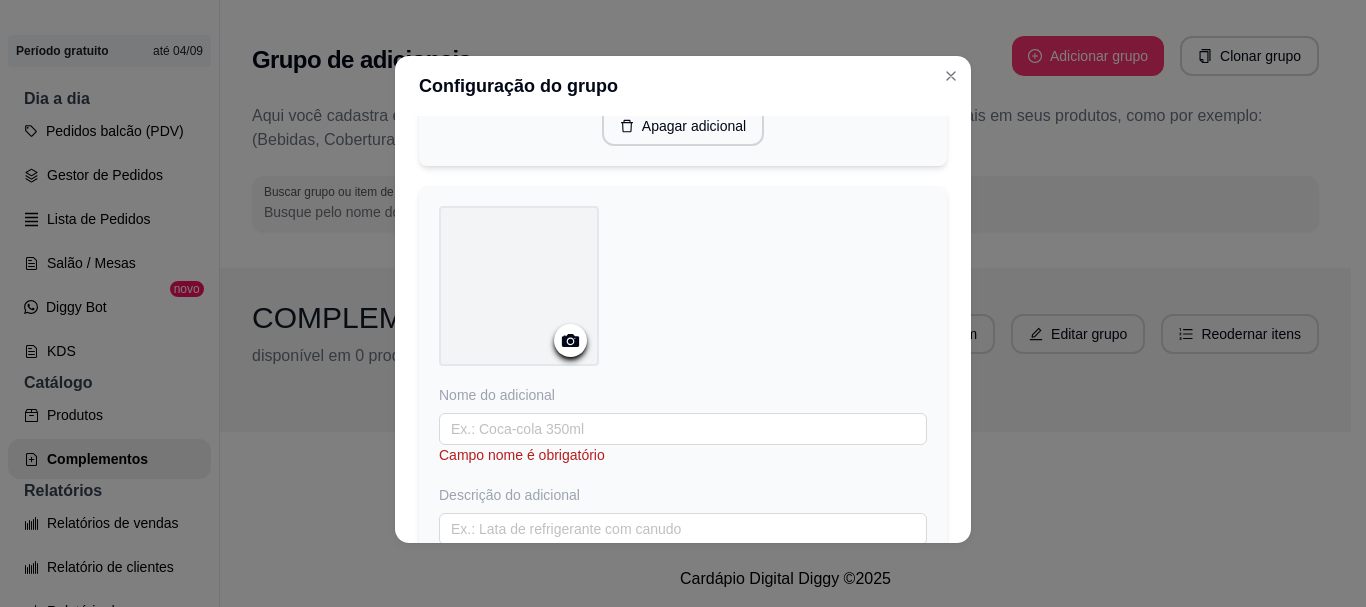 scroll, scrollTop: 6754, scrollLeft: 0, axis: vertical 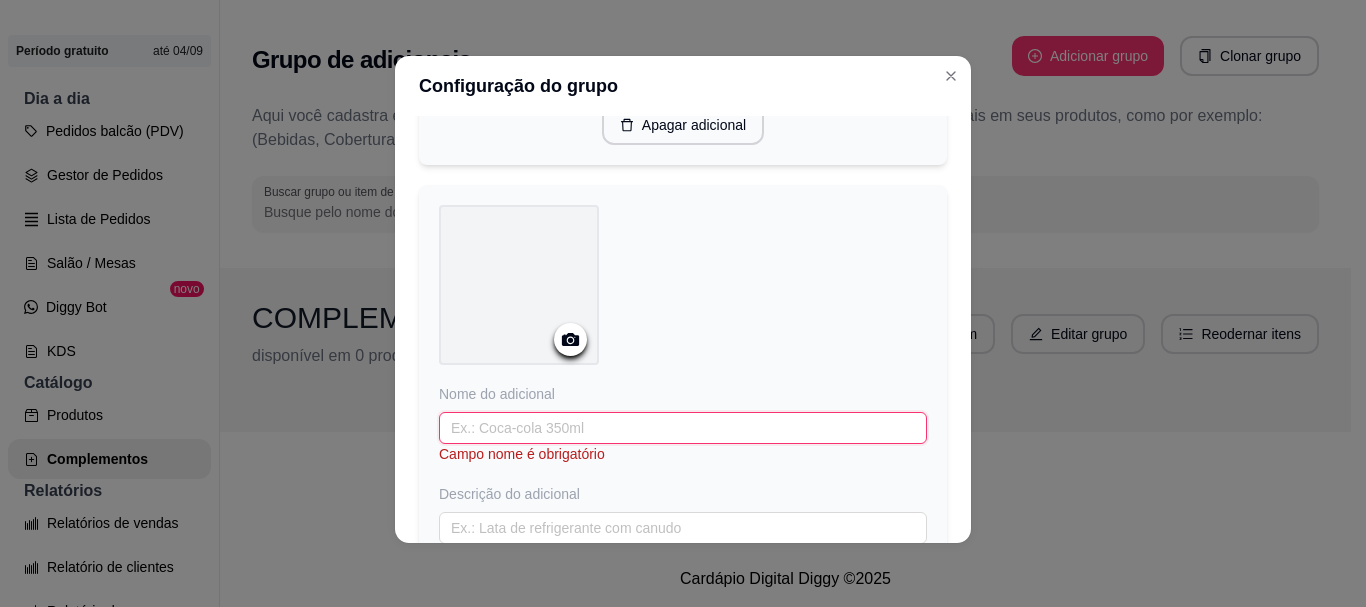 click at bounding box center [683, 428] 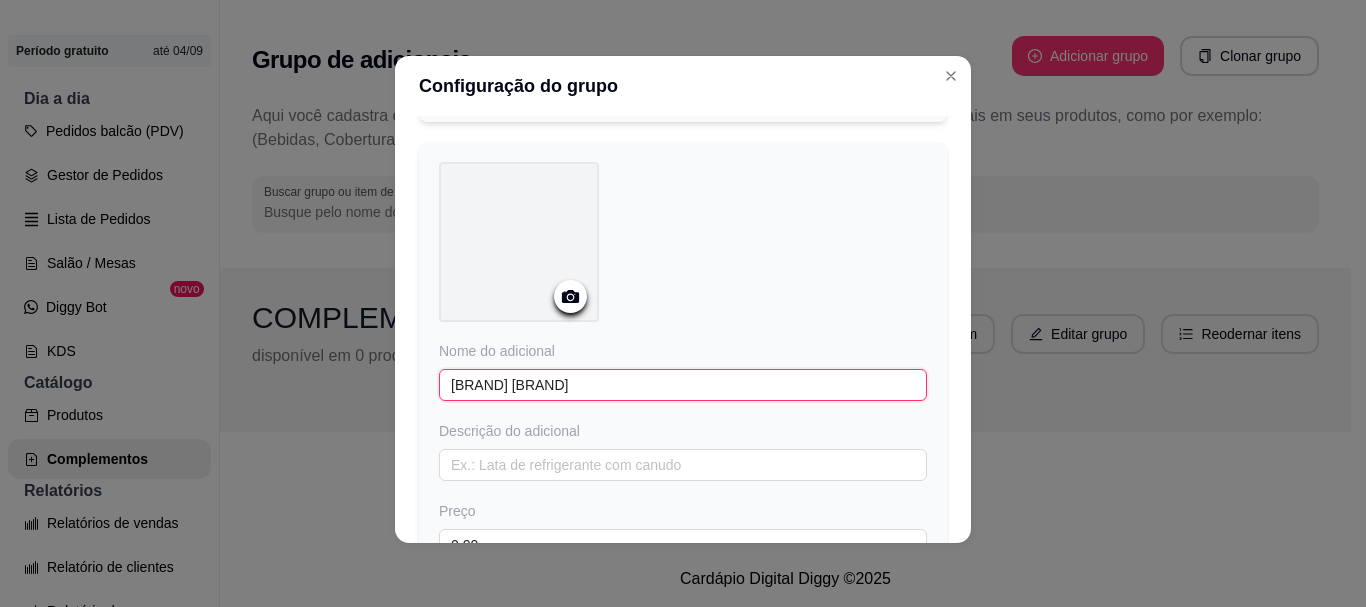 scroll, scrollTop: 6798, scrollLeft: 0, axis: vertical 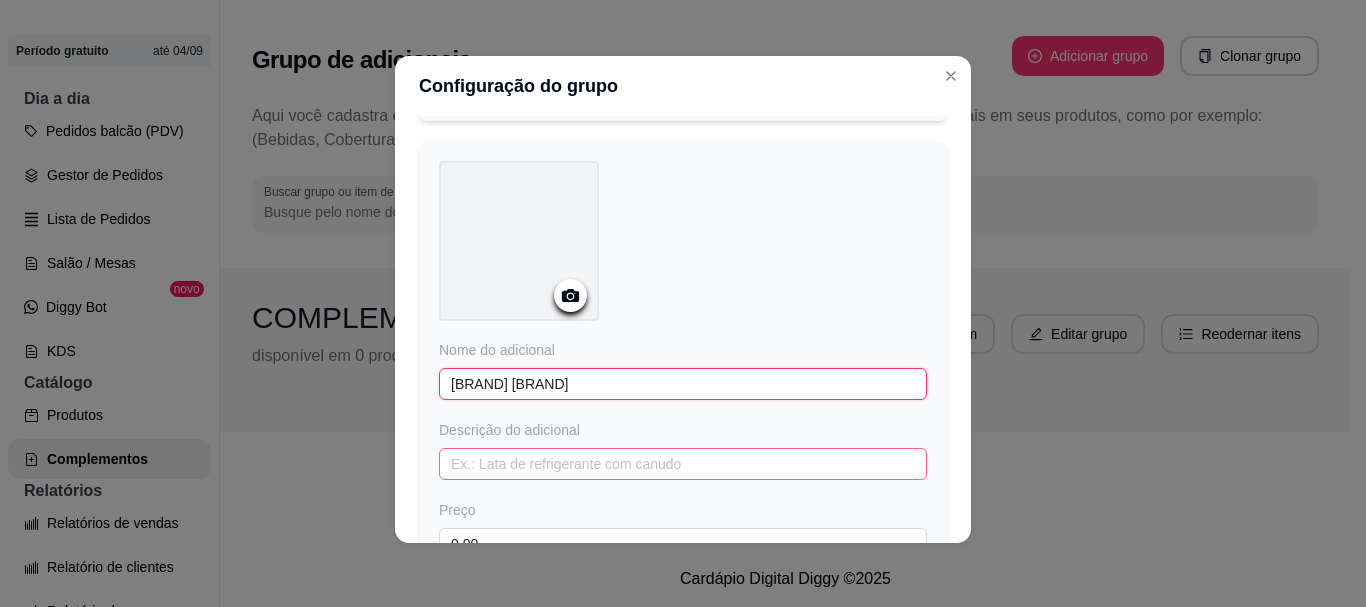type on "[BRAND] [BRAND]" 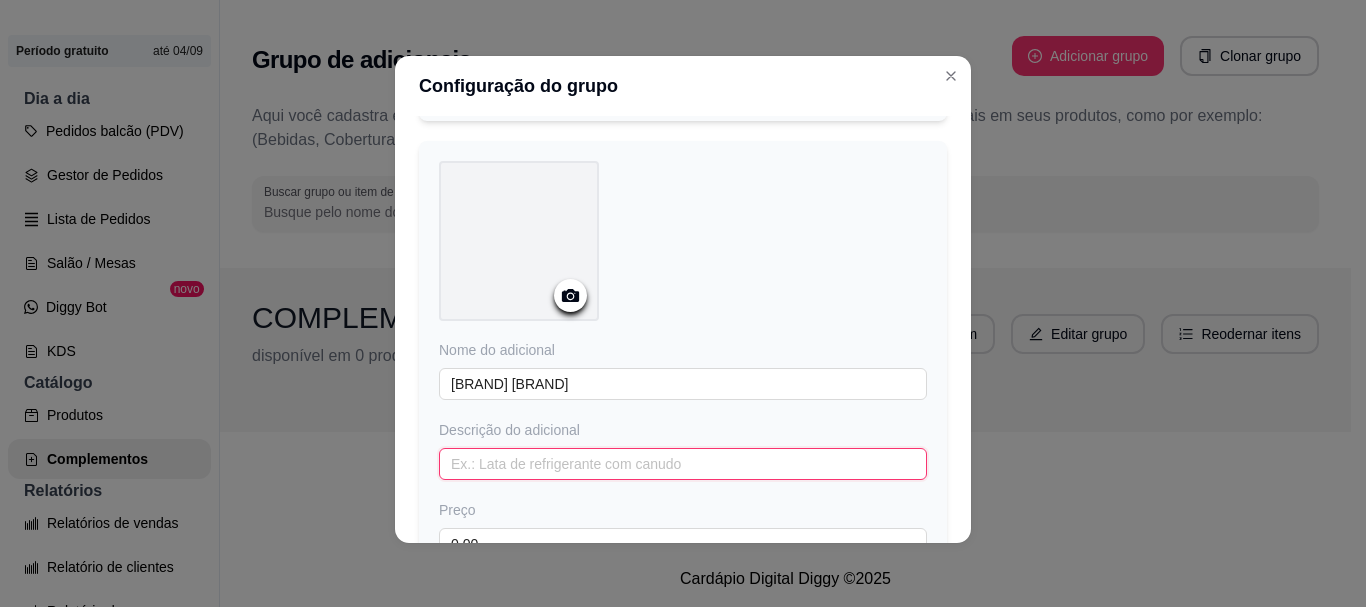click at bounding box center (683, 464) 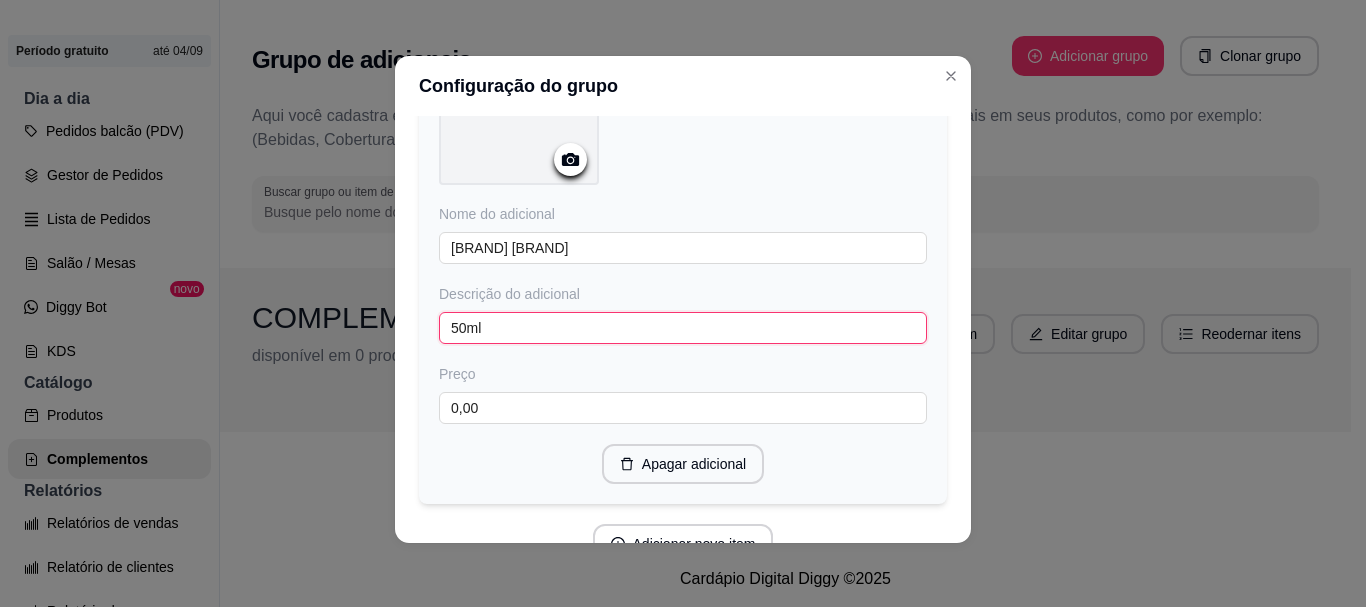 scroll, scrollTop: 7025, scrollLeft: 0, axis: vertical 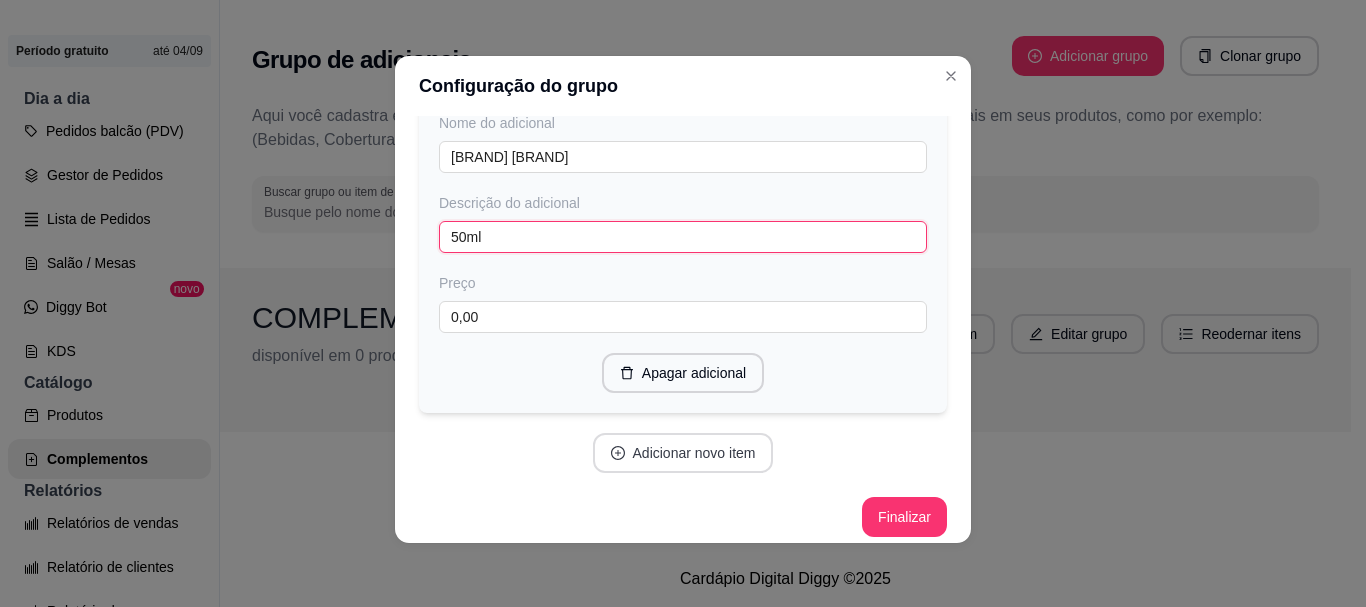 type on "50ml" 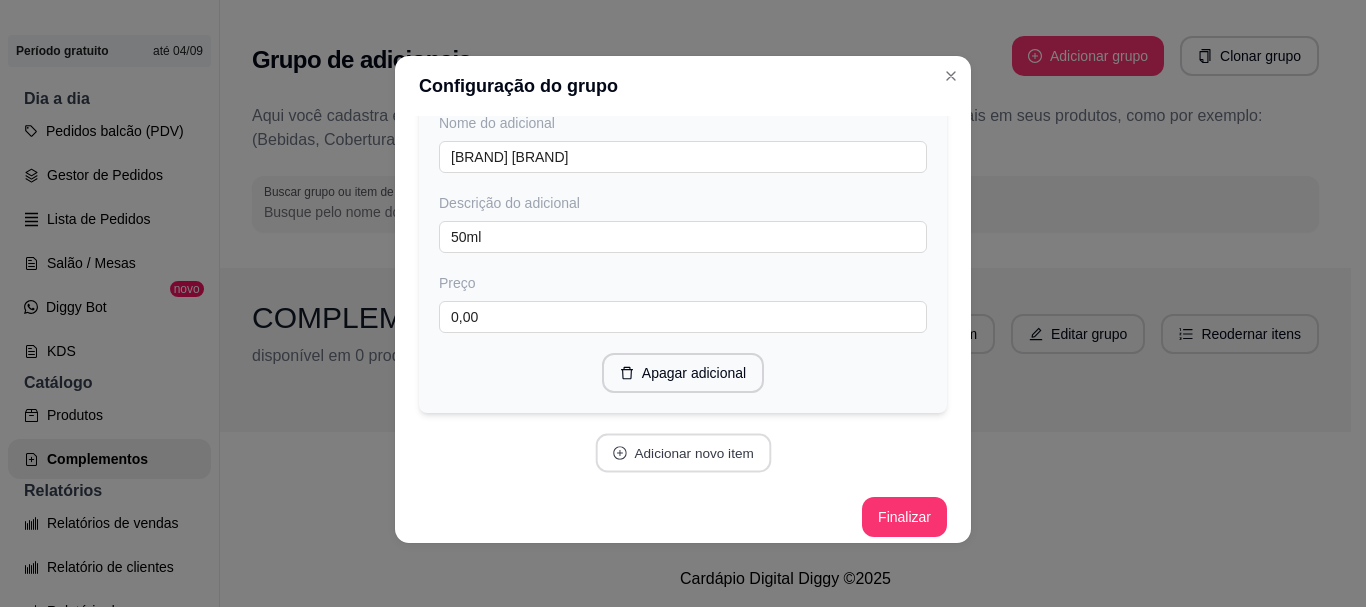 click on "Adicionar novo item" at bounding box center (683, 453) 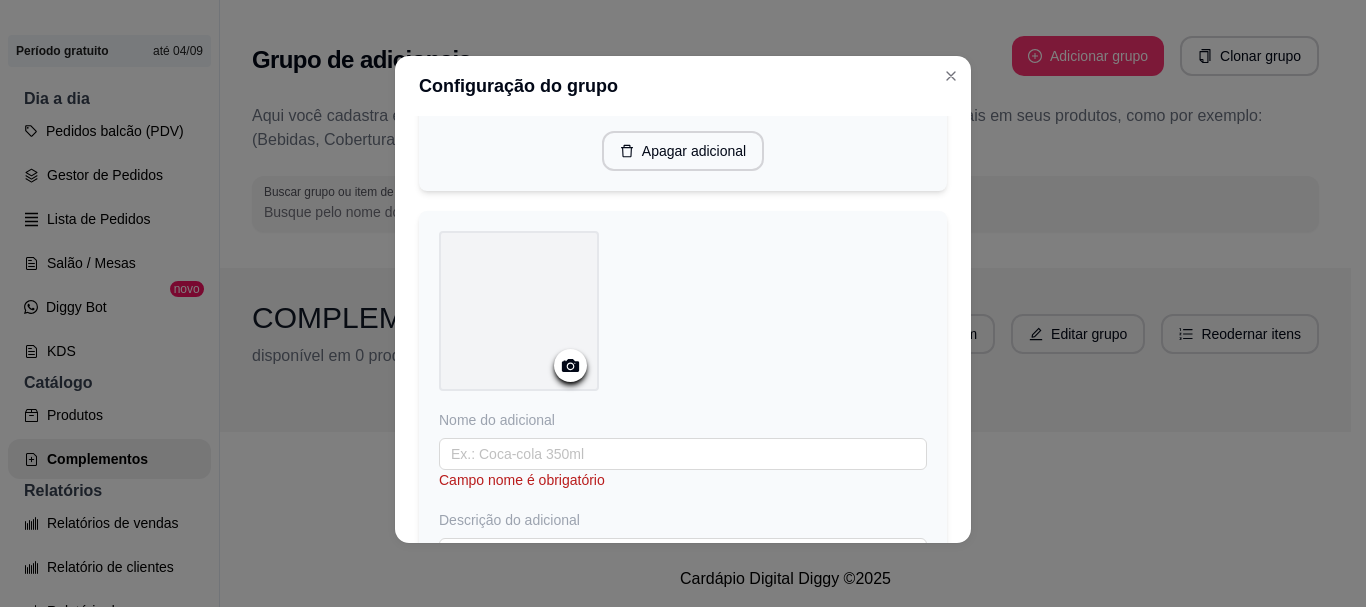 scroll, scrollTop: 7250, scrollLeft: 0, axis: vertical 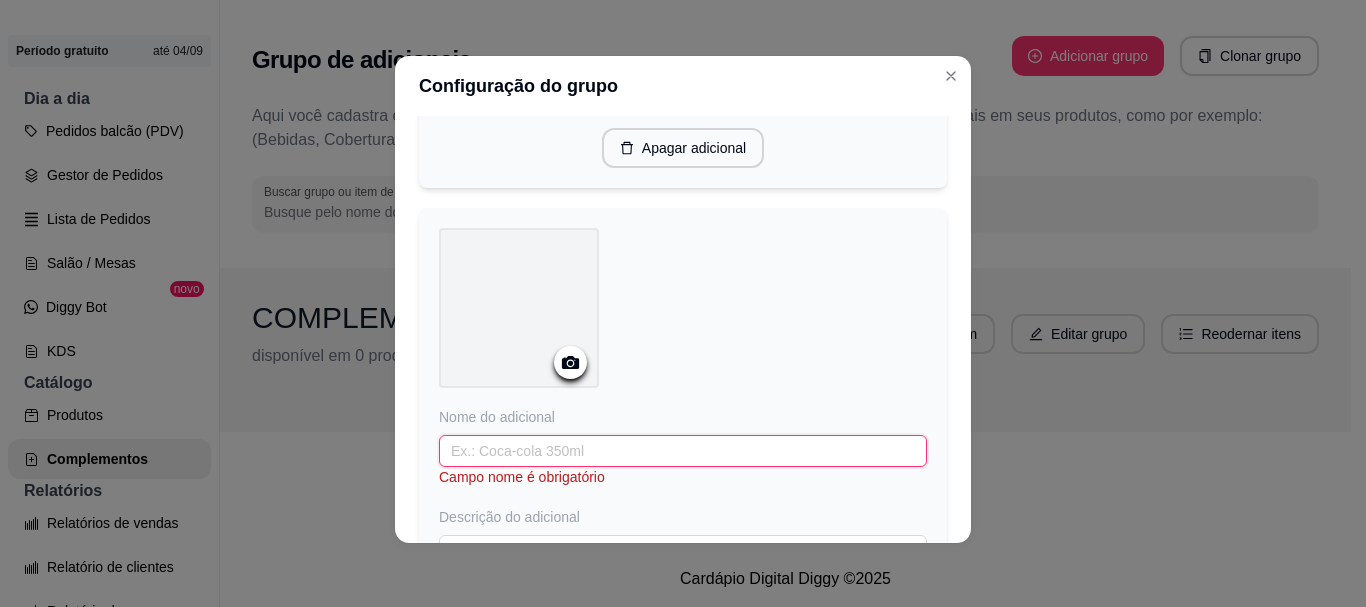 click at bounding box center (683, 451) 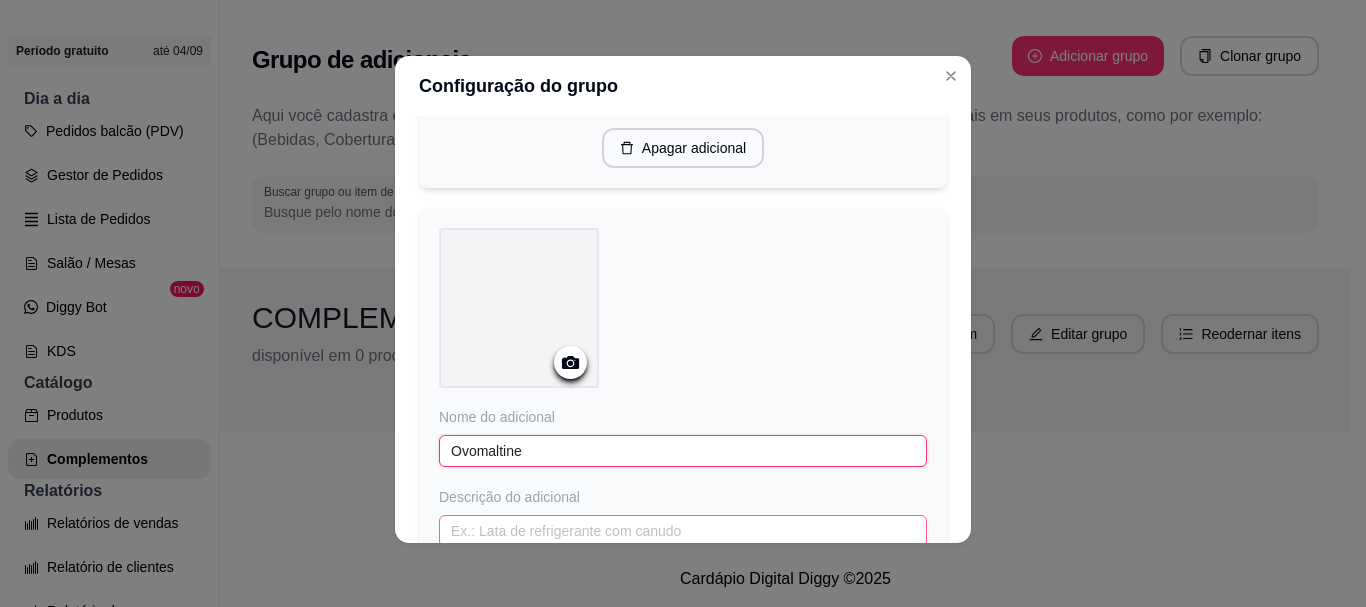 type on "Ovomaltine" 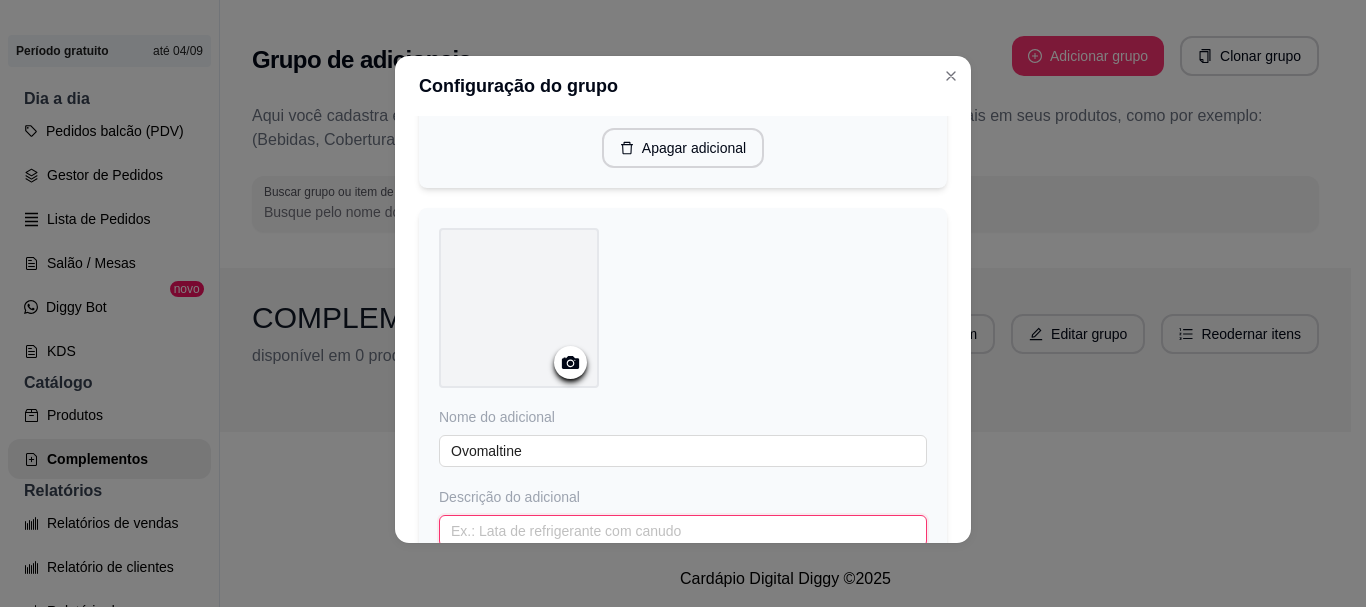click at bounding box center (683, 531) 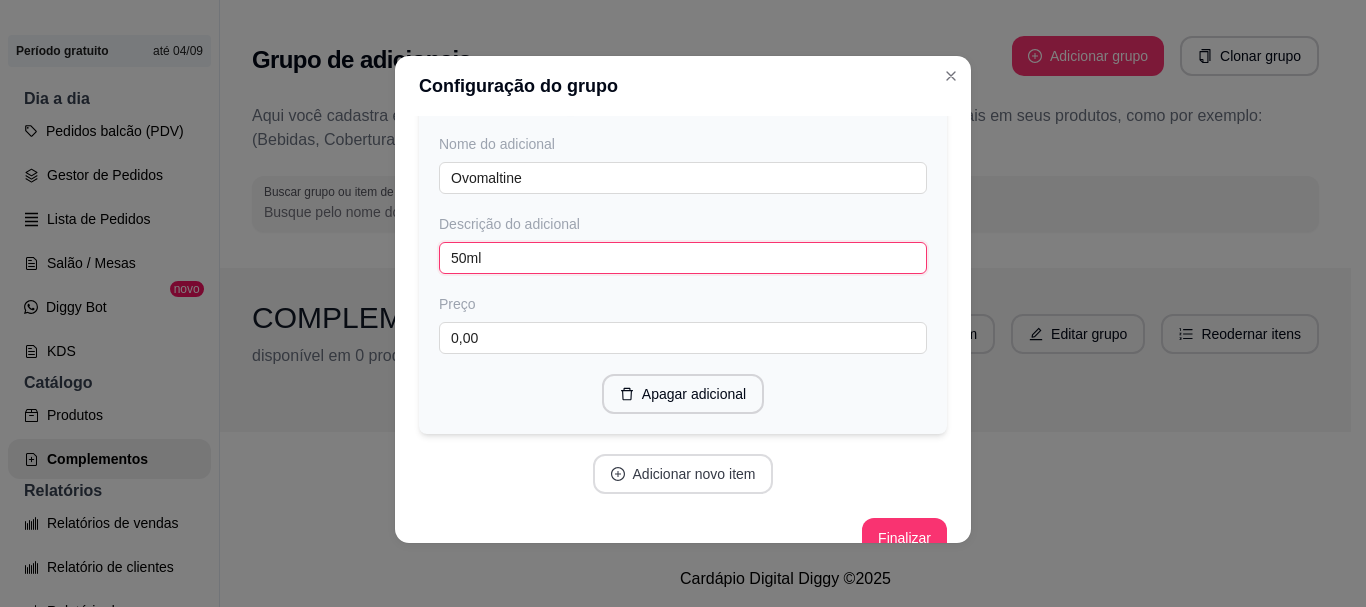 scroll, scrollTop: 7543, scrollLeft: 0, axis: vertical 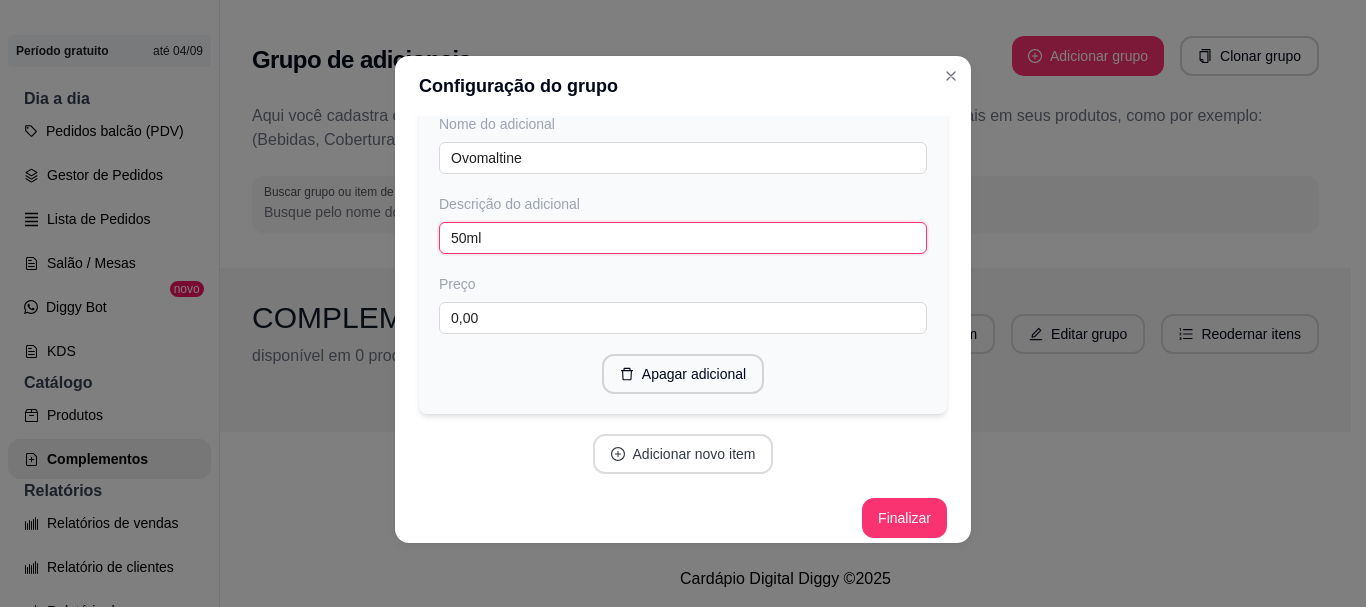 type on "50ml" 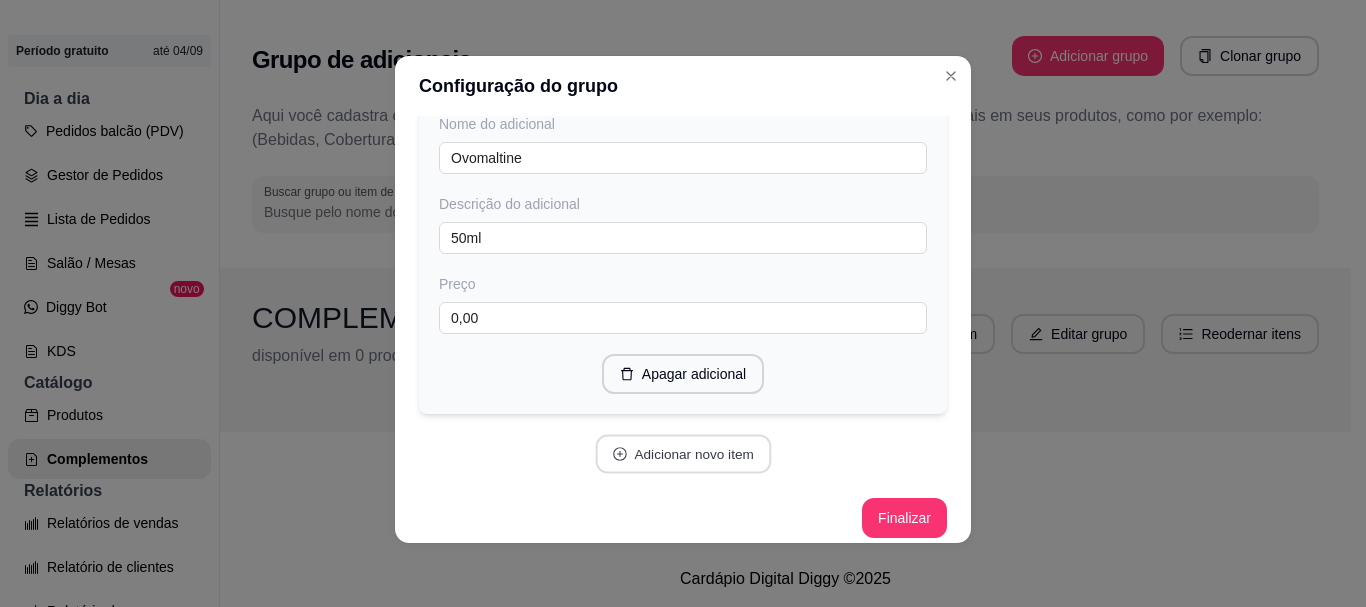 click on "Adicionar novo item" at bounding box center (683, 454) 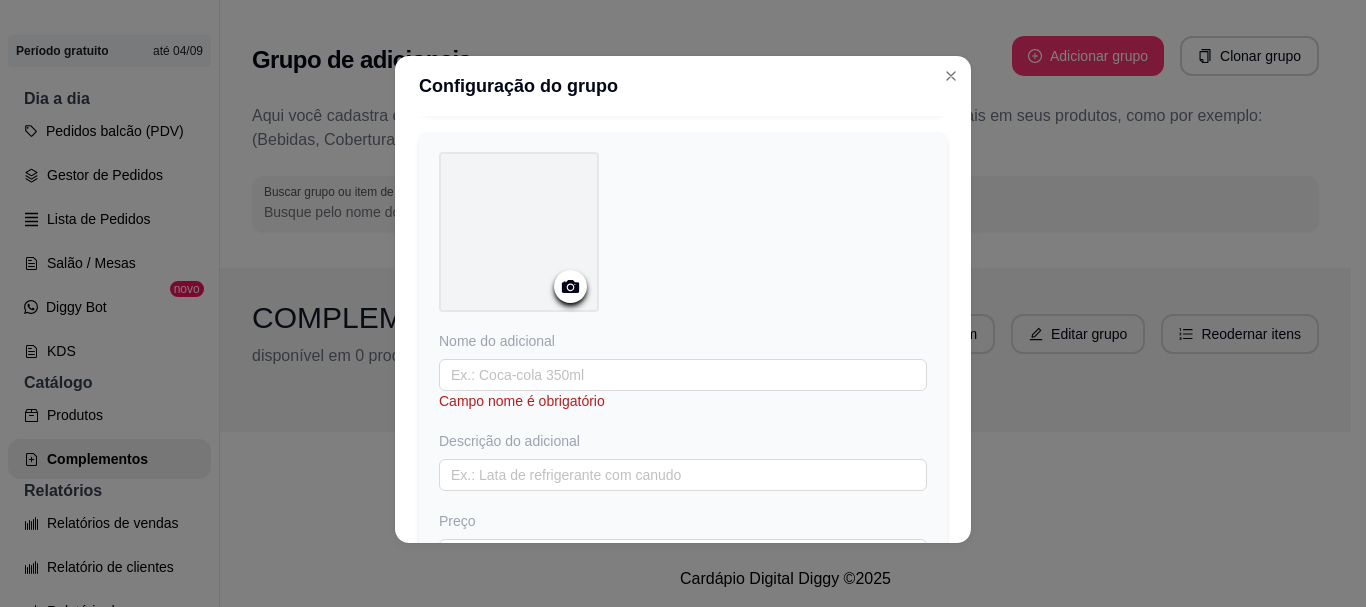 scroll, scrollTop: 7847, scrollLeft: 0, axis: vertical 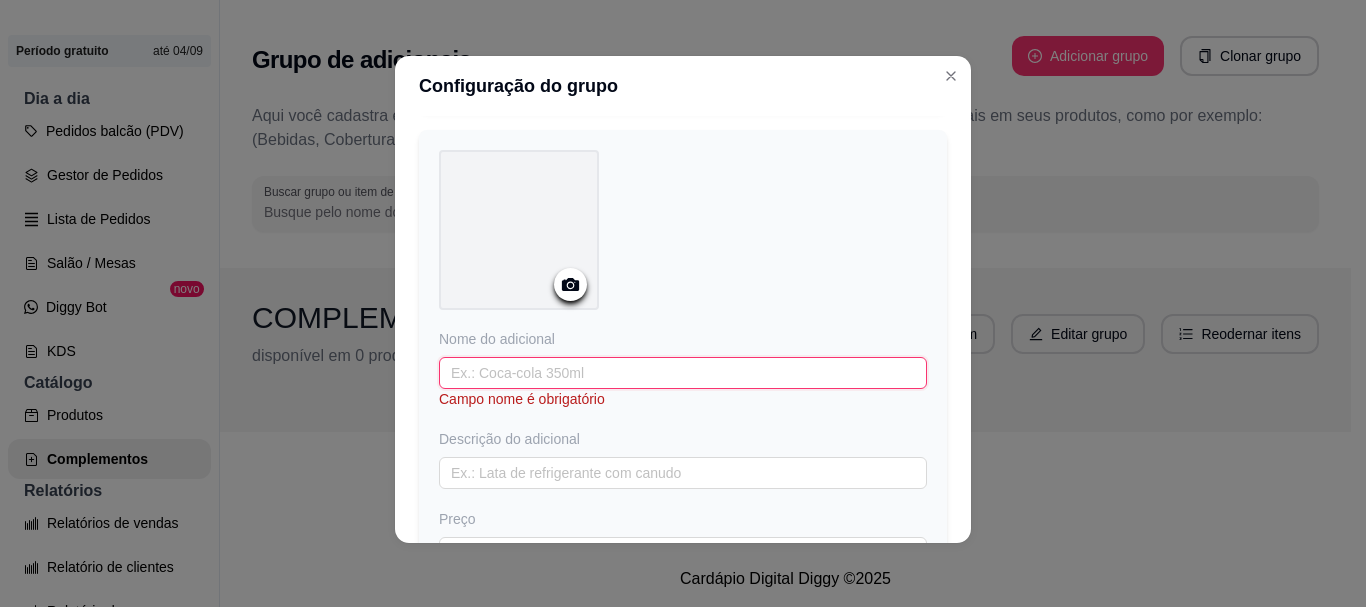 click at bounding box center (683, 373) 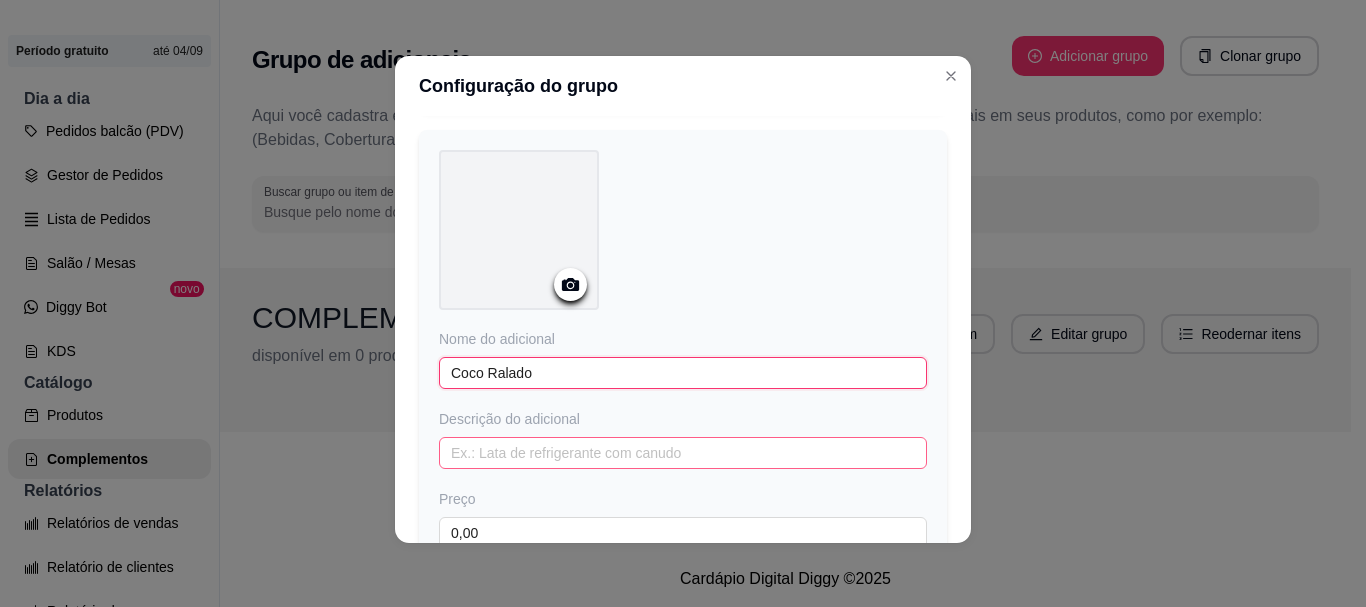 type on "Coco Ralado" 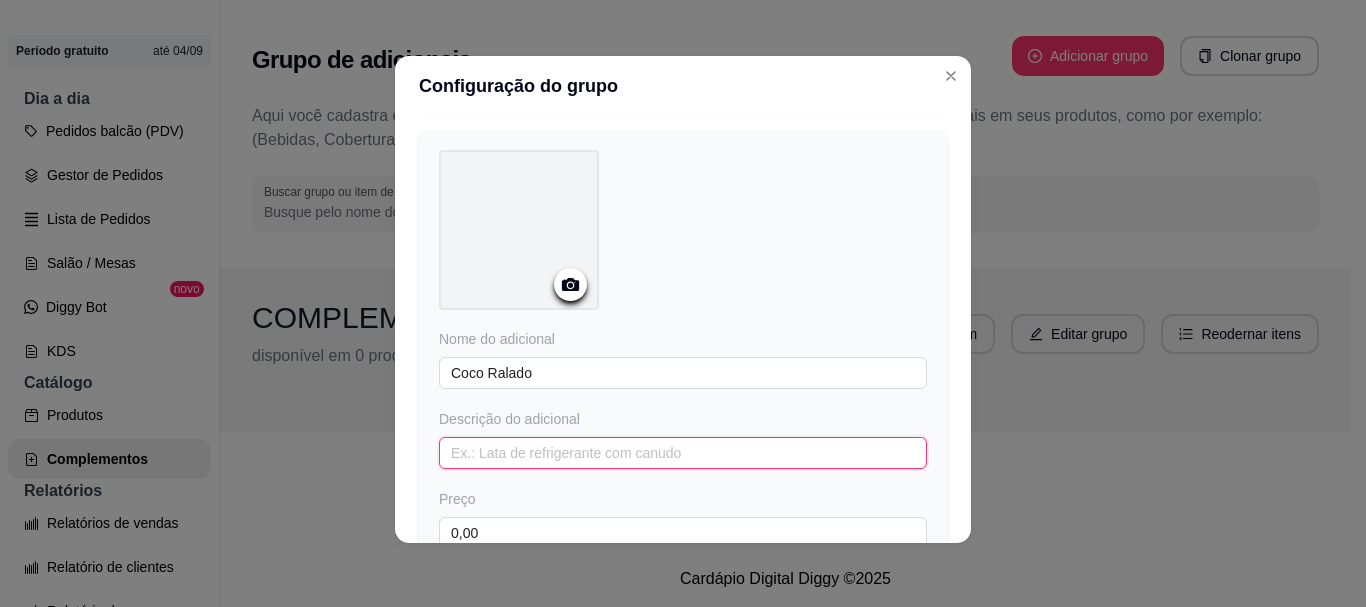 click at bounding box center [683, 453] 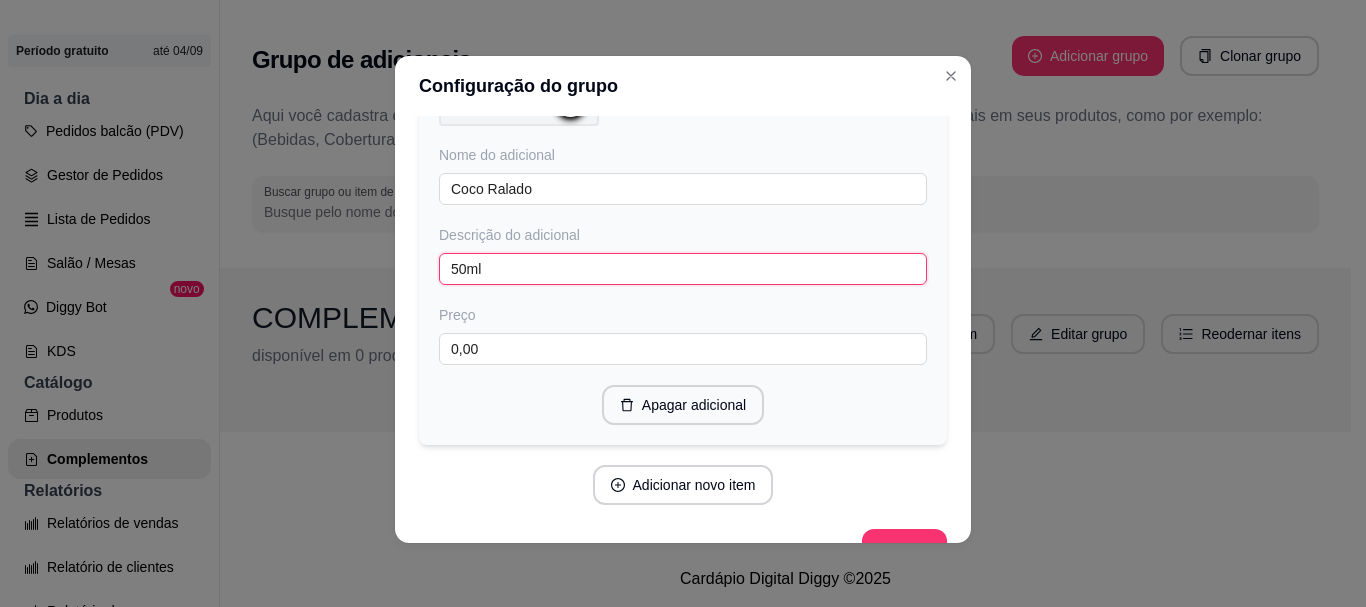 scroll, scrollTop: 8034, scrollLeft: 0, axis: vertical 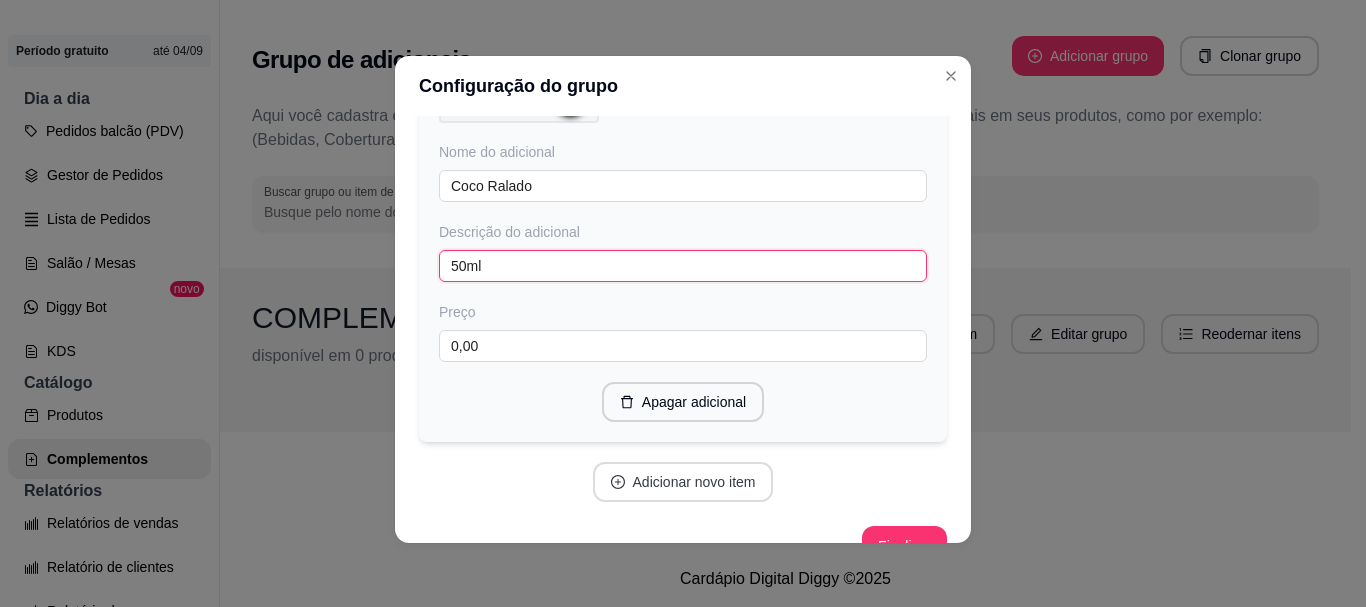 type on "50ml" 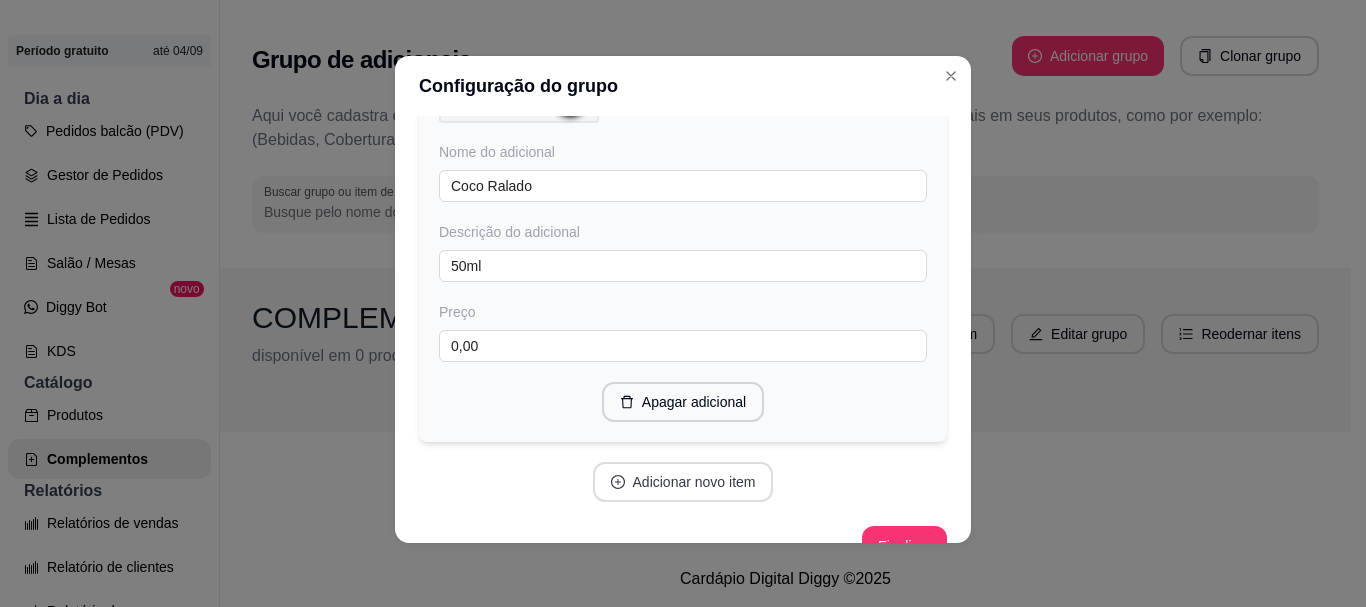 click on "Adicionar novo item" at bounding box center [683, 482] 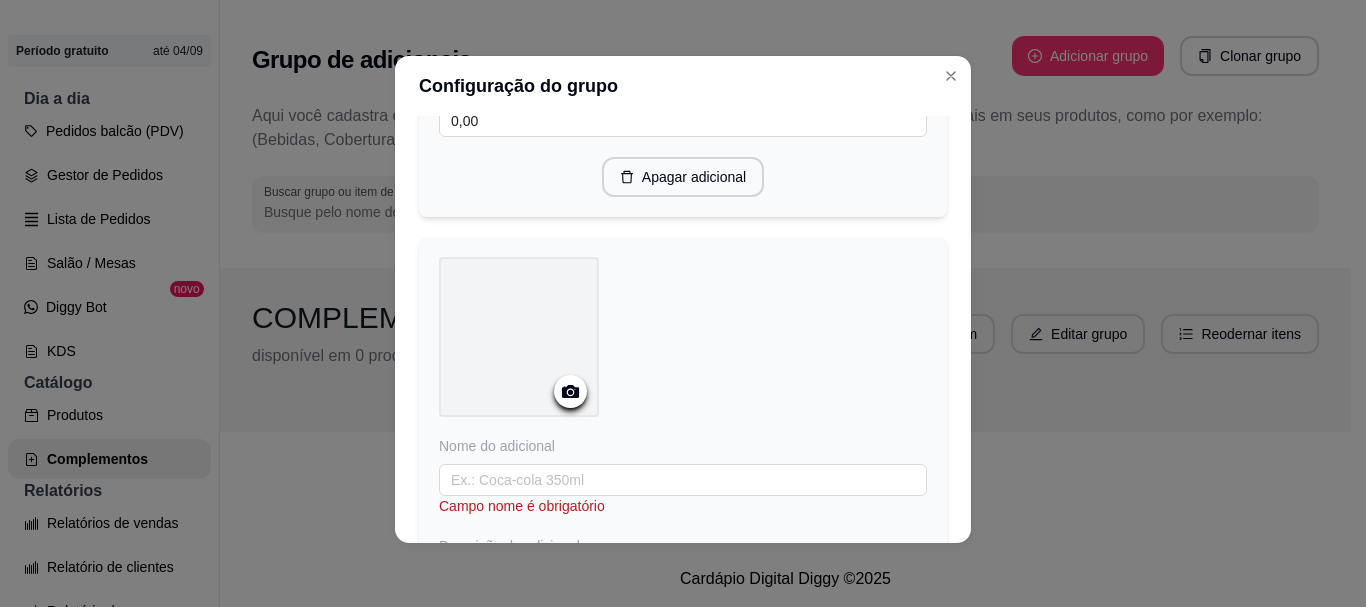 scroll, scrollTop: 8260, scrollLeft: 0, axis: vertical 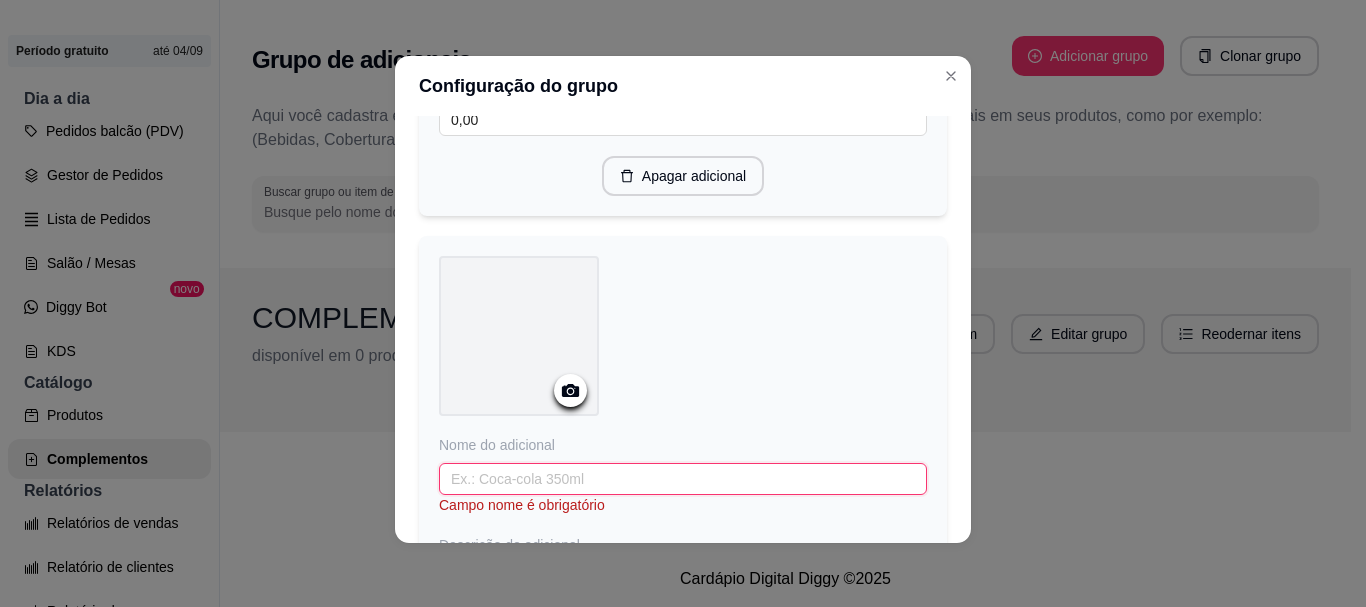 click at bounding box center [683, 479] 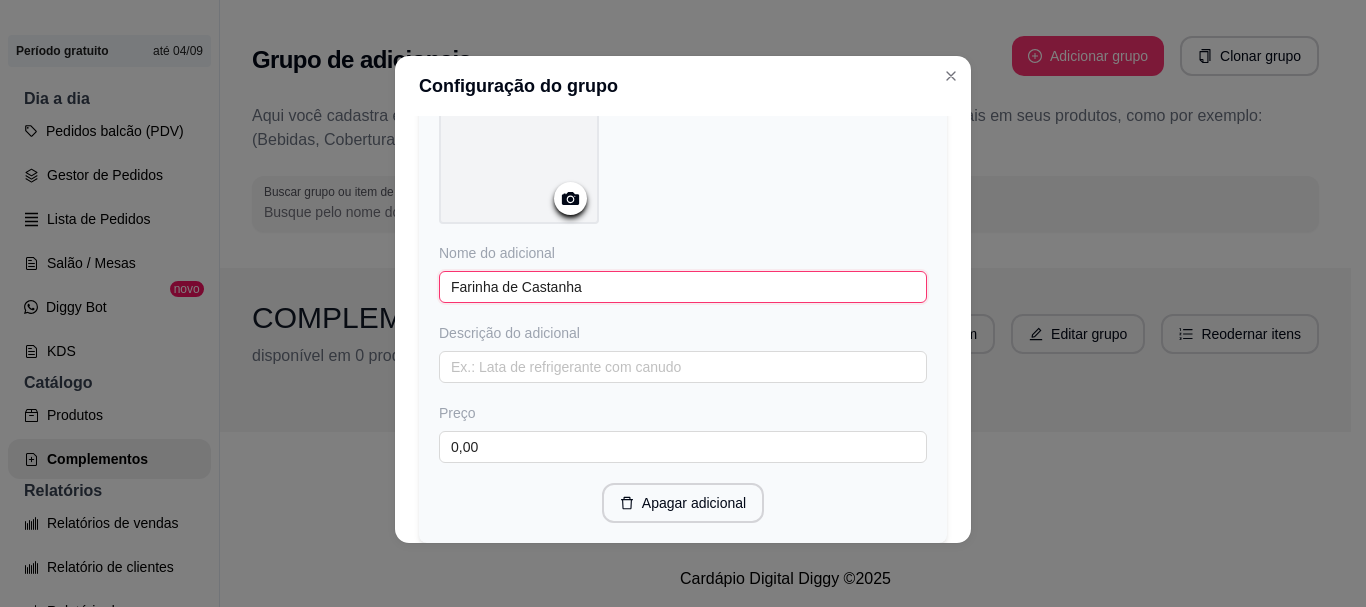 scroll, scrollTop: 8453, scrollLeft: 0, axis: vertical 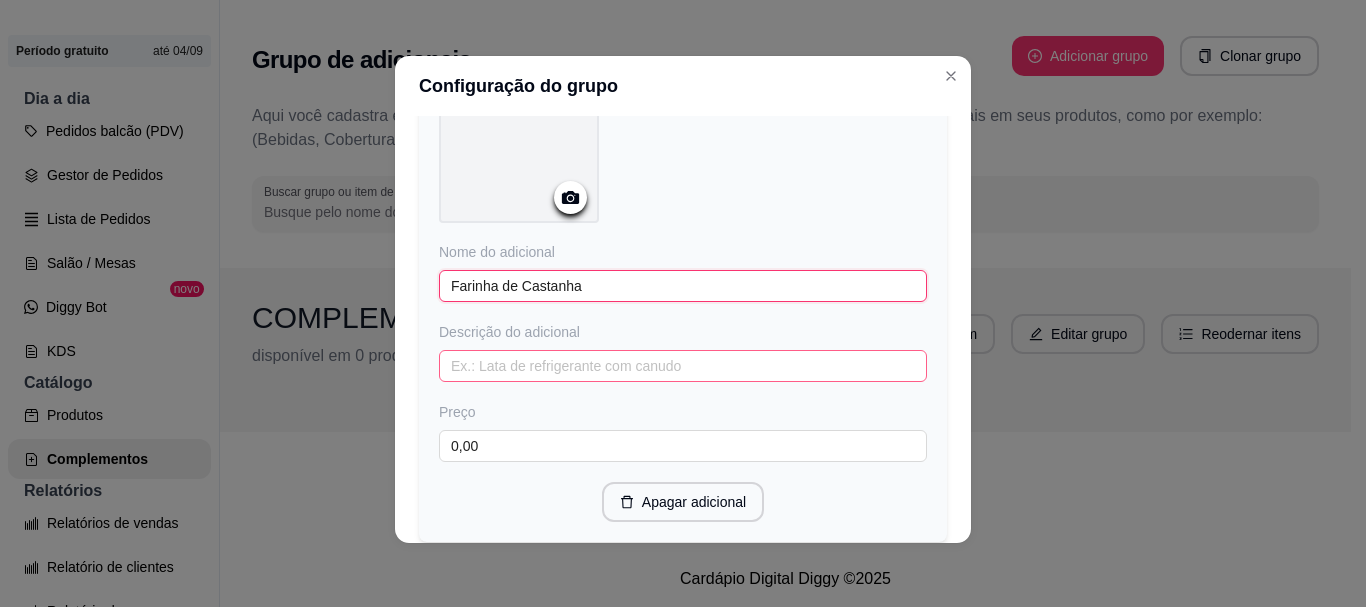 type on "Farinha de Castanha" 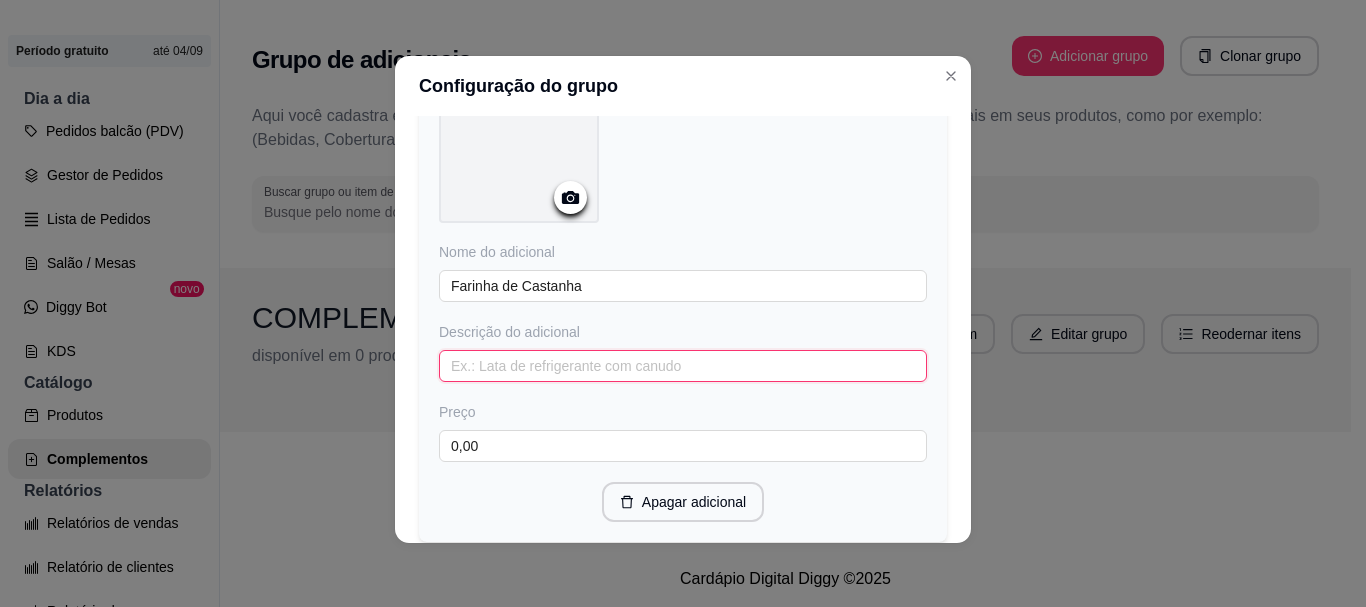 click at bounding box center (683, 366) 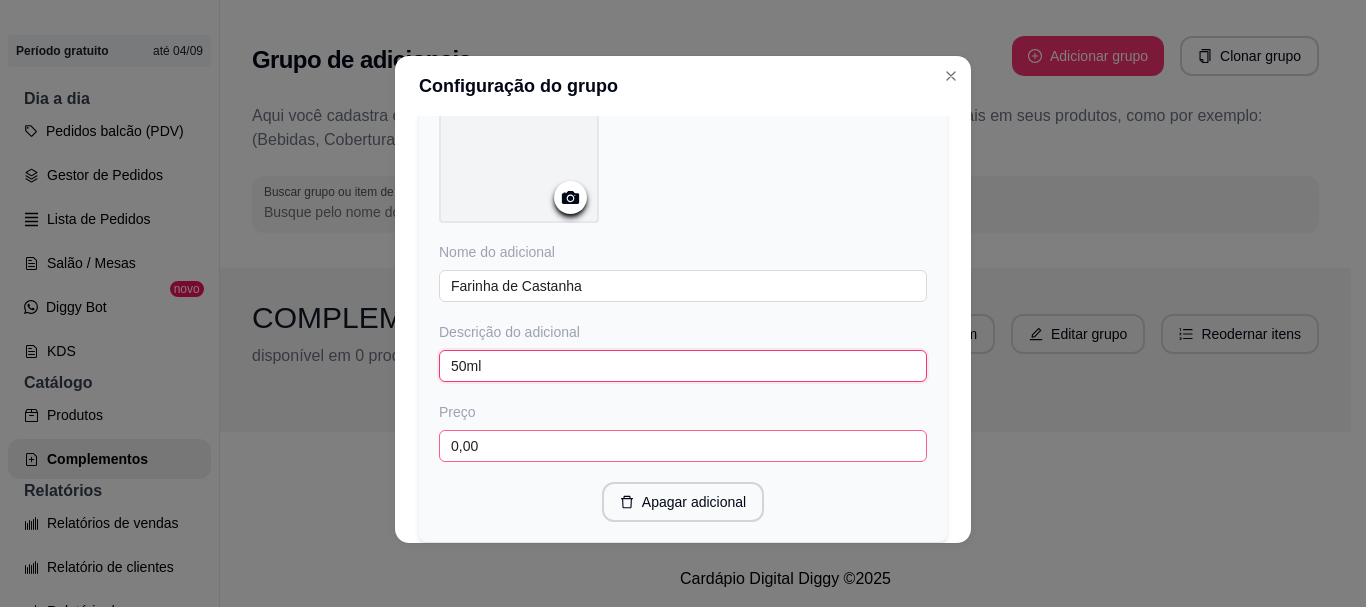 scroll, scrollTop: 8579, scrollLeft: 0, axis: vertical 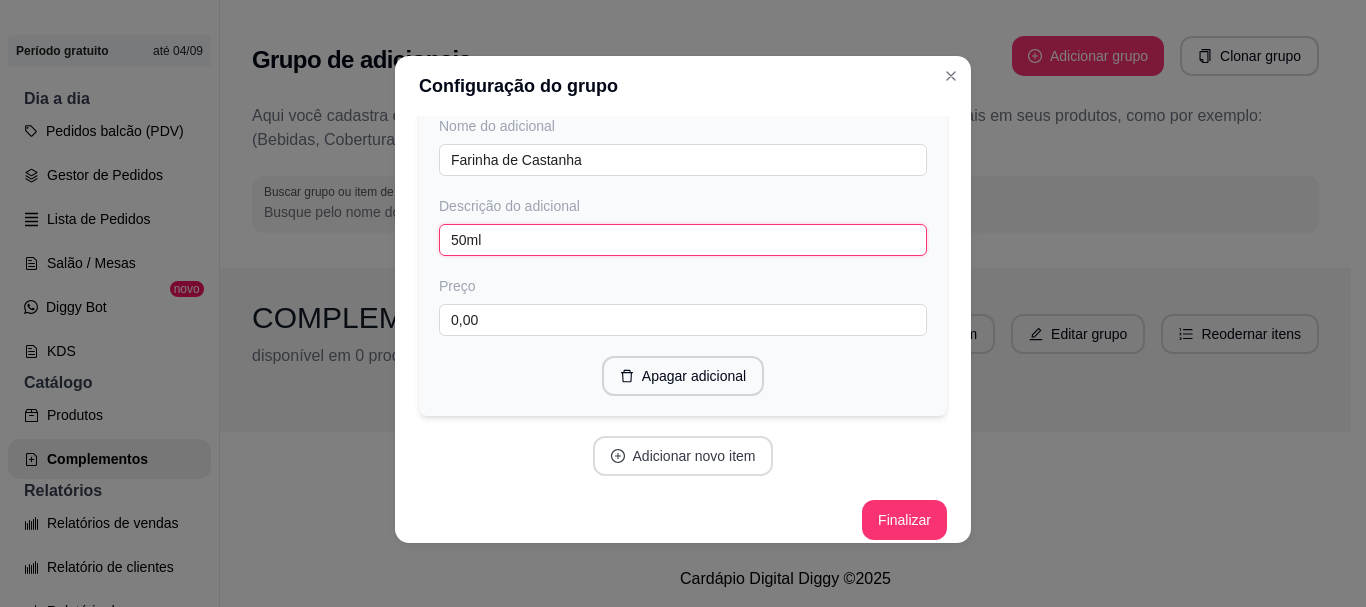 type on "50ml" 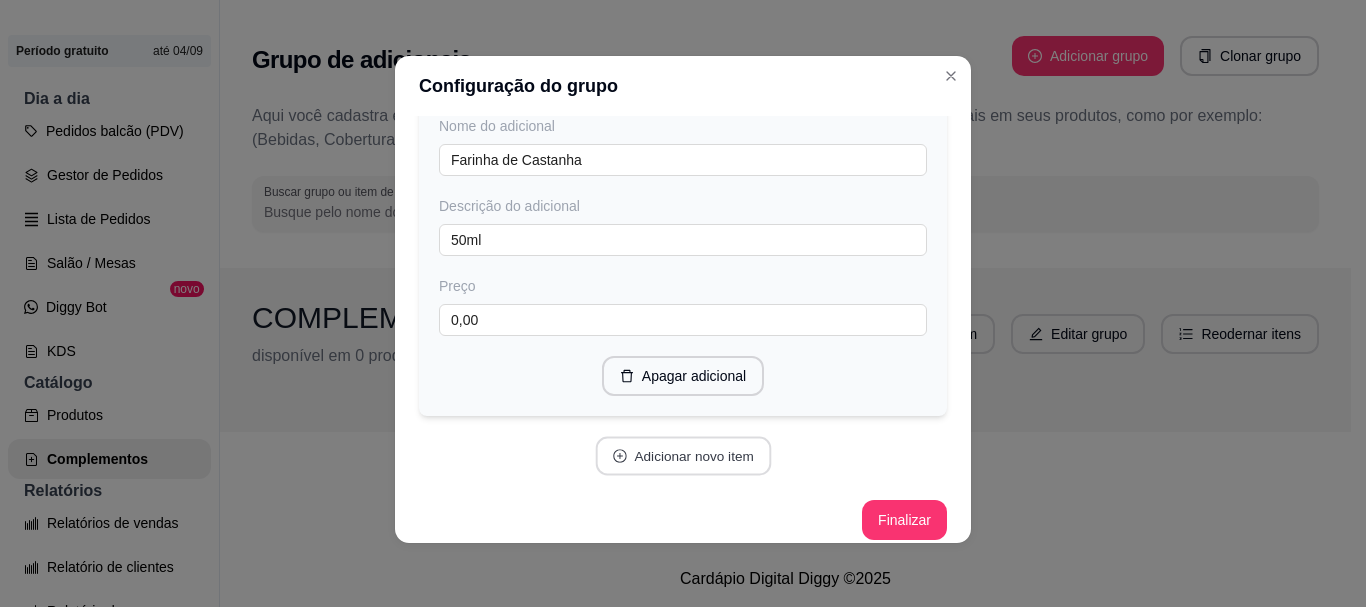 click on "Adicionar novo item" at bounding box center (683, 456) 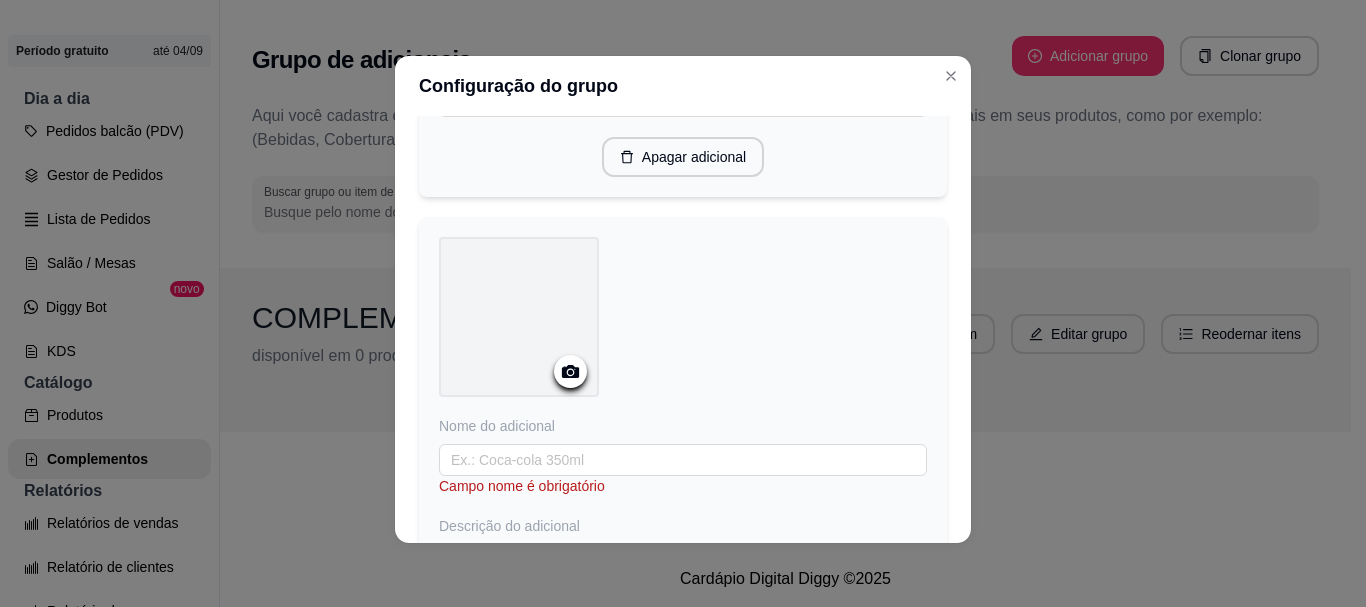 scroll, scrollTop: 8801, scrollLeft: 0, axis: vertical 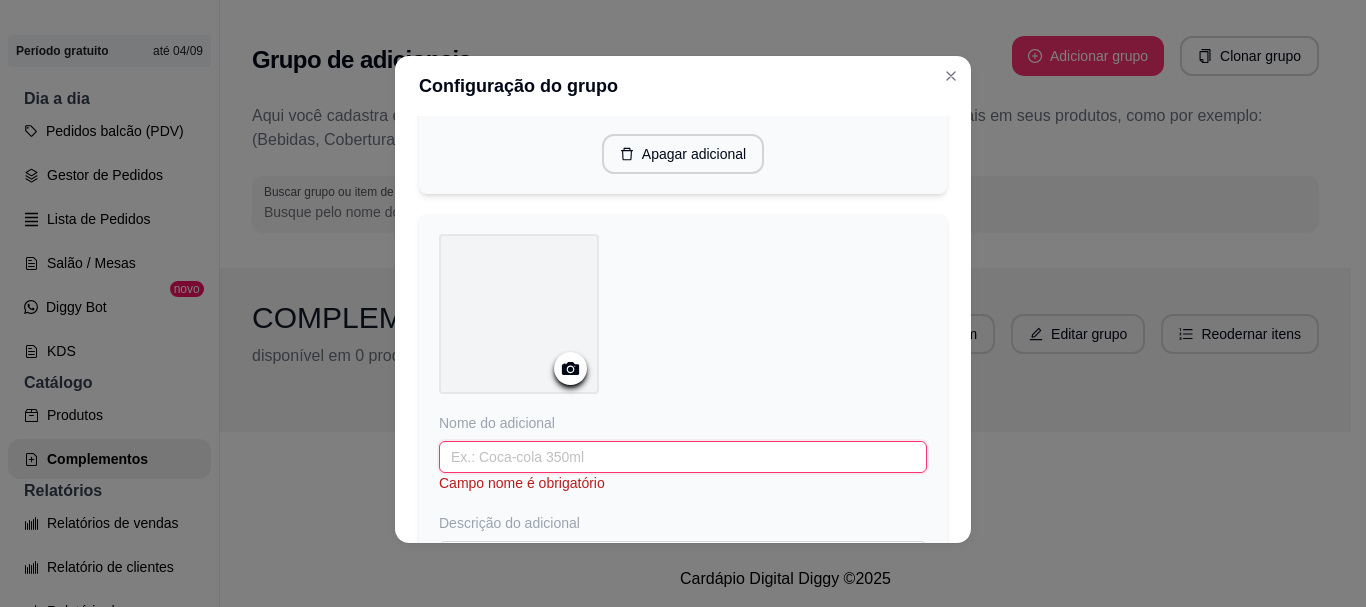 click at bounding box center [683, 457] 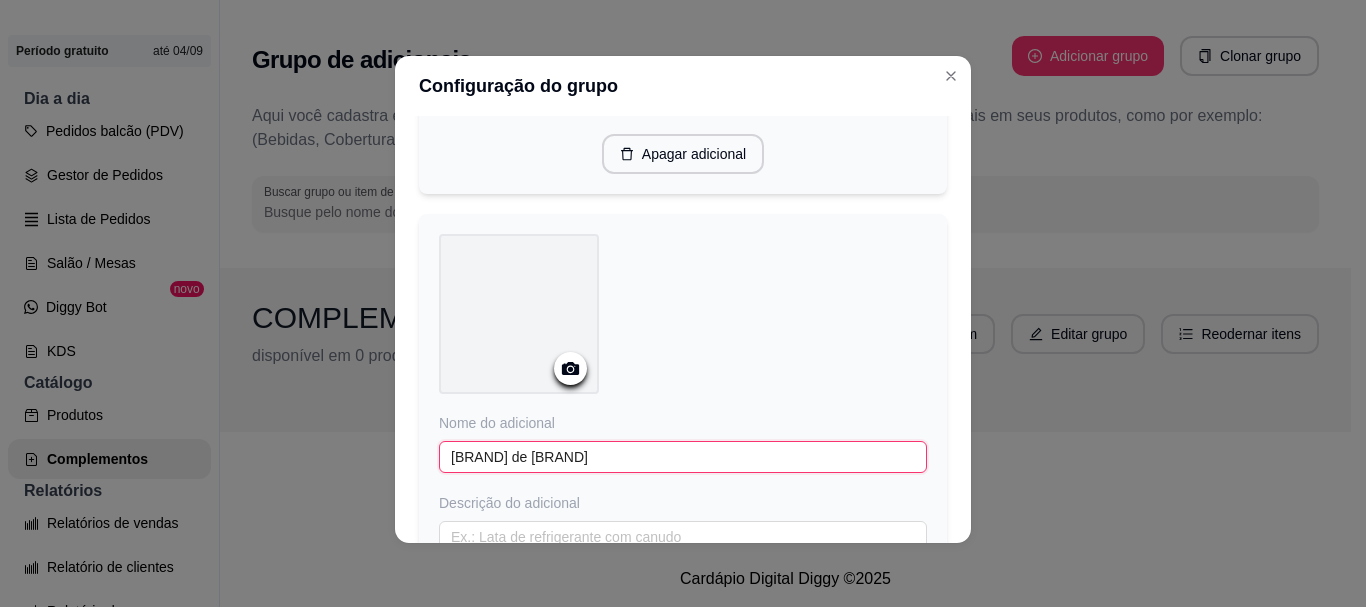 click on "[BRAND] de [BRAND]" at bounding box center (683, 457) 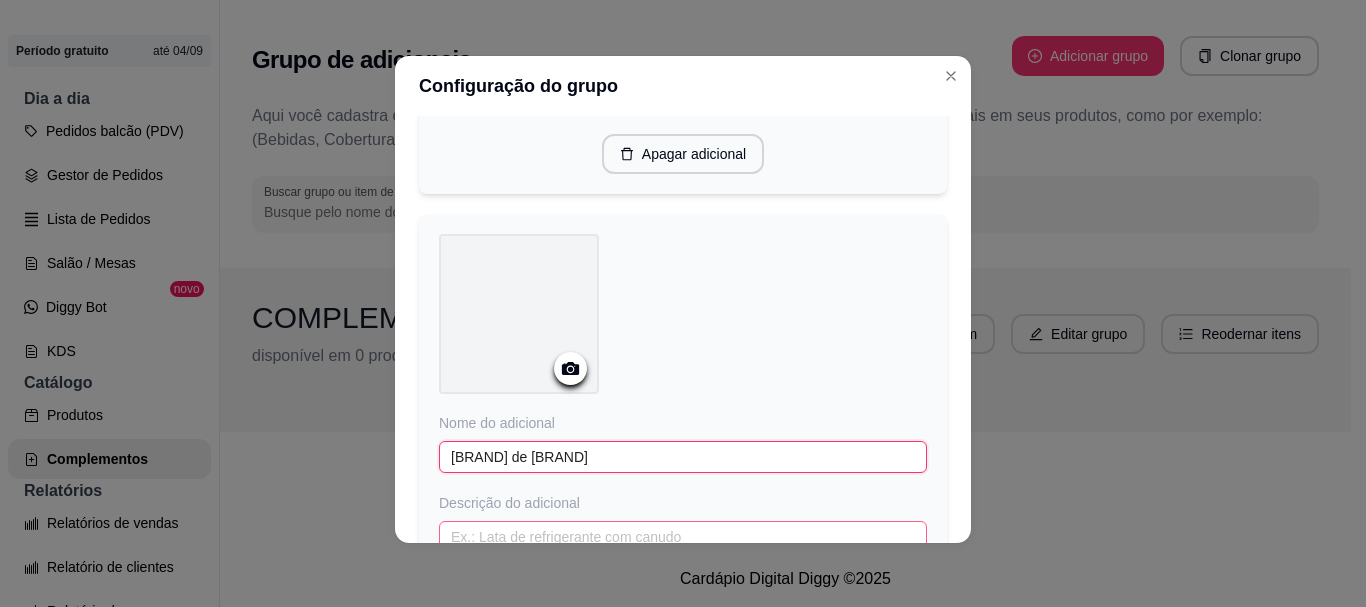 type on "[BRAND] de [BRAND]" 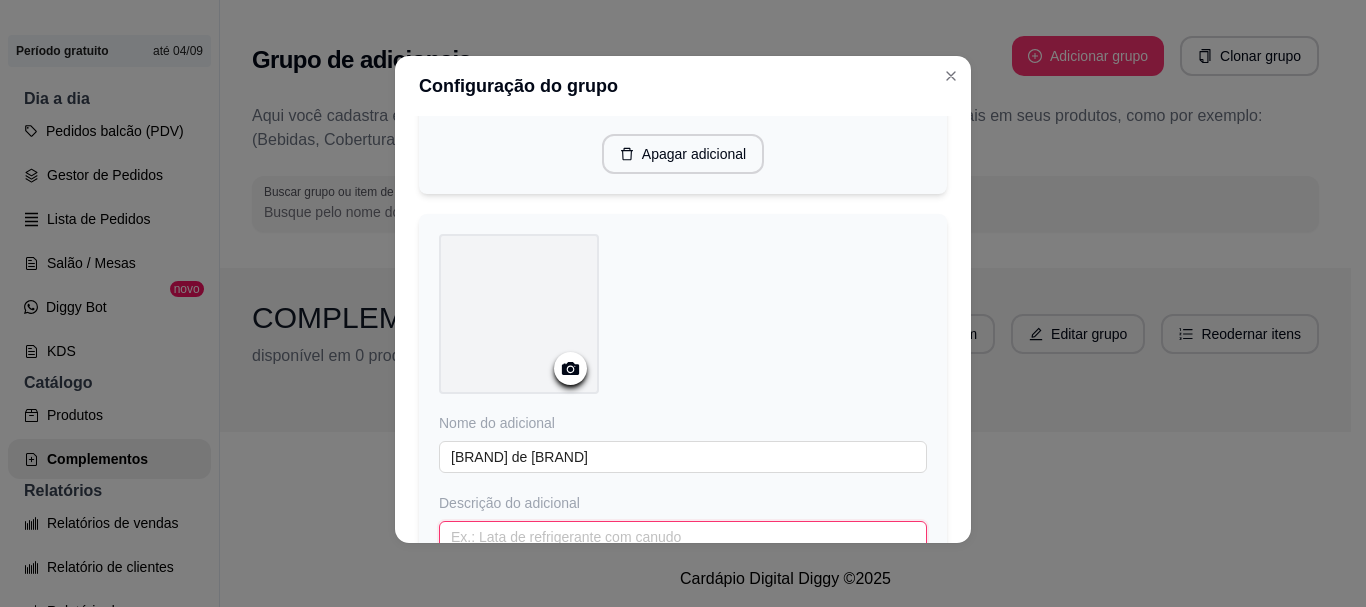 click at bounding box center [683, 537] 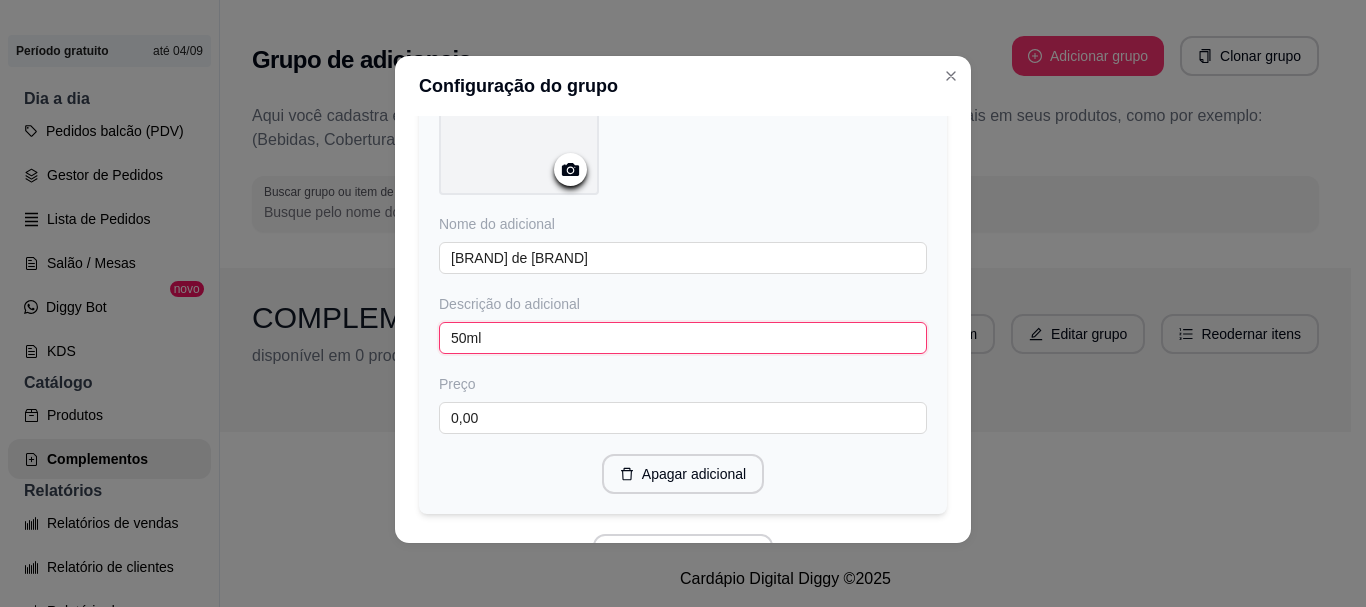 scroll, scrollTop: 9097, scrollLeft: 0, axis: vertical 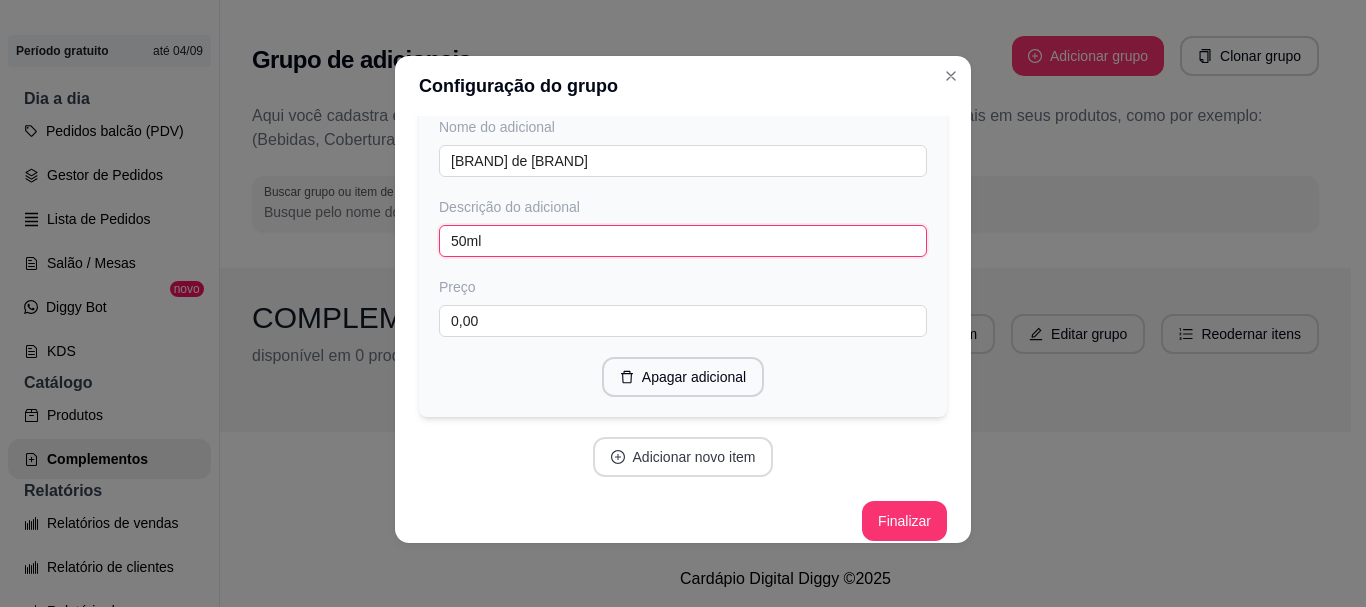 type on "50ml" 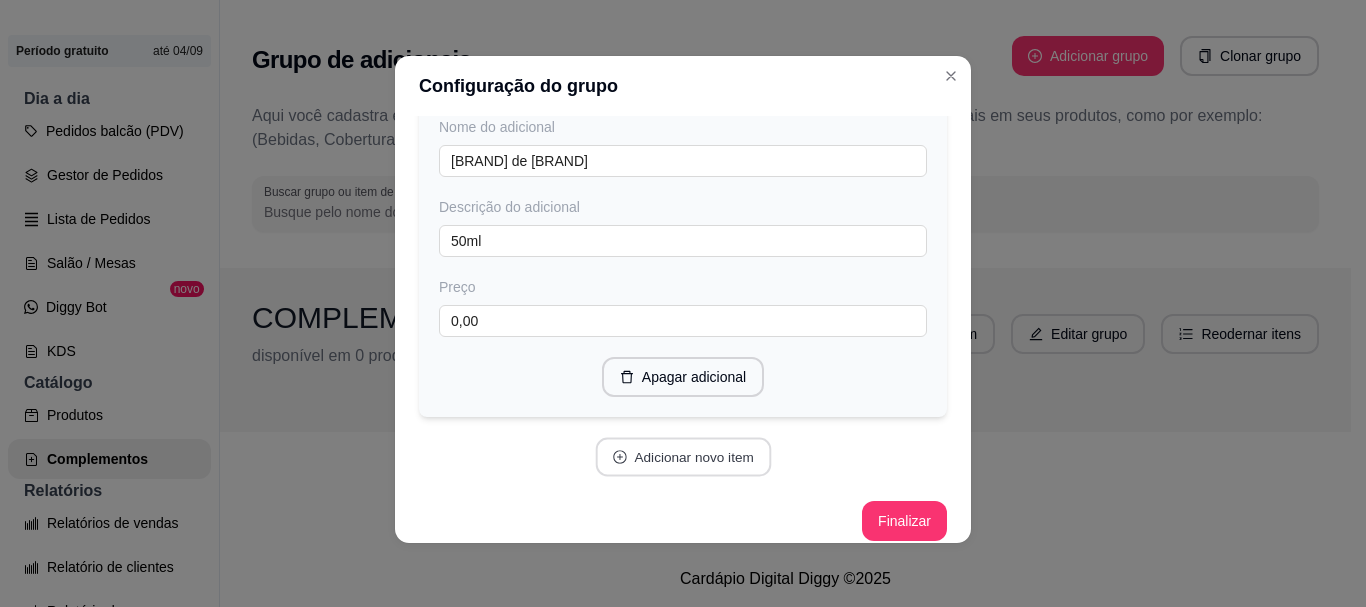 click on "Adicionar novo item" at bounding box center (683, 457) 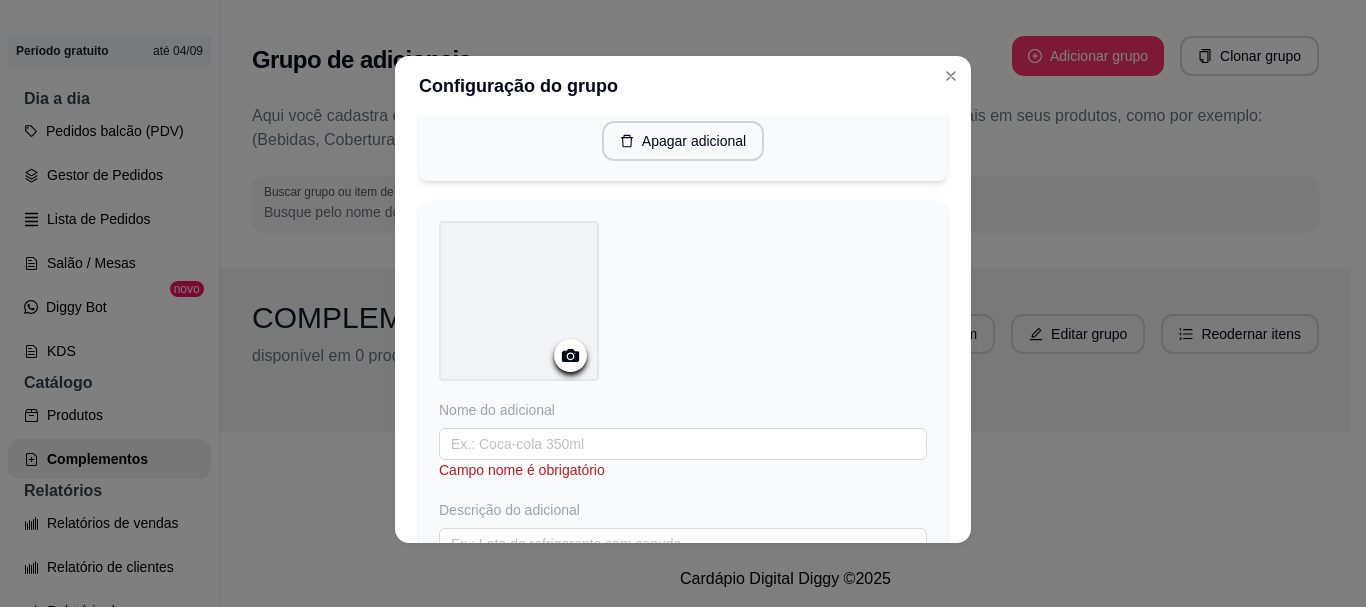 scroll, scrollTop: 9334, scrollLeft: 0, axis: vertical 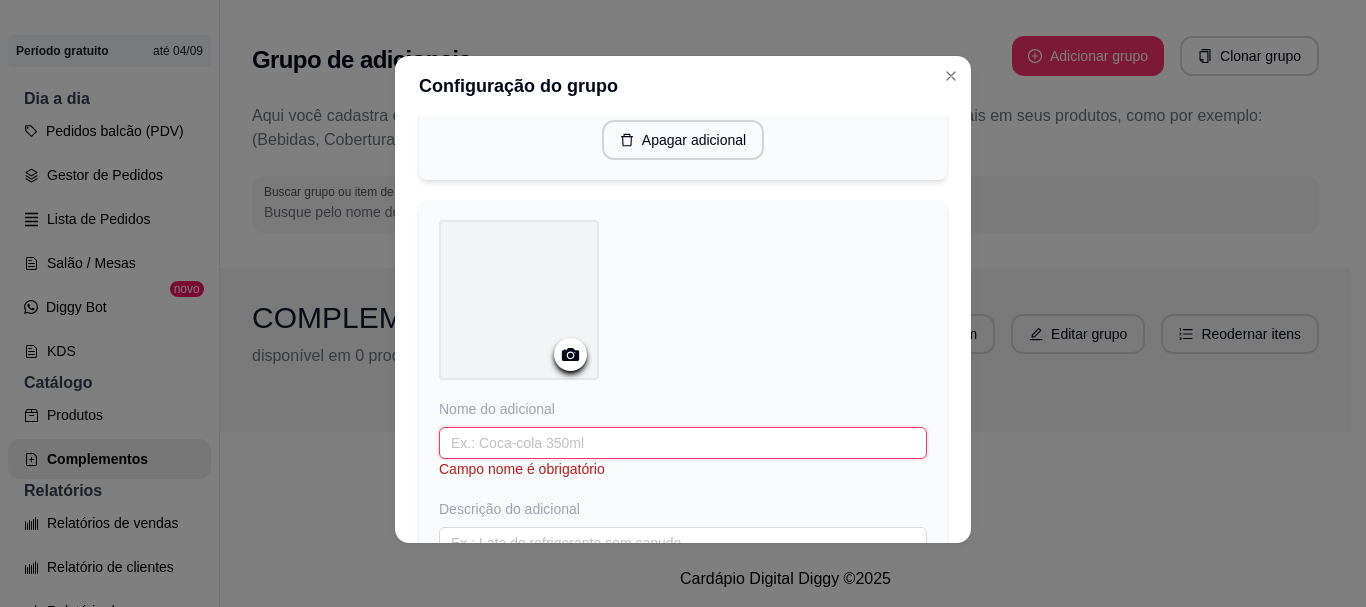 click at bounding box center [683, 443] 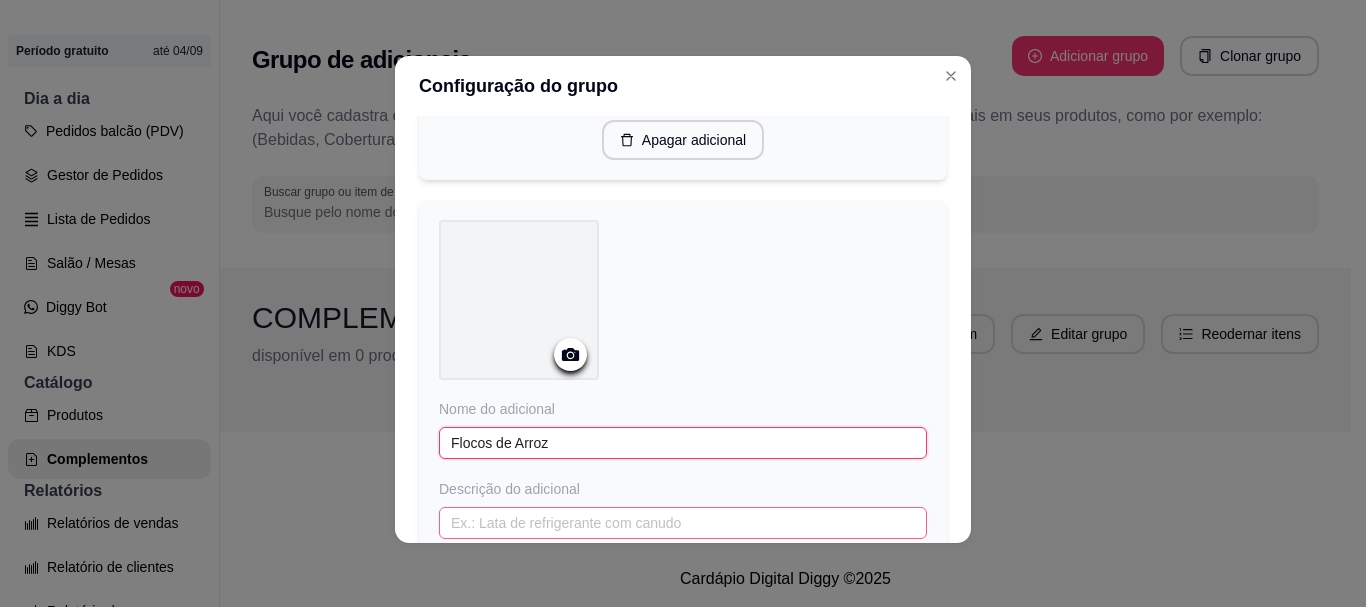 type on "Flocos de Arroz" 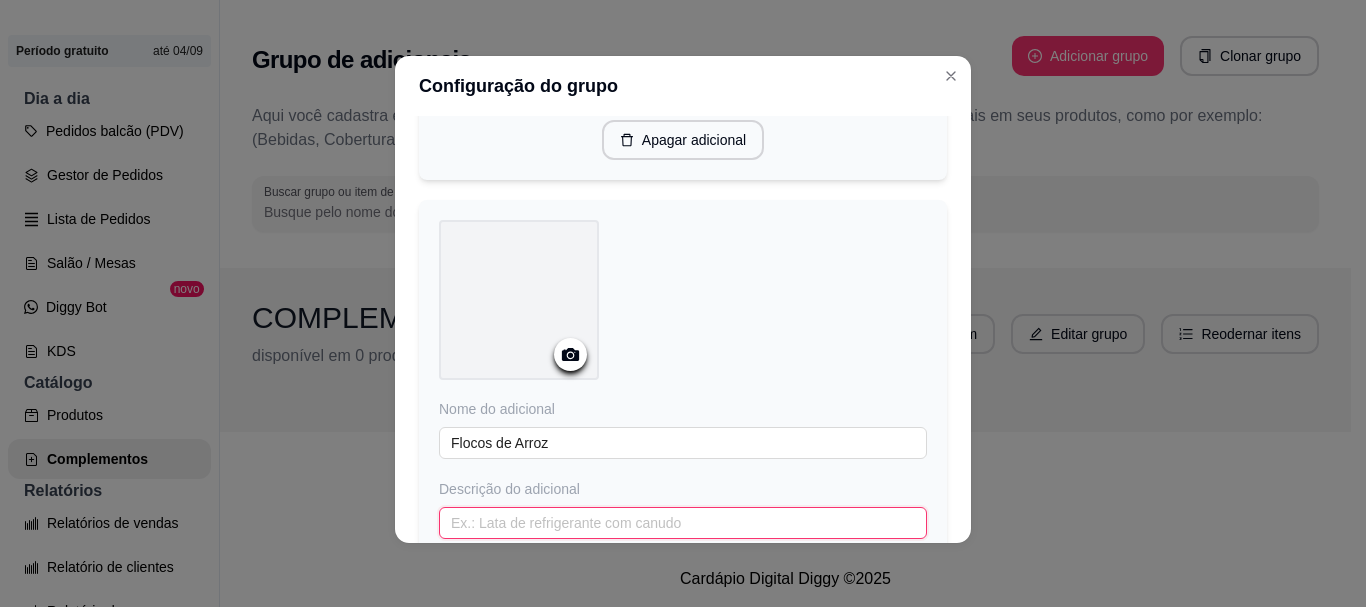 click at bounding box center [683, 523] 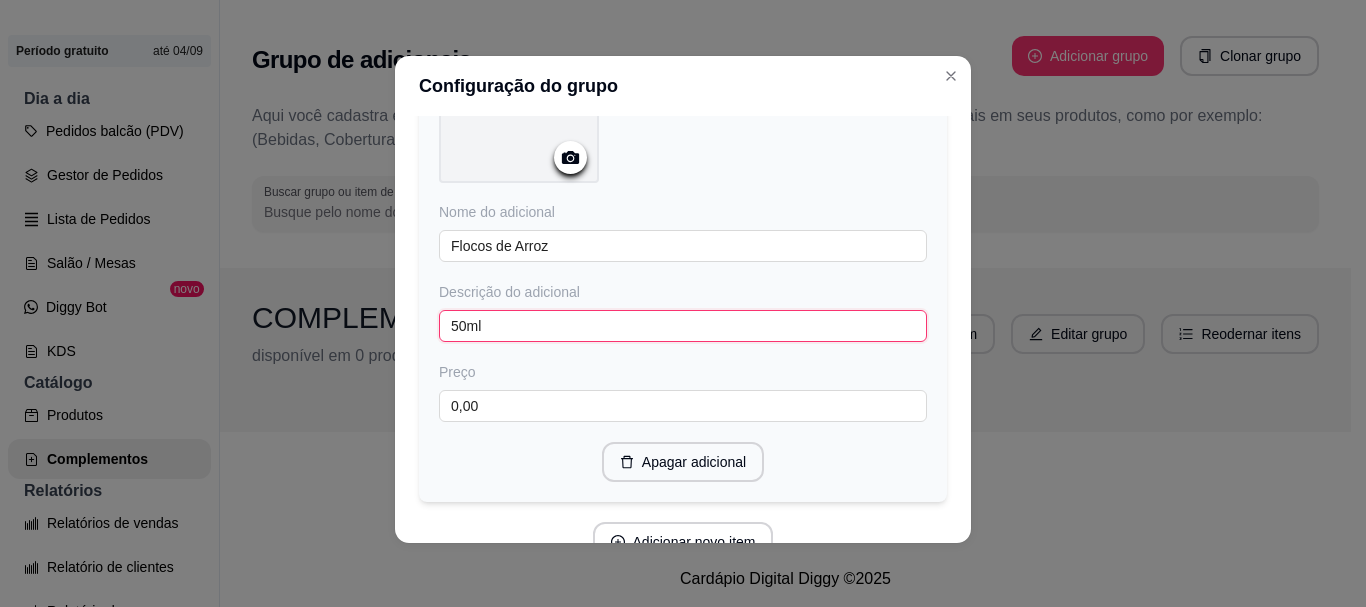 scroll, scrollTop: 9615, scrollLeft: 0, axis: vertical 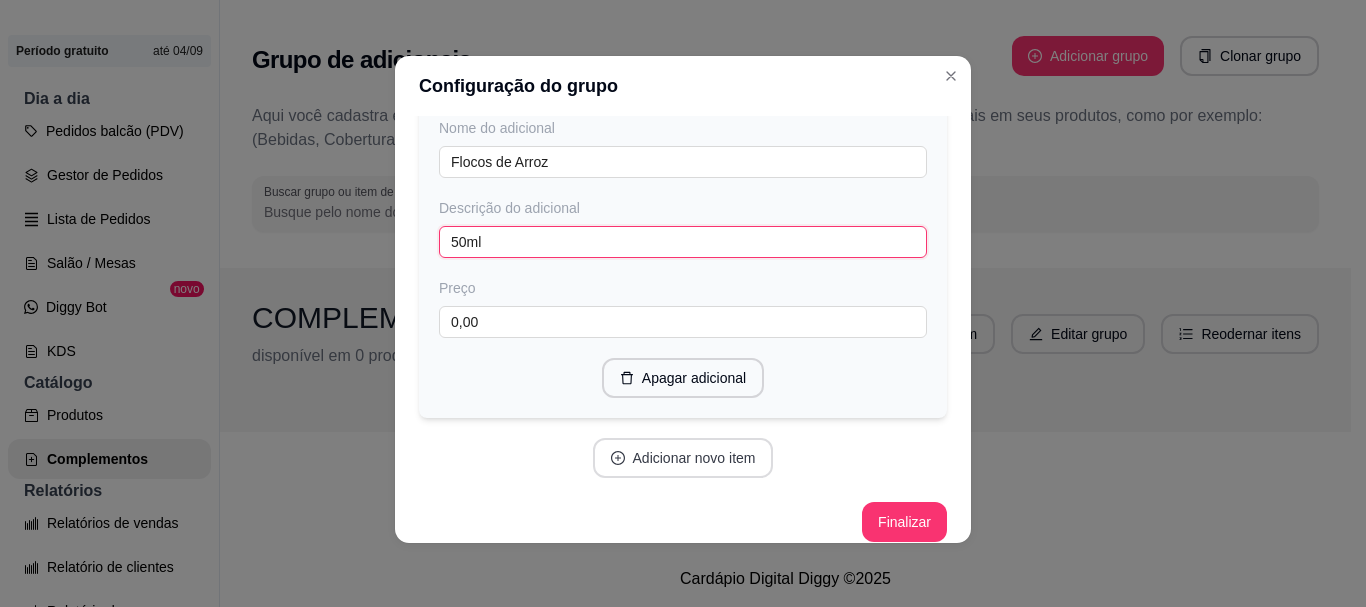 type on "50ml" 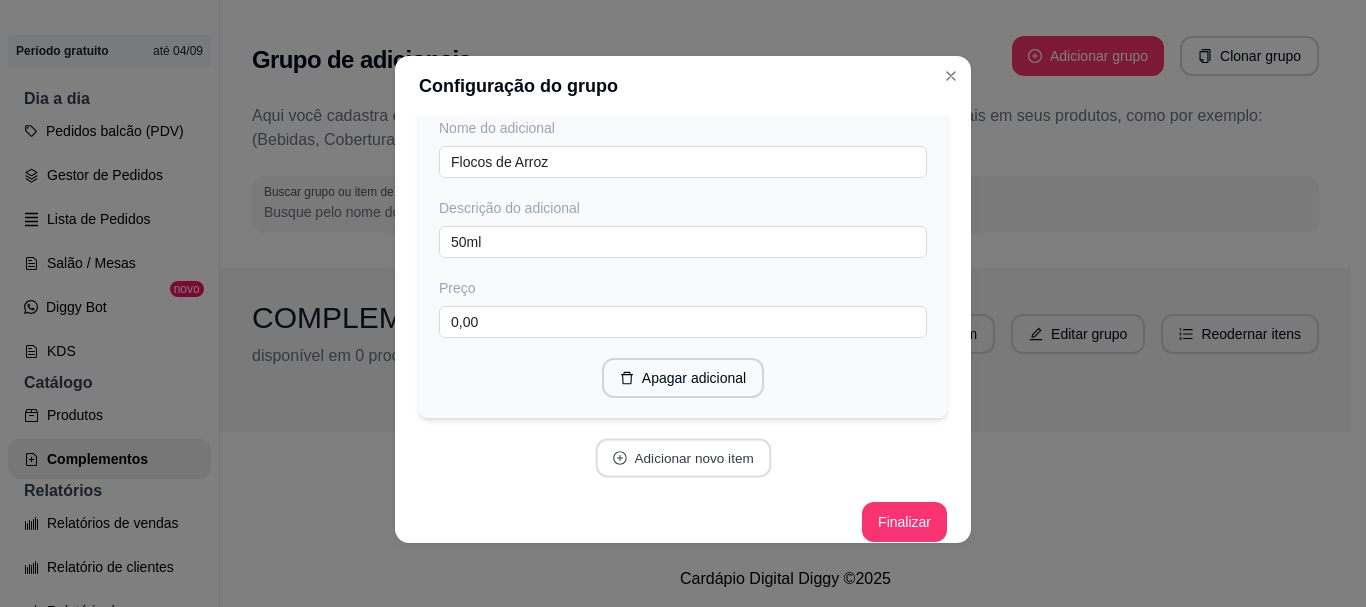 click on "Adicionar novo item" at bounding box center (683, 458) 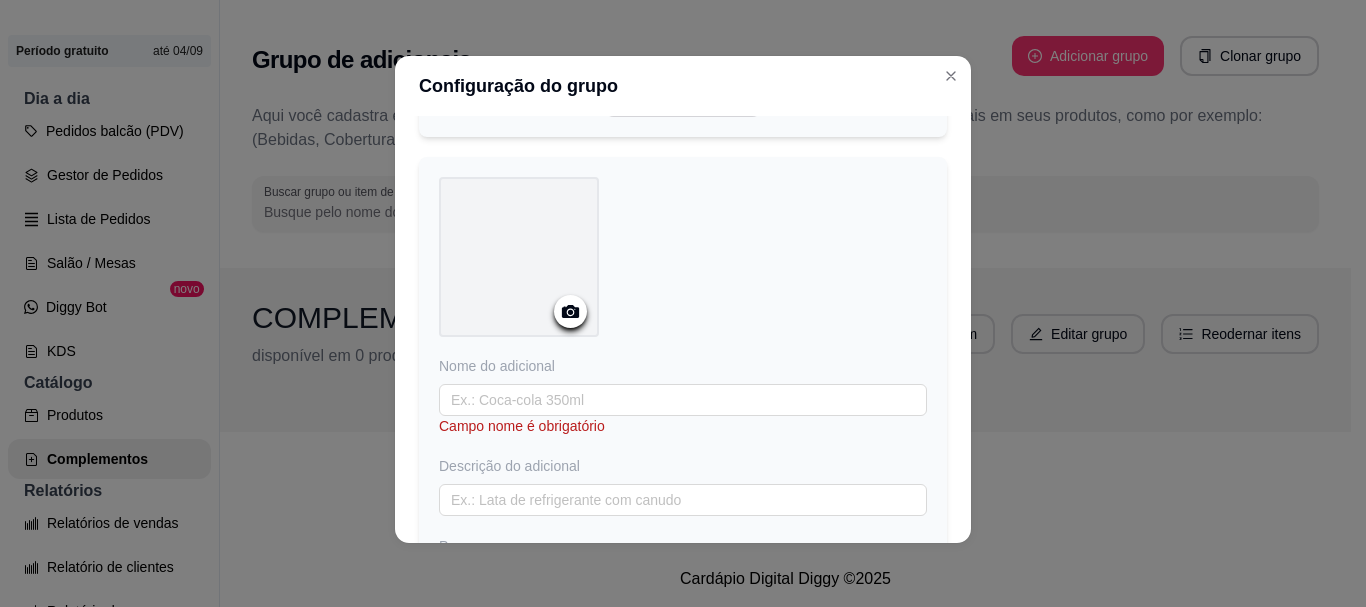 scroll, scrollTop: 9897, scrollLeft: 0, axis: vertical 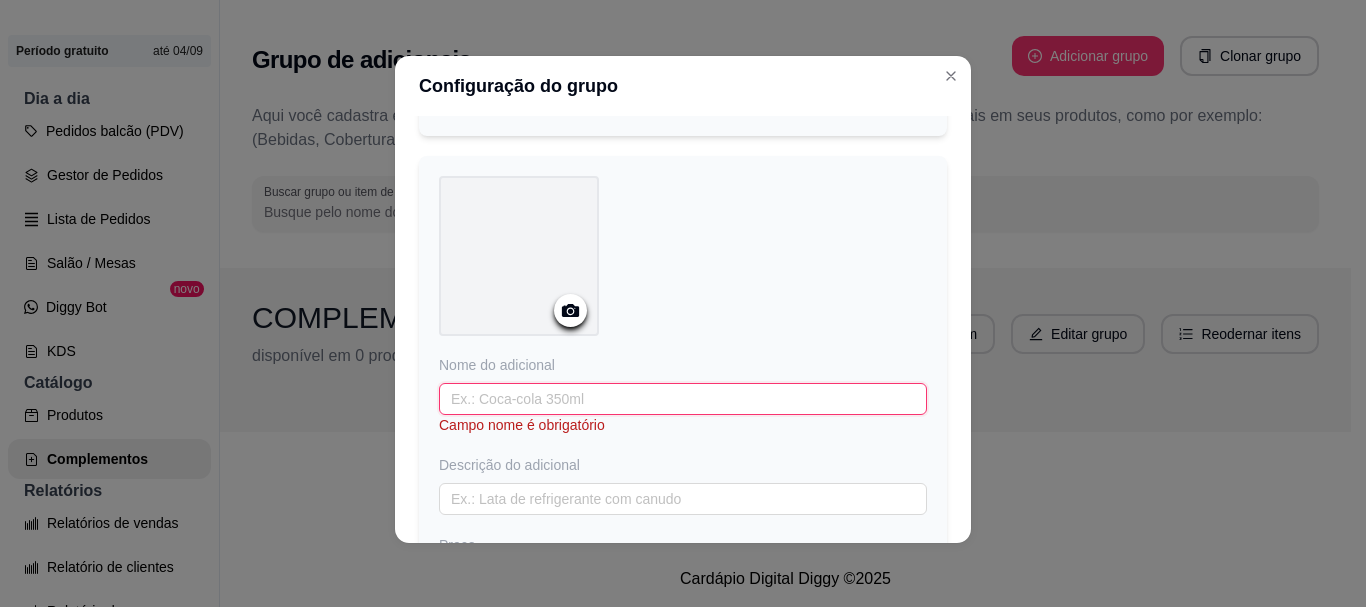 click at bounding box center (683, 399) 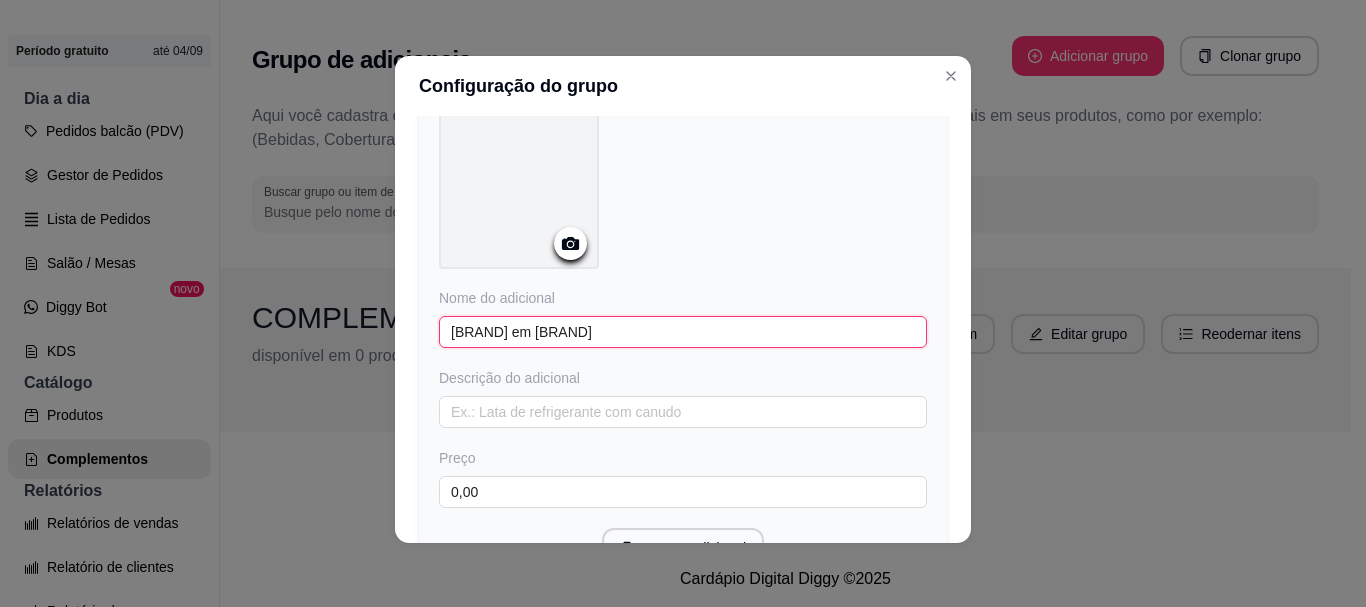 scroll, scrollTop: 9976, scrollLeft: 0, axis: vertical 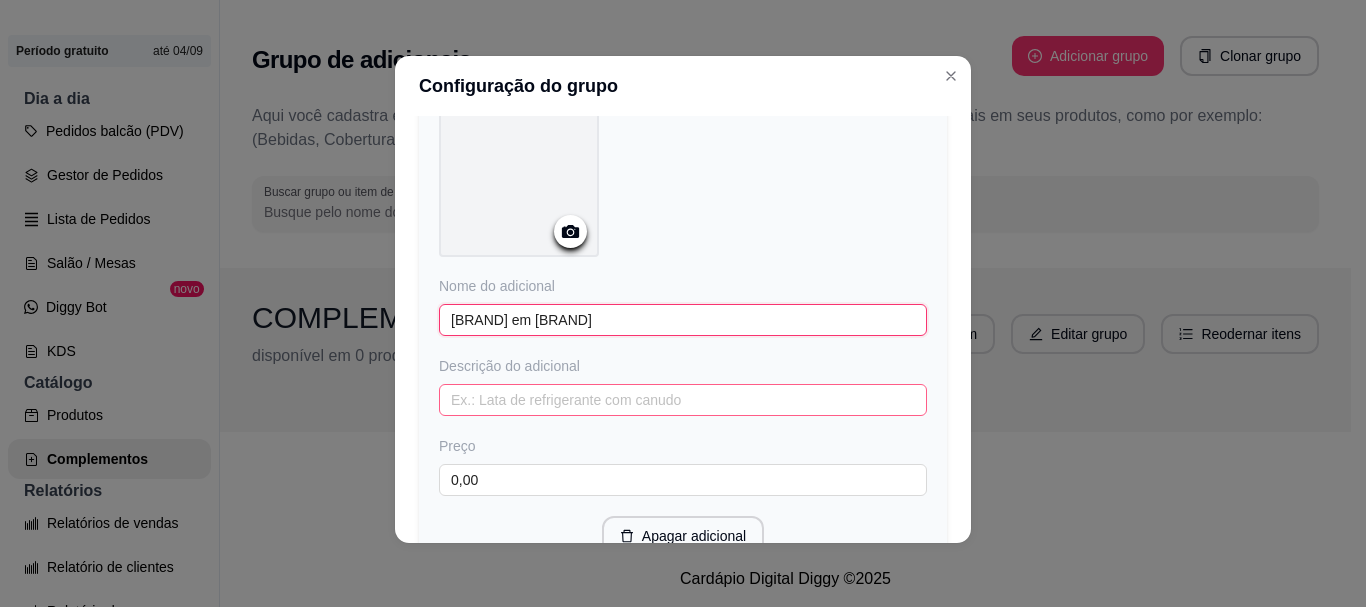 type on "[BRAND] em [BRAND]" 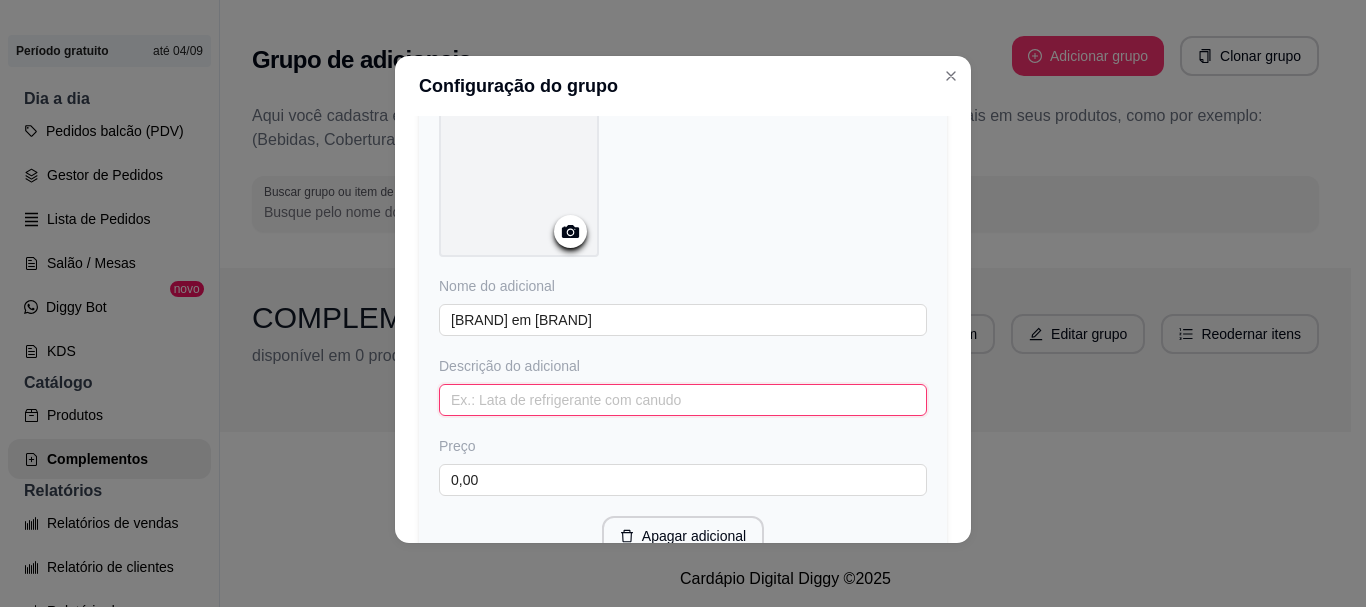 click at bounding box center [683, 400] 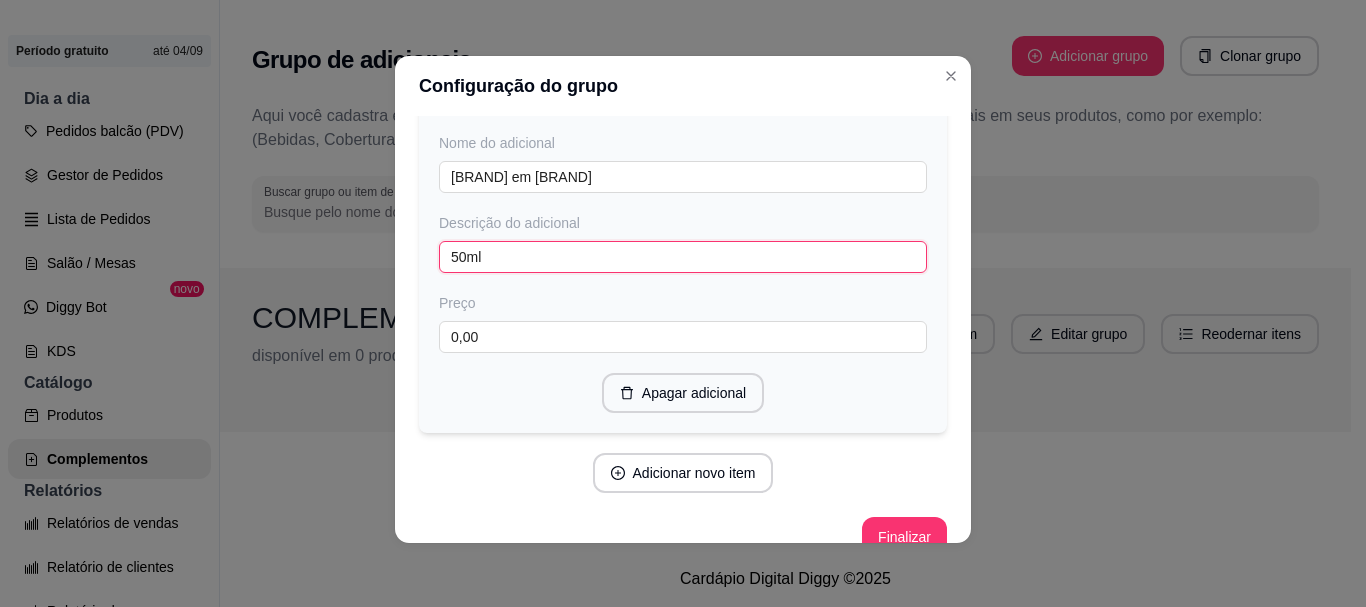 scroll, scrollTop: 10120, scrollLeft: 0, axis: vertical 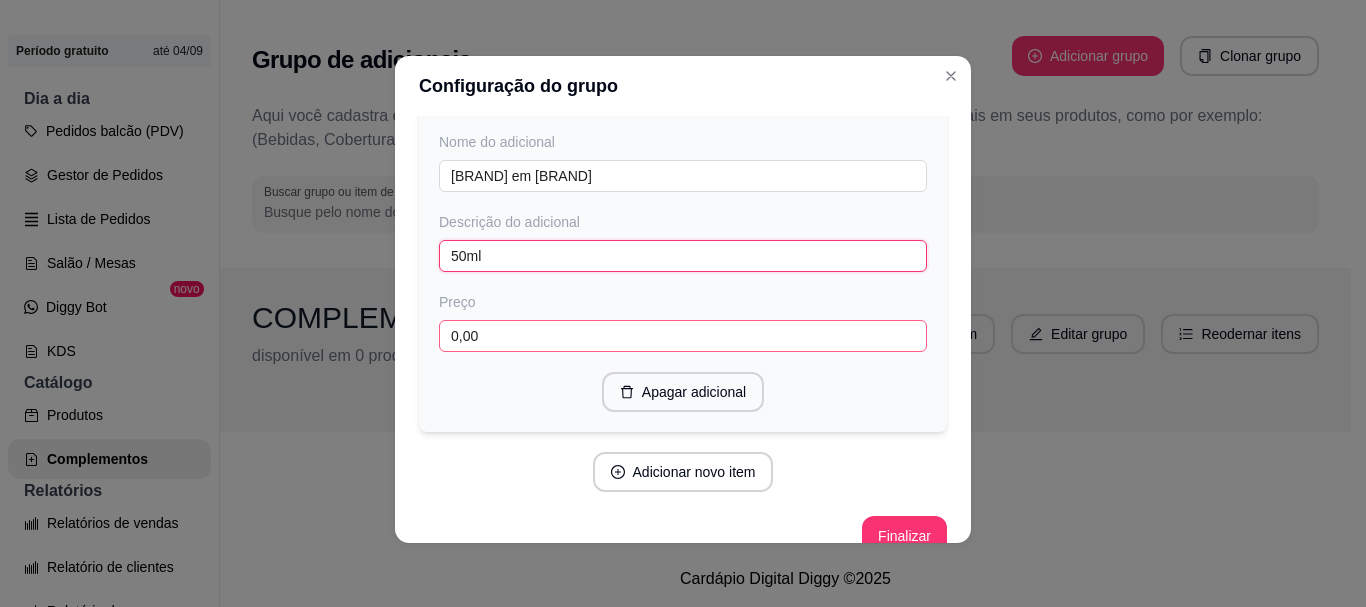 type on "50ml" 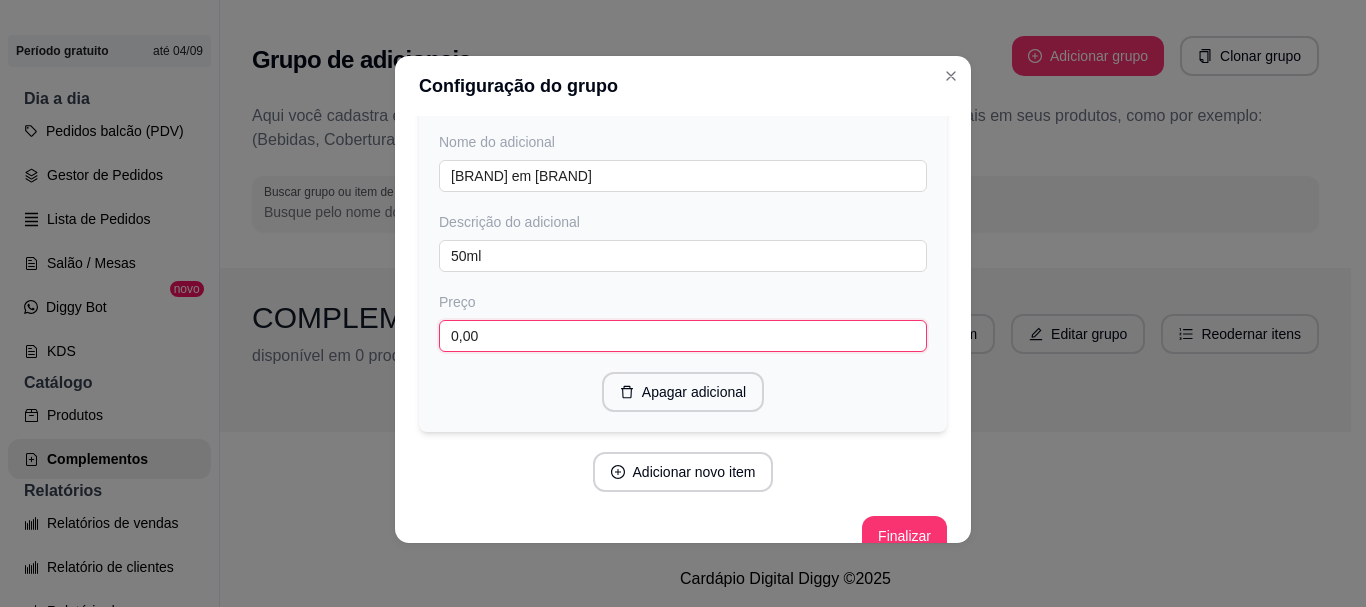 click on "0,00" at bounding box center [683, 336] 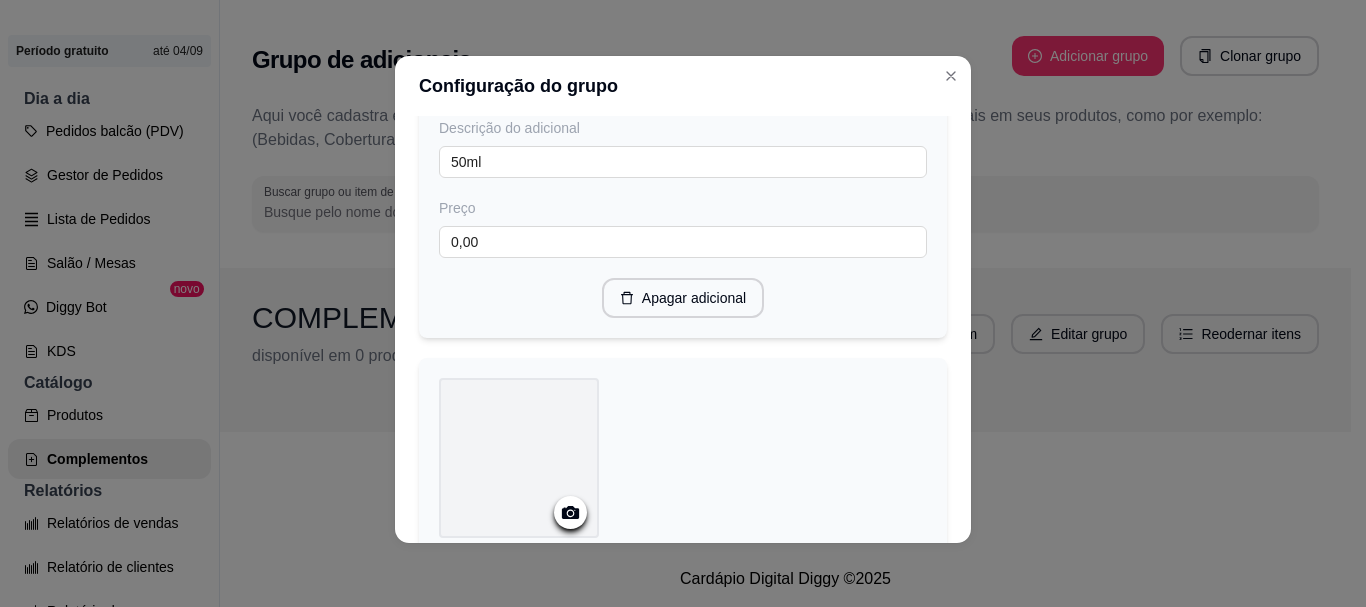 scroll, scrollTop: 9686, scrollLeft: 0, axis: vertical 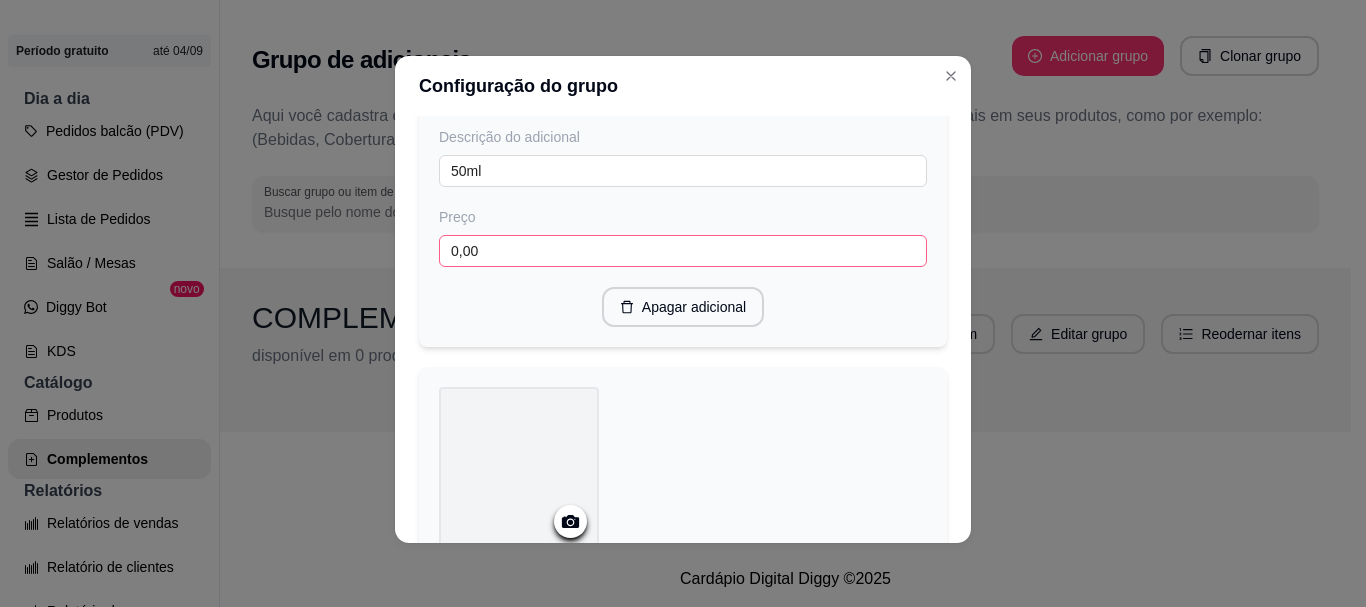 type on "1,00" 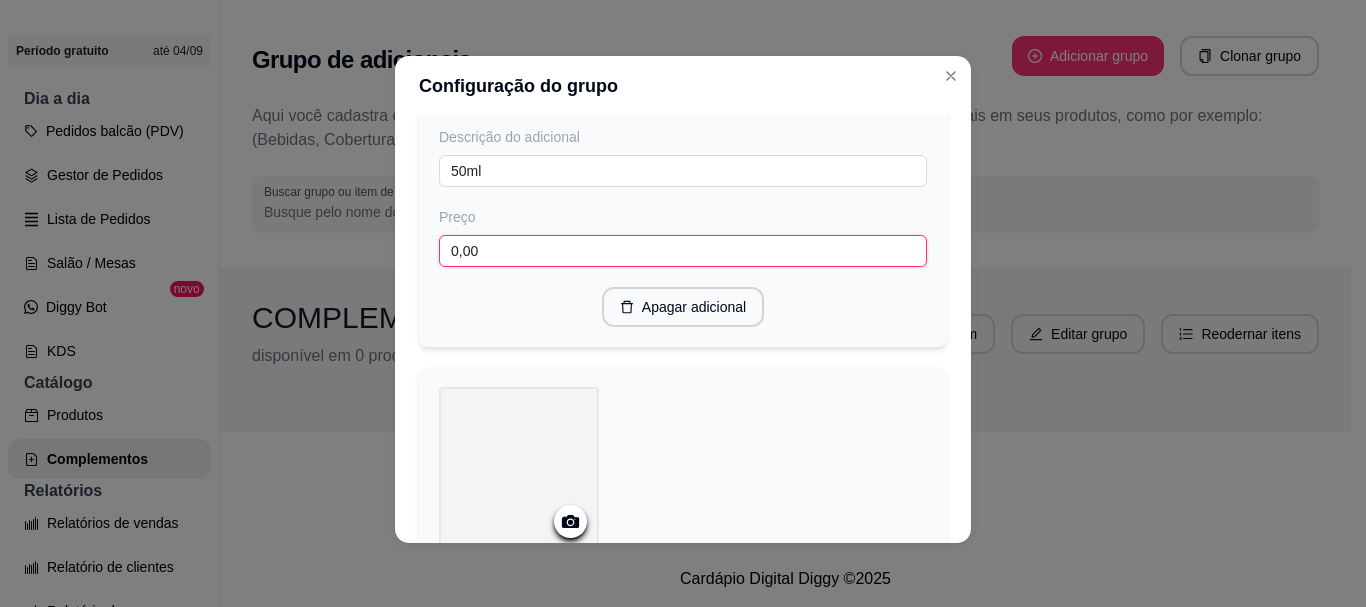 click on "0,00" at bounding box center [683, 251] 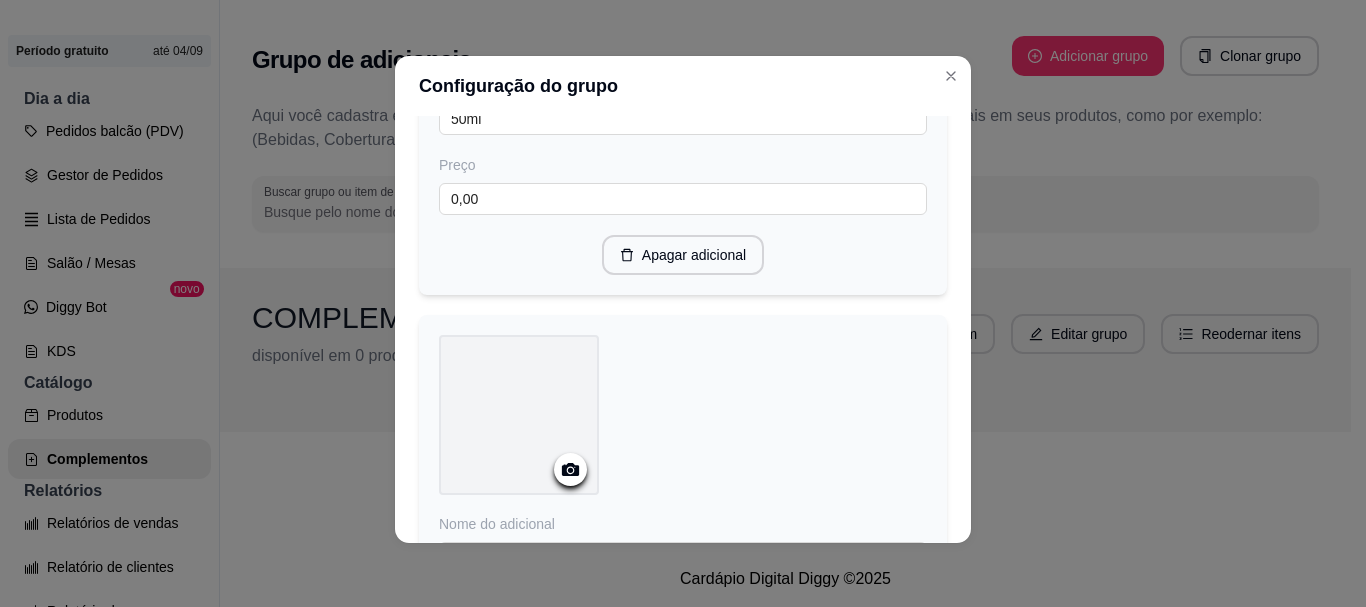scroll, scrollTop: 9217, scrollLeft: 0, axis: vertical 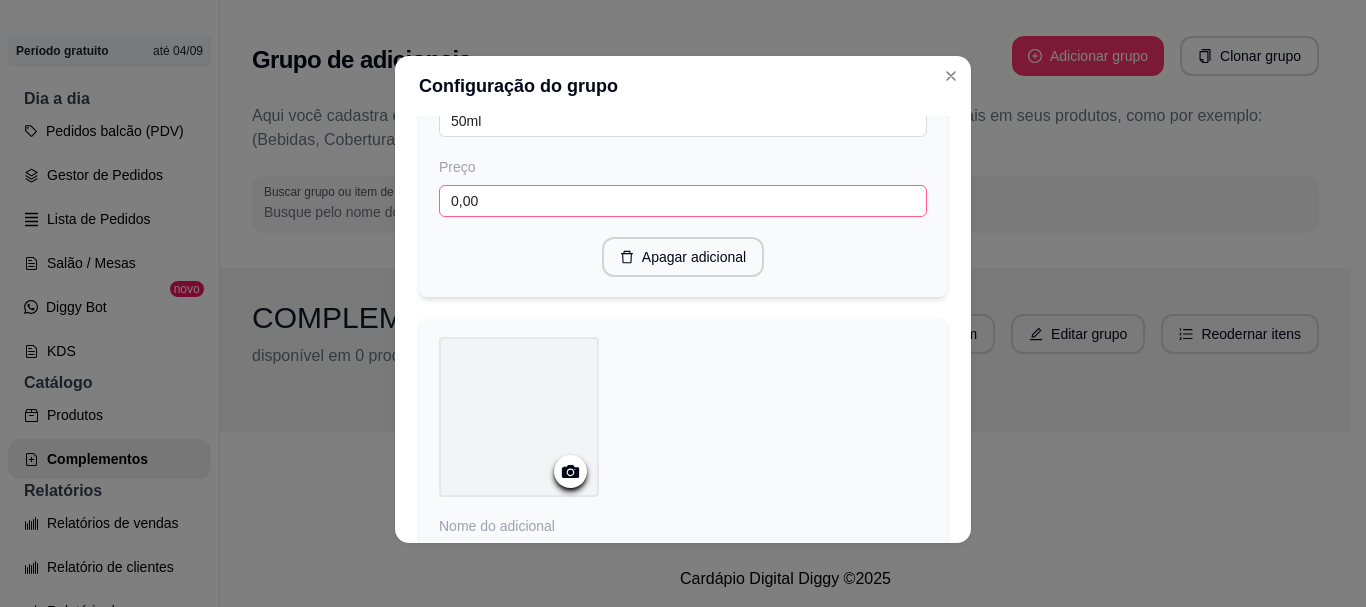 type on "1,00" 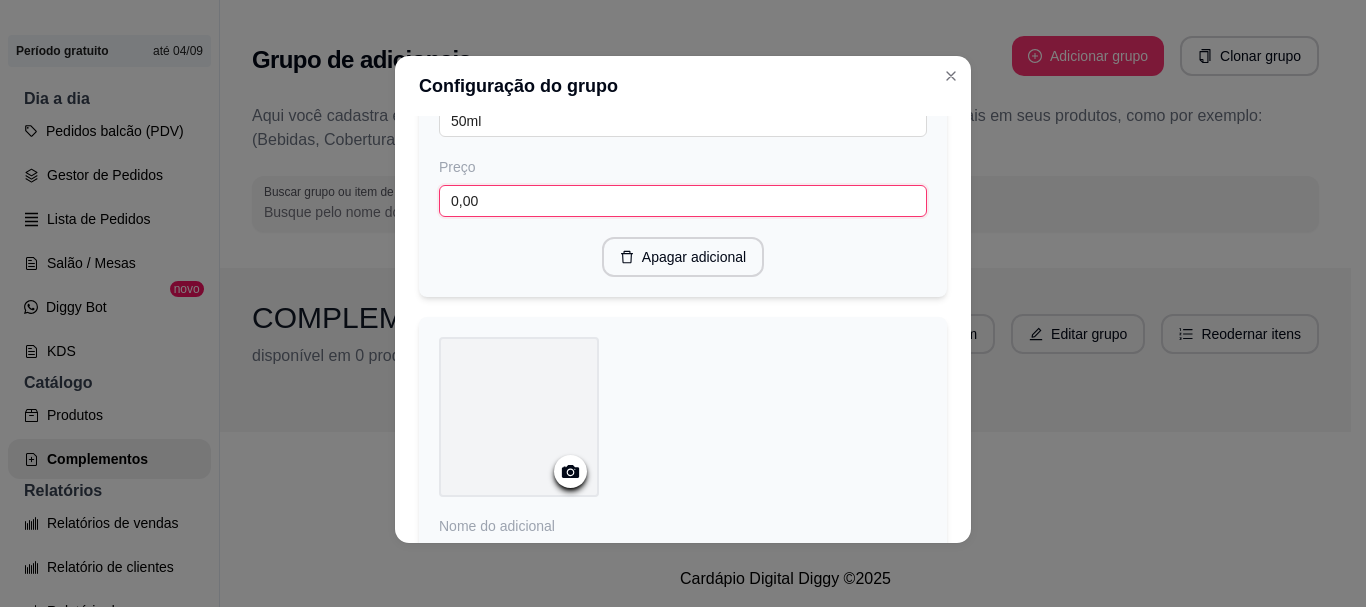 click on "0,00" at bounding box center [683, 201] 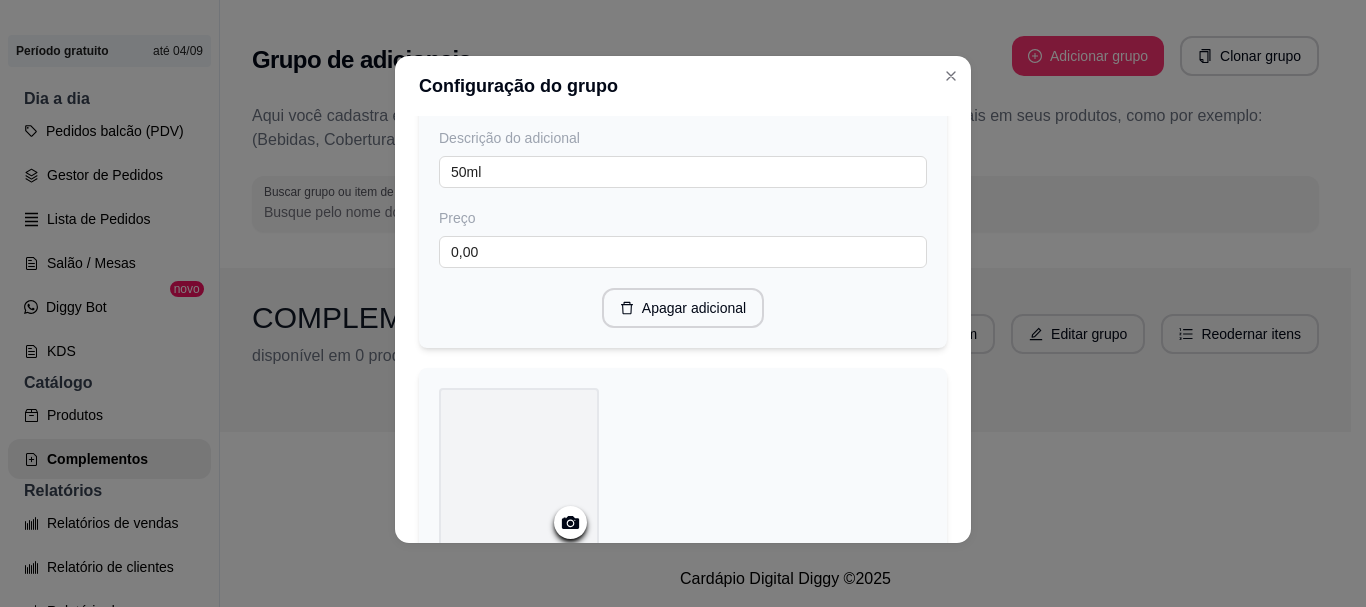 scroll, scrollTop: 8646, scrollLeft: 0, axis: vertical 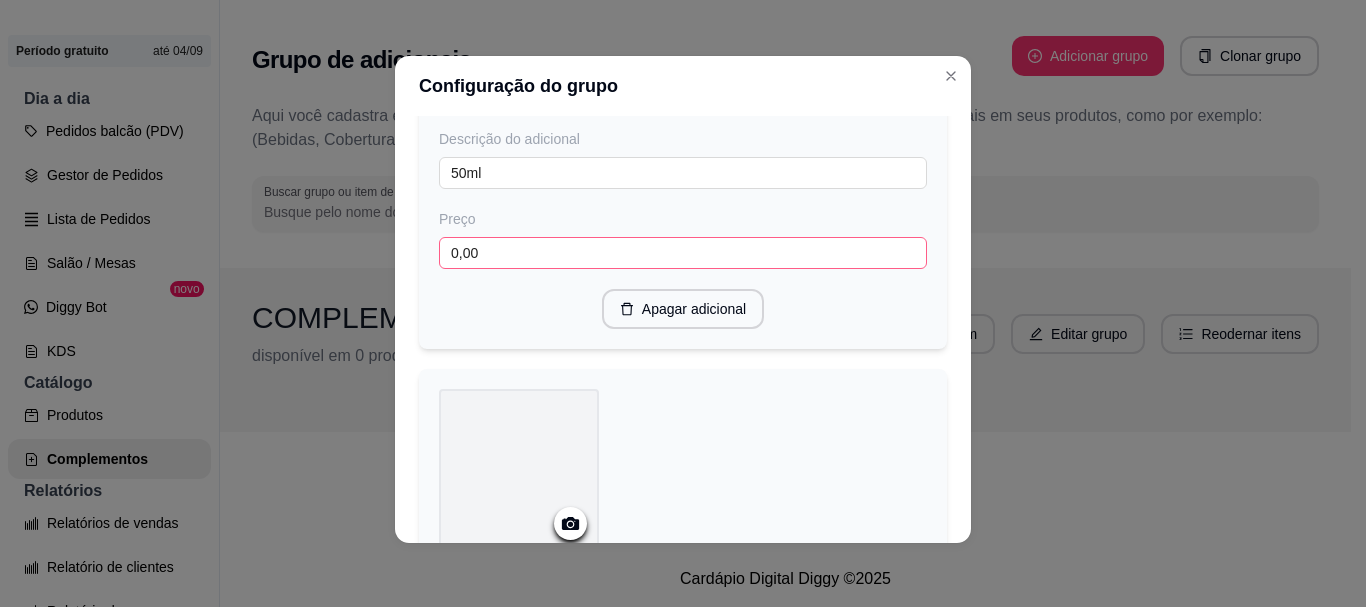 type on "1,00" 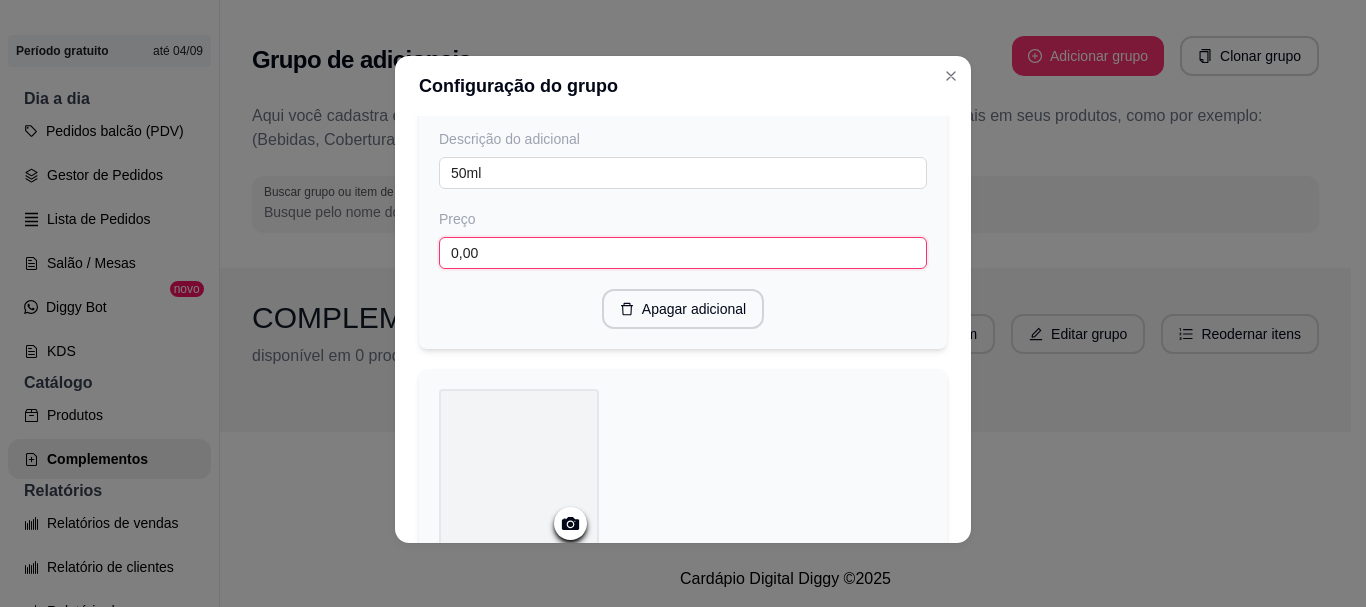 click on "0,00" at bounding box center (683, 253) 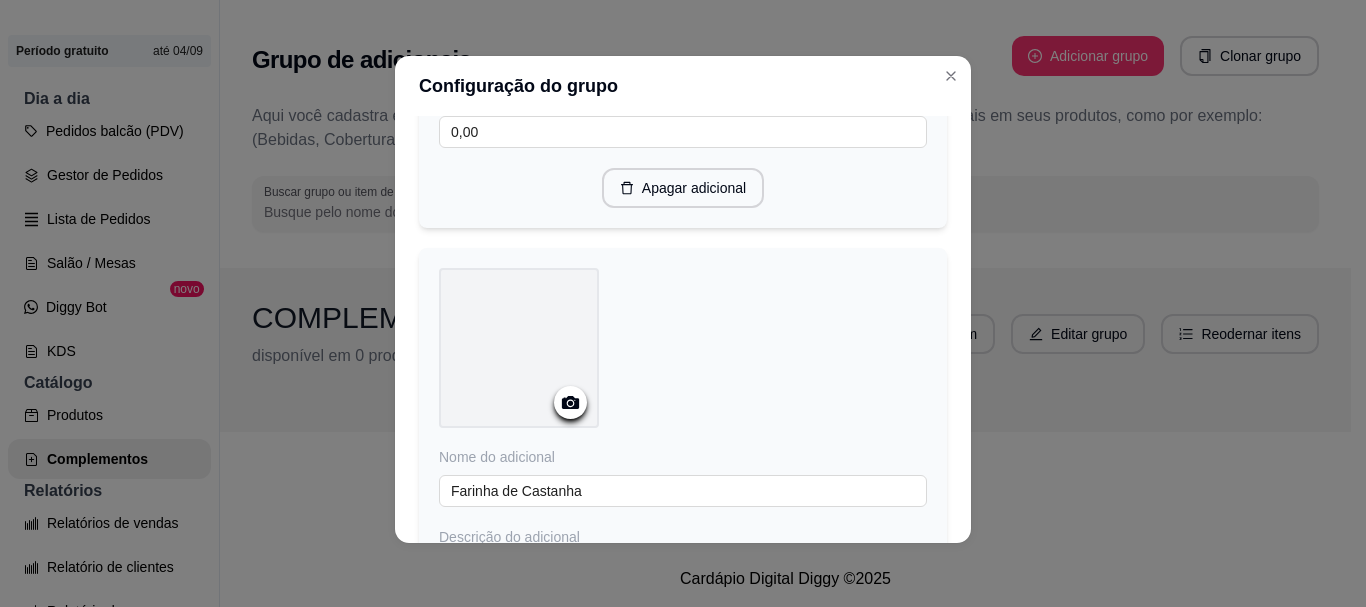 scroll, scrollTop: 8121, scrollLeft: 0, axis: vertical 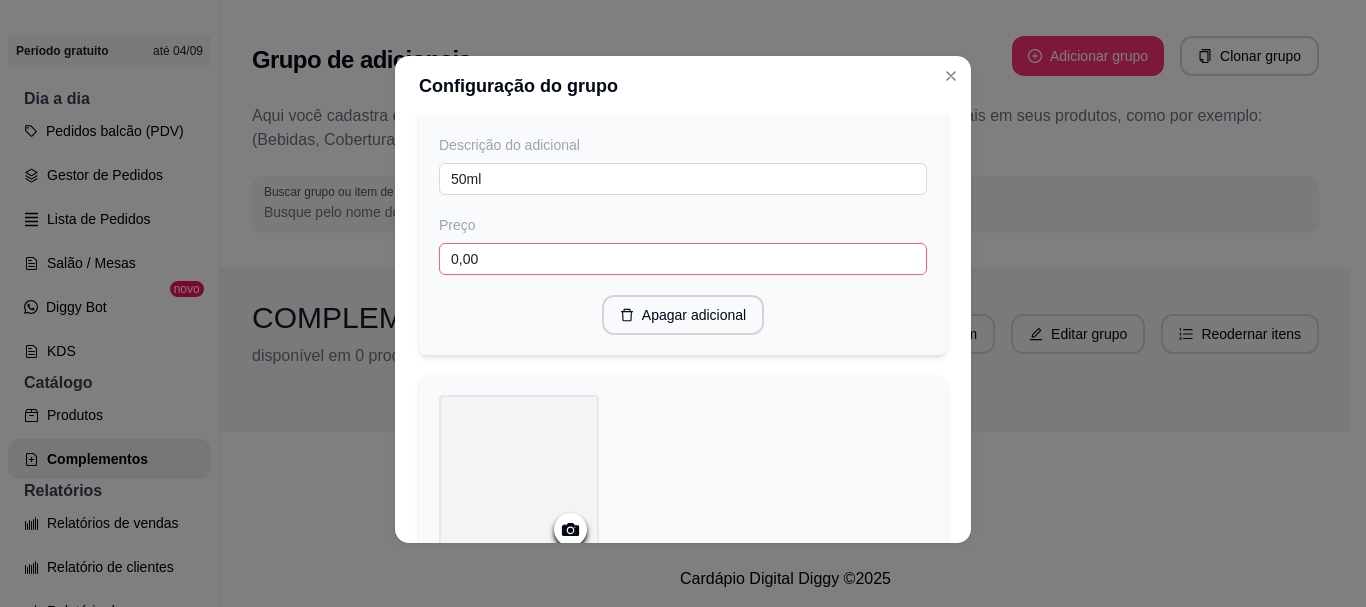 type on "1,00" 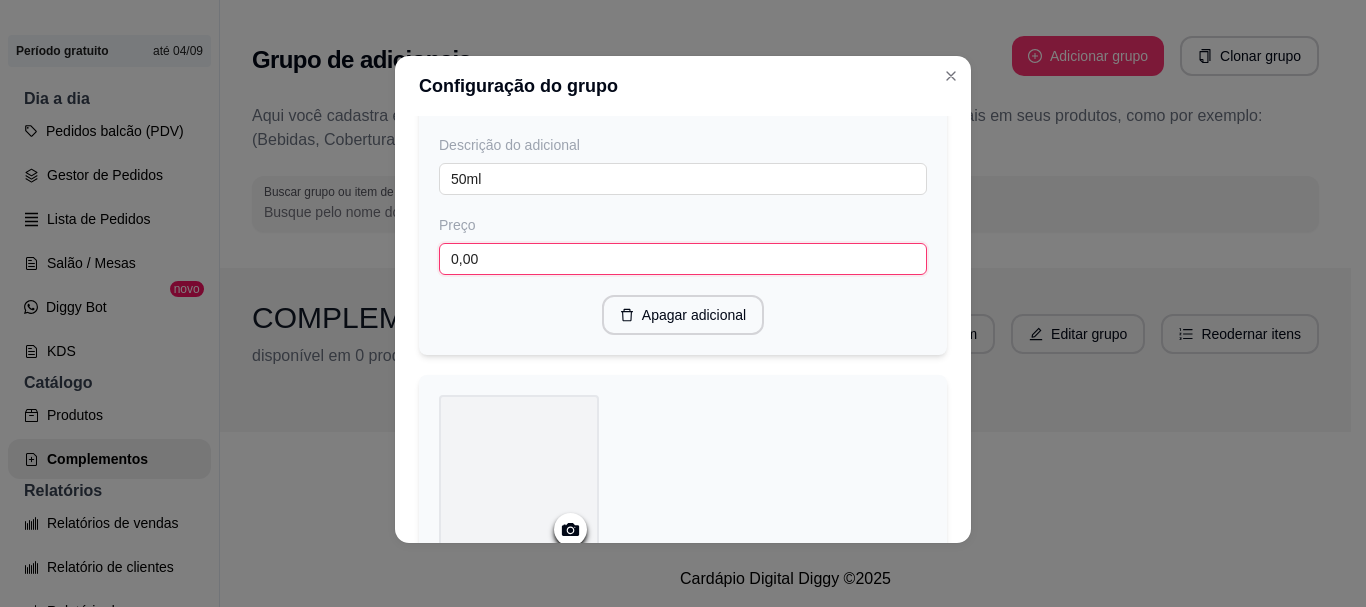 click on "0,00" at bounding box center [683, 259] 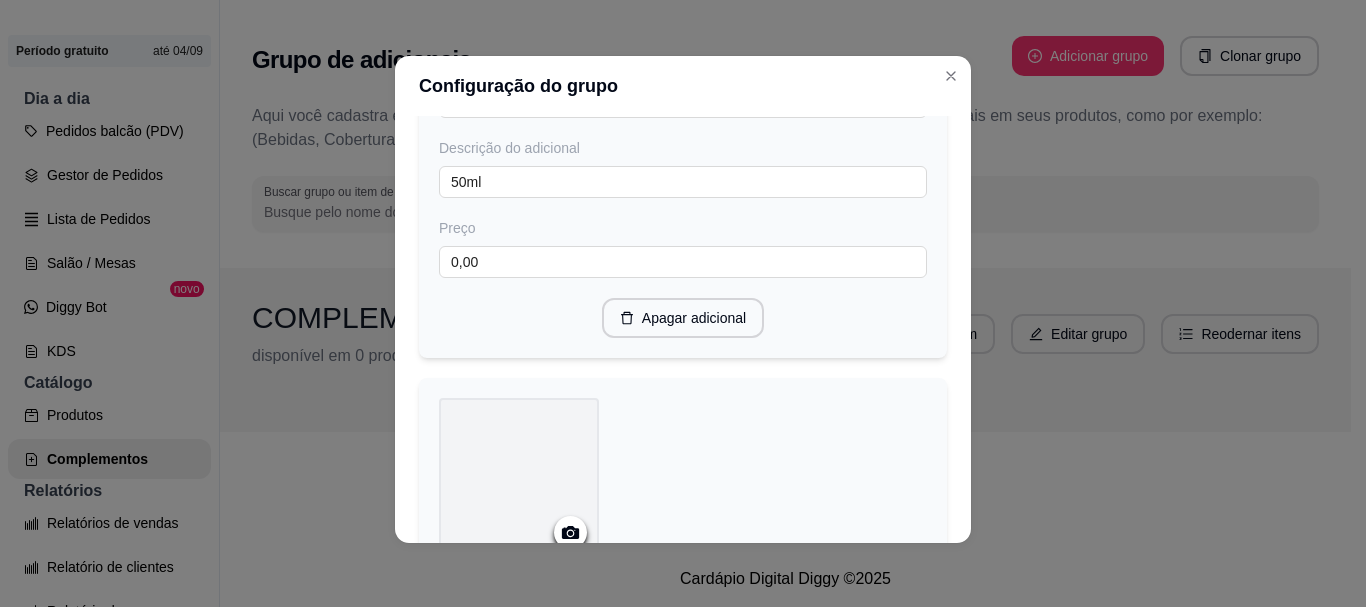 scroll, scrollTop: 7593, scrollLeft: 0, axis: vertical 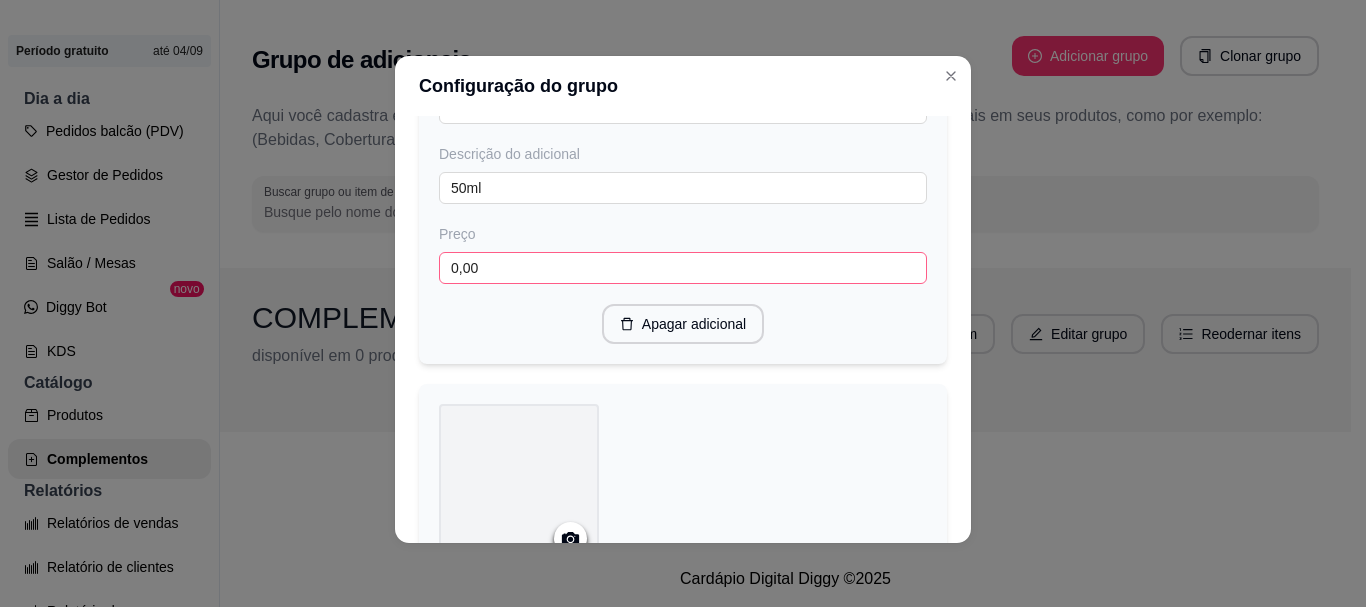 type on "1,00" 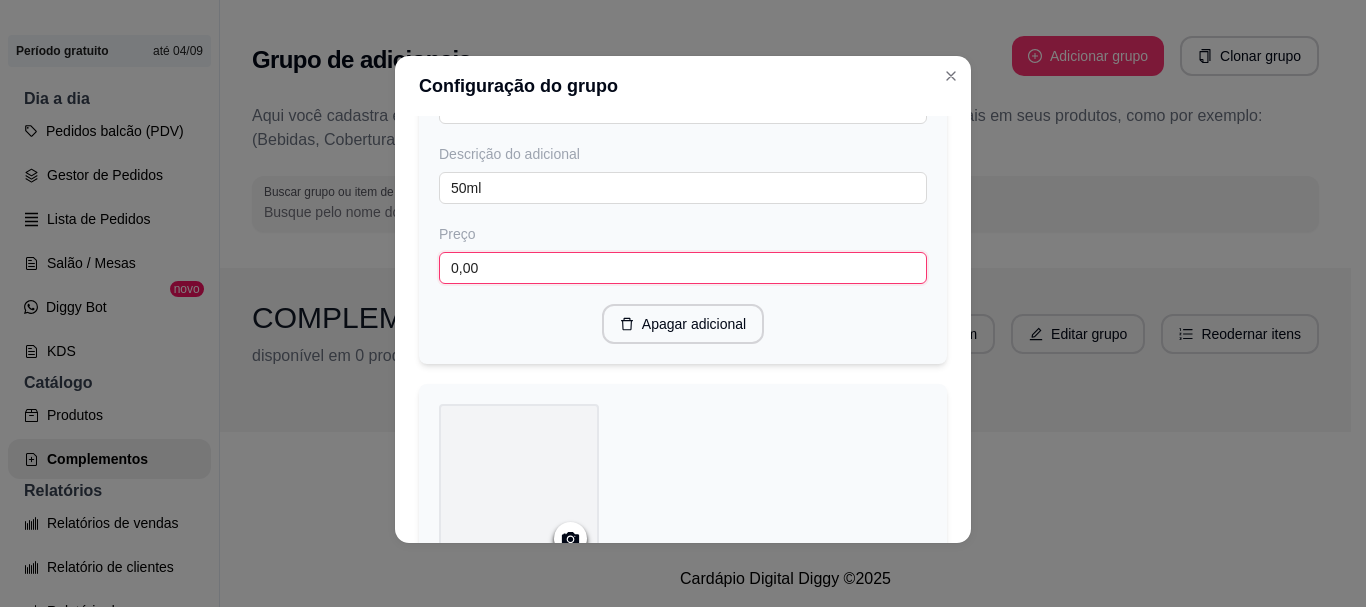 click on "0,00" at bounding box center (683, 268) 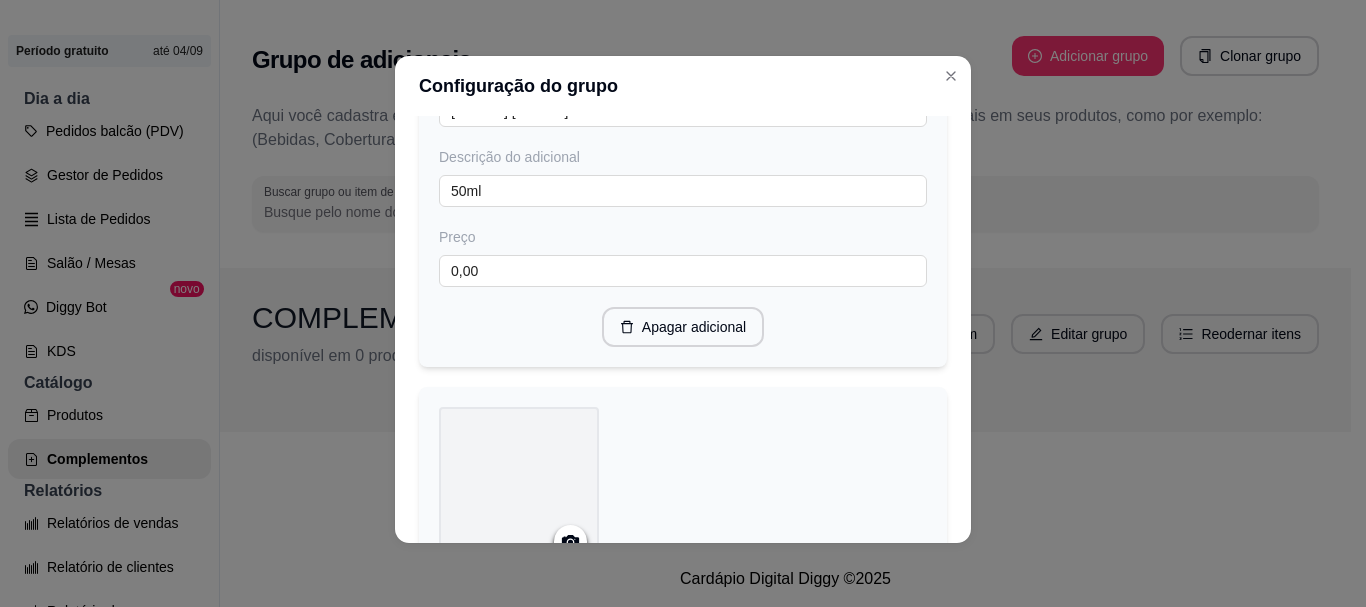 scroll, scrollTop: 7070, scrollLeft: 0, axis: vertical 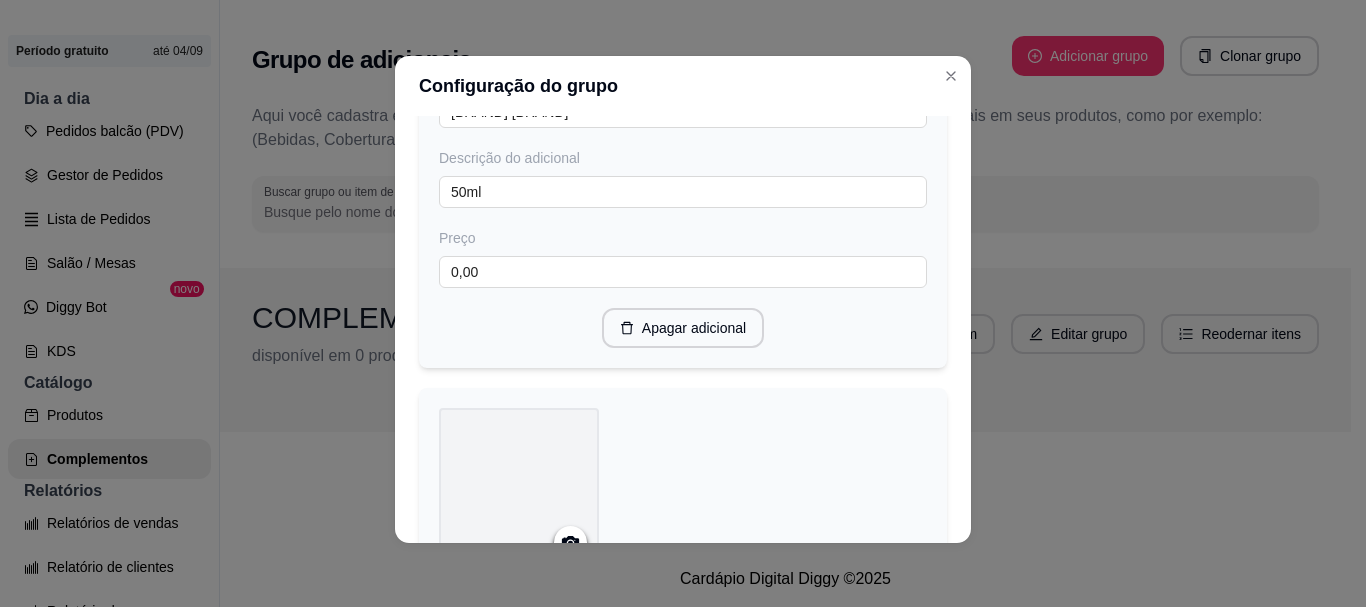 type on "1,00" 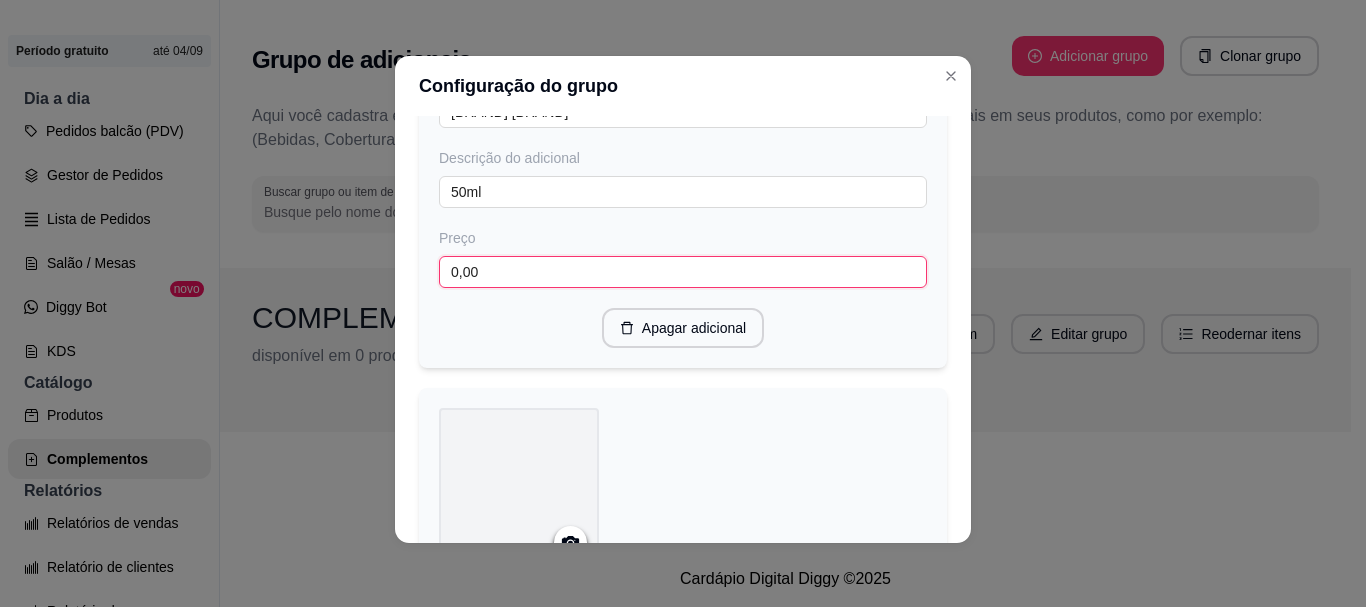 click on "0,00" at bounding box center (683, 272) 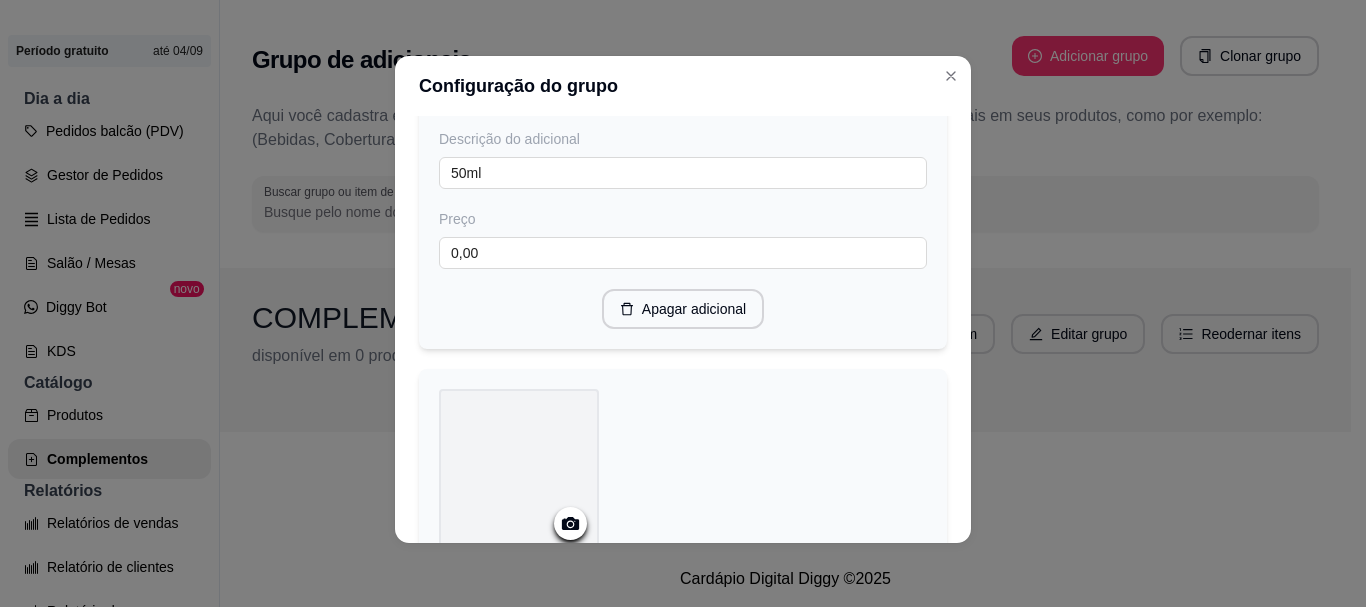 scroll, scrollTop: 6569, scrollLeft: 0, axis: vertical 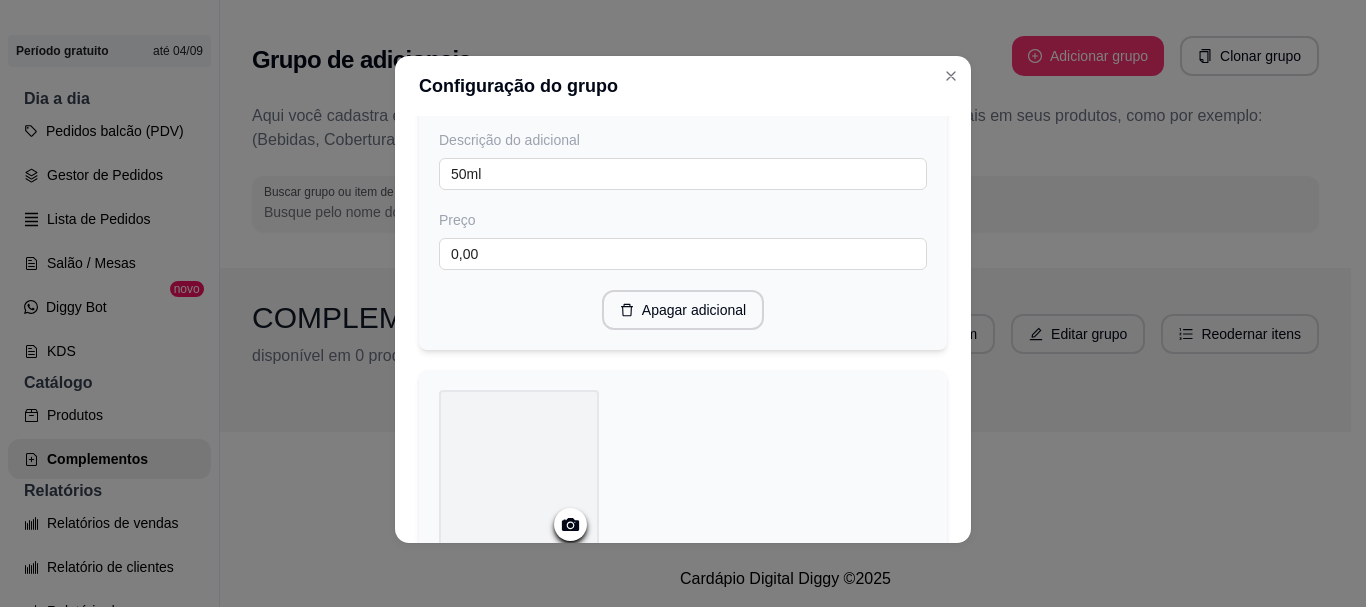 type on "1,00" 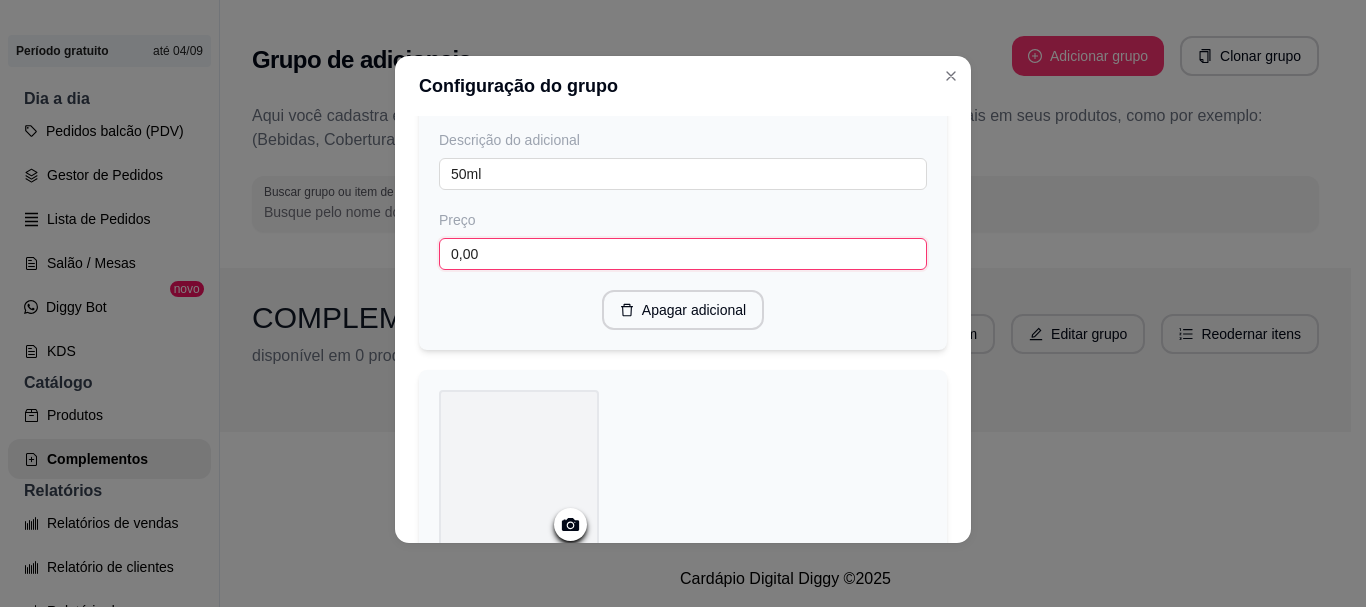 click on "0,00" at bounding box center [683, 254] 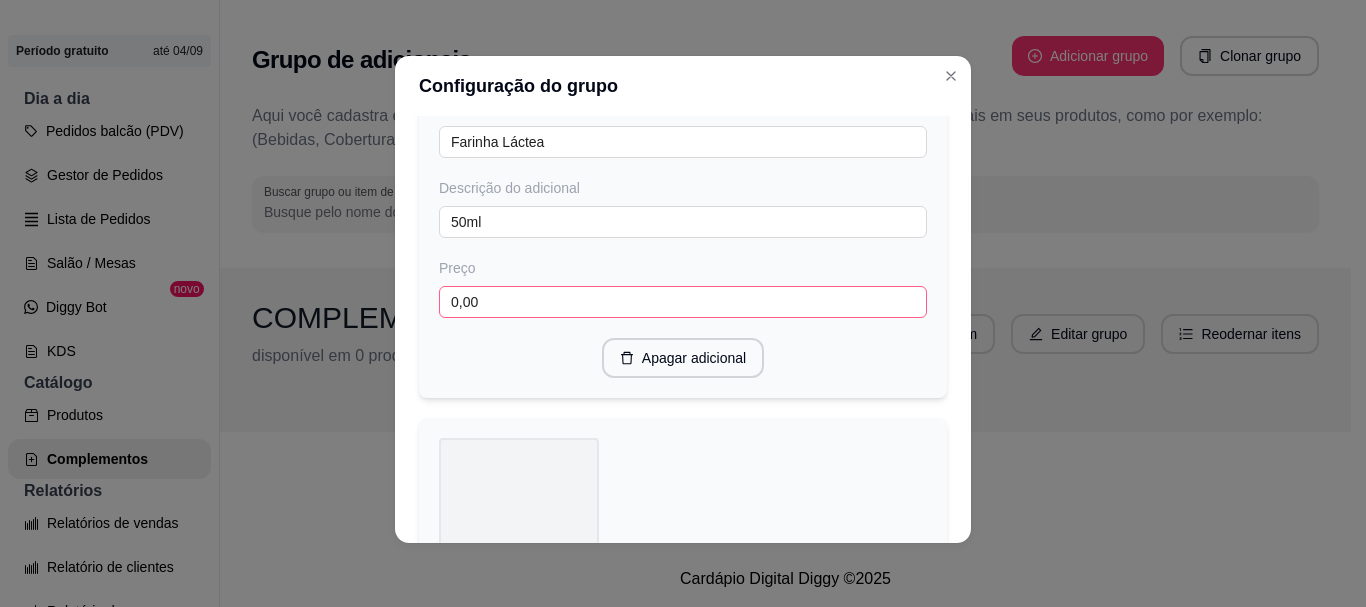 scroll, scrollTop: 6000, scrollLeft: 0, axis: vertical 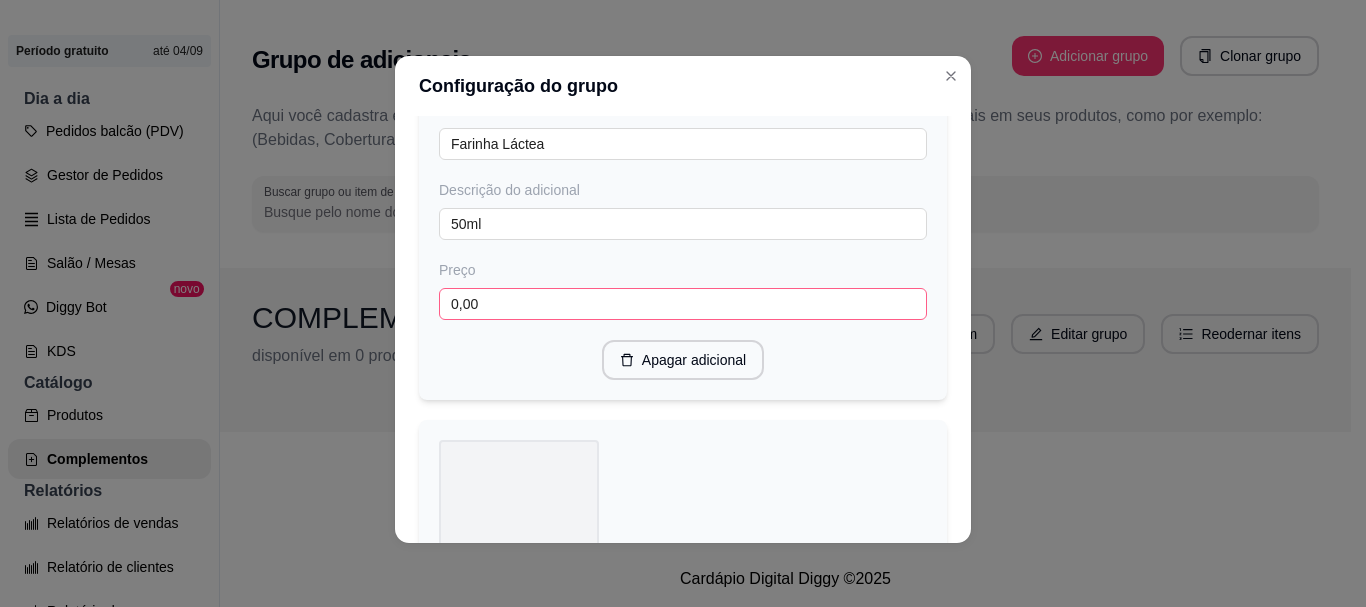 type on "1,00" 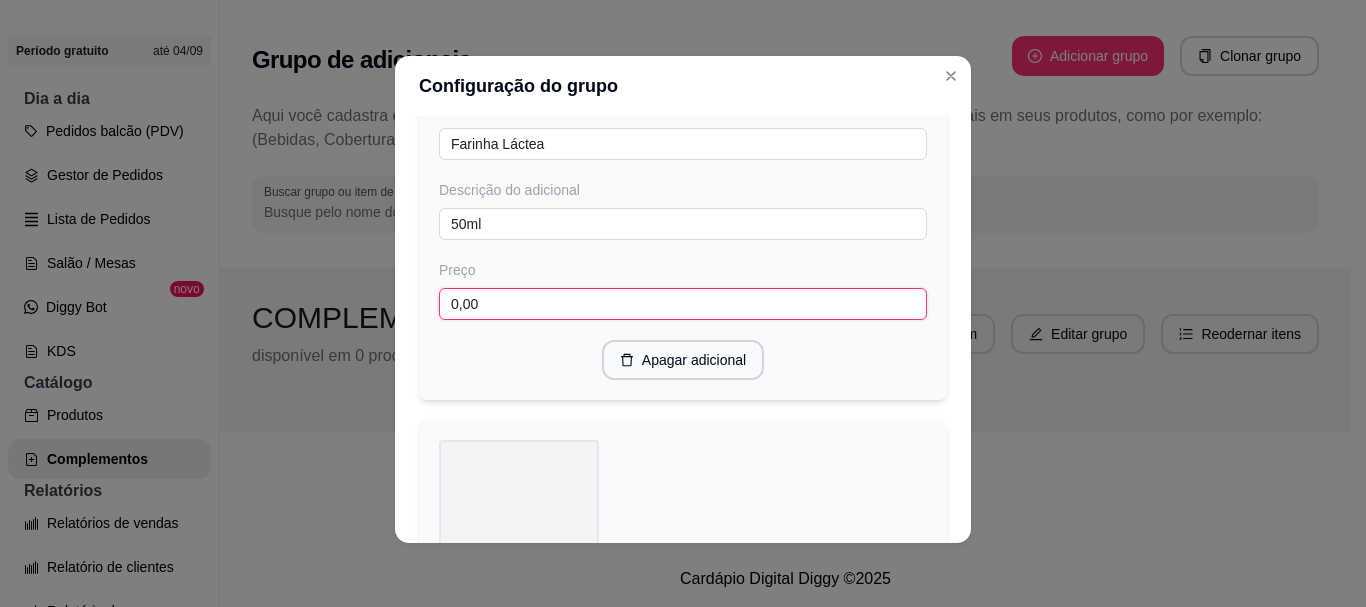 click on "0,00" at bounding box center [683, 304] 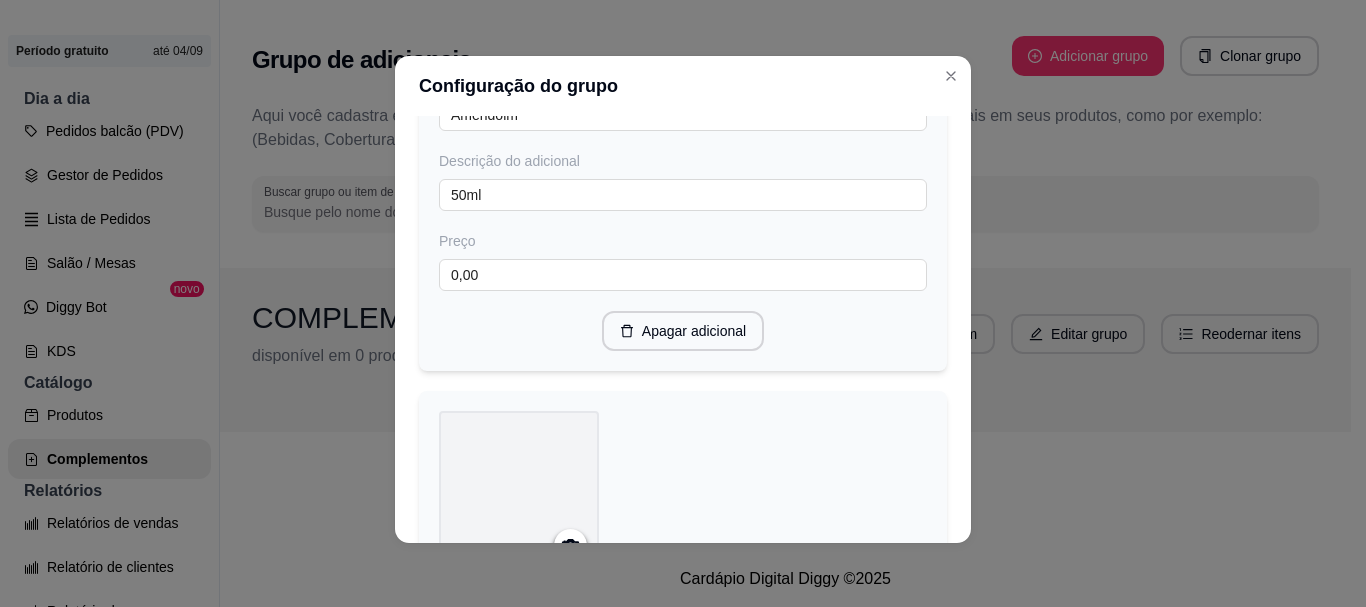 scroll, scrollTop: 5508, scrollLeft: 0, axis: vertical 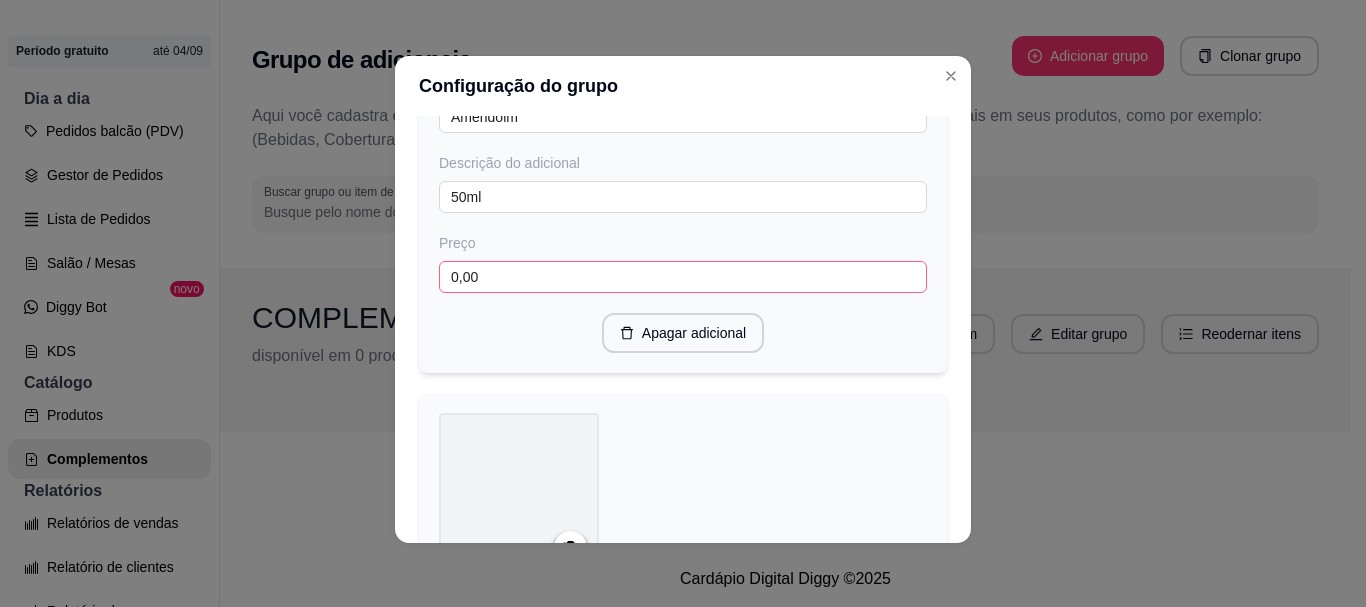 type on "1,00" 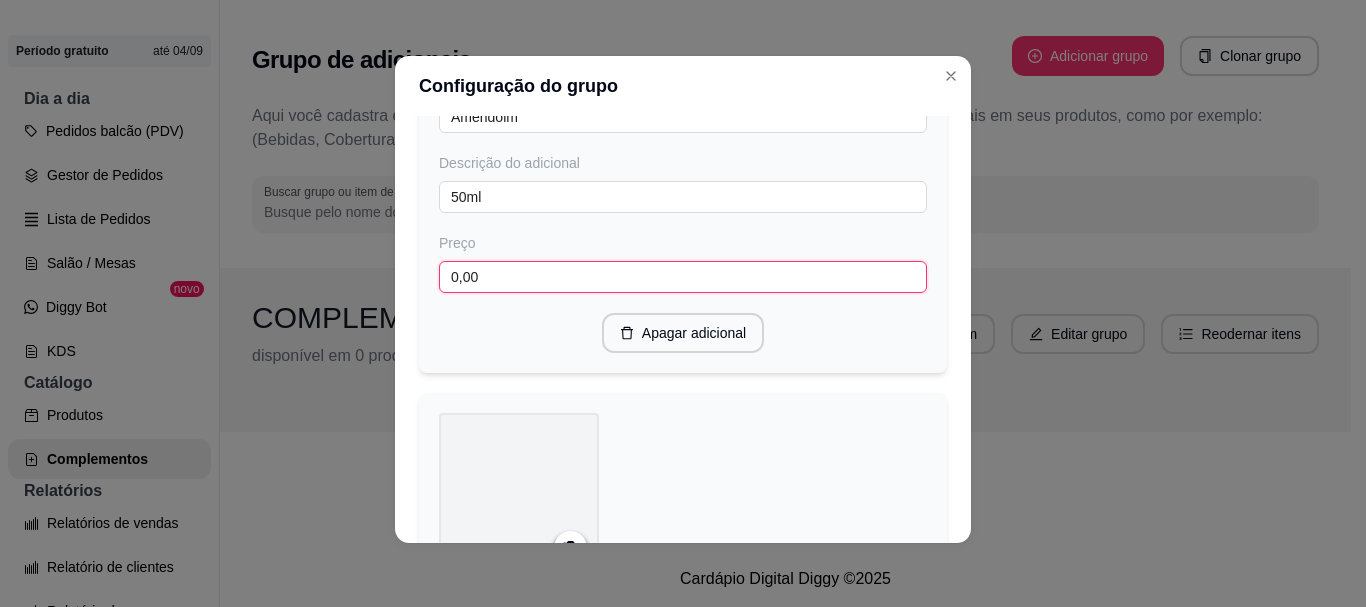 click on "0,00" at bounding box center [683, 277] 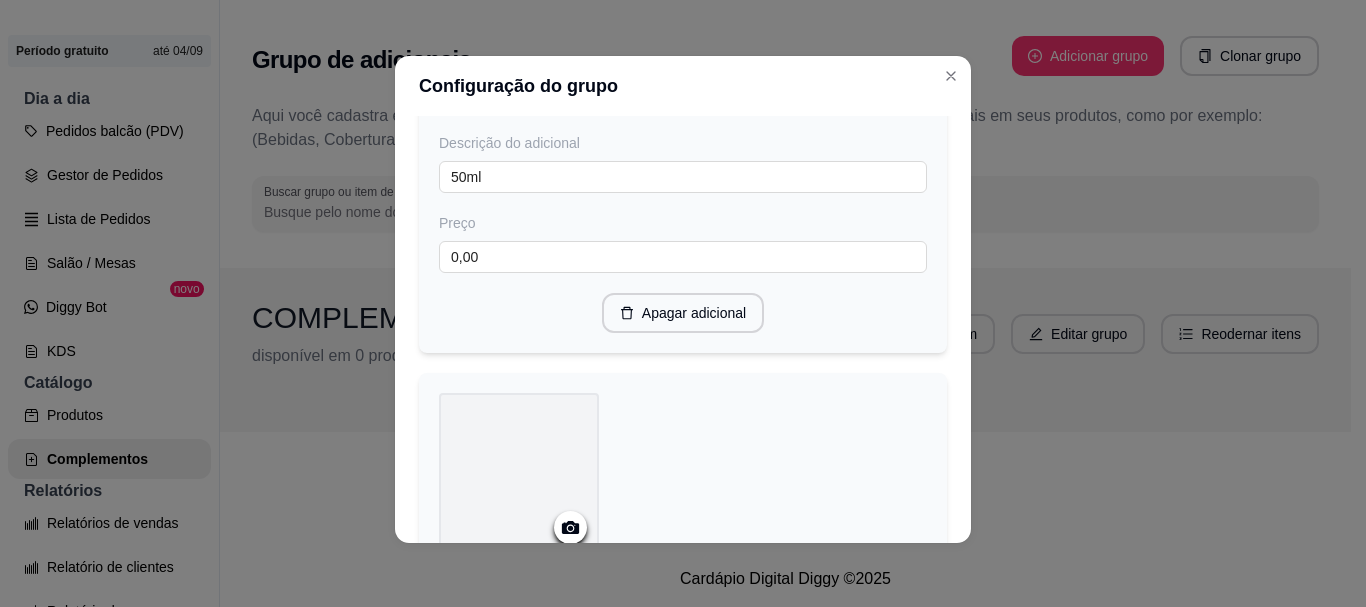 scroll, scrollTop: 5006, scrollLeft: 0, axis: vertical 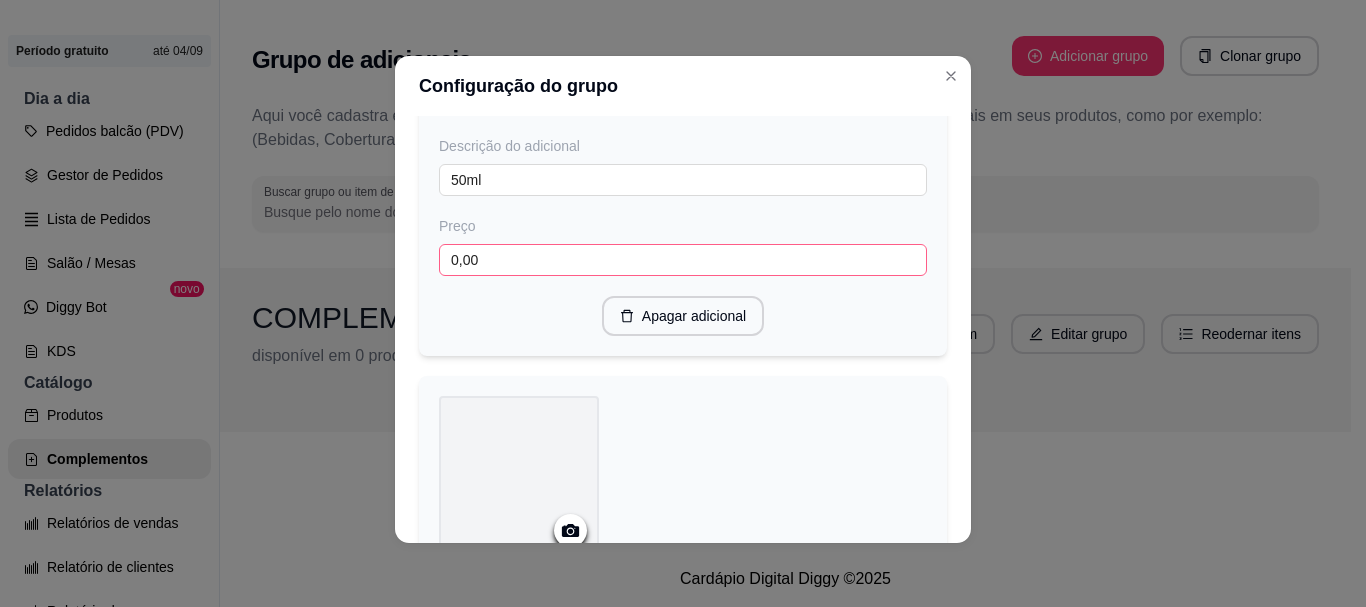 type on "1,00" 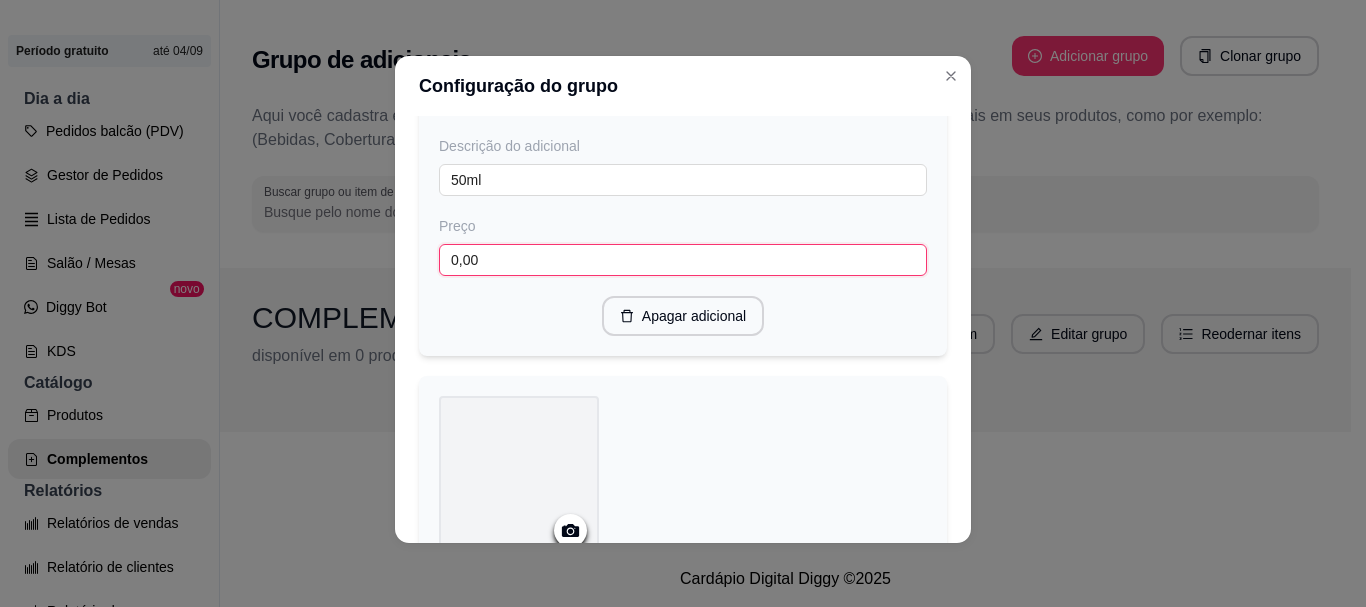click on "0,00" at bounding box center [683, 260] 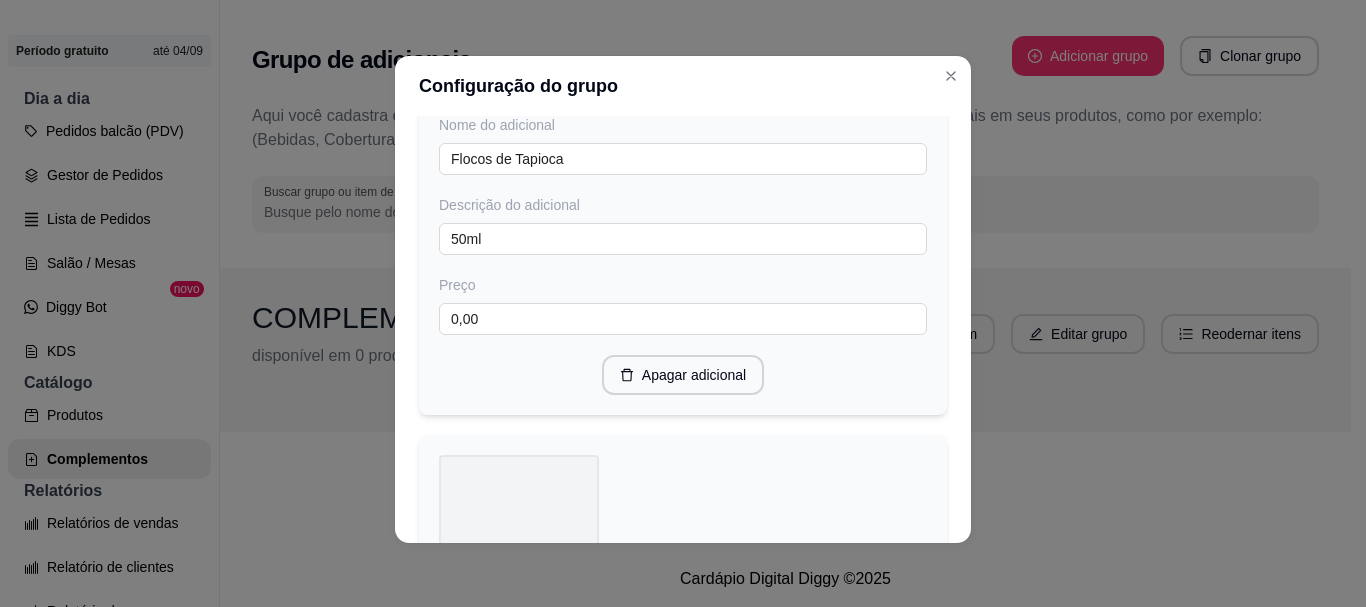 scroll, scrollTop: 4426, scrollLeft: 0, axis: vertical 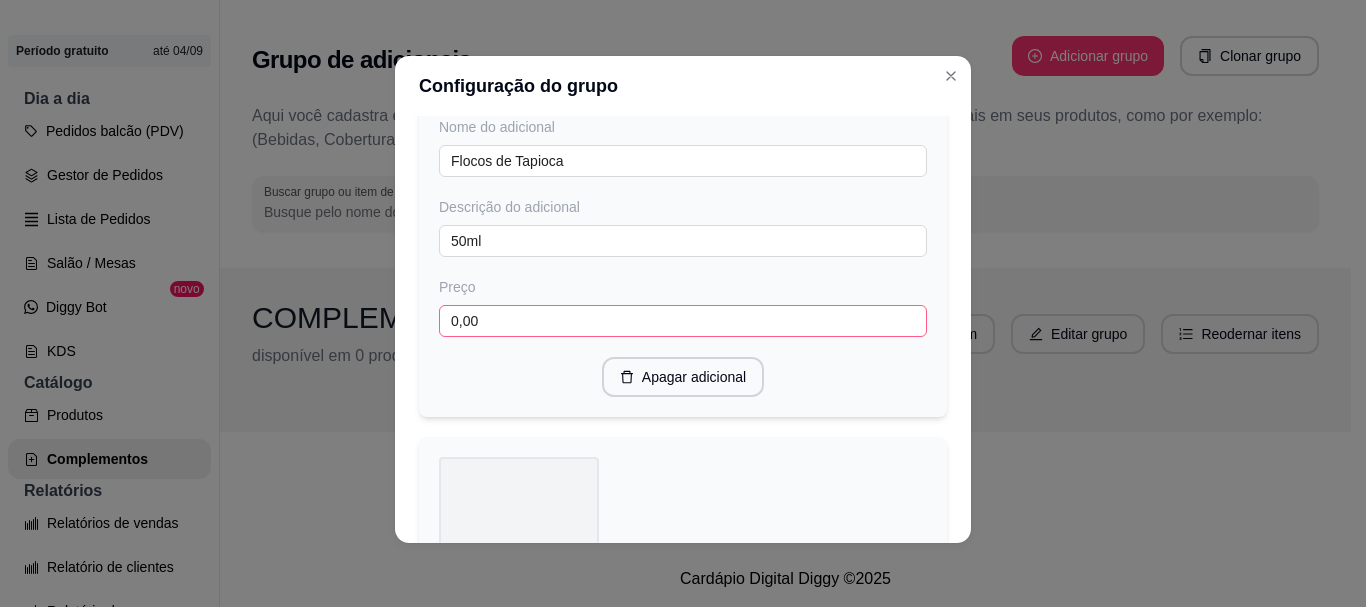 type on "1,00" 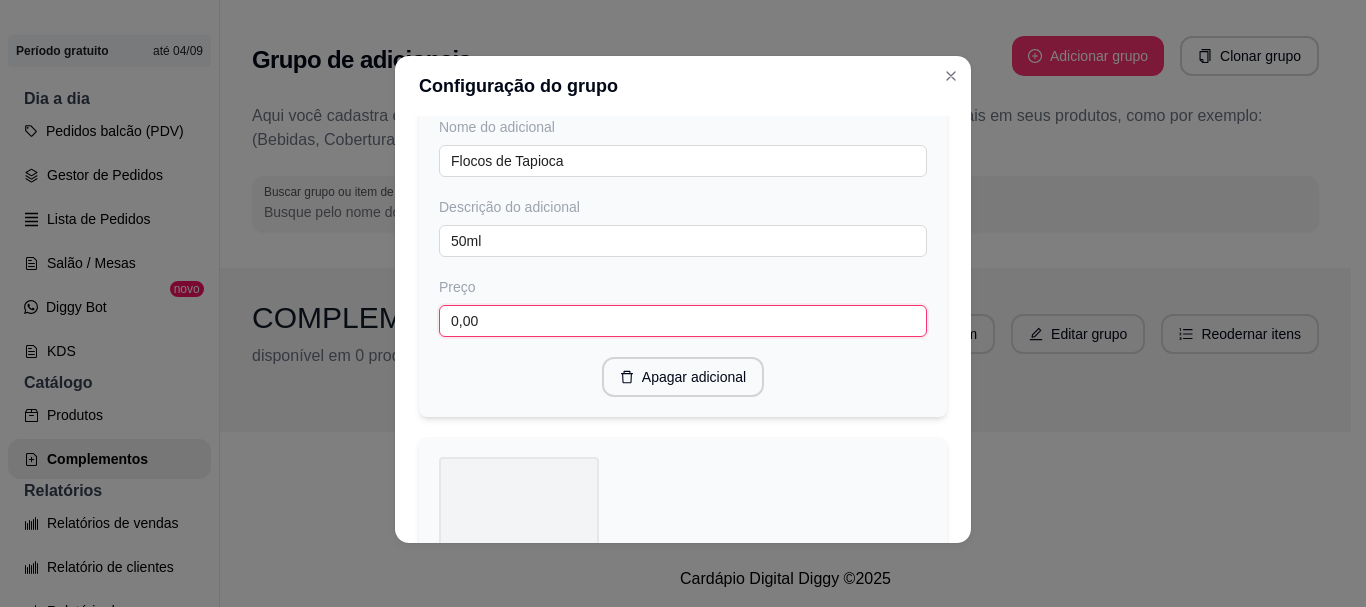 click on "0,00" at bounding box center (683, 321) 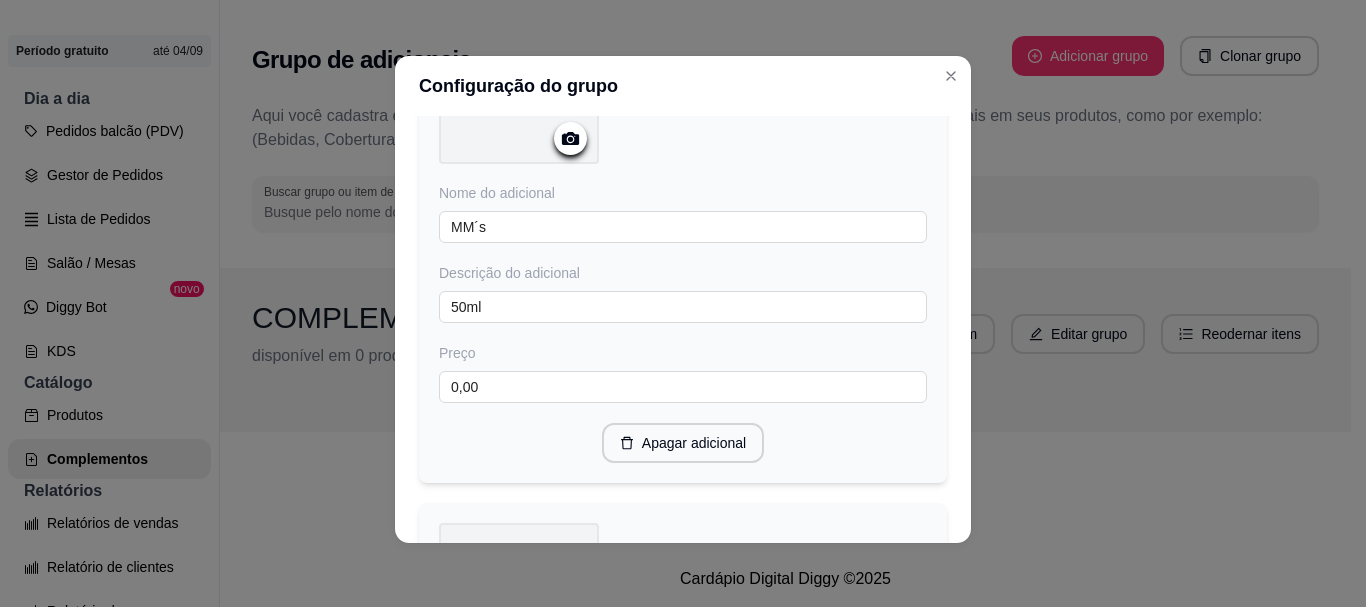 scroll, scrollTop: 3840, scrollLeft: 0, axis: vertical 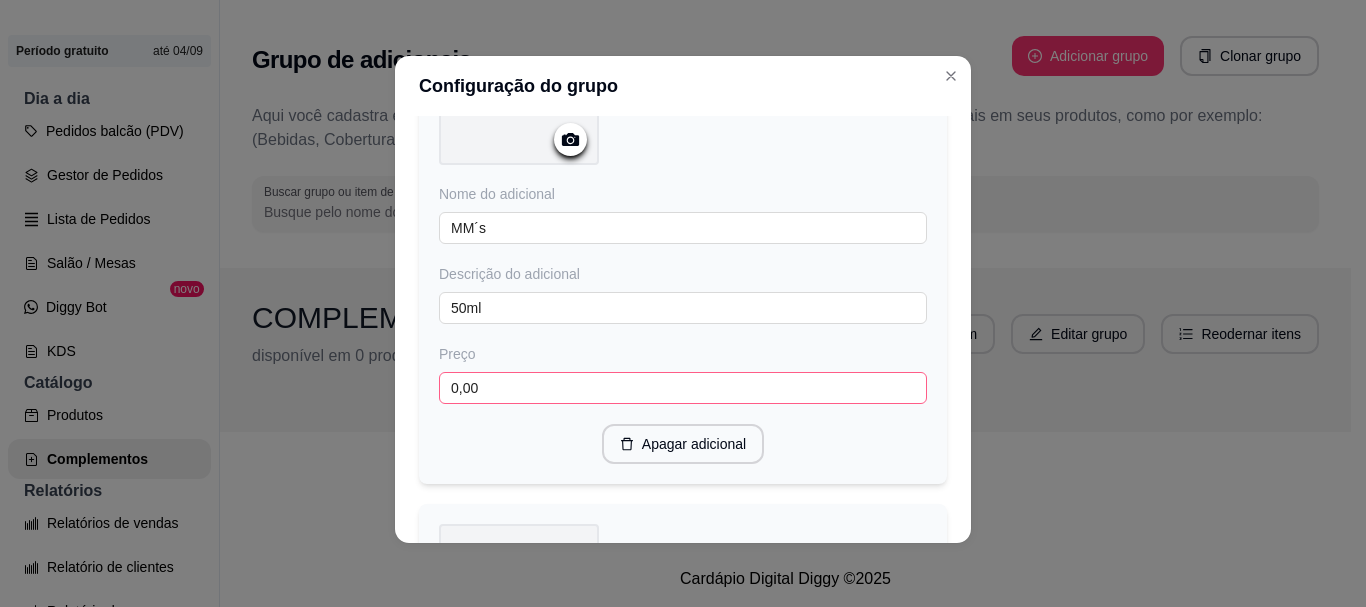 type on "1,00" 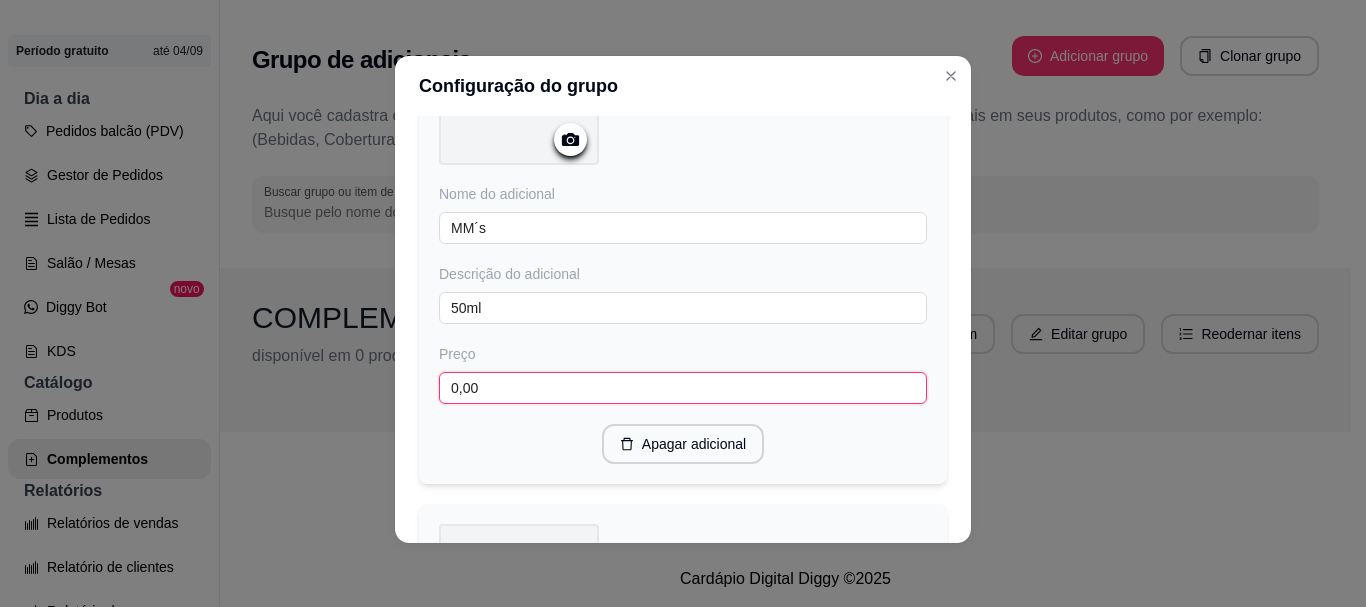 click on "0,00" at bounding box center (683, 388) 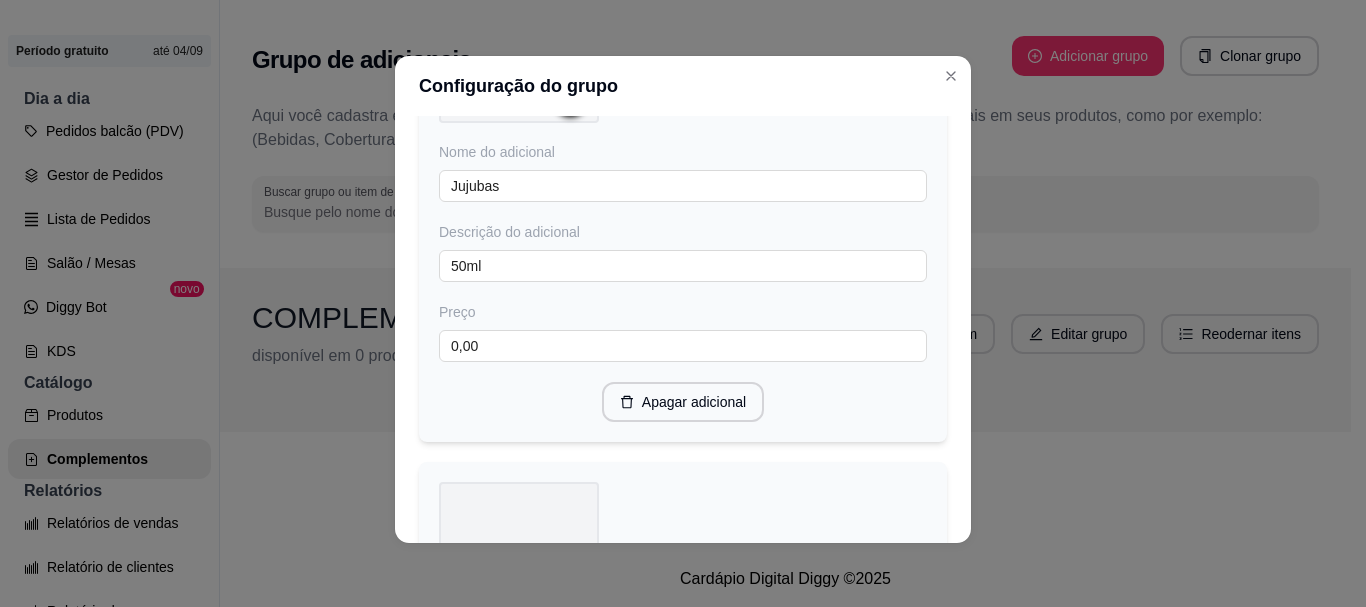 scroll, scrollTop: 3362, scrollLeft: 0, axis: vertical 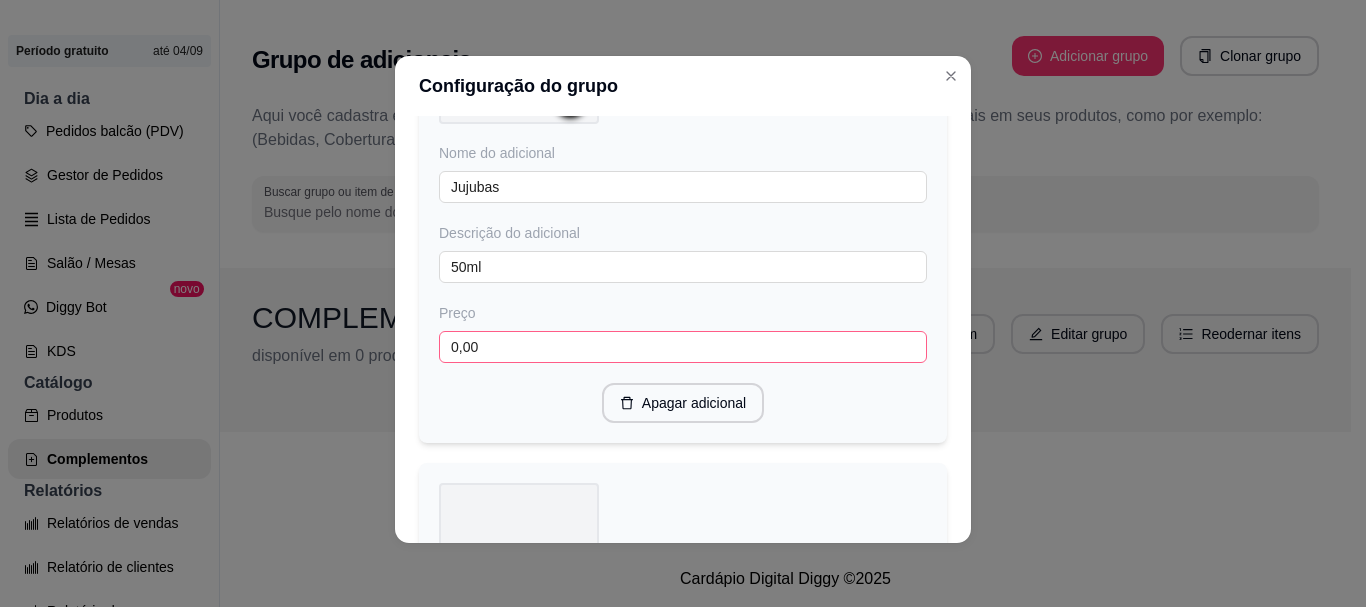 type on "1,00" 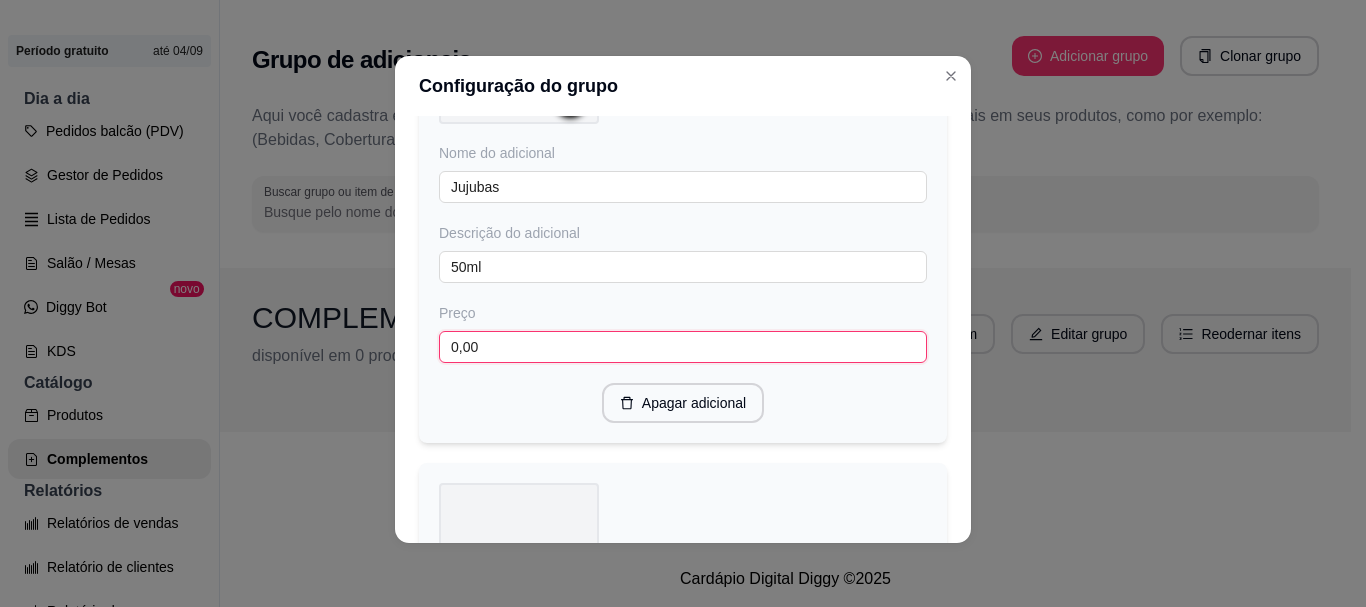 click on "0,00" at bounding box center (683, 347) 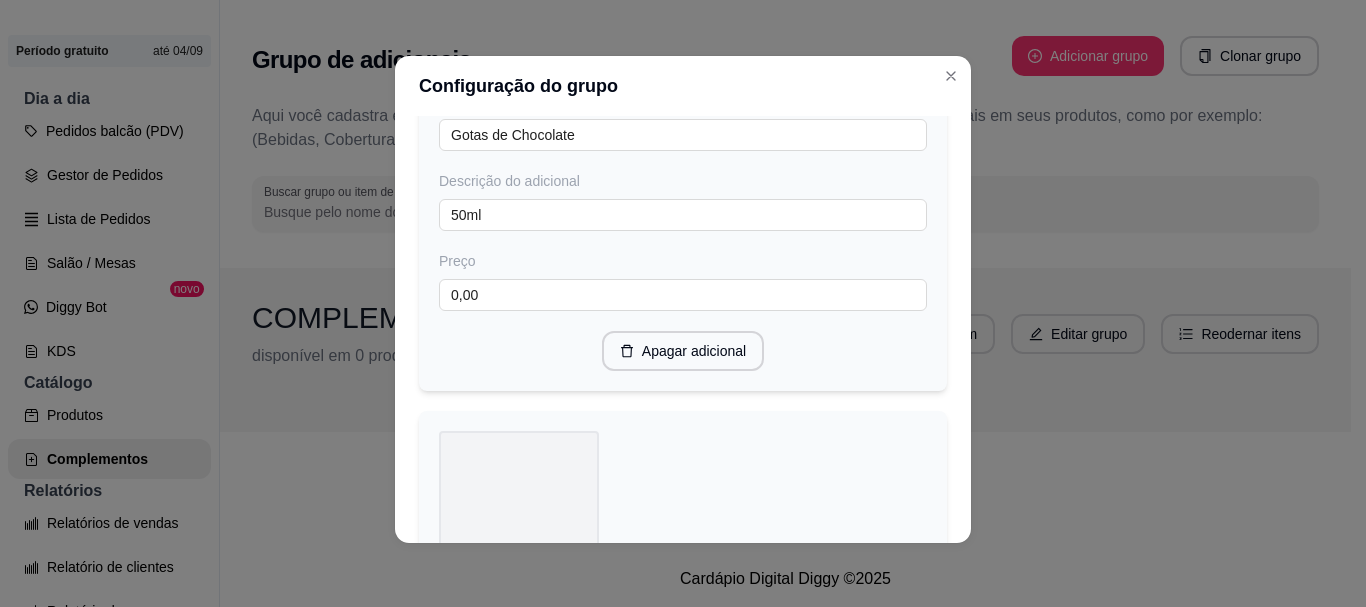 scroll, scrollTop: 2894, scrollLeft: 0, axis: vertical 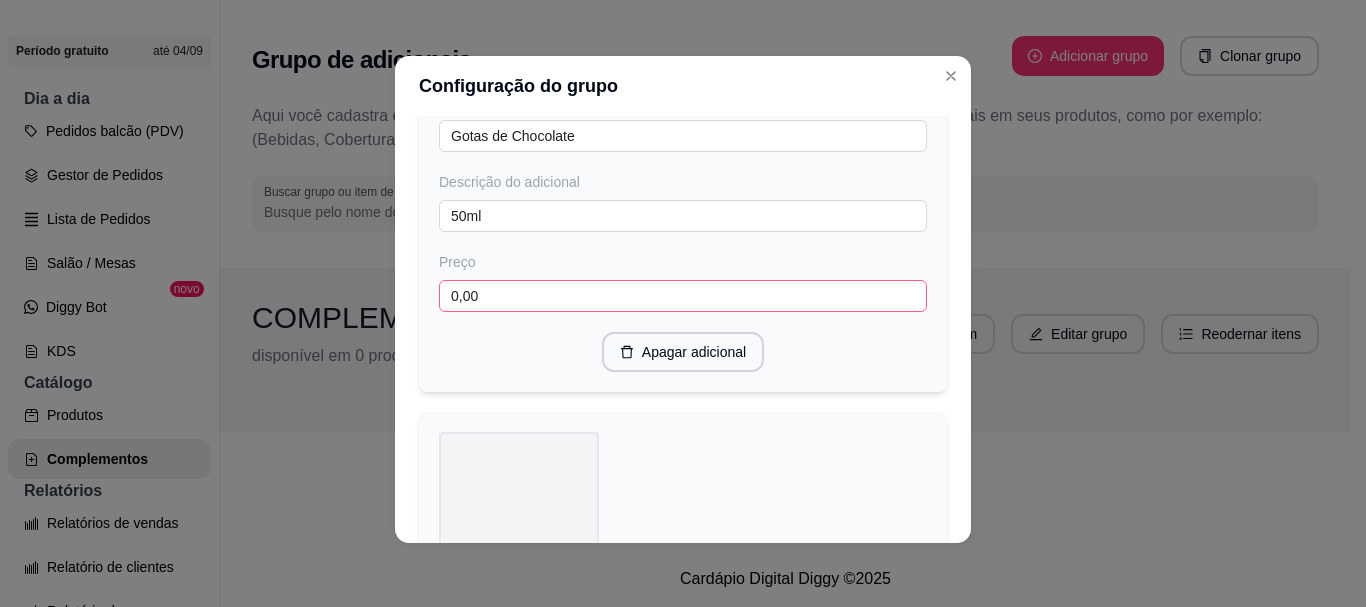 type on "1,00" 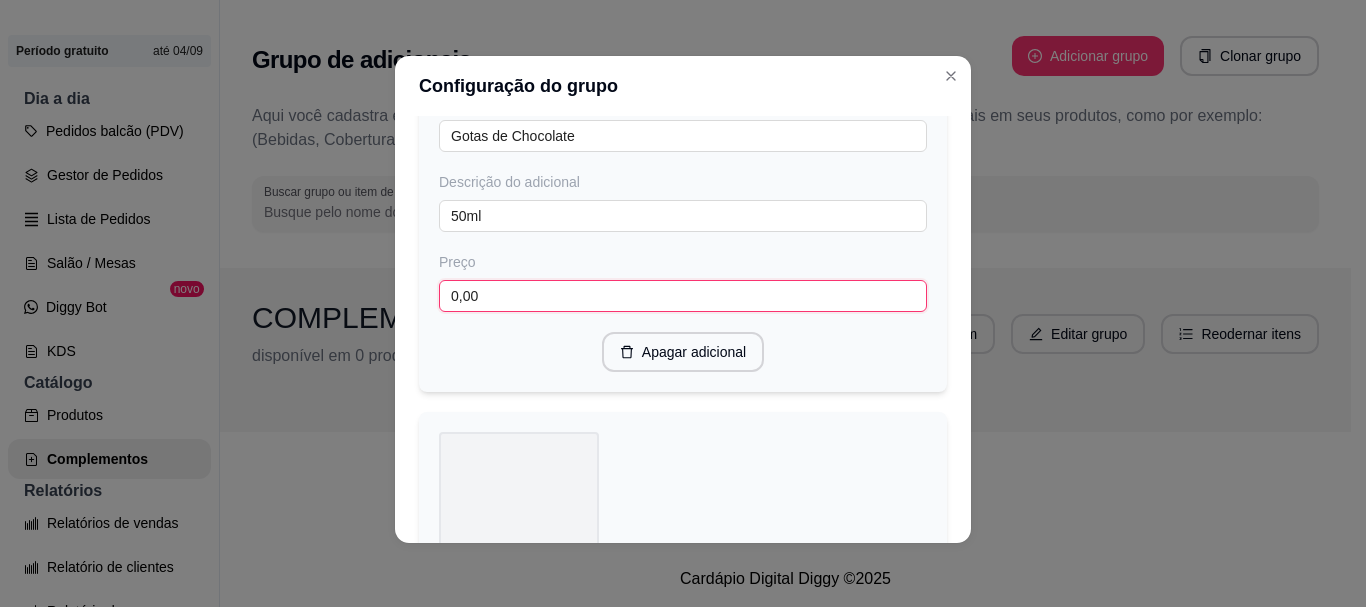 click on "0,00" at bounding box center (683, 296) 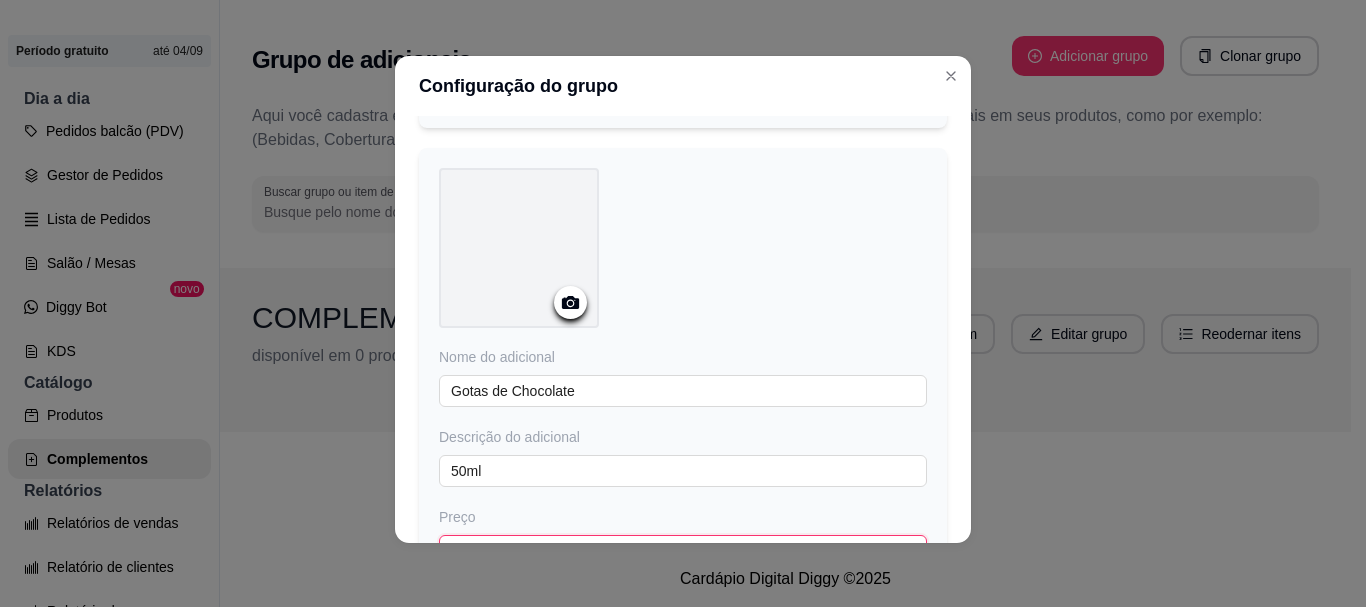 scroll, scrollTop: 2427, scrollLeft: 0, axis: vertical 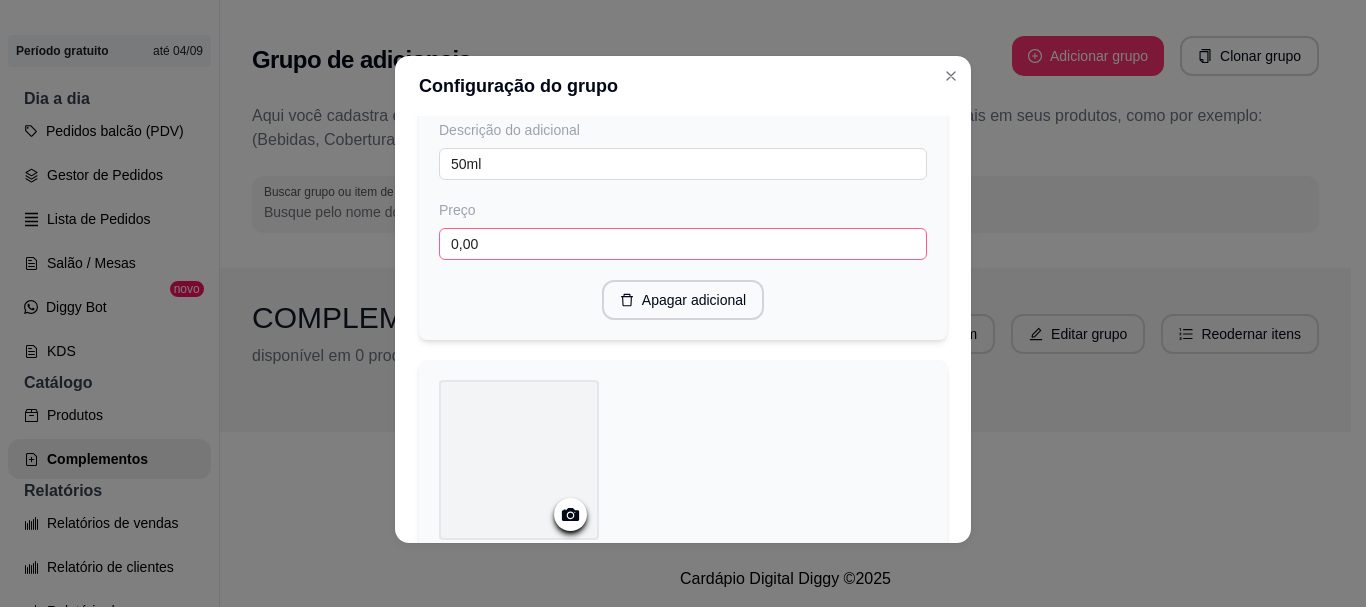 type on "1,00" 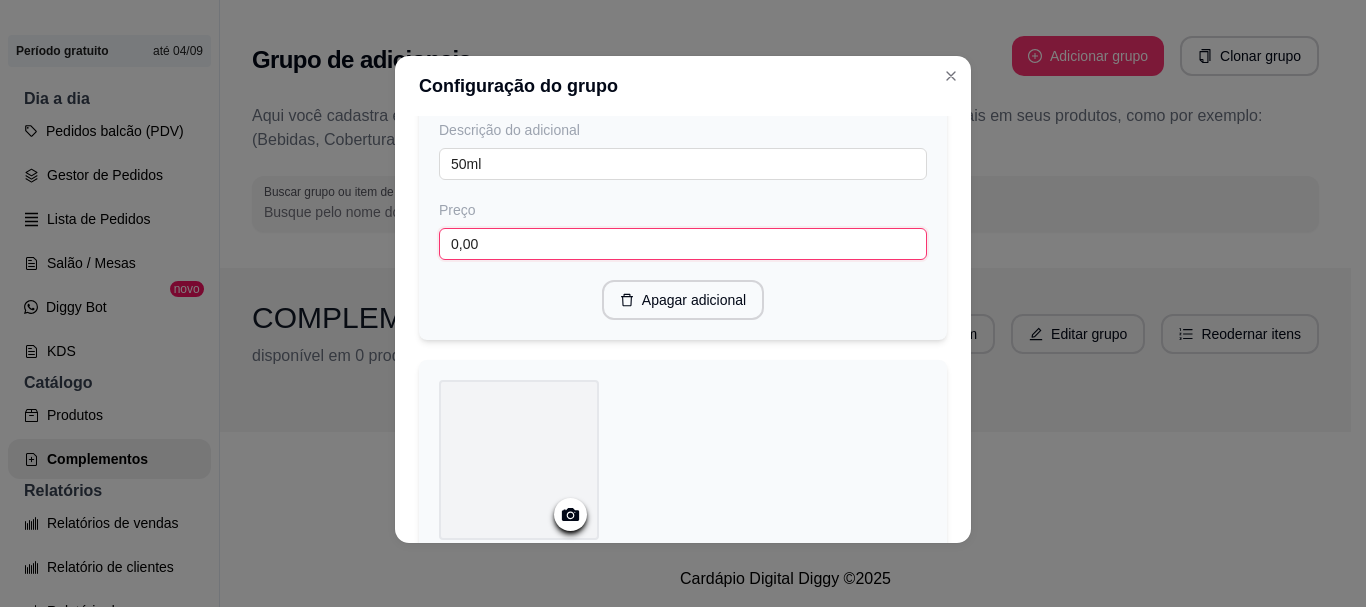 click on "0,00" at bounding box center [683, 244] 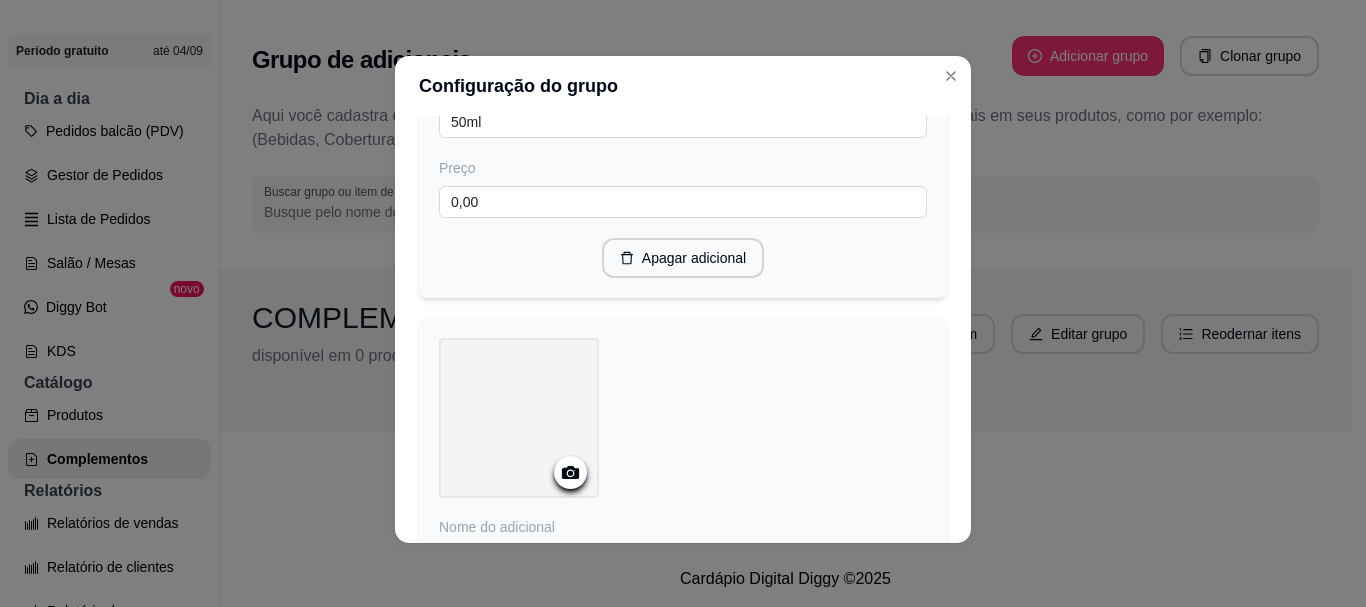 scroll, scrollTop: 1949, scrollLeft: 0, axis: vertical 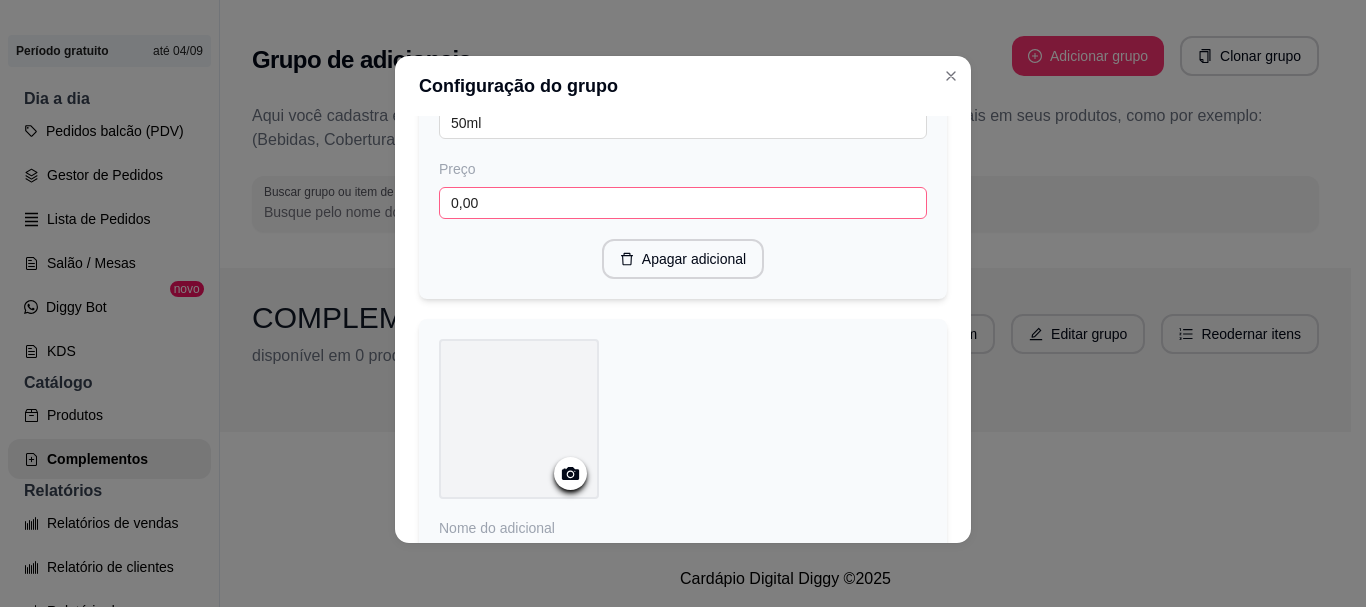 type on "1,00" 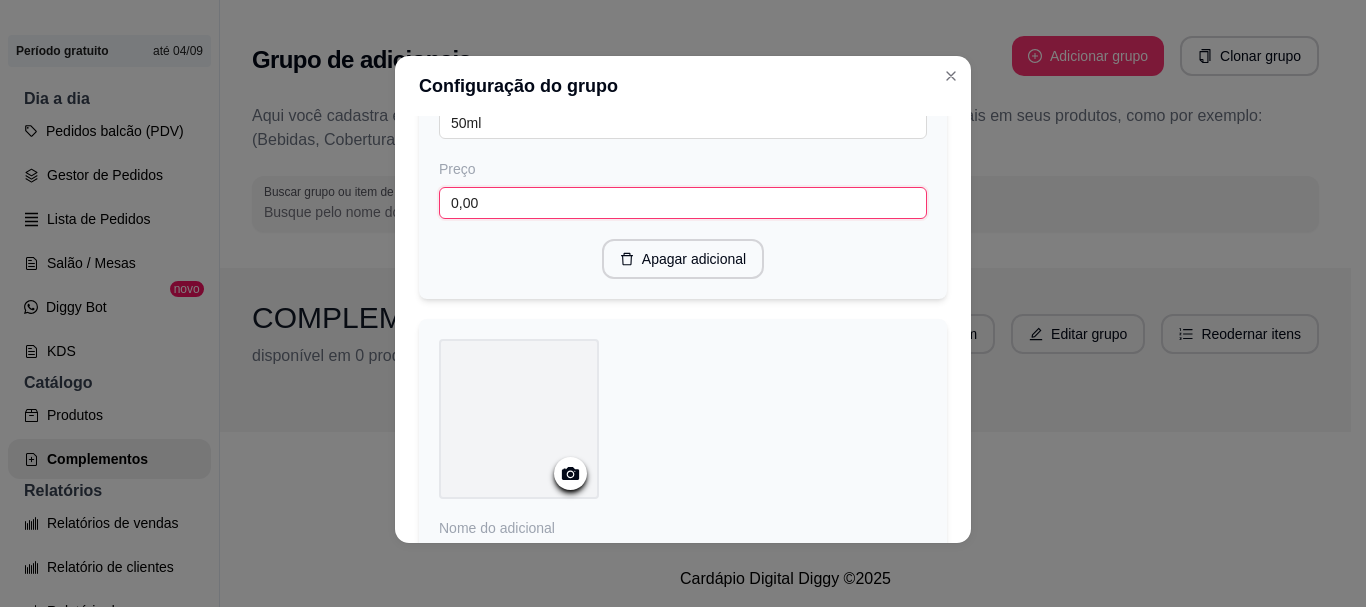click on "0,00" at bounding box center [683, 203] 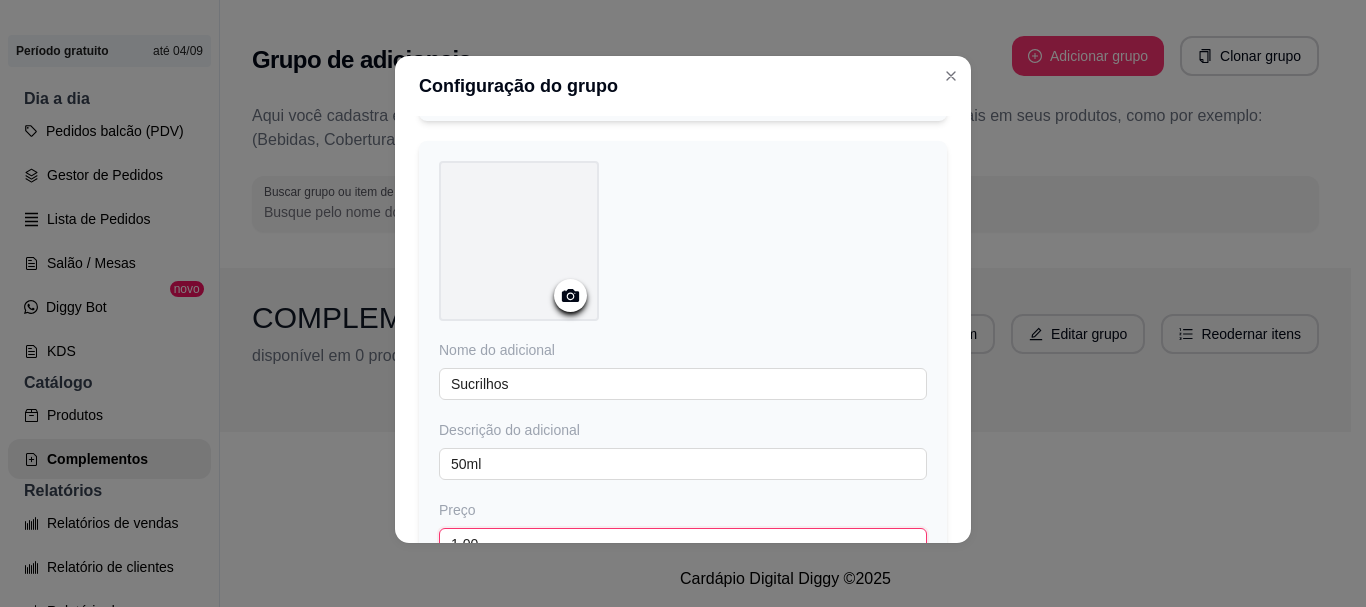 scroll, scrollTop: 1382, scrollLeft: 0, axis: vertical 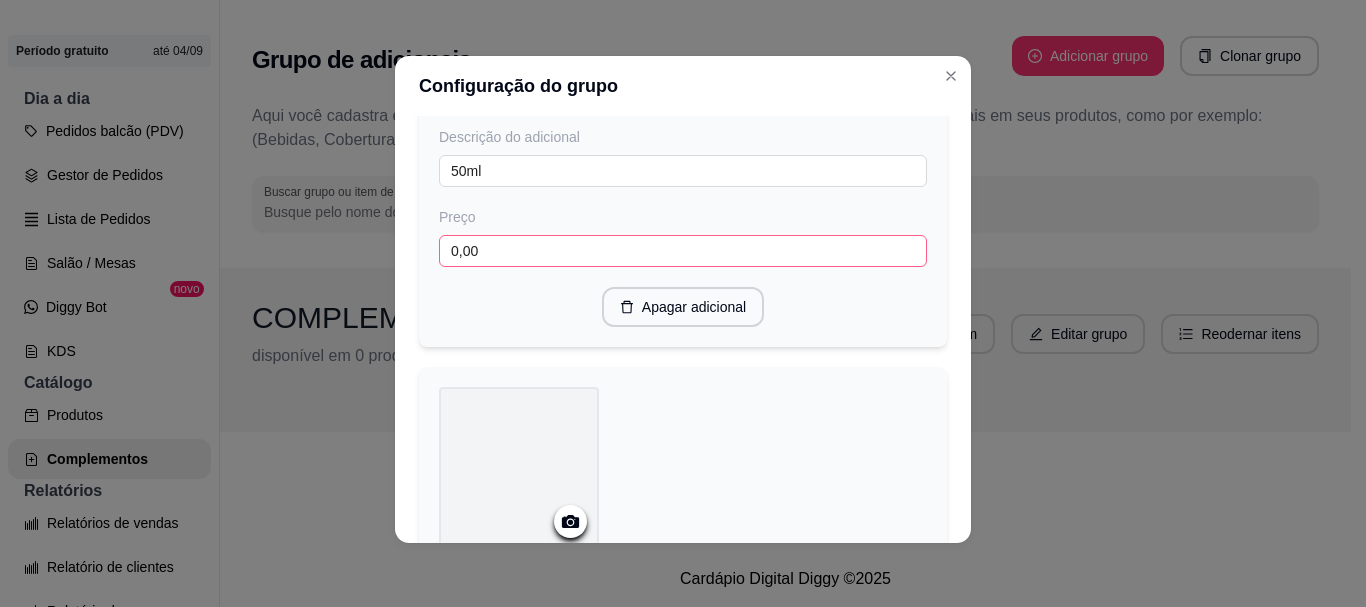 type on "1,00" 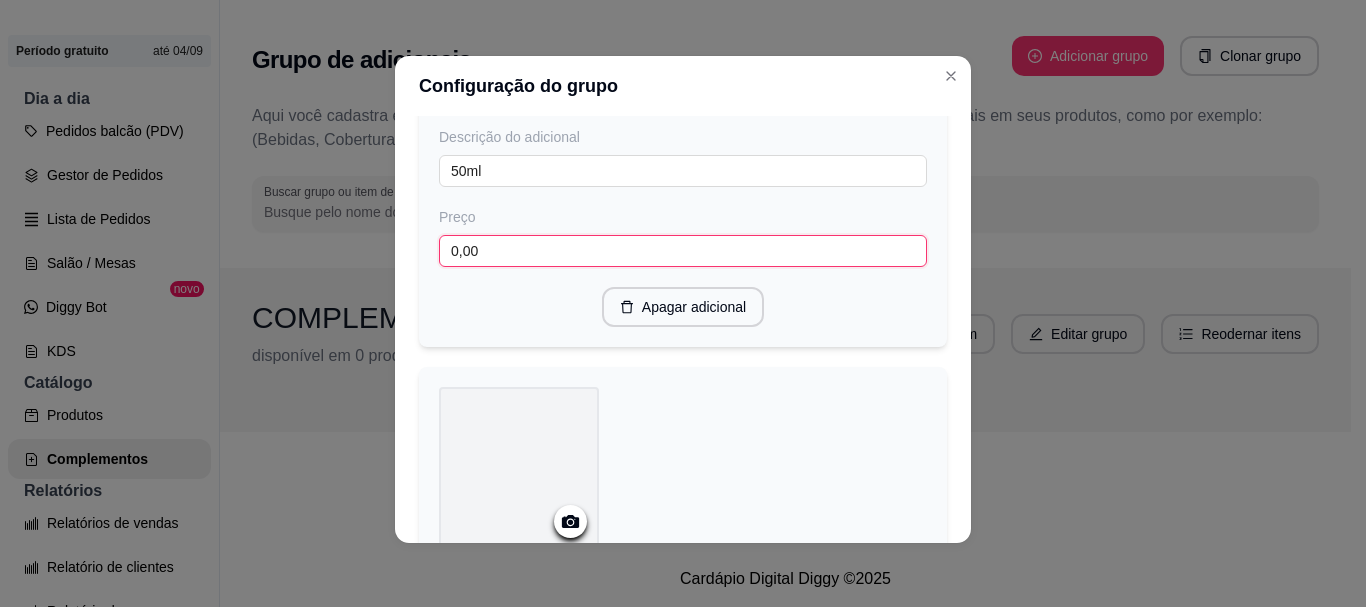 click on "0,00" at bounding box center [683, 251] 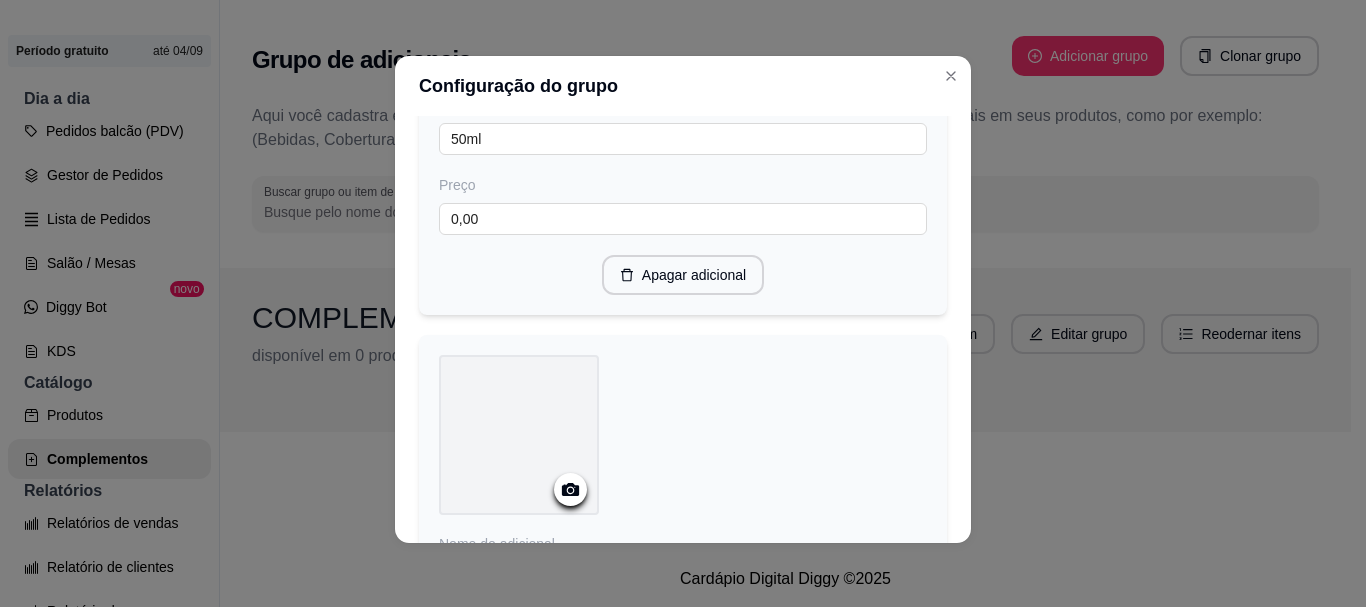 scroll, scrollTop: 895, scrollLeft: 0, axis: vertical 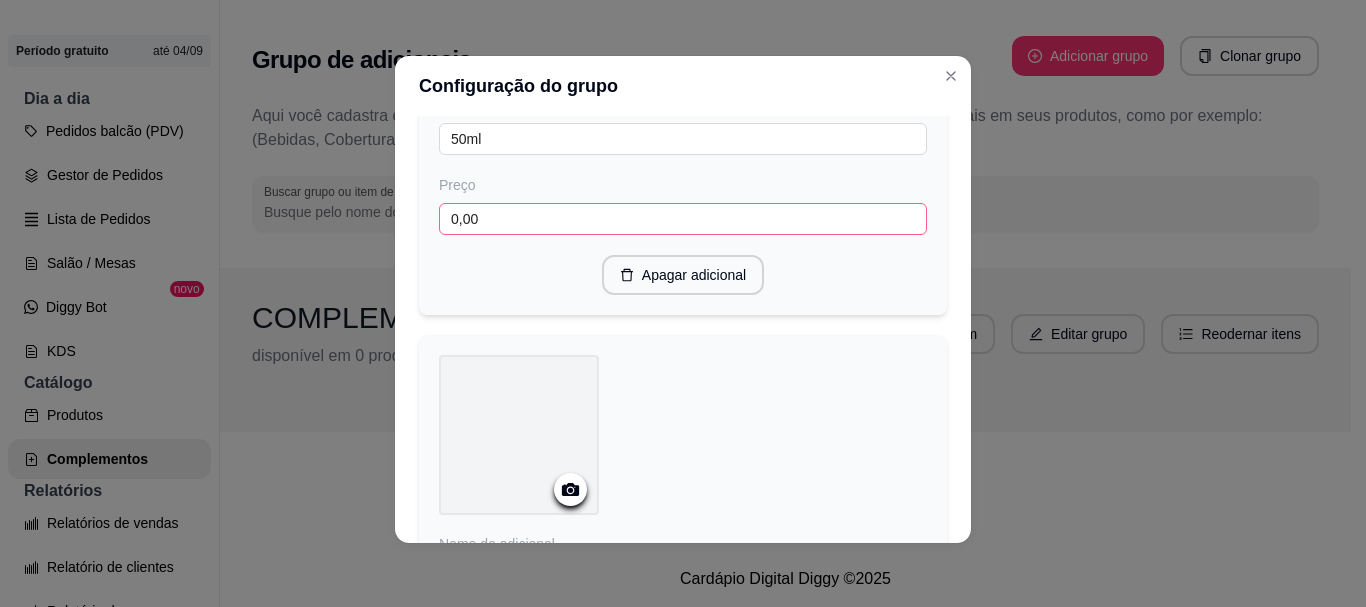 type on "1,00" 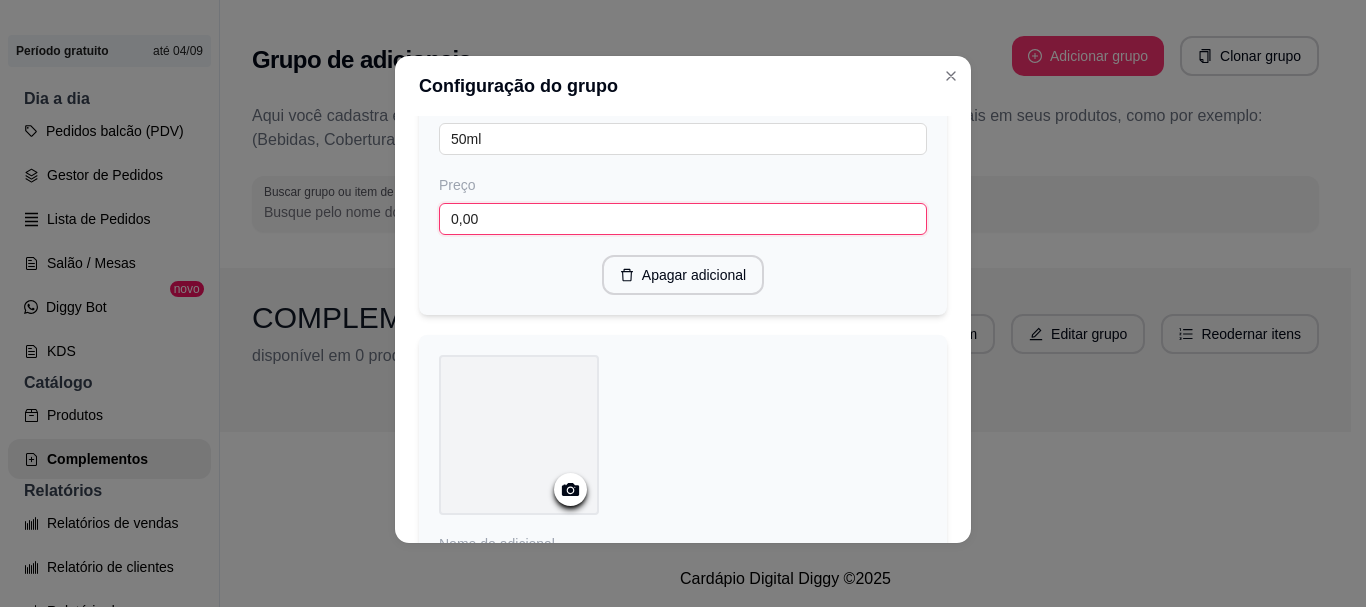 click on "0,00" at bounding box center [683, 219] 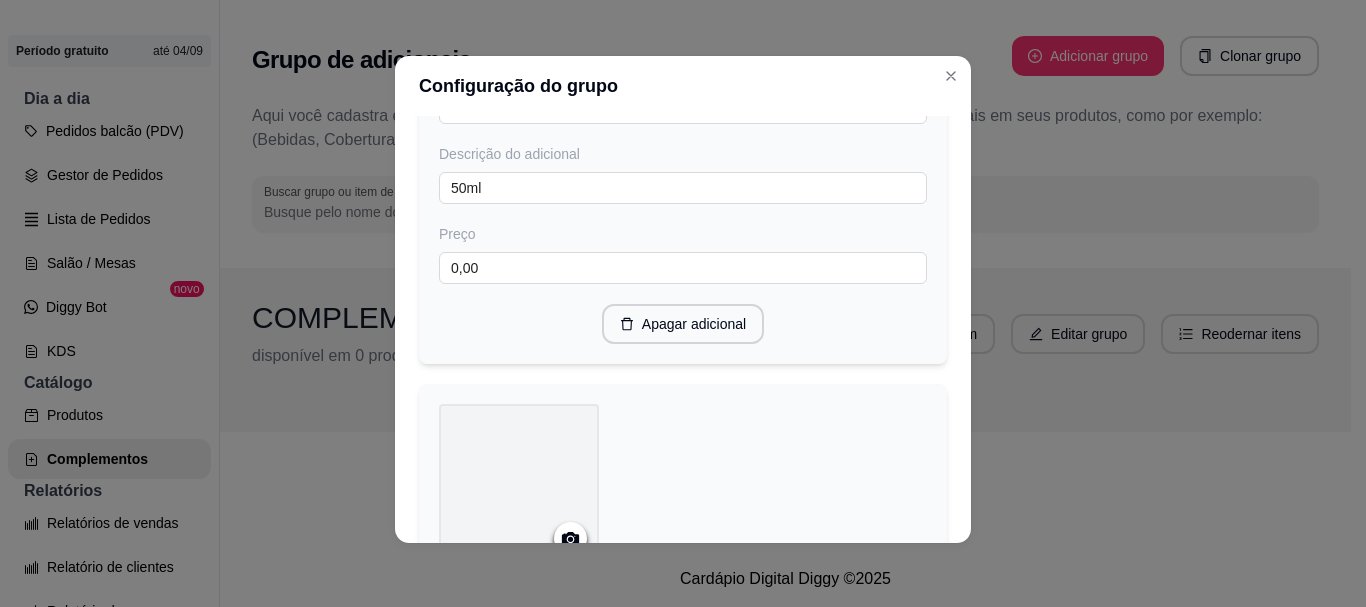 scroll, scrollTop: 326, scrollLeft: 0, axis: vertical 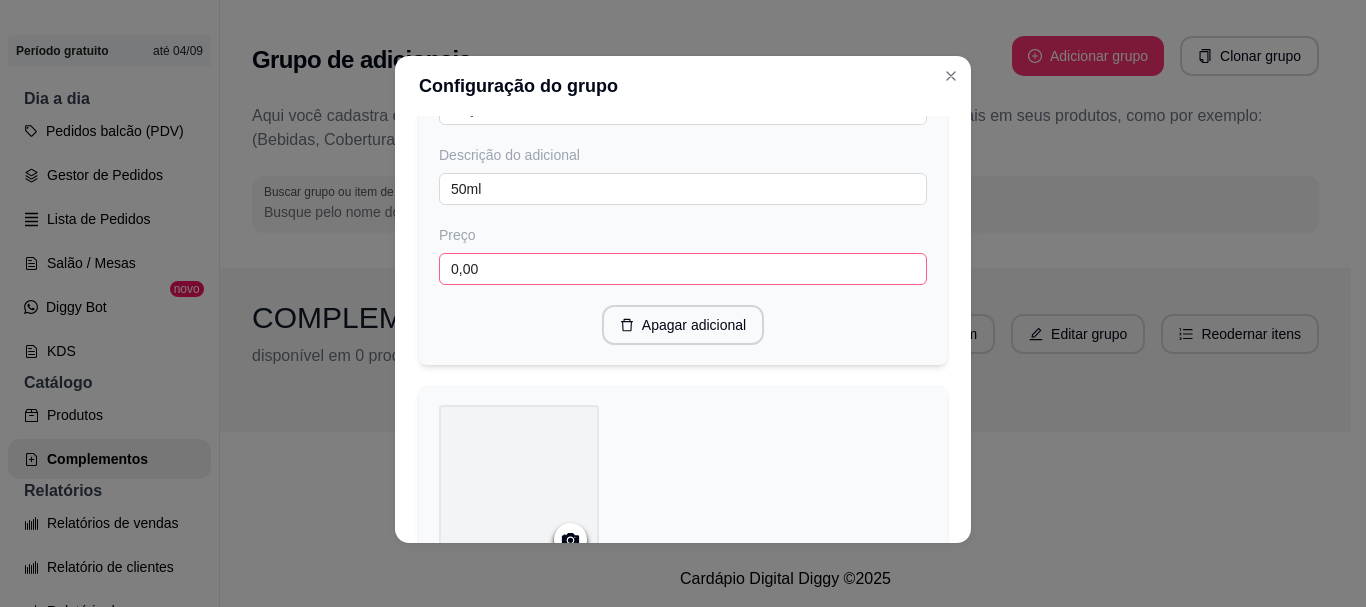 type on "1,00" 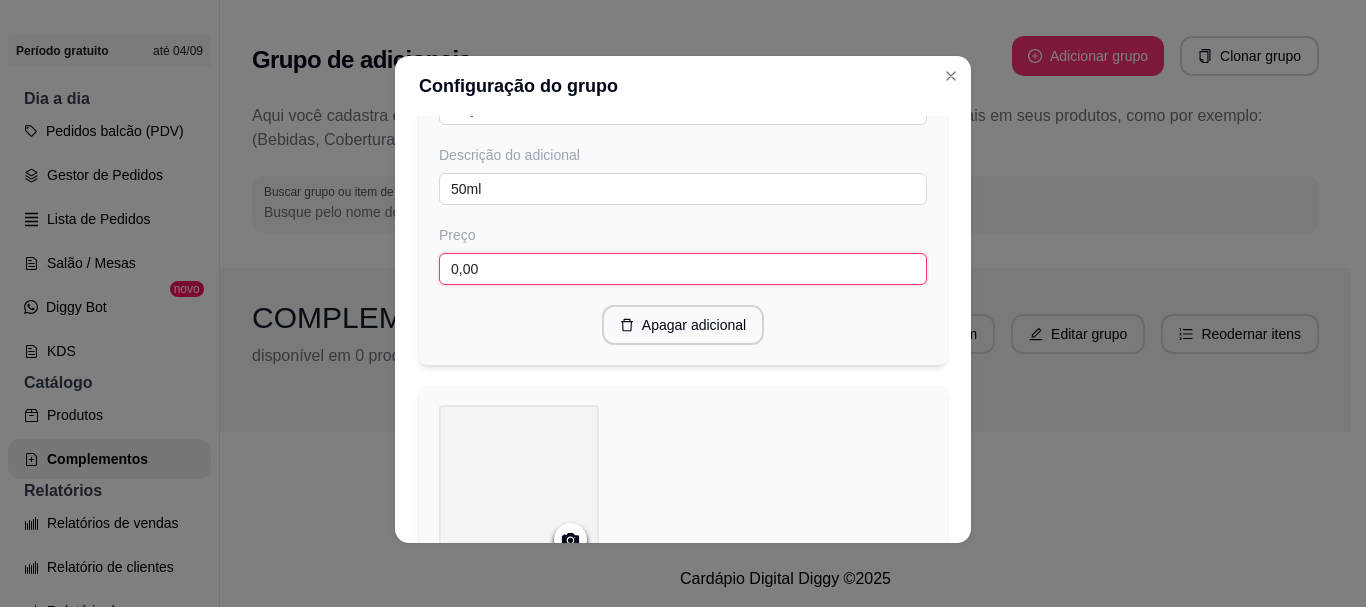 click on "0,00" at bounding box center [683, 269] 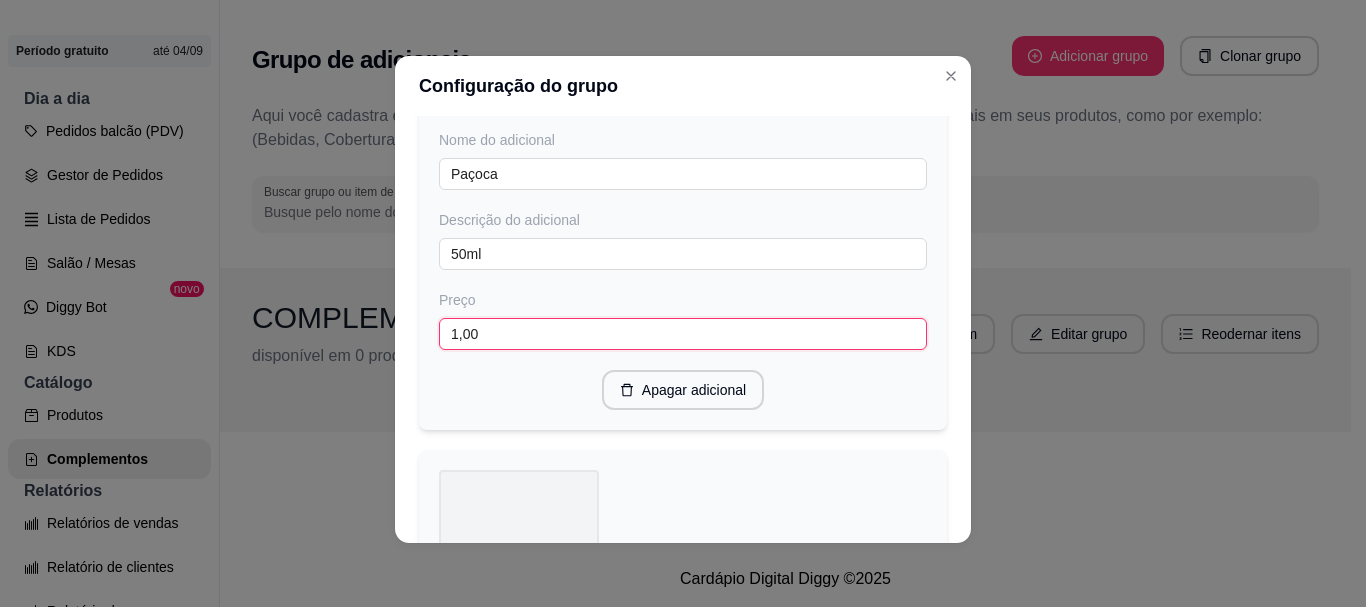 scroll, scrollTop: 262, scrollLeft: 0, axis: vertical 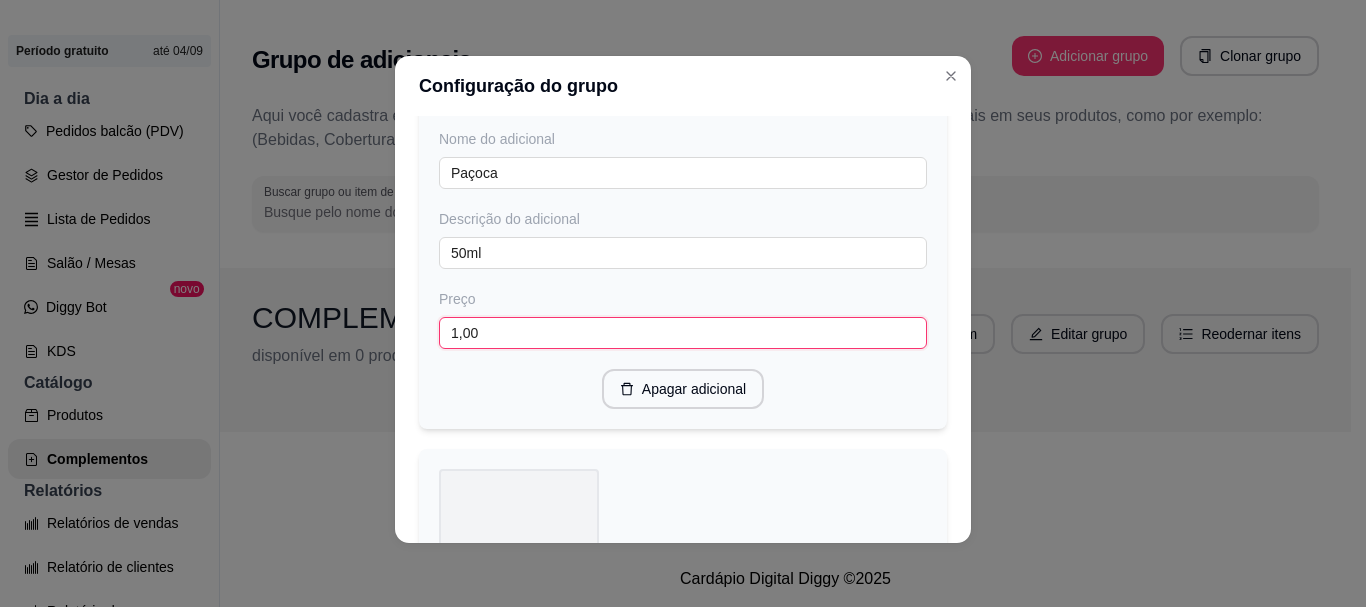 type on "1,00" 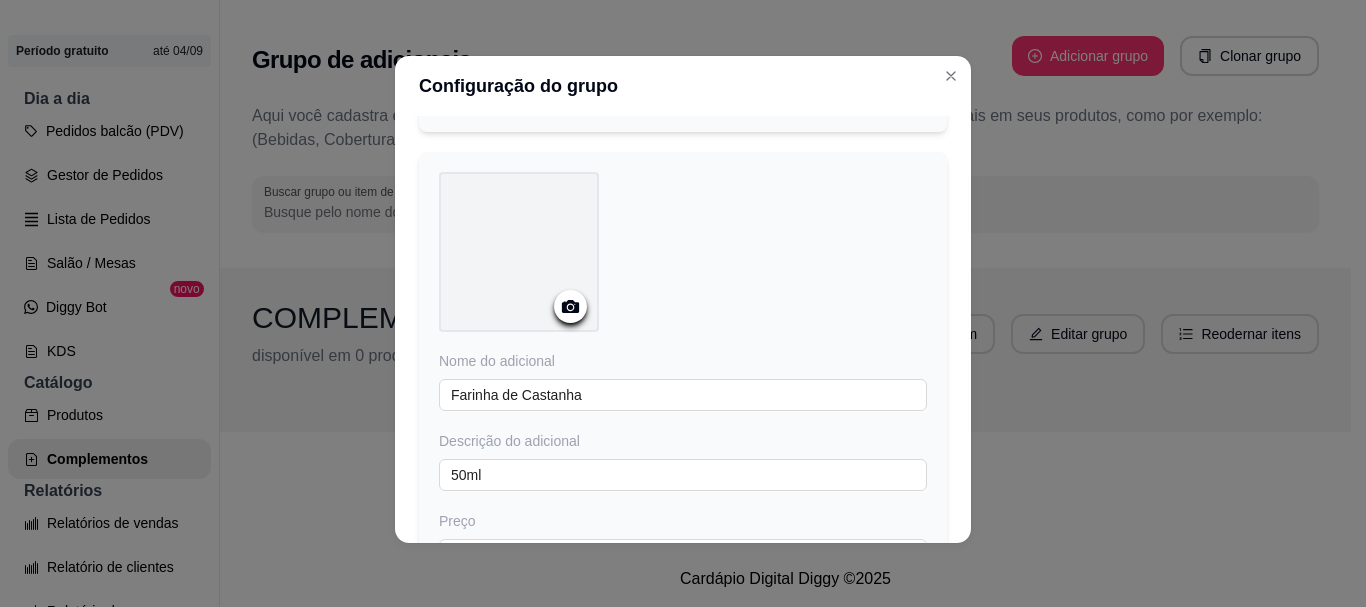 scroll, scrollTop: 9456, scrollLeft: 0, axis: vertical 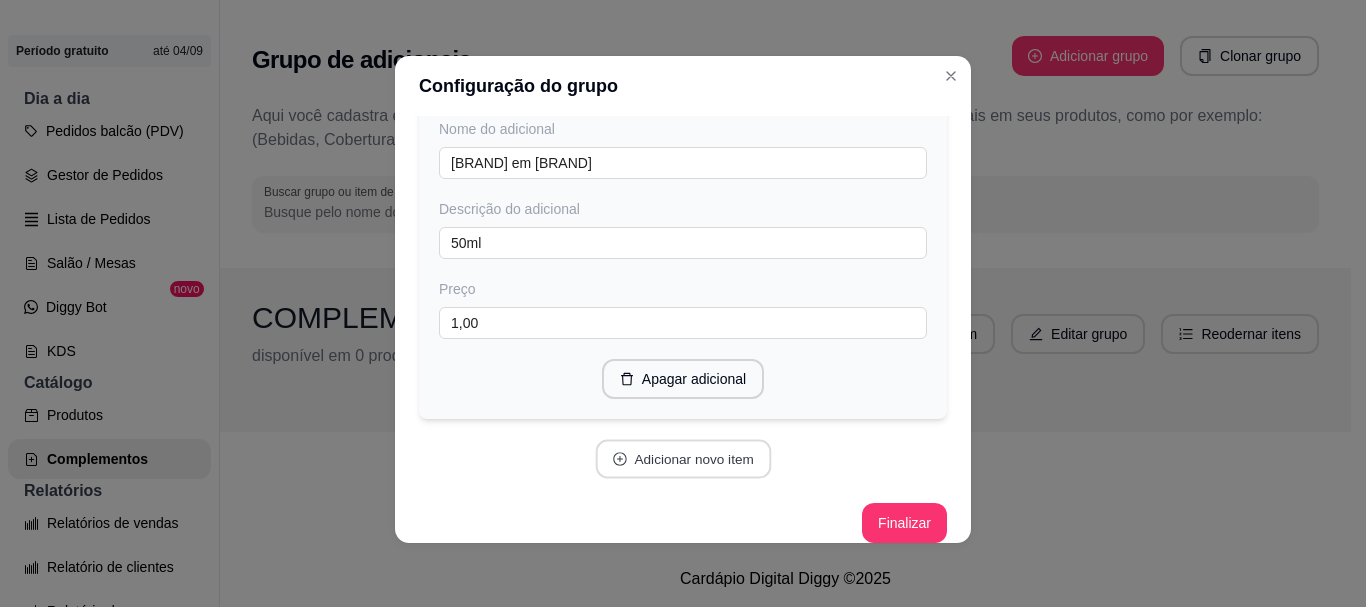 click on "Adicionar novo item" at bounding box center [683, 459] 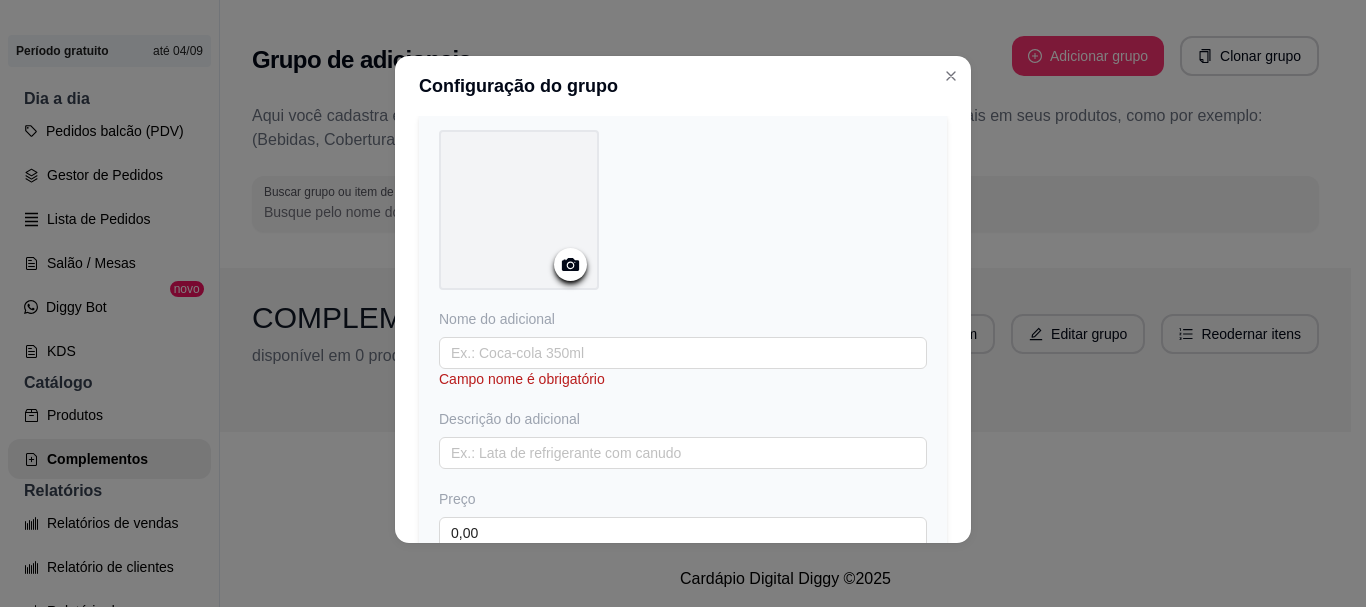 scroll, scrollTop: 10463, scrollLeft: 0, axis: vertical 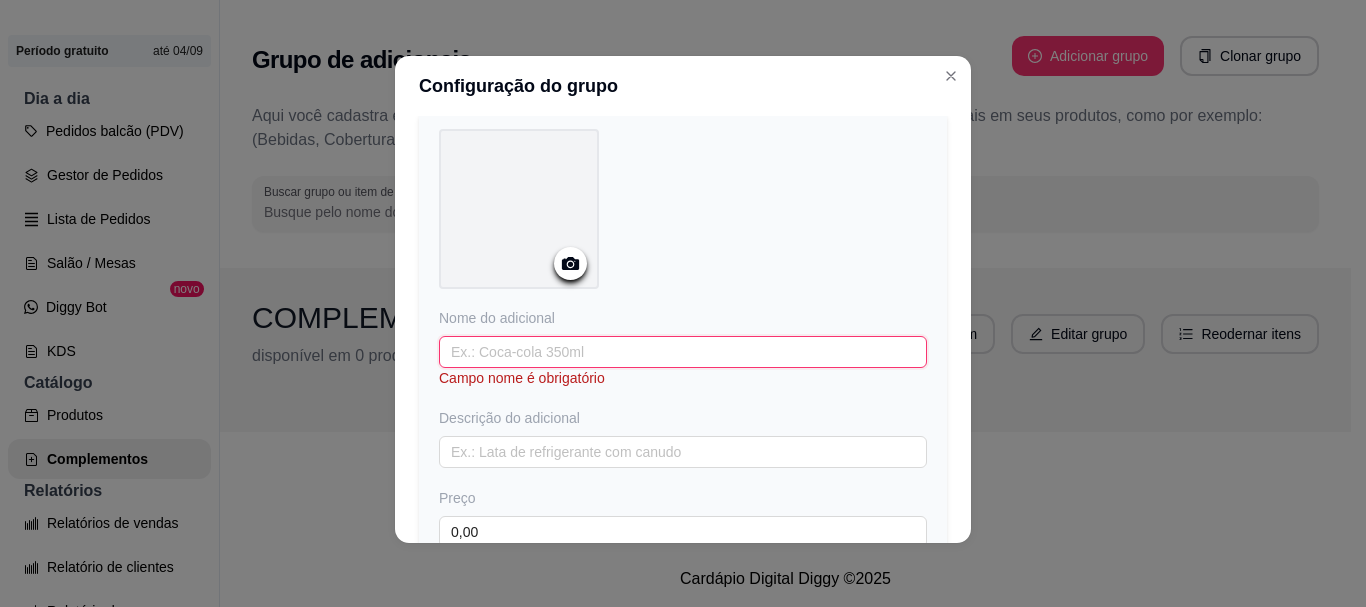 click at bounding box center [683, 352] 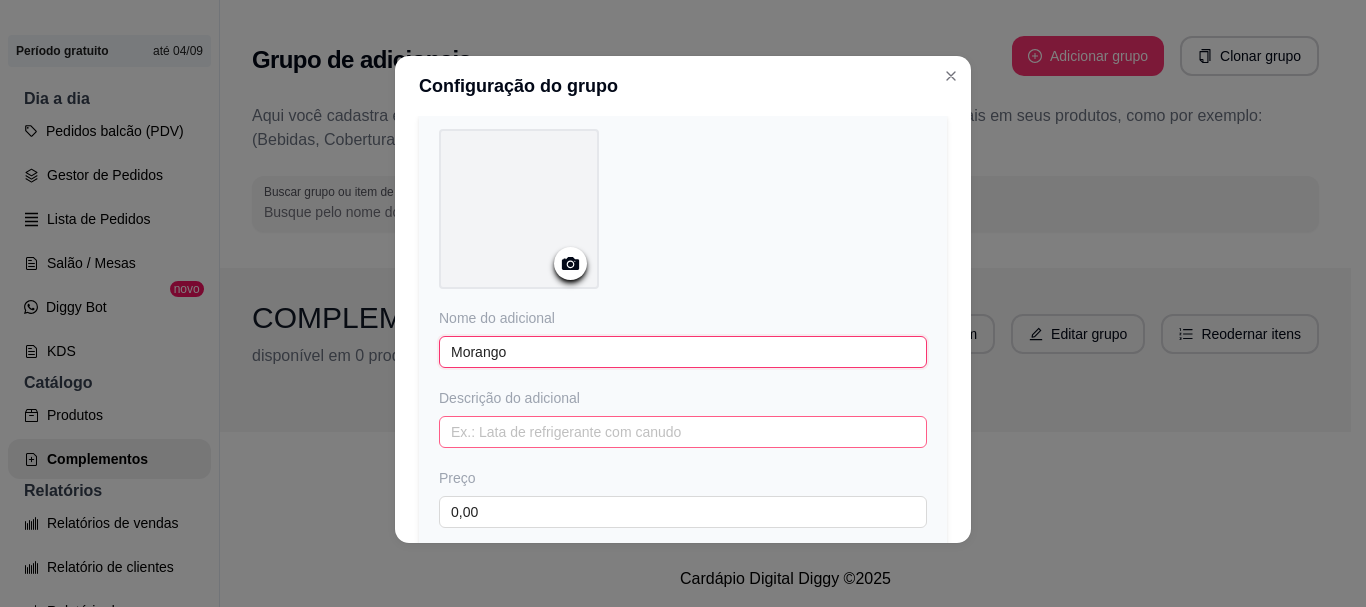 type on "Morango" 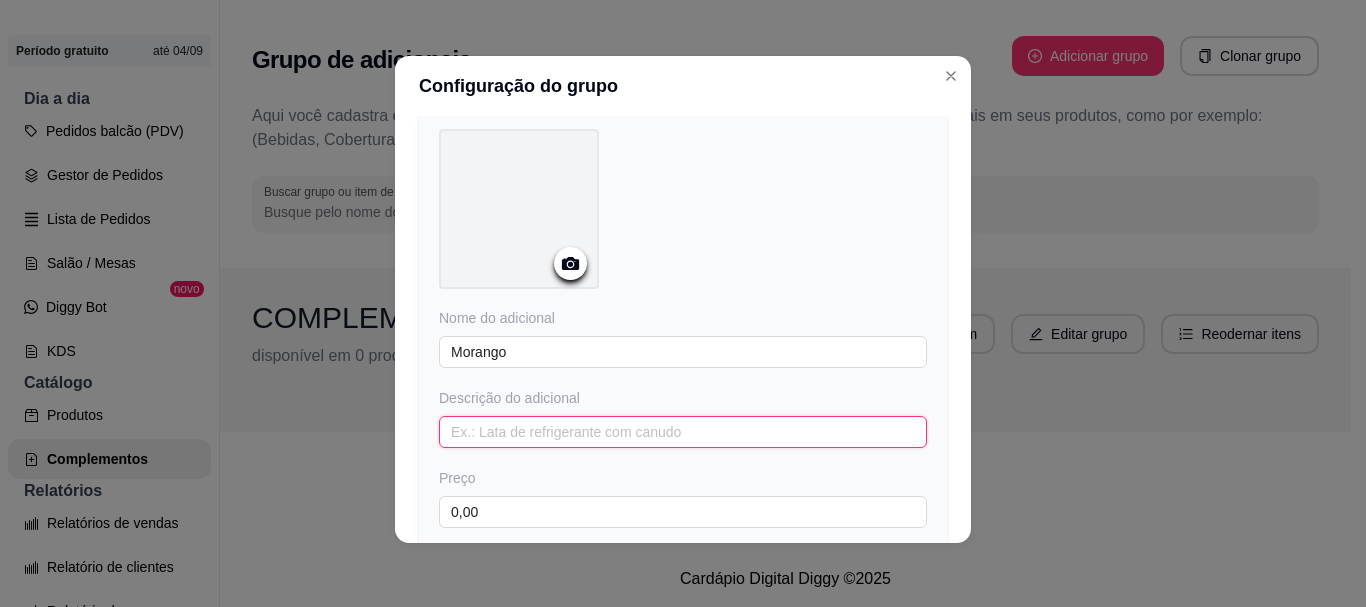 click at bounding box center [683, 432] 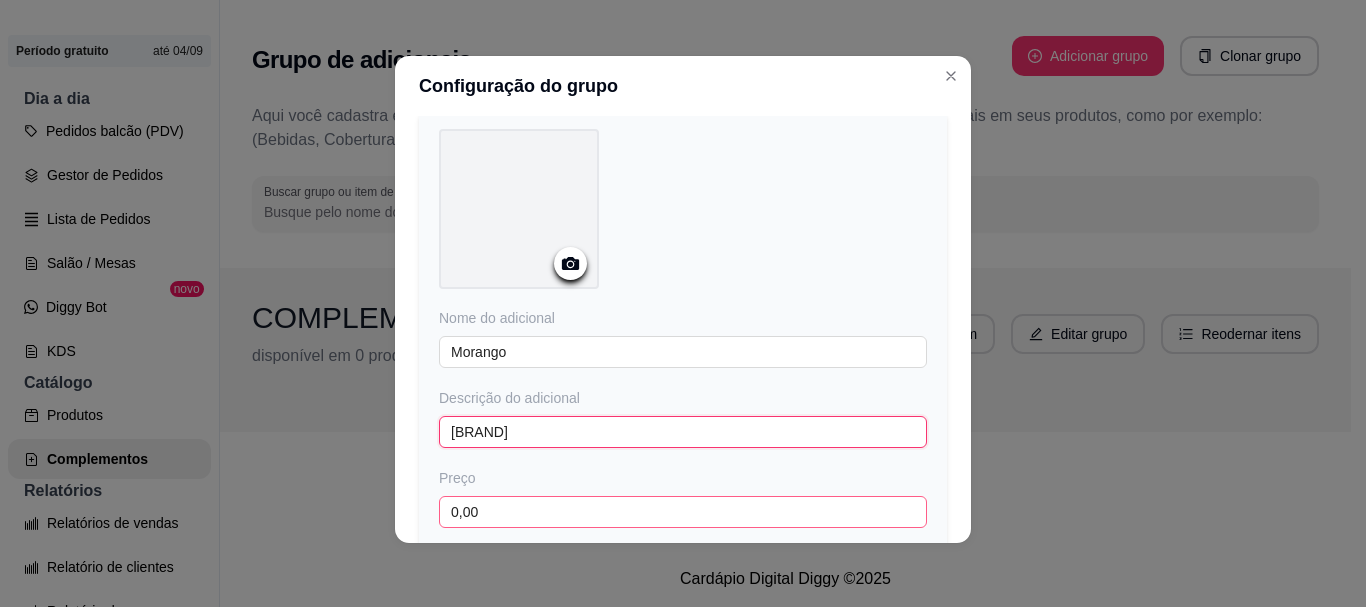 type on "[BRAND]" 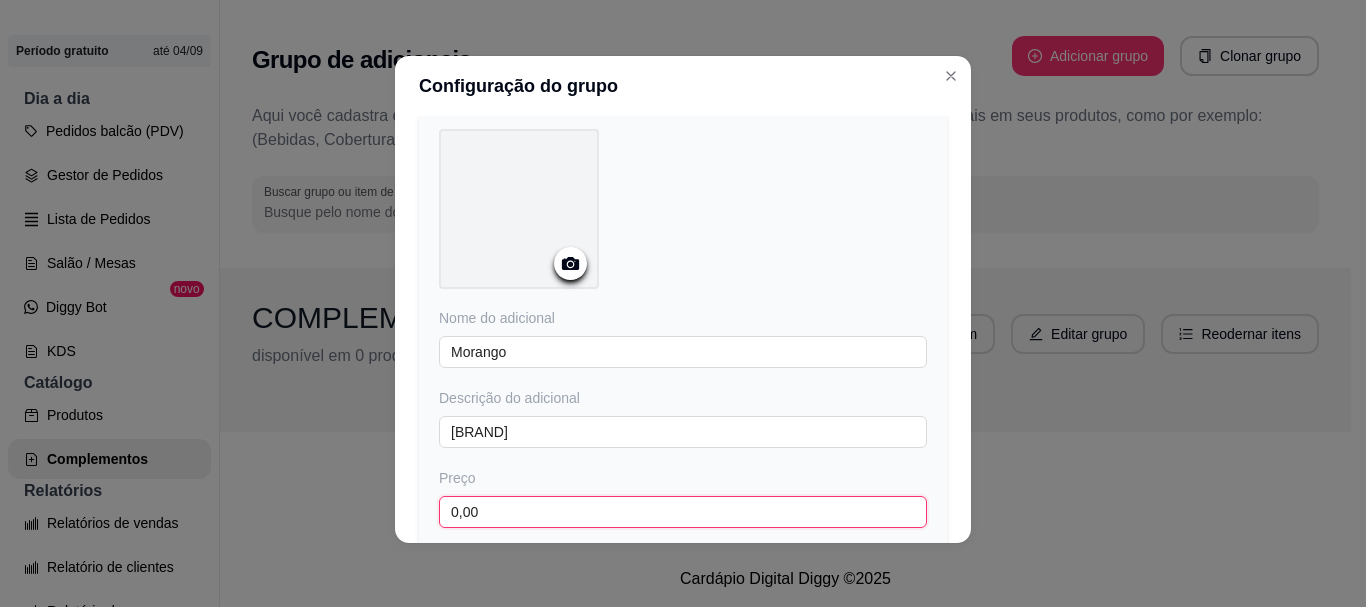 click on "0,00" at bounding box center (683, 512) 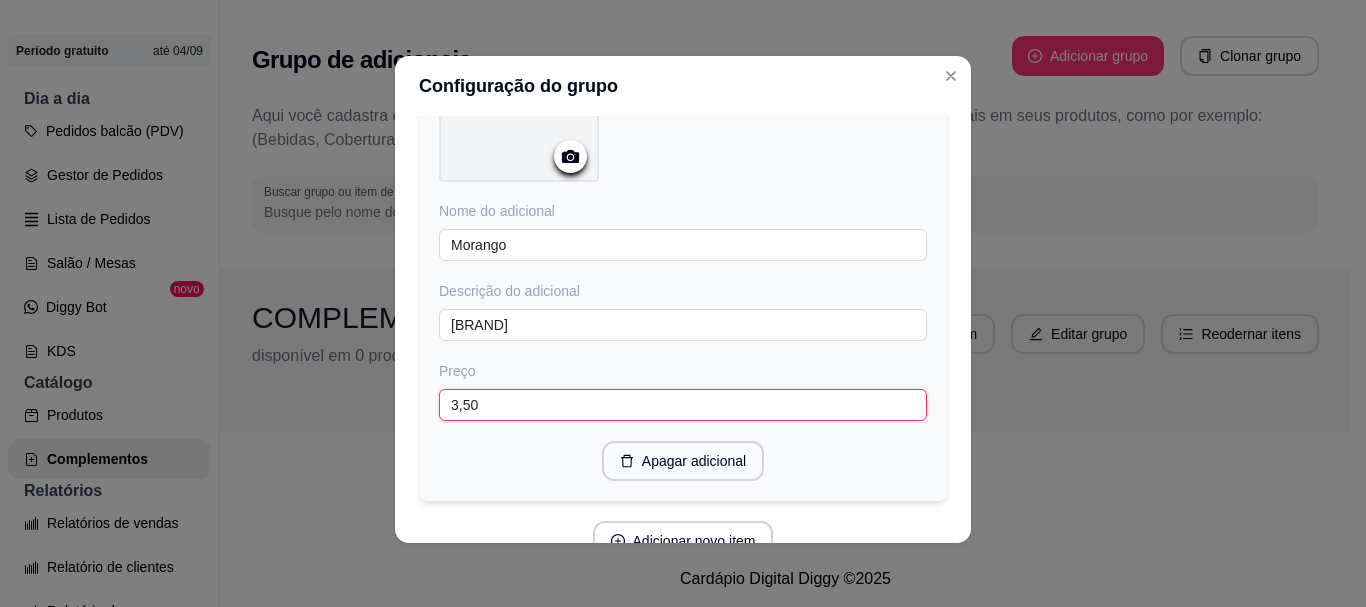 scroll, scrollTop: 10651, scrollLeft: 0, axis: vertical 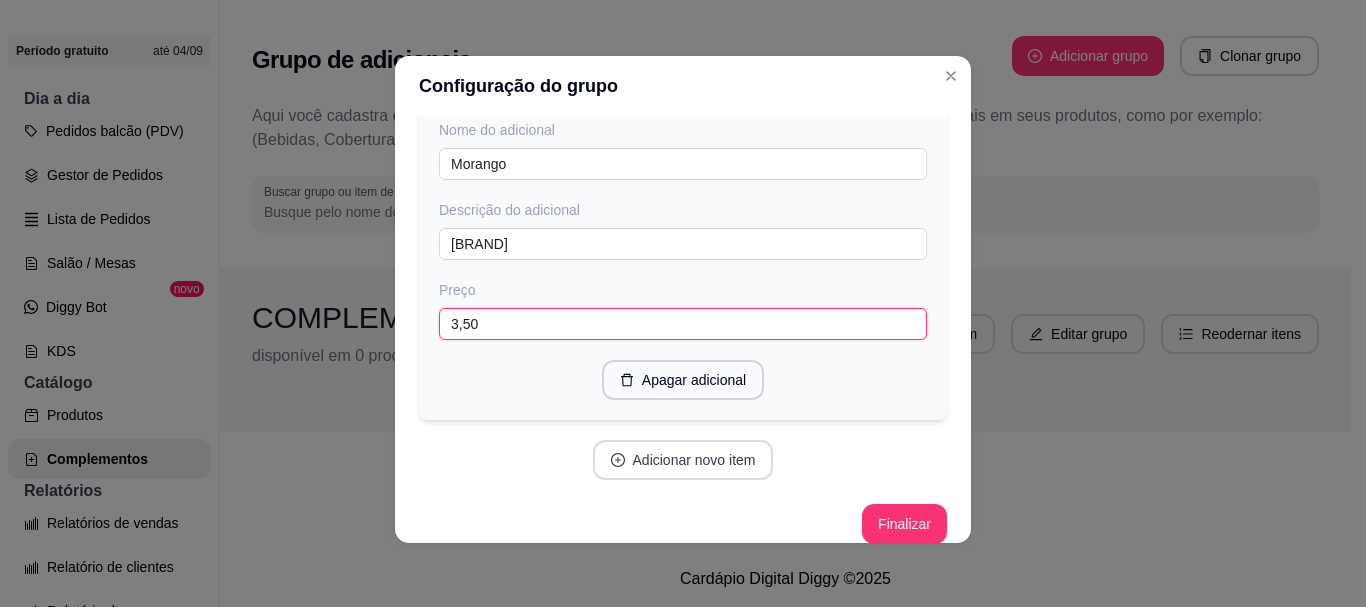 type on "3,50" 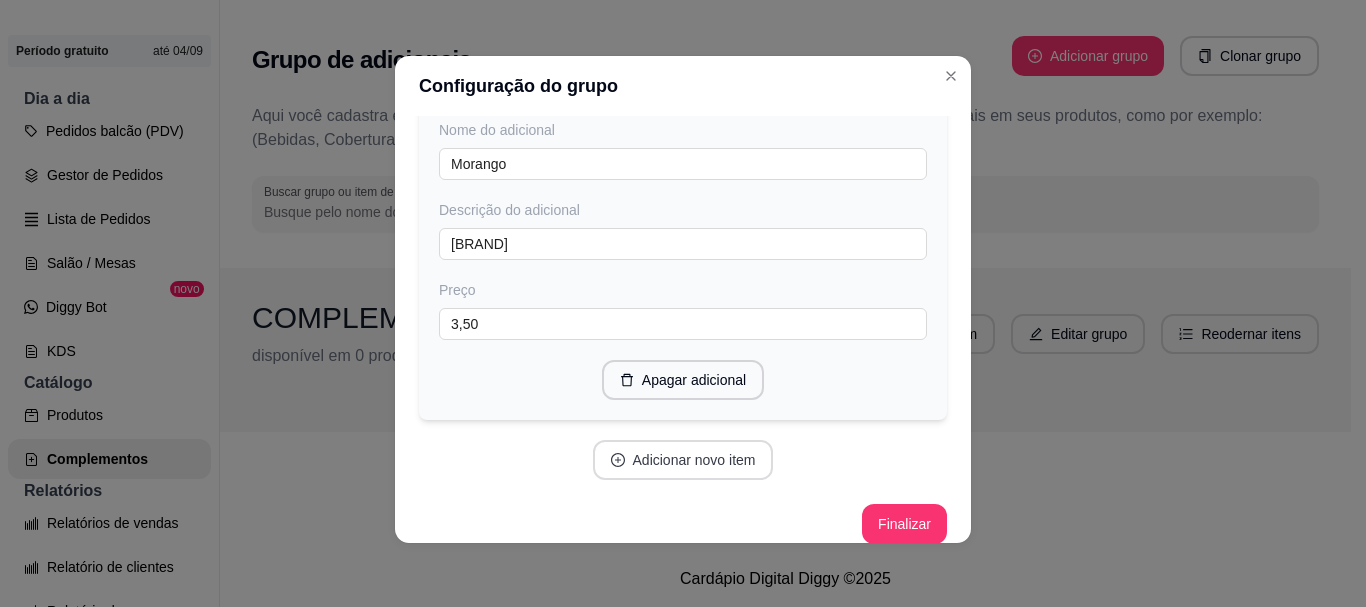 click on "Adicionar novo item" at bounding box center (683, 460) 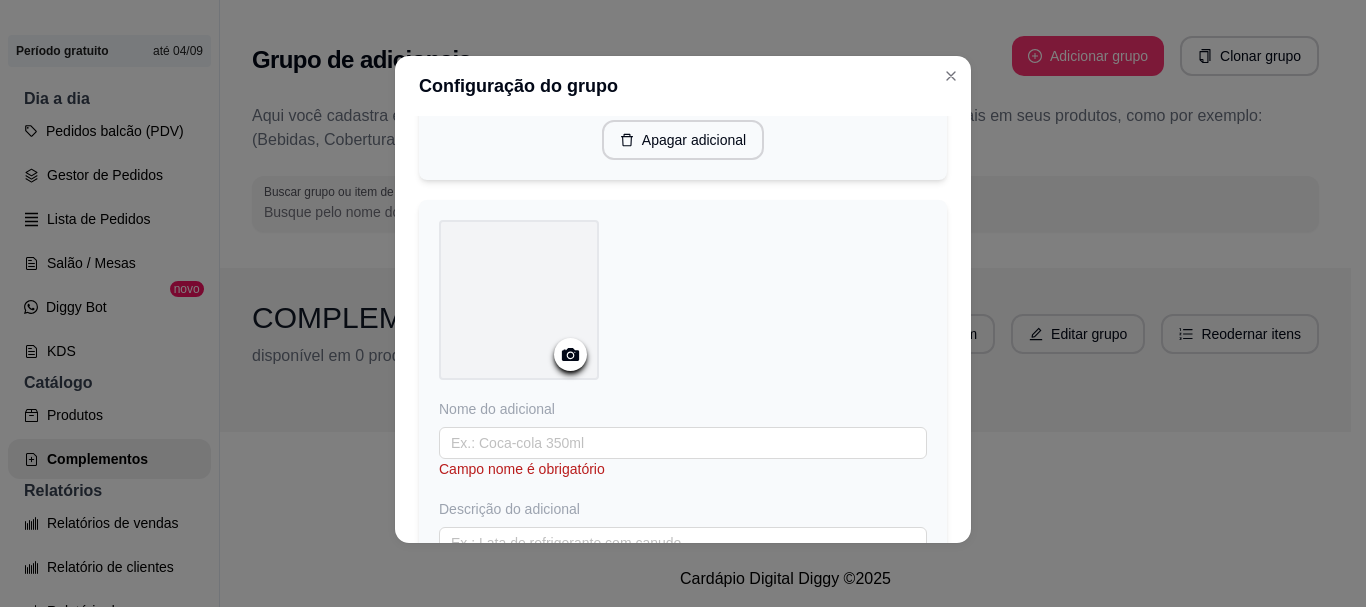 scroll, scrollTop: 10892, scrollLeft: 0, axis: vertical 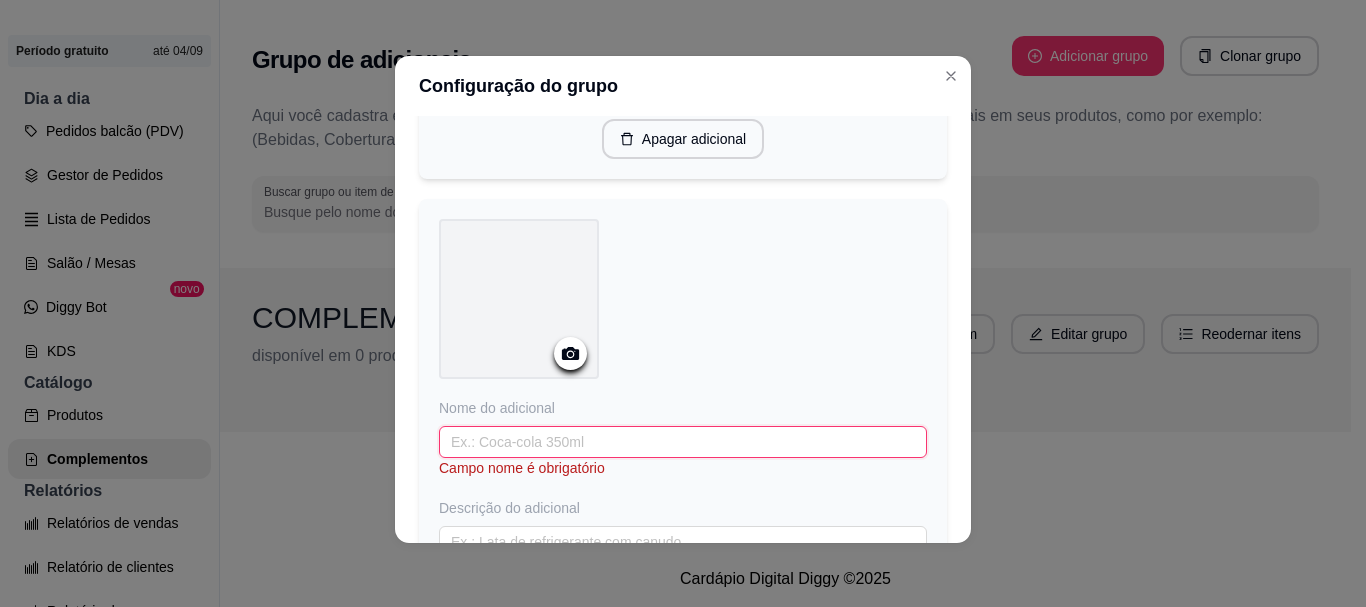 click at bounding box center (683, 442) 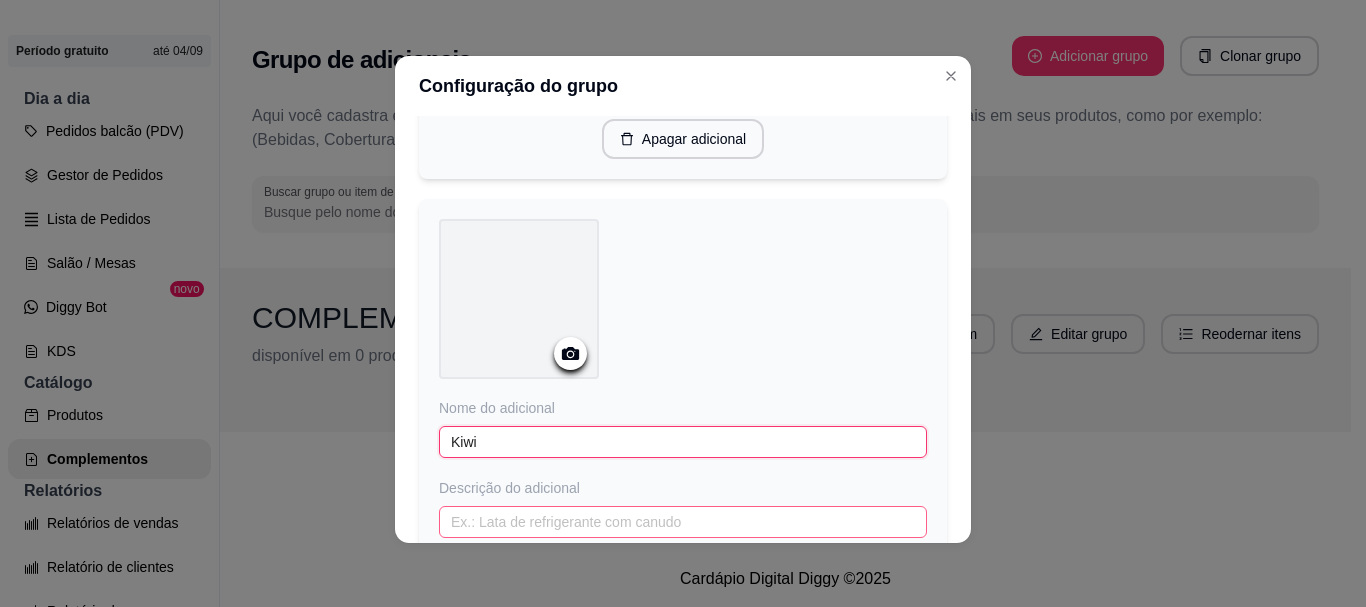 type on "Kiwi" 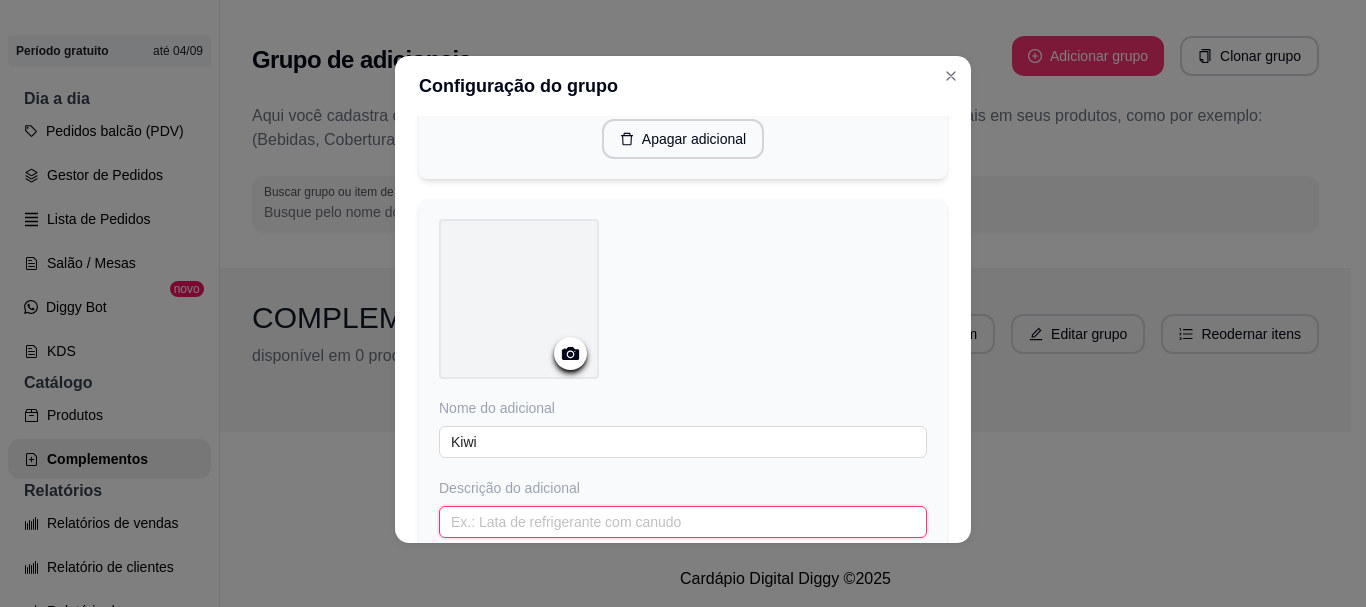 click at bounding box center (683, 522) 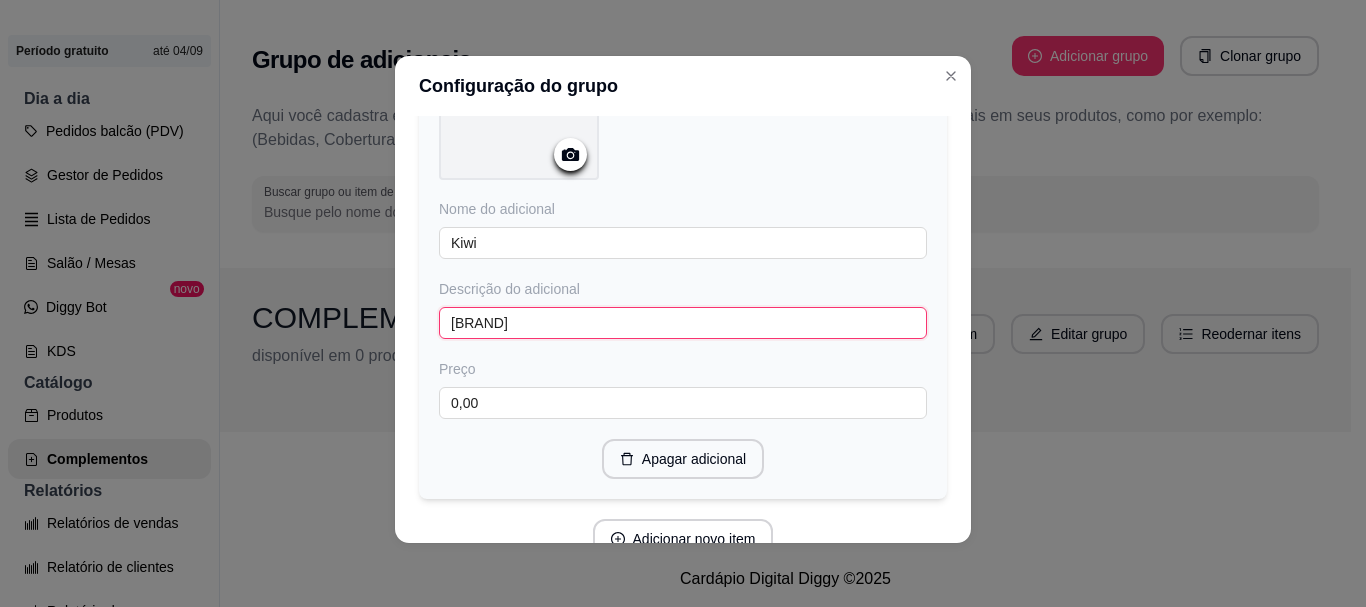 scroll, scrollTop: 11092, scrollLeft: 0, axis: vertical 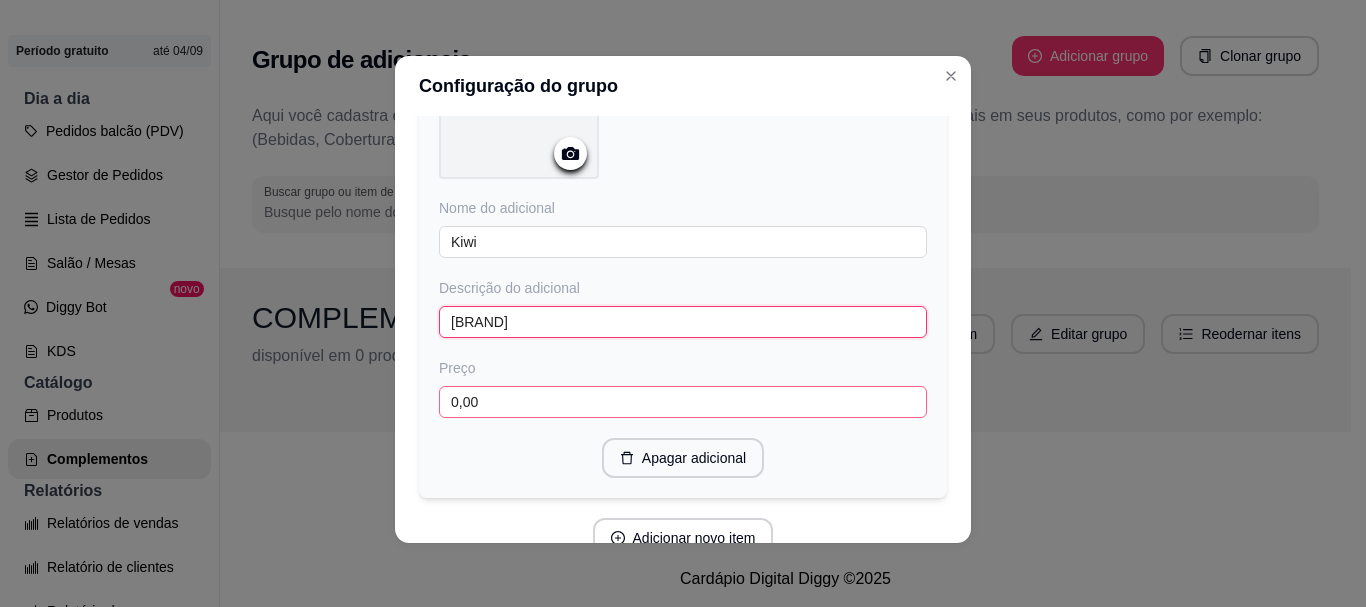 type on "[BRAND]" 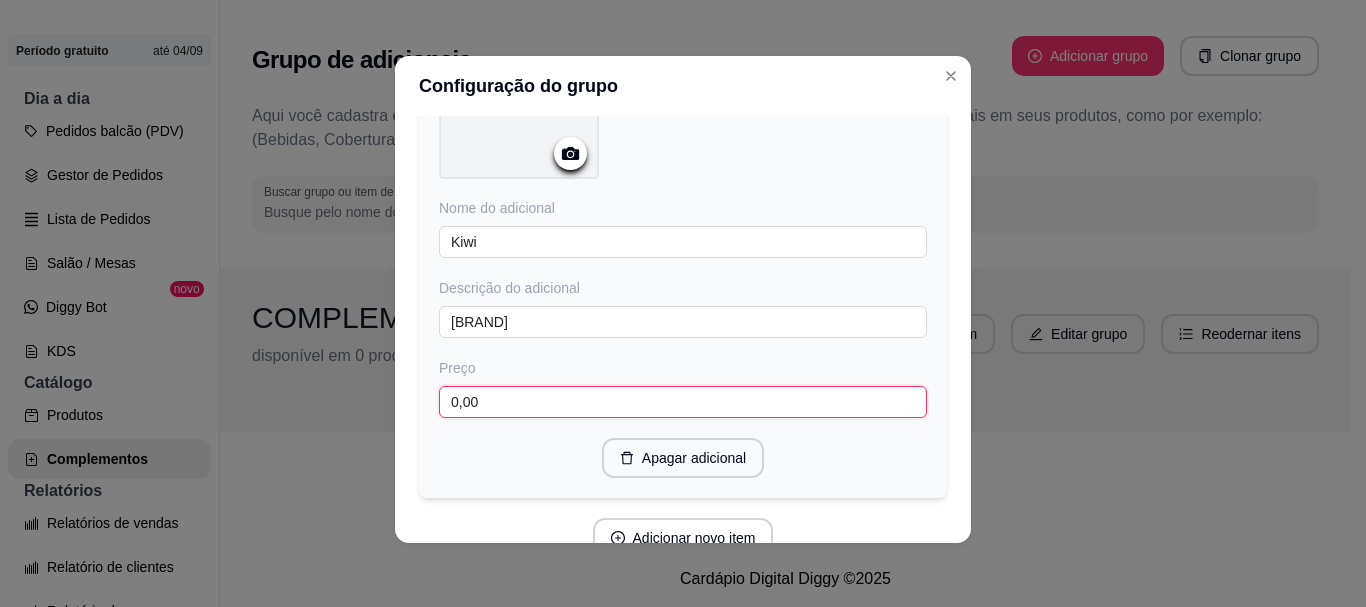 click on "0,00" at bounding box center [683, 402] 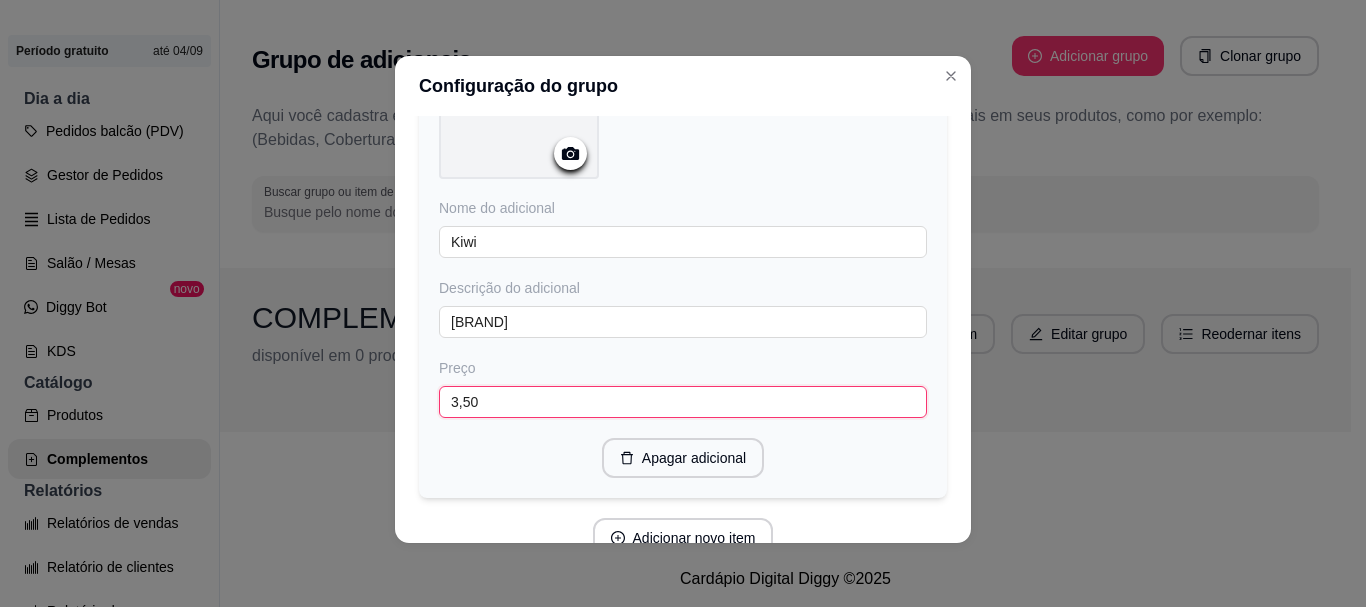 scroll, scrollTop: 11169, scrollLeft: 0, axis: vertical 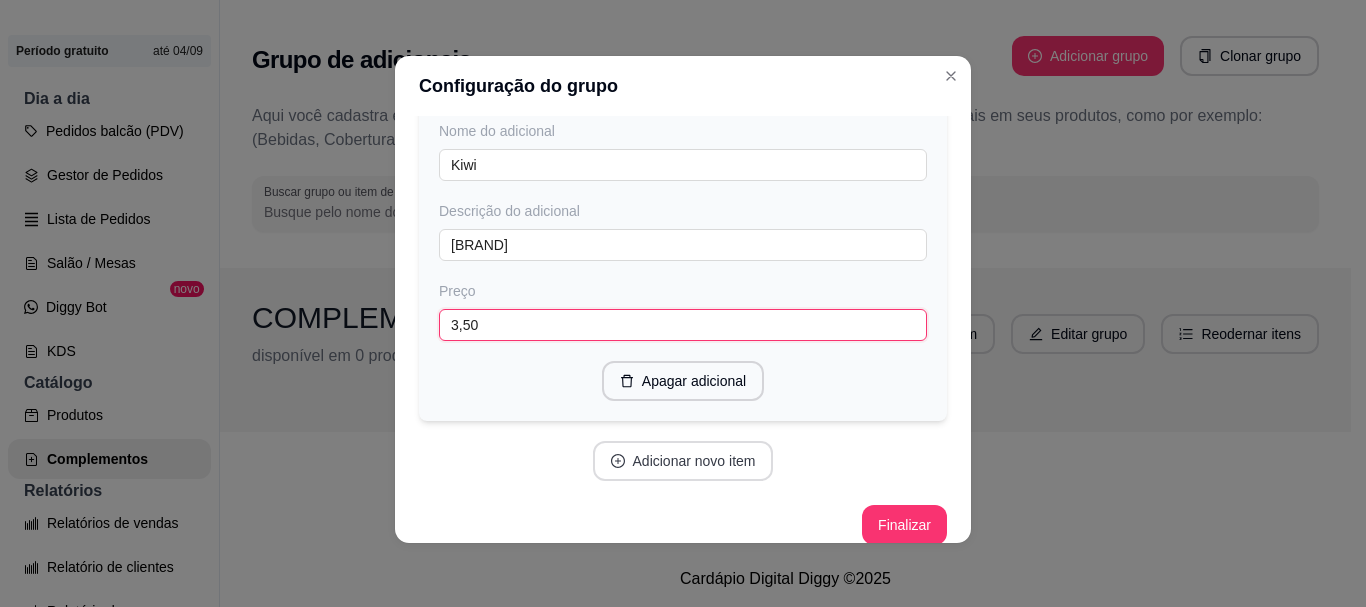 type on "3,50" 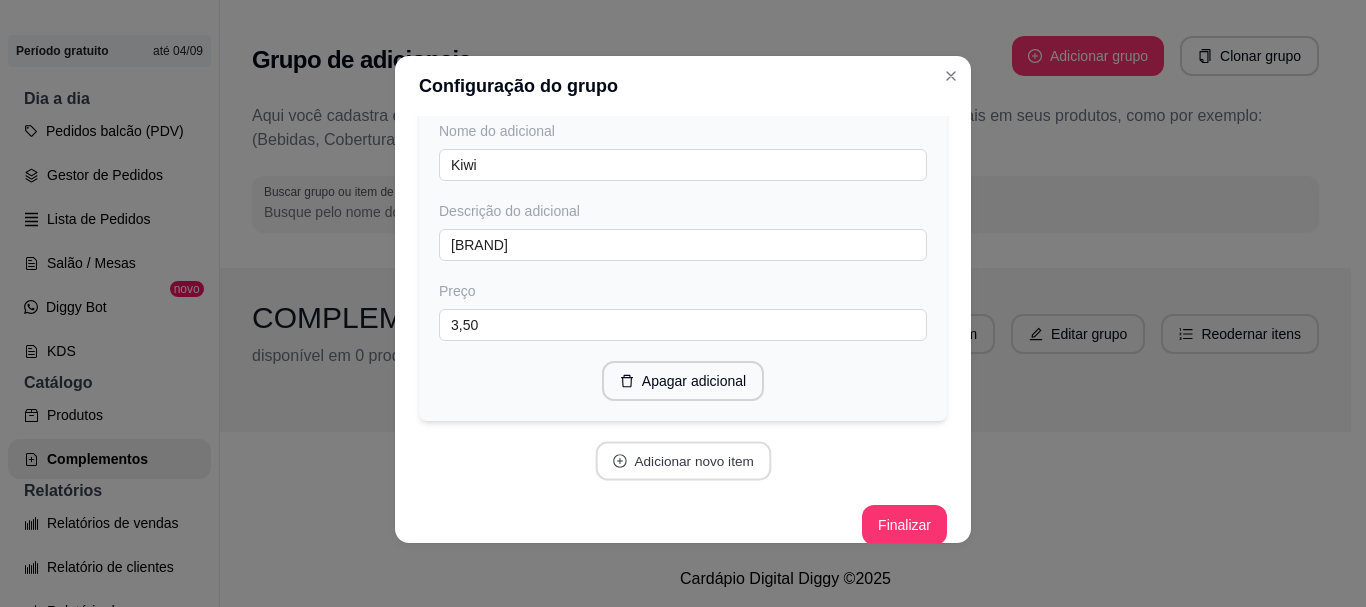click on "Adicionar novo item" at bounding box center (683, 461) 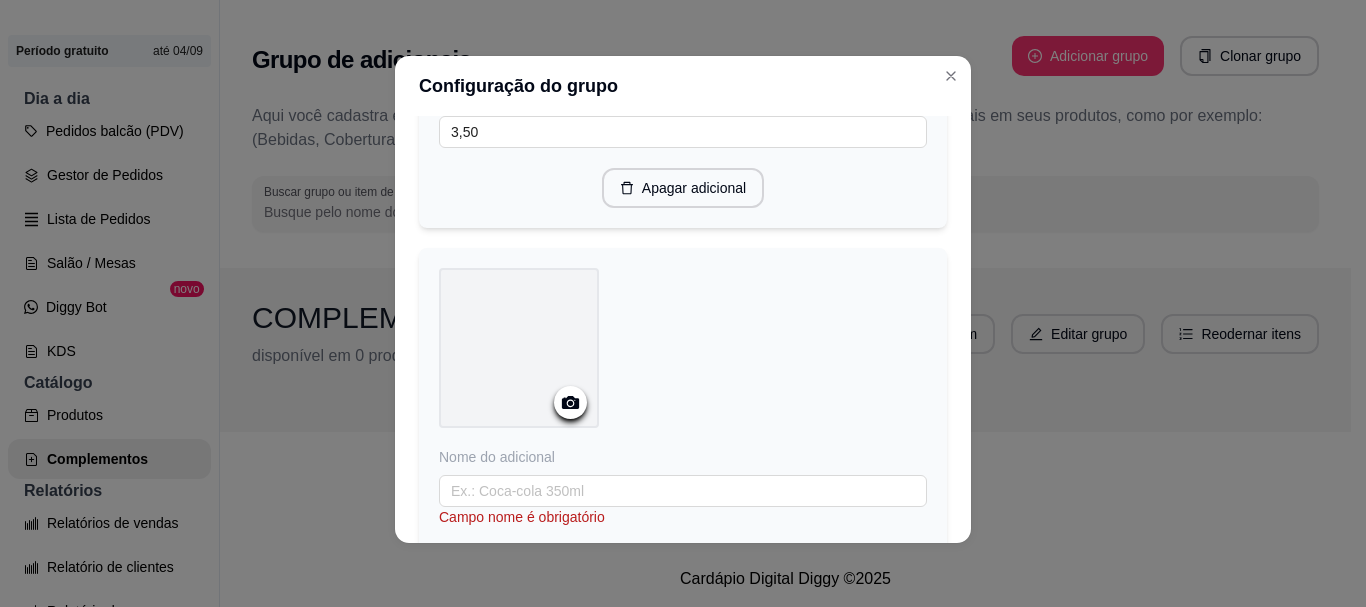 scroll, scrollTop: 11363, scrollLeft: 0, axis: vertical 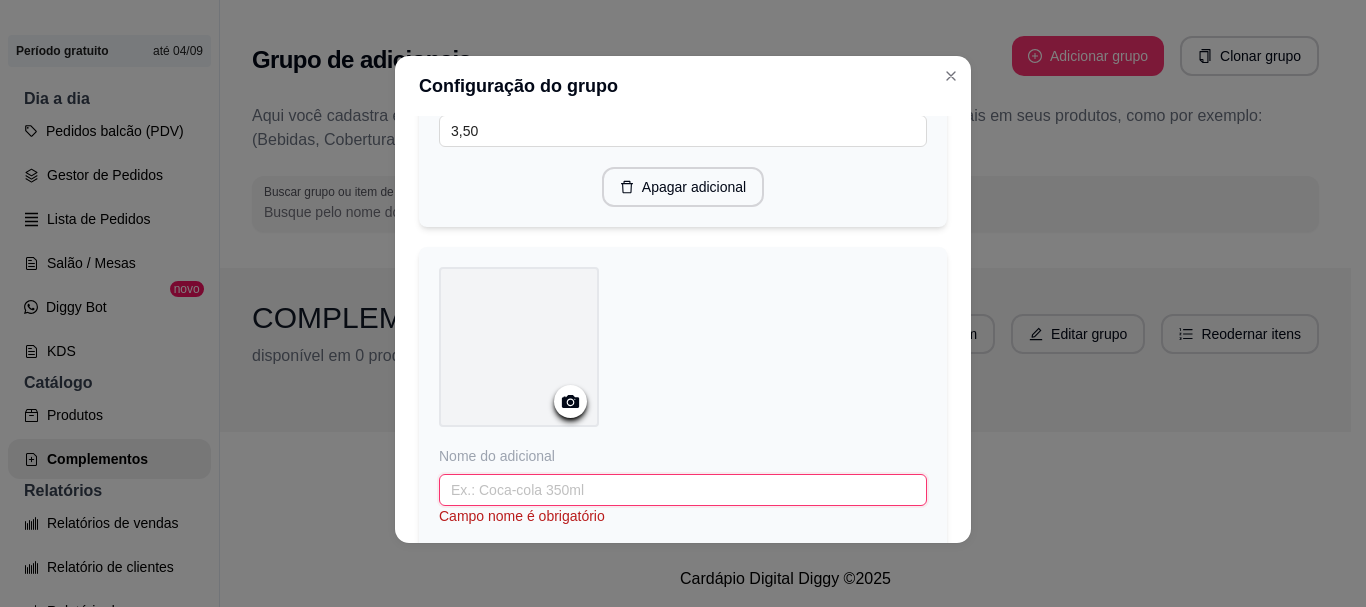 click at bounding box center (683, 490) 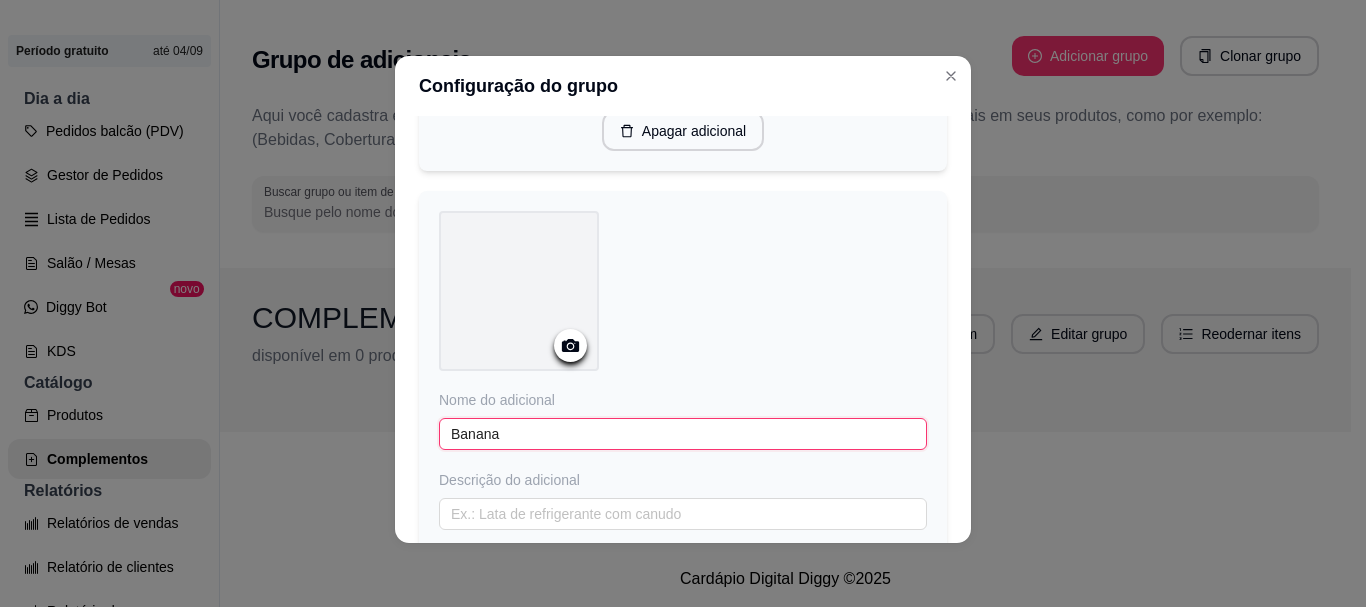 scroll, scrollTop: 11420, scrollLeft: 0, axis: vertical 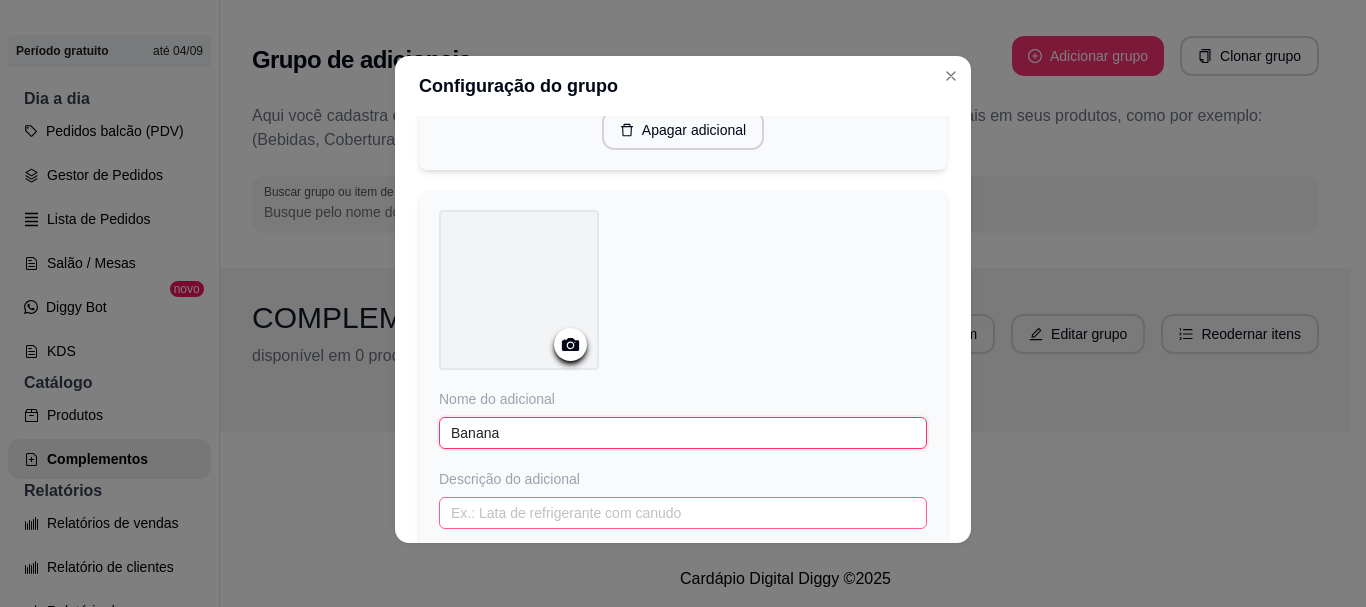 type on "Banana" 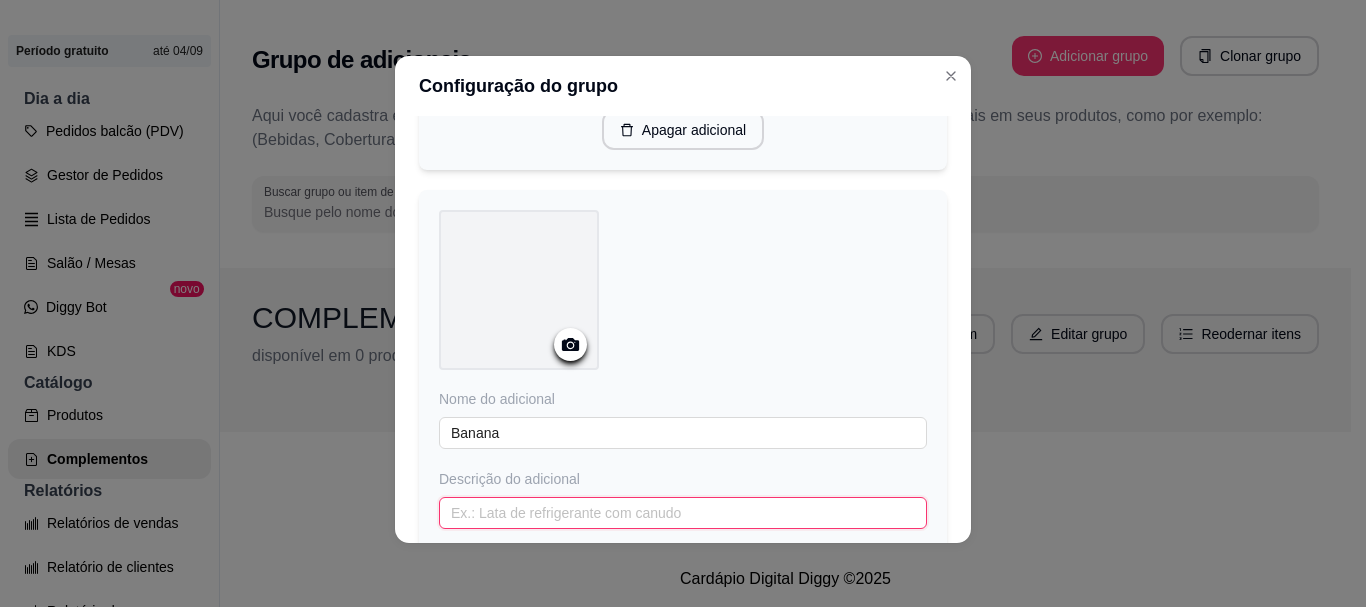 click at bounding box center [683, 513] 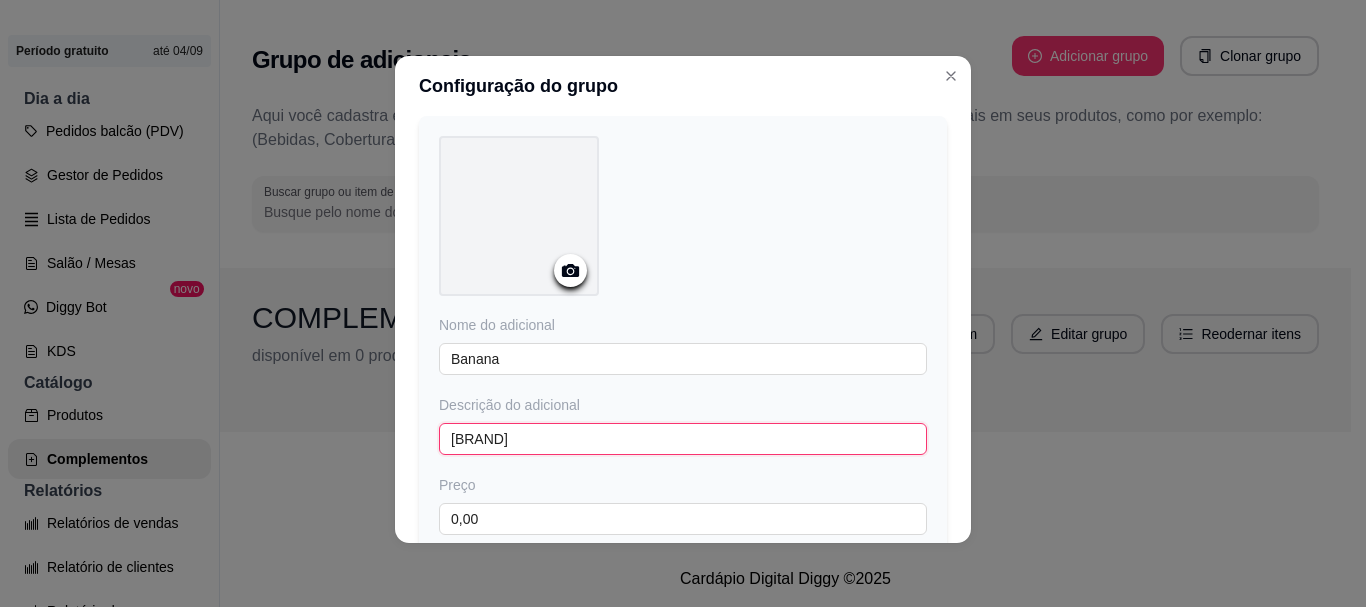 scroll, scrollTop: 11498, scrollLeft: 0, axis: vertical 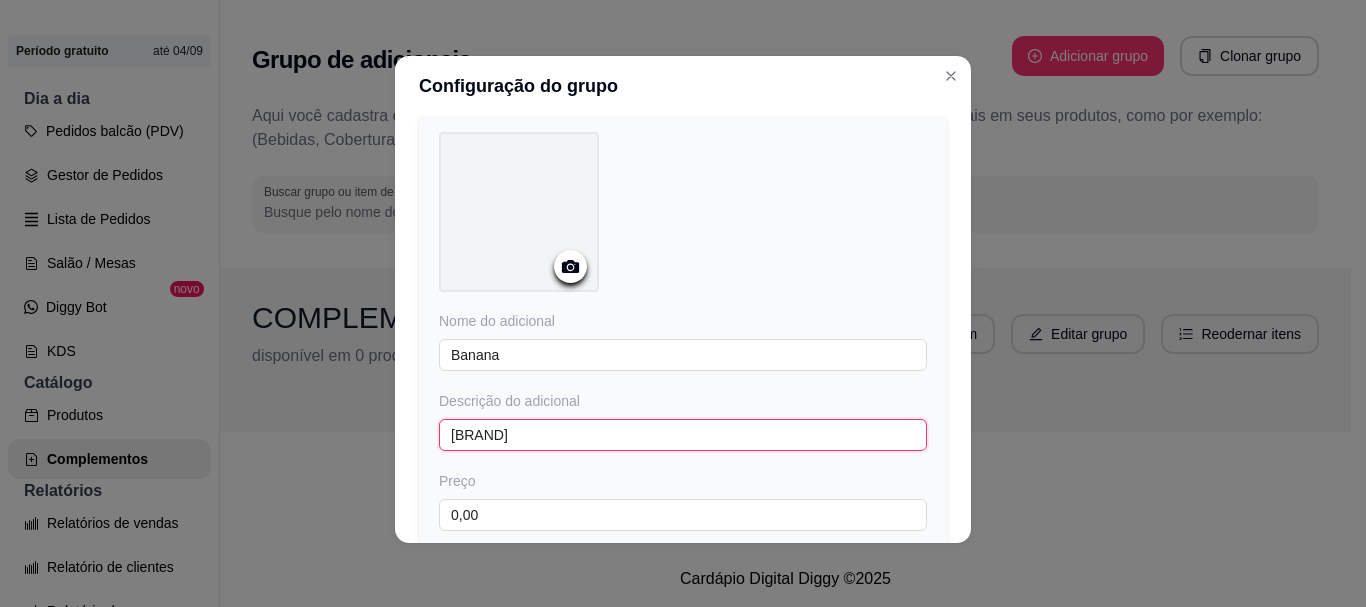 type on "[BRAND]" 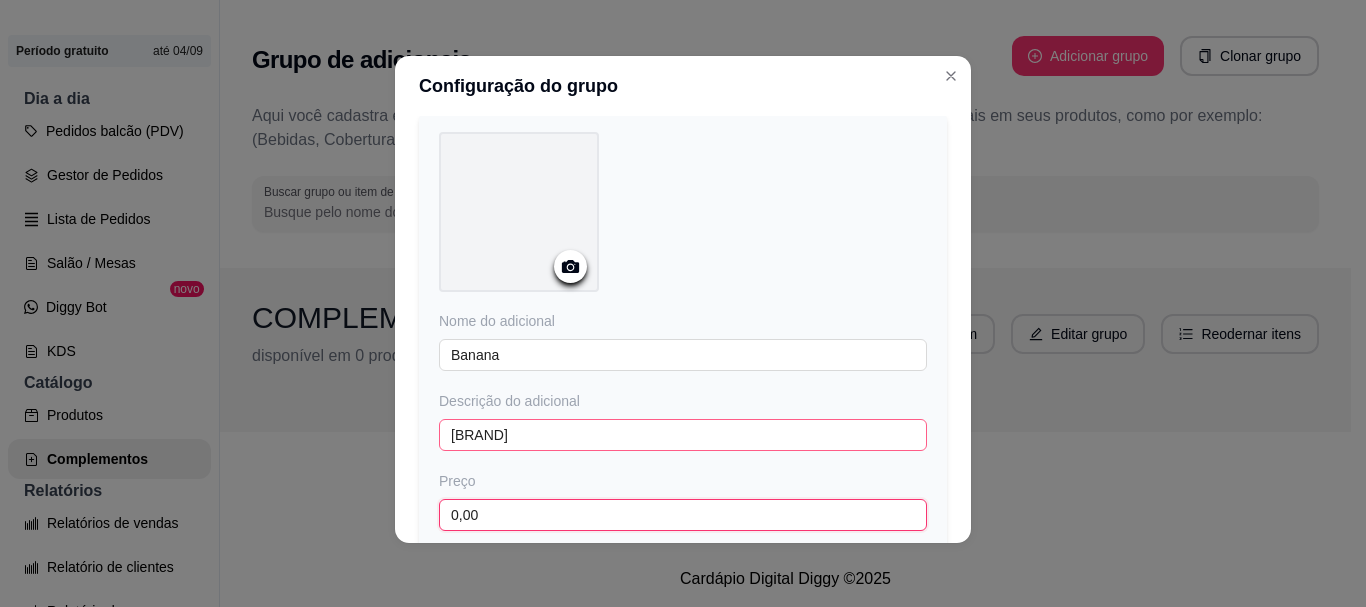 click on "0,00" at bounding box center (683, 515) 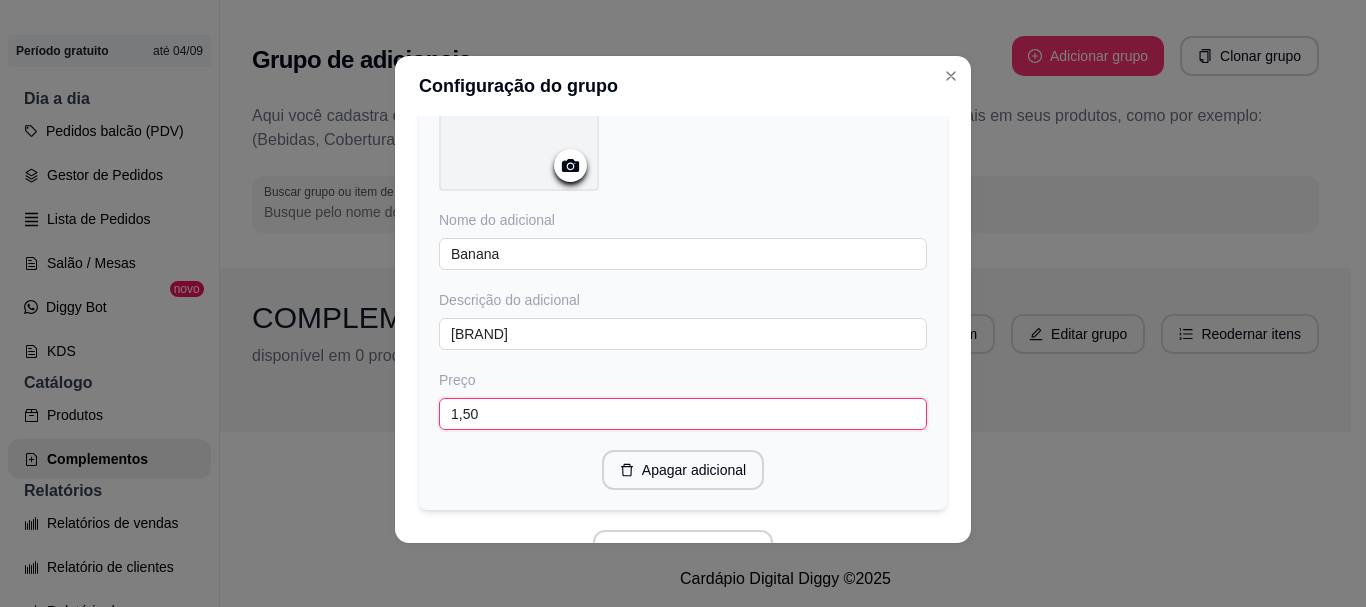 scroll, scrollTop: 11687, scrollLeft: 0, axis: vertical 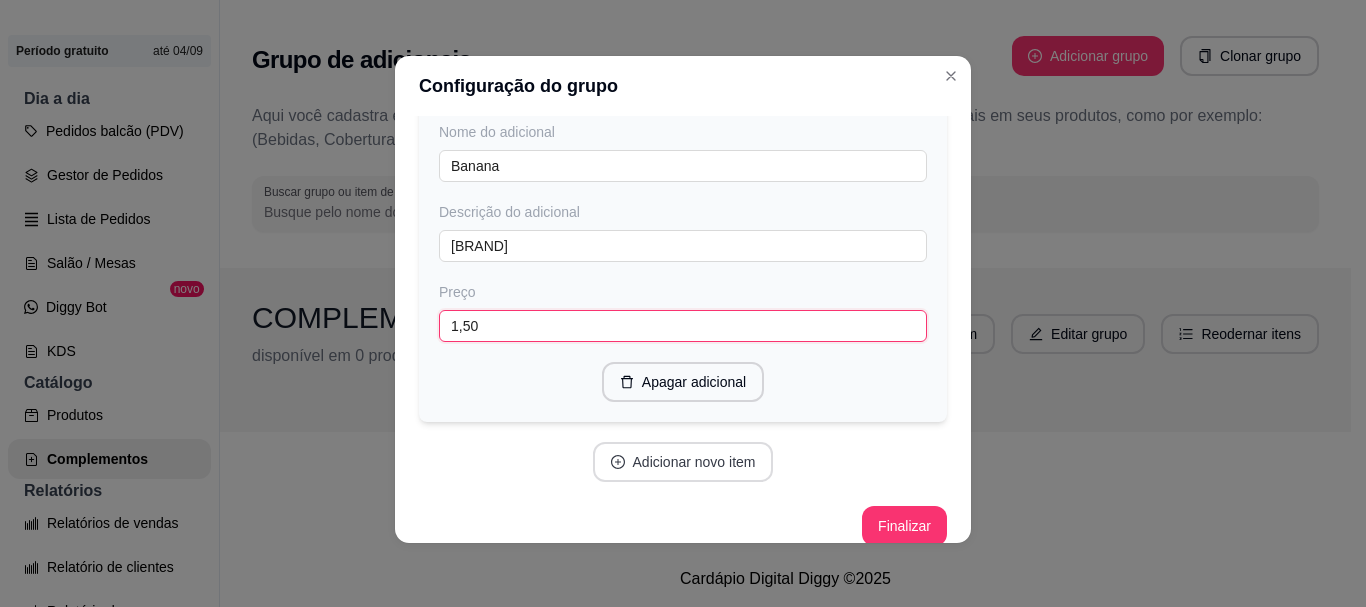 type on "1,50" 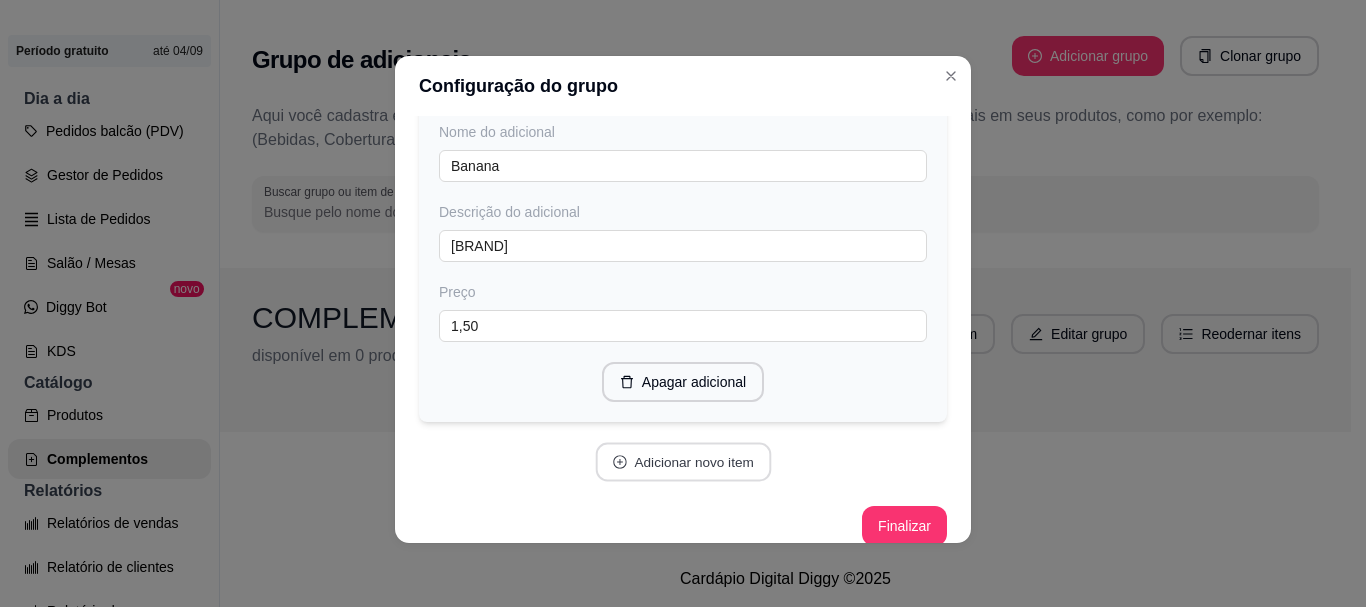 click on "Adicionar novo item" at bounding box center [683, 462] 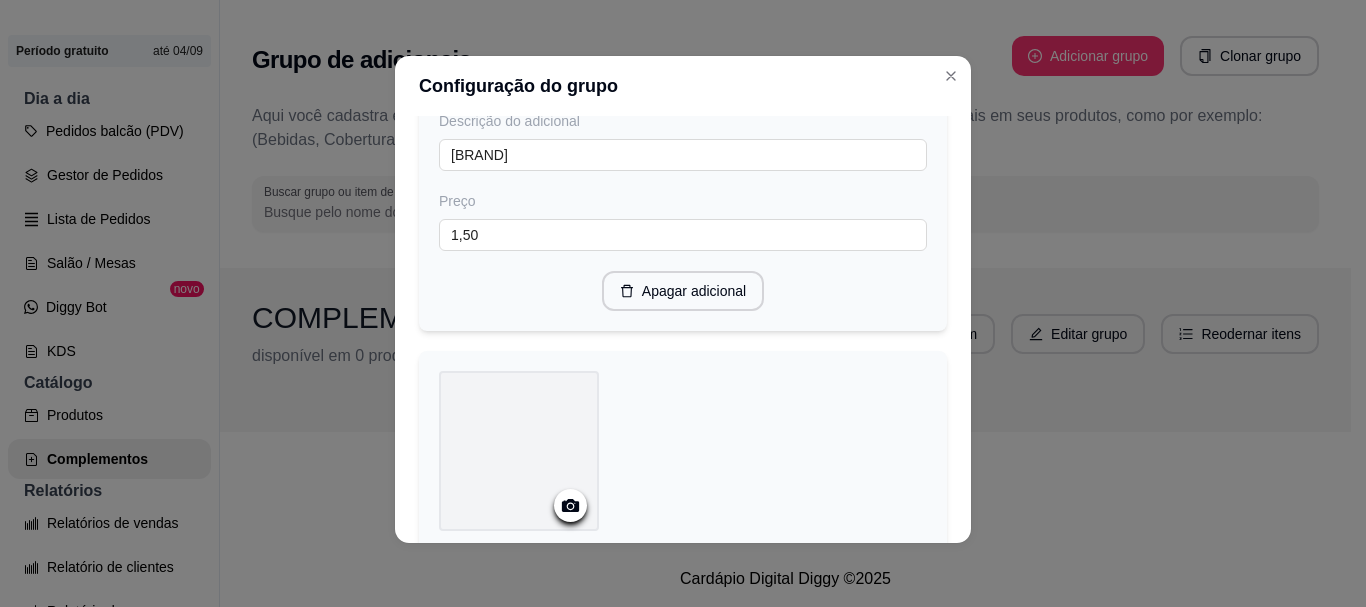 scroll, scrollTop: 11897, scrollLeft: 0, axis: vertical 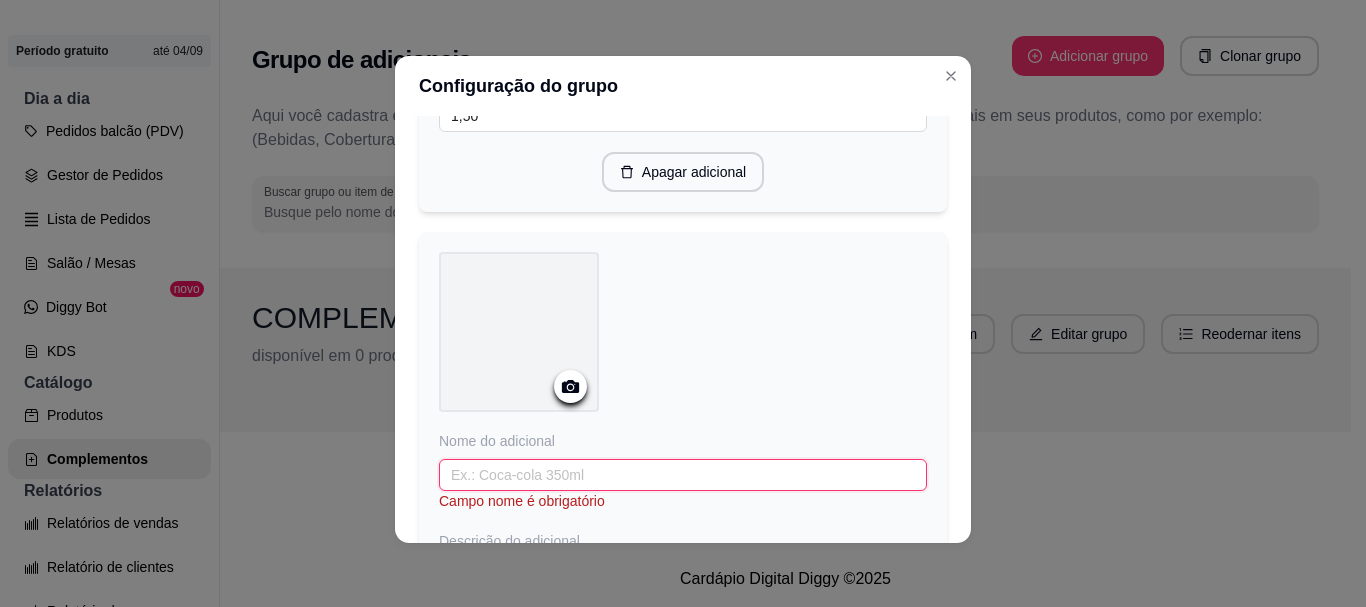 click at bounding box center (683, 475) 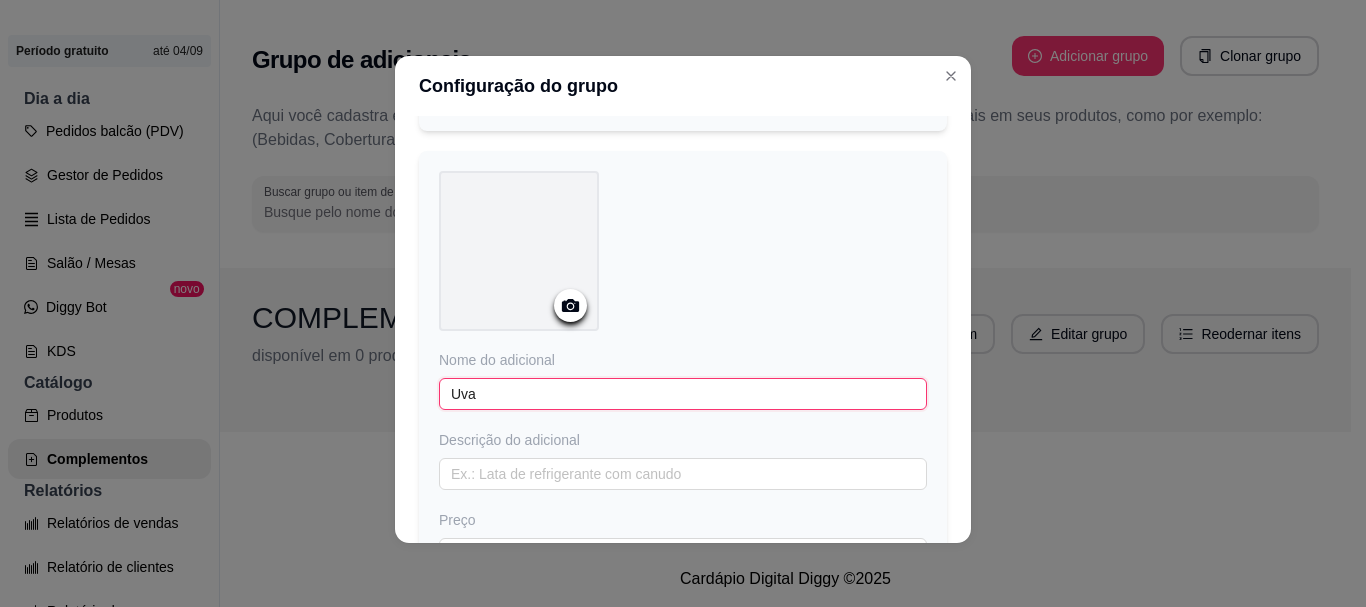 scroll, scrollTop: 11980, scrollLeft: 0, axis: vertical 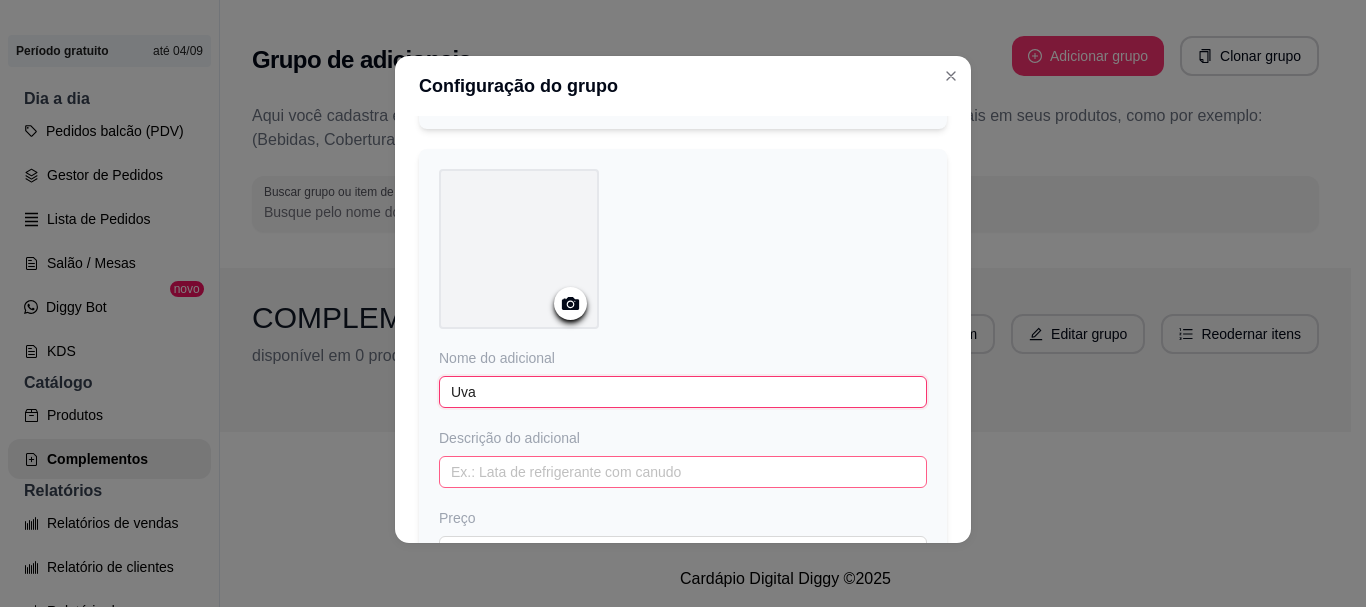 type on "Uva" 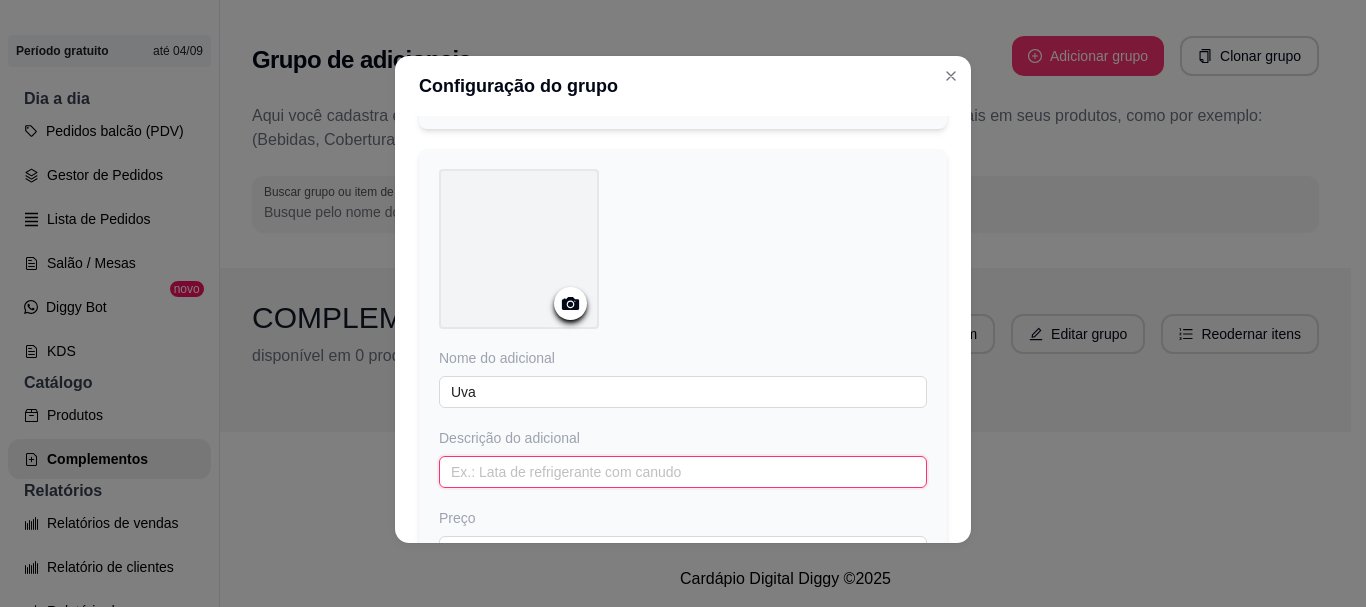 click at bounding box center (683, 472) 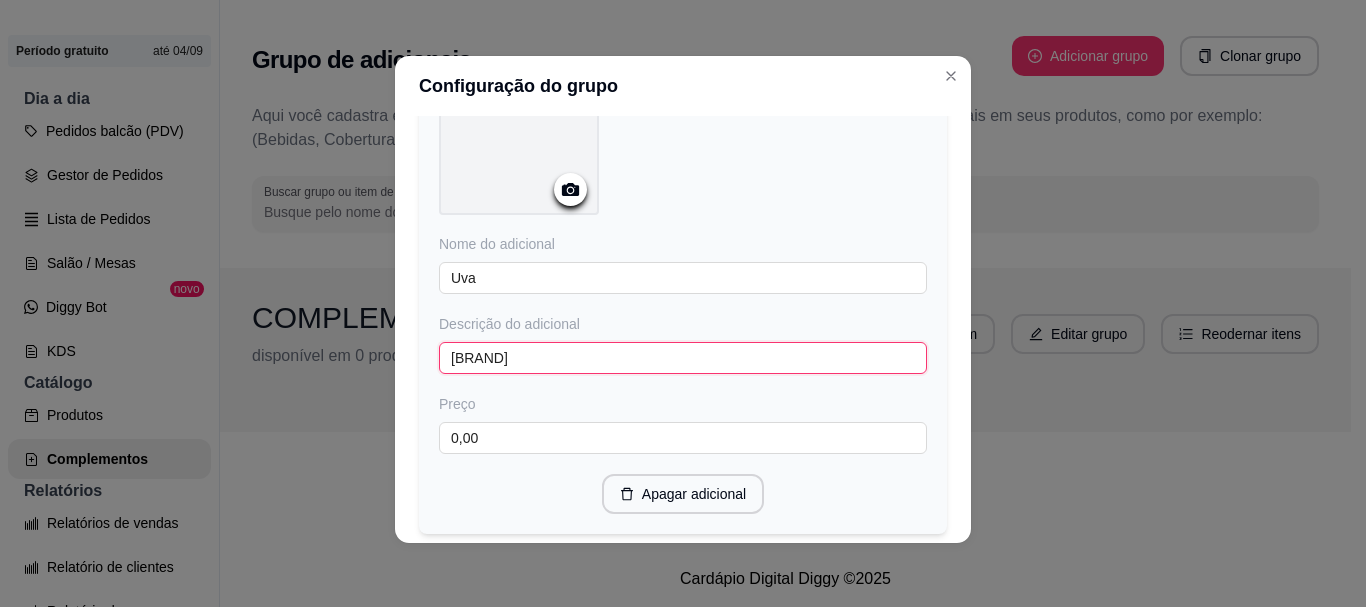 scroll, scrollTop: 12102, scrollLeft: 0, axis: vertical 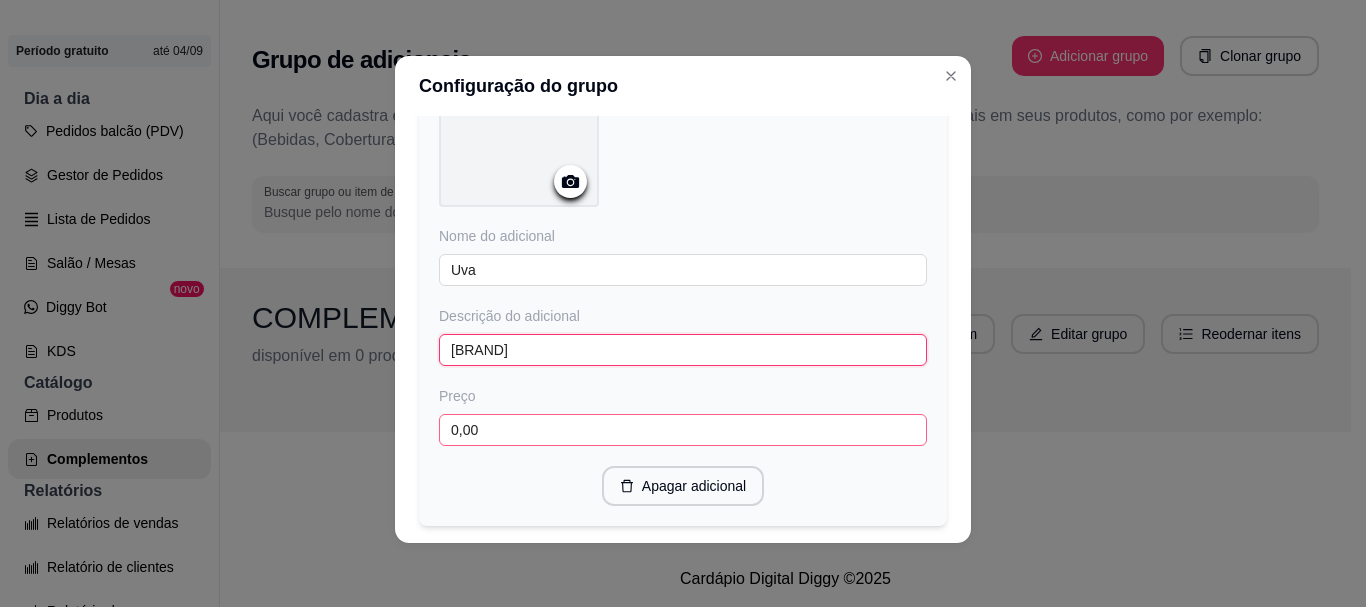 type on "[BRAND]" 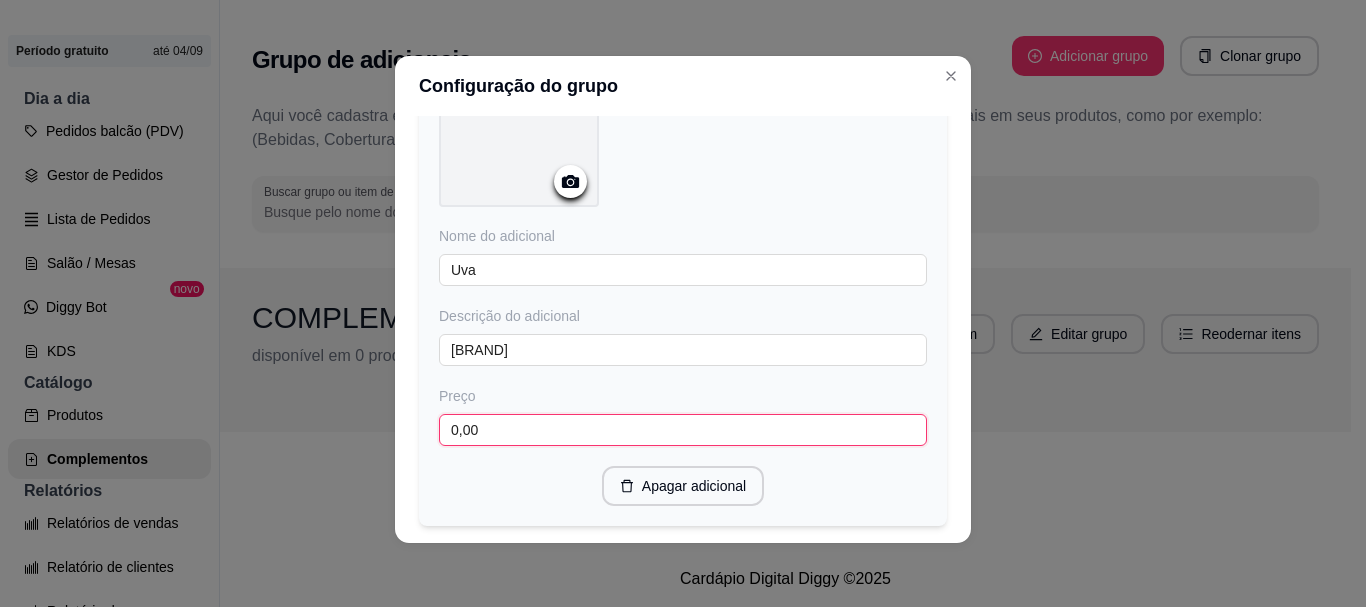 click on "0,00" at bounding box center (683, 430) 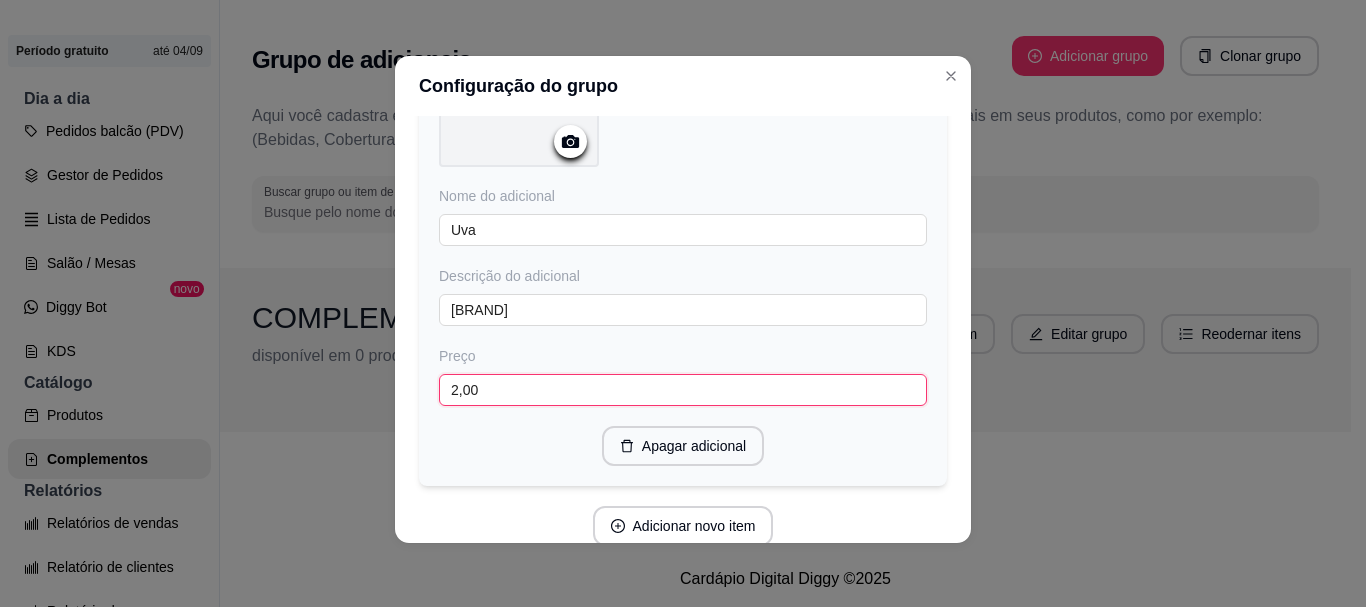 scroll, scrollTop: 12205, scrollLeft: 0, axis: vertical 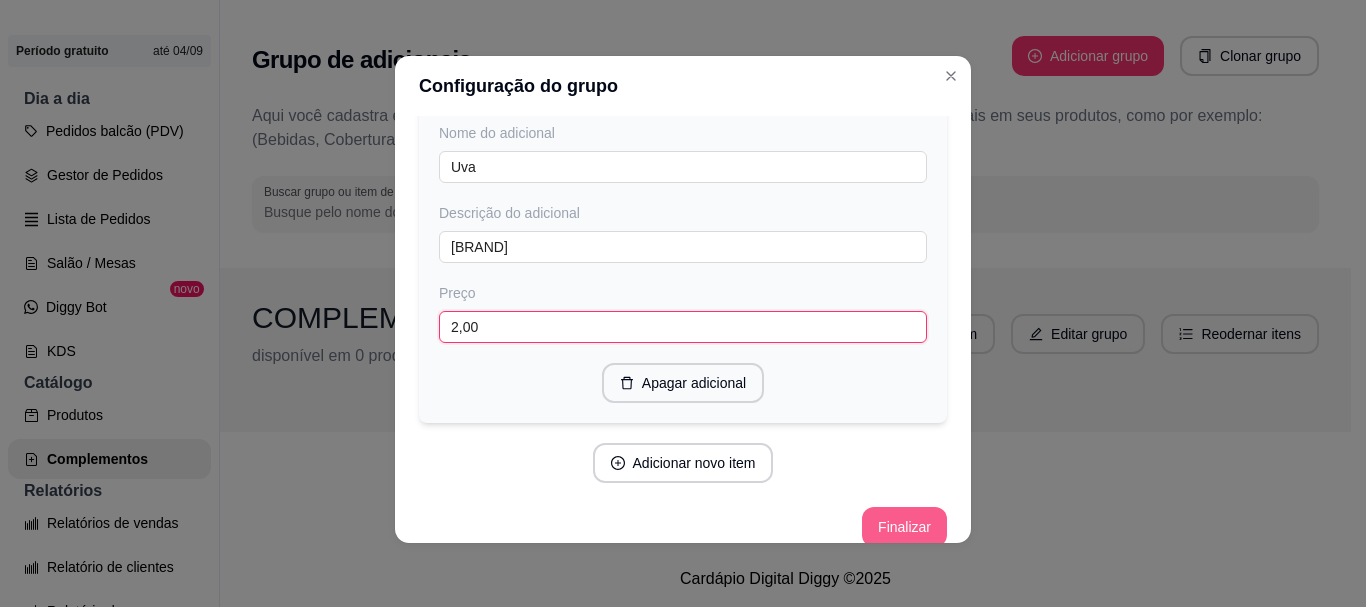 type on "2,00" 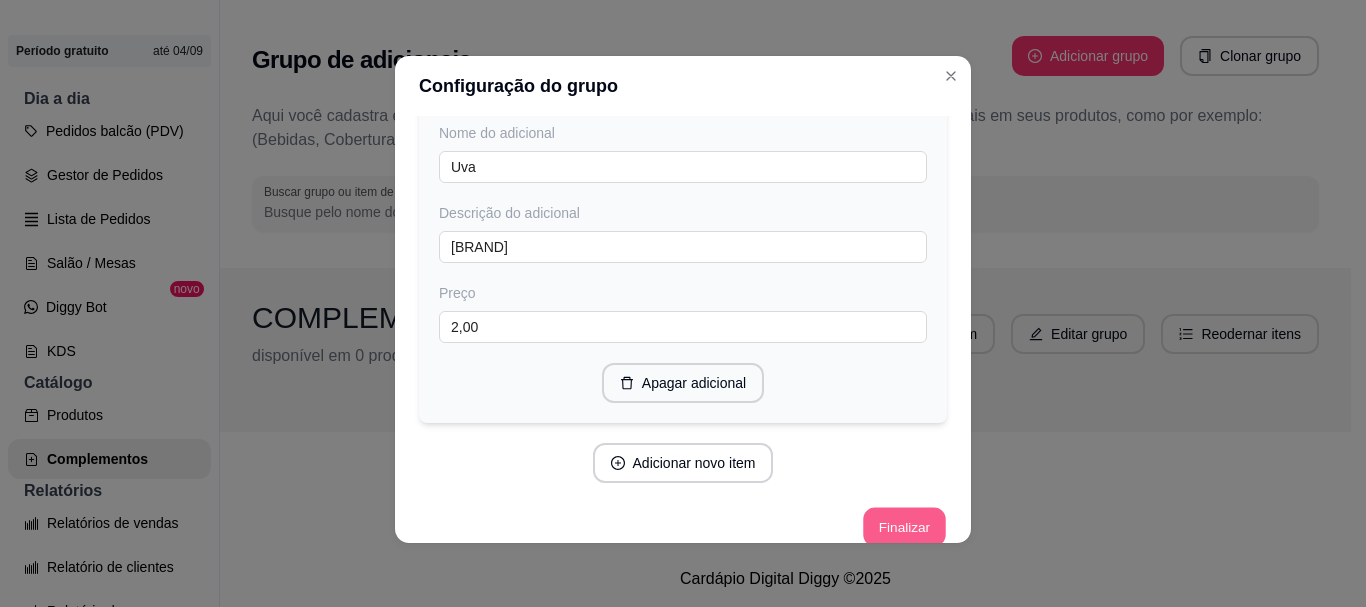 click on "Finalizar" at bounding box center [904, 527] 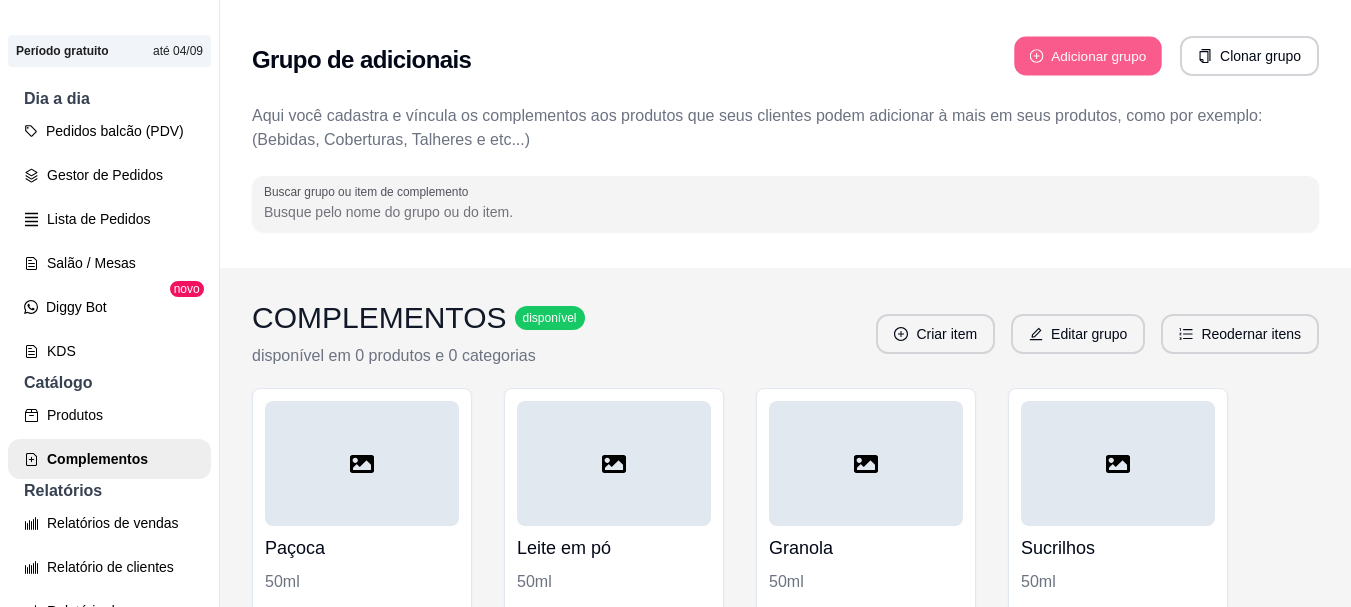 click on "Adicionar grupo" at bounding box center [1088, 56] 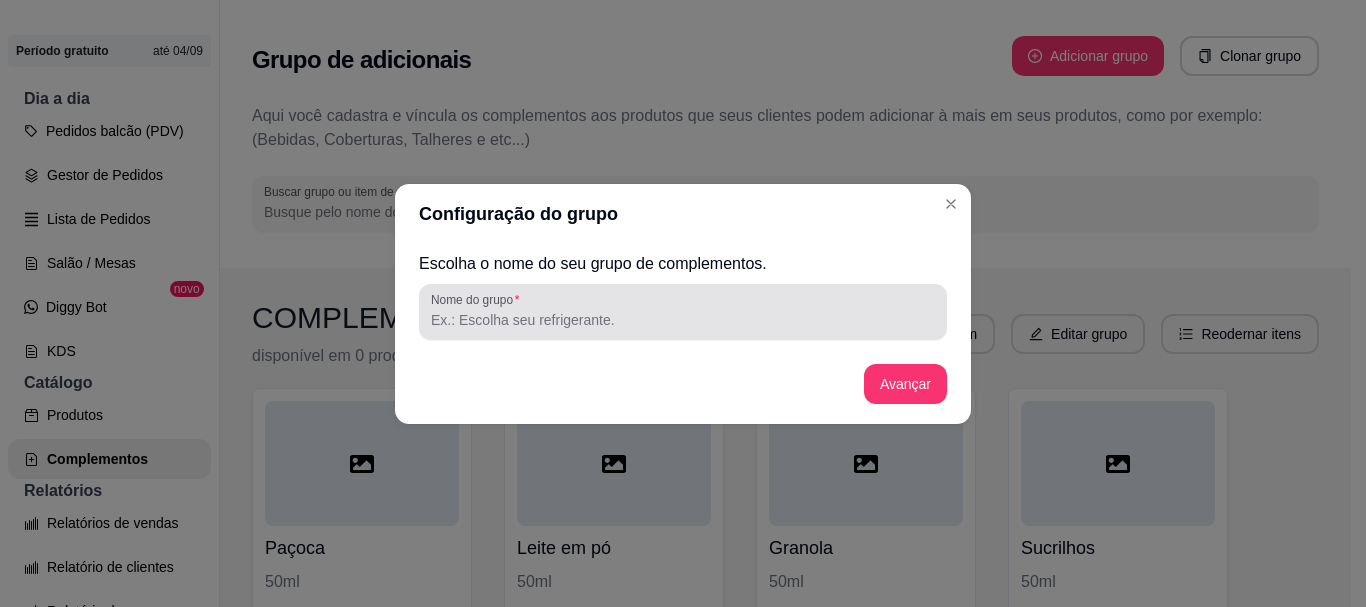 click on "Nome do grupo" at bounding box center (683, 312) 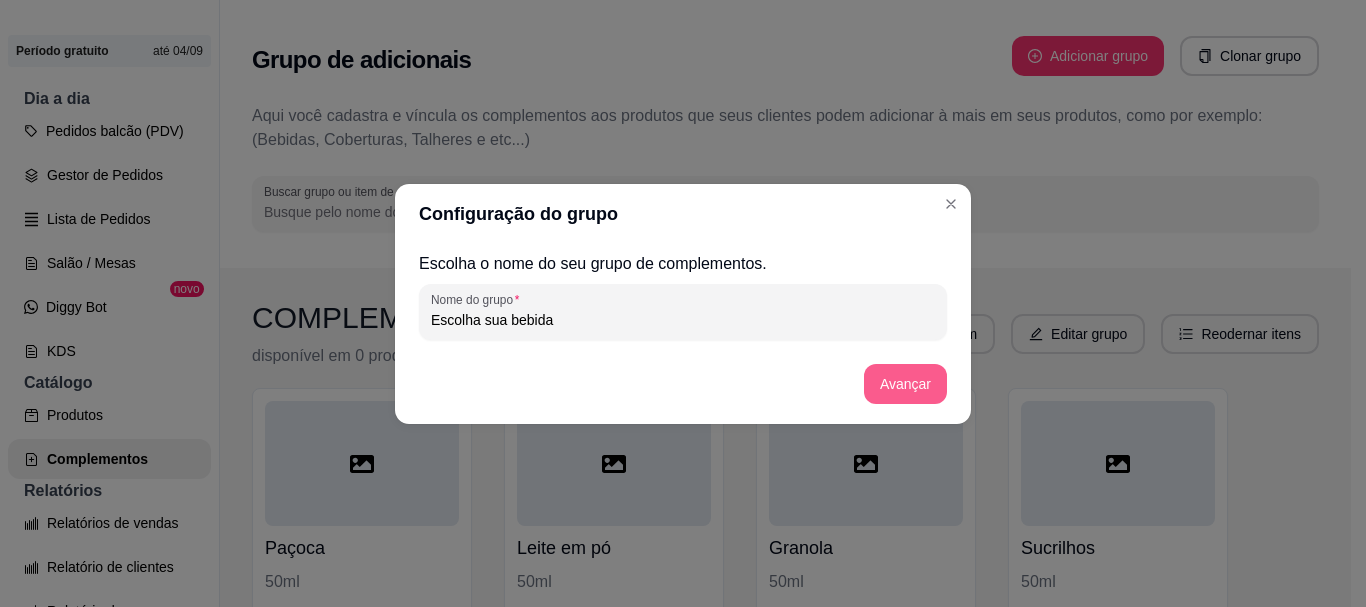type on "Escolha sua bebida" 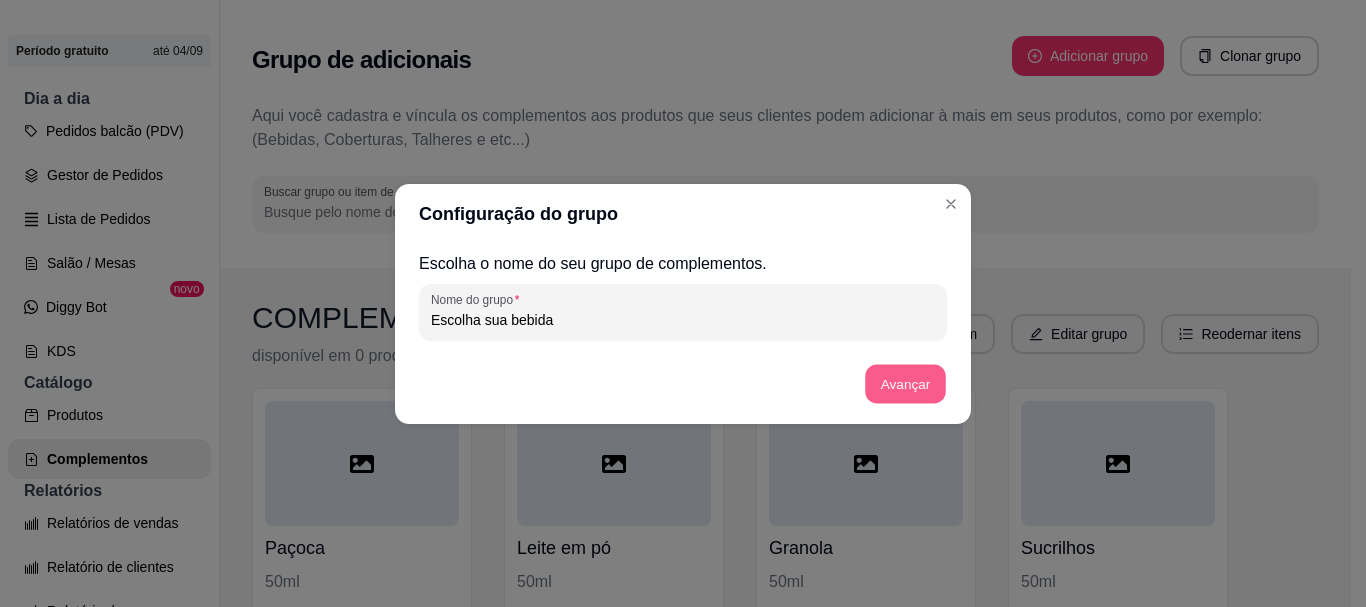 click on "Avançar" at bounding box center [905, 383] 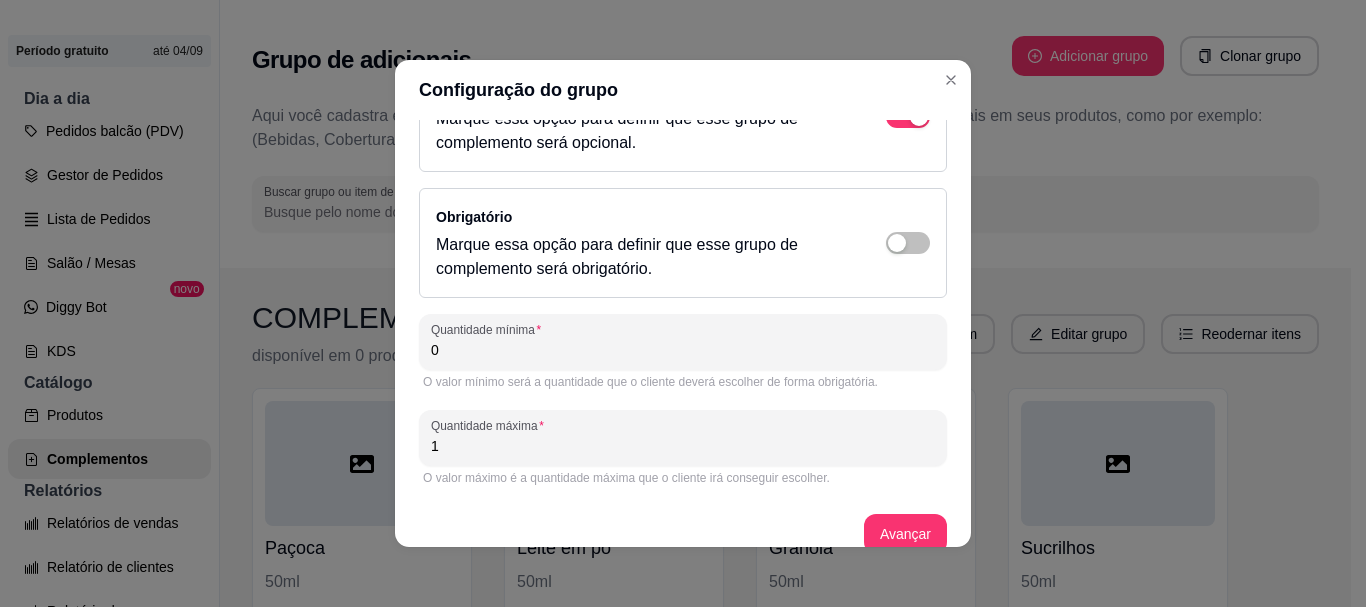 scroll, scrollTop: 67, scrollLeft: 0, axis: vertical 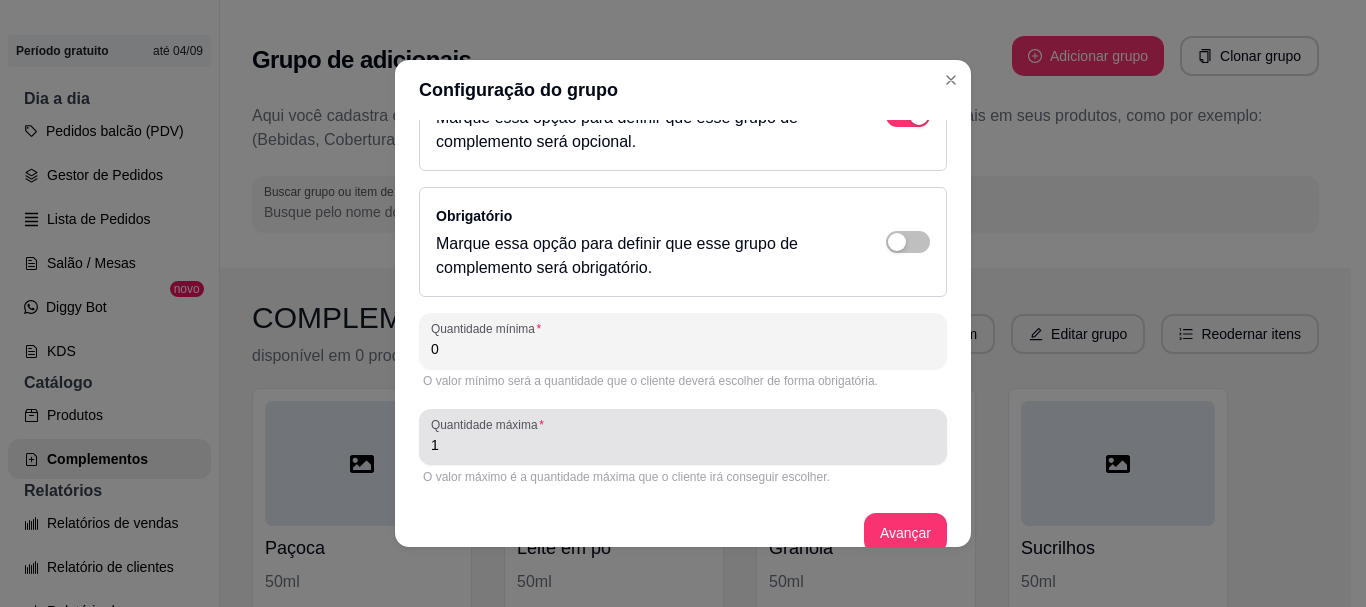 click on "Quantidade máxima 1" at bounding box center (683, 437) 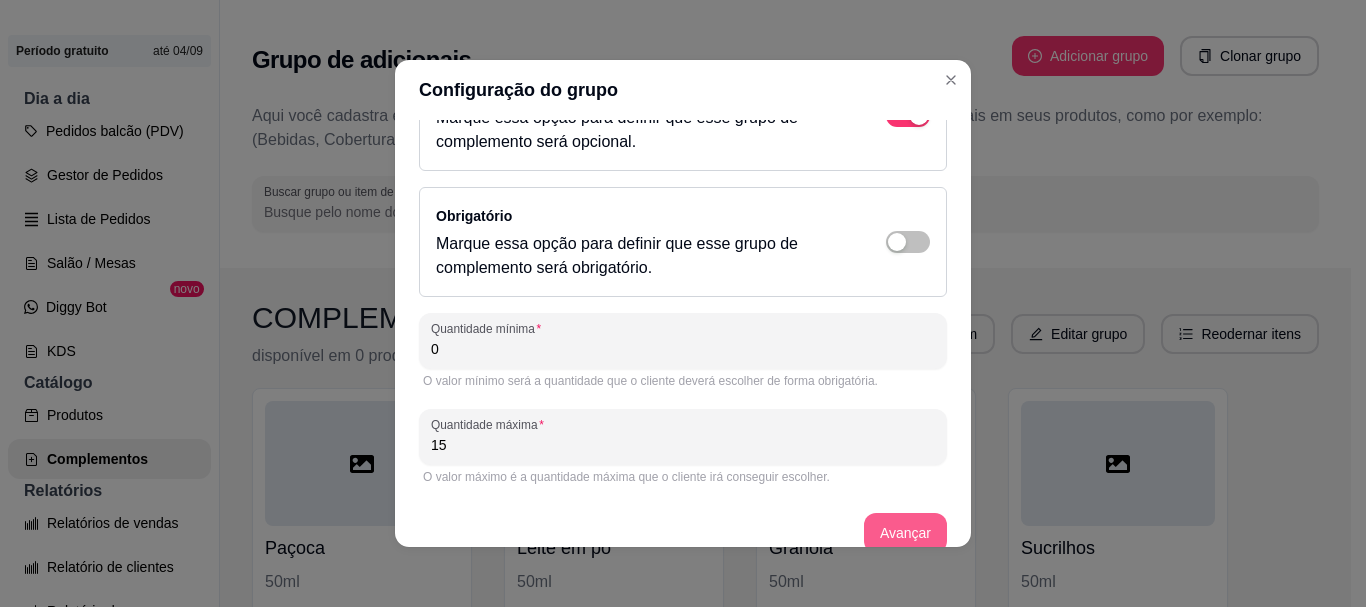 type on "15" 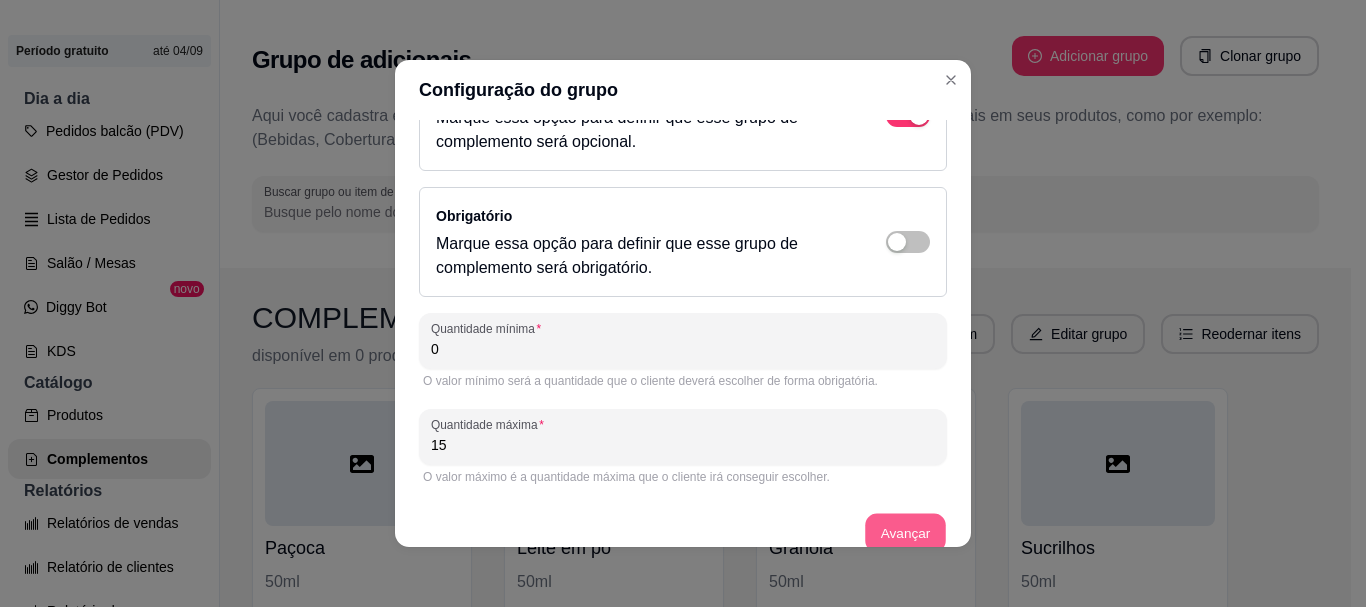 click on "Avançar" at bounding box center (905, 533) 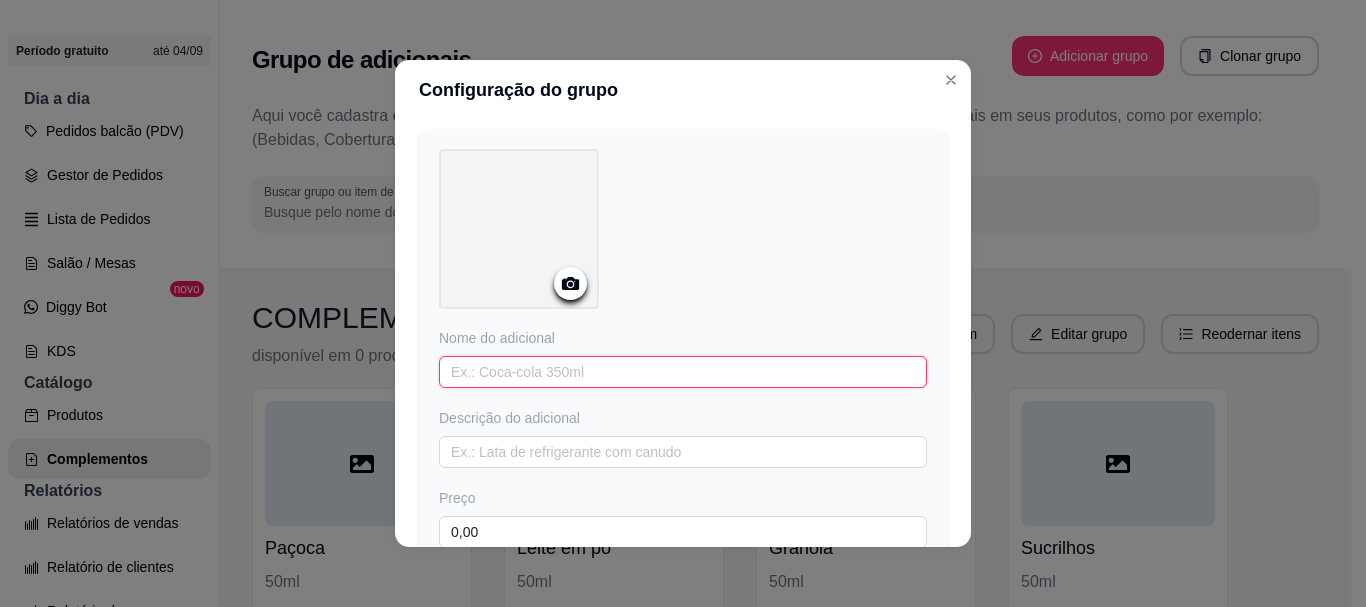 click at bounding box center (683, 372) 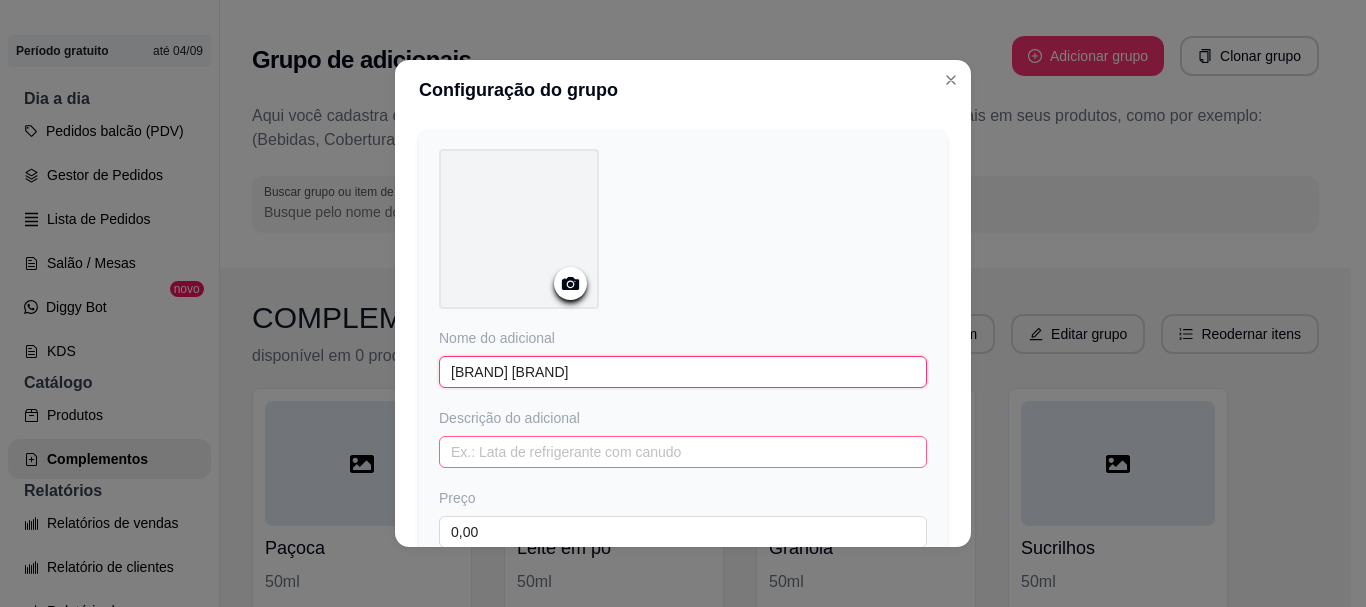 type on "[BRAND] [BRAND]" 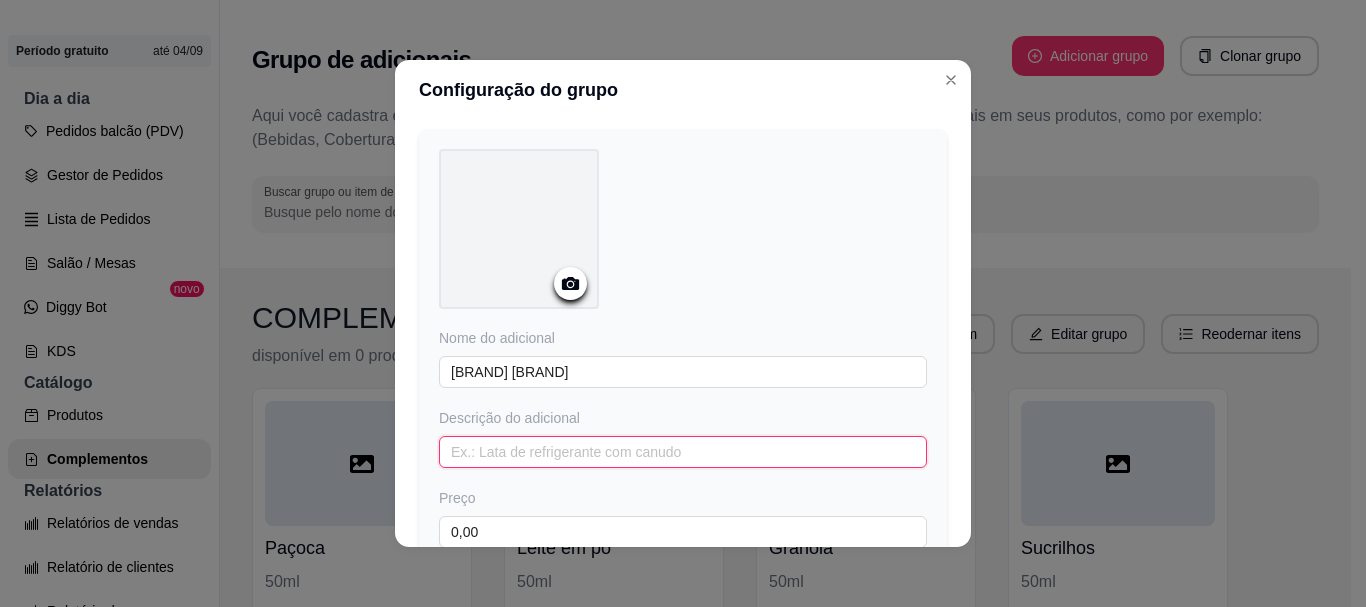 click at bounding box center [683, 452] 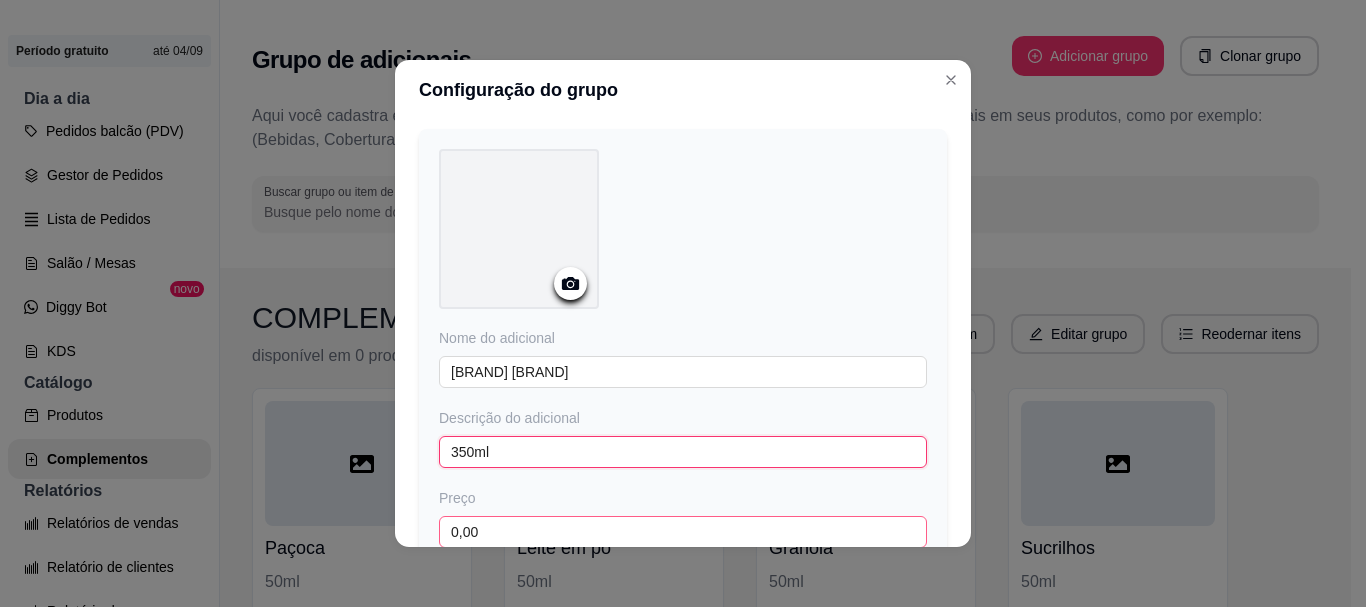 type on "350ml" 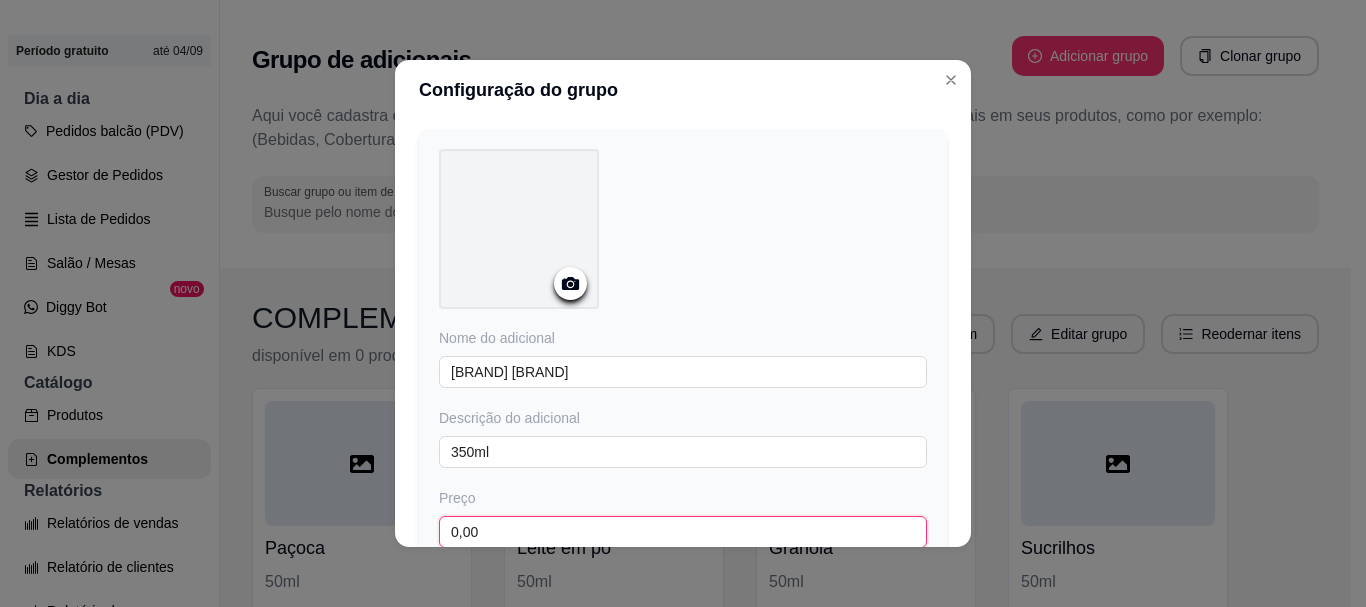 click on "0,00" at bounding box center (683, 532) 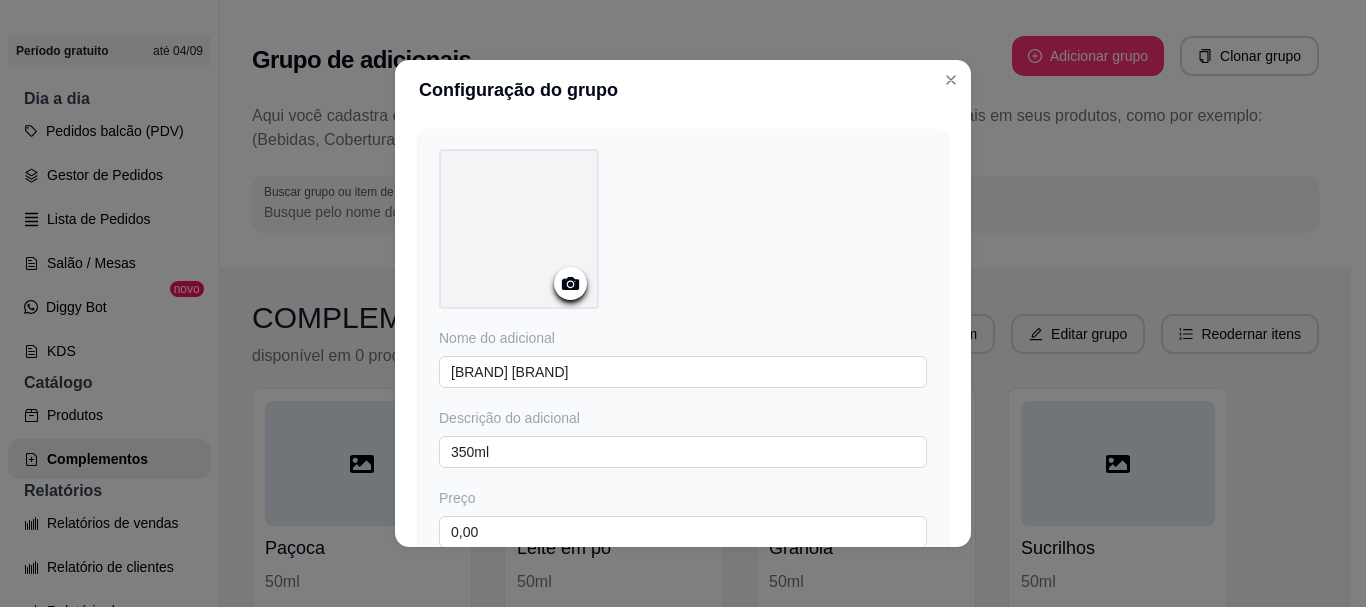 scroll, scrollTop: 231, scrollLeft: 0, axis: vertical 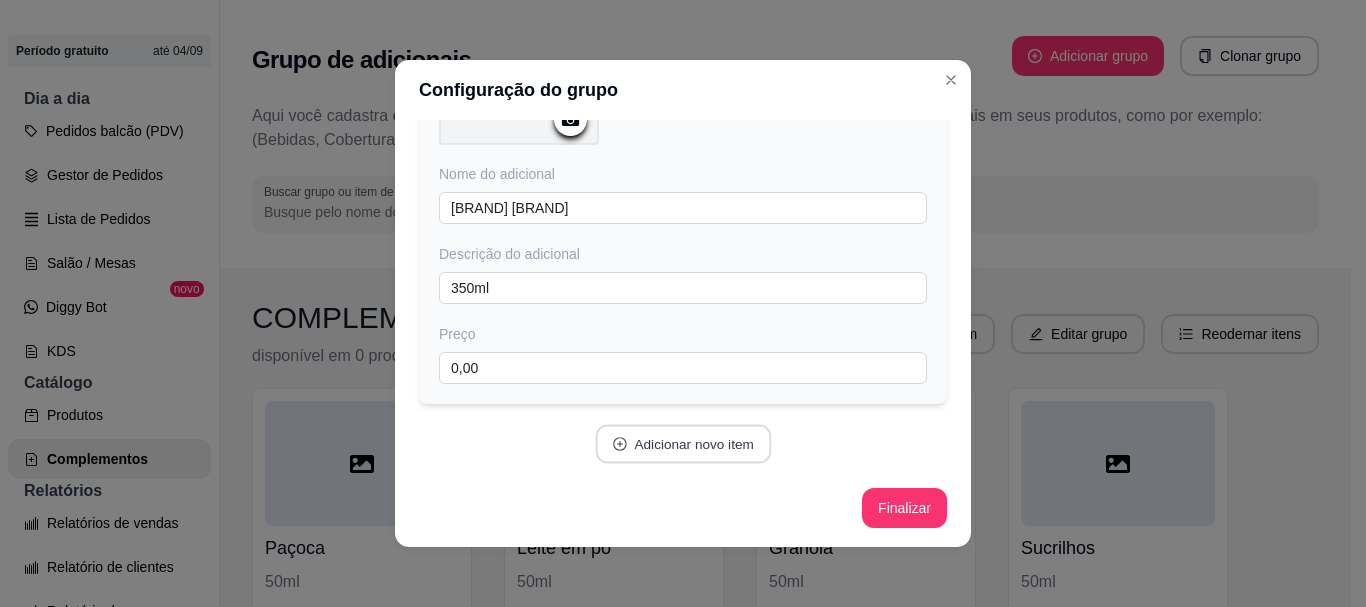 click on "Adicionar novo item" at bounding box center (683, 444) 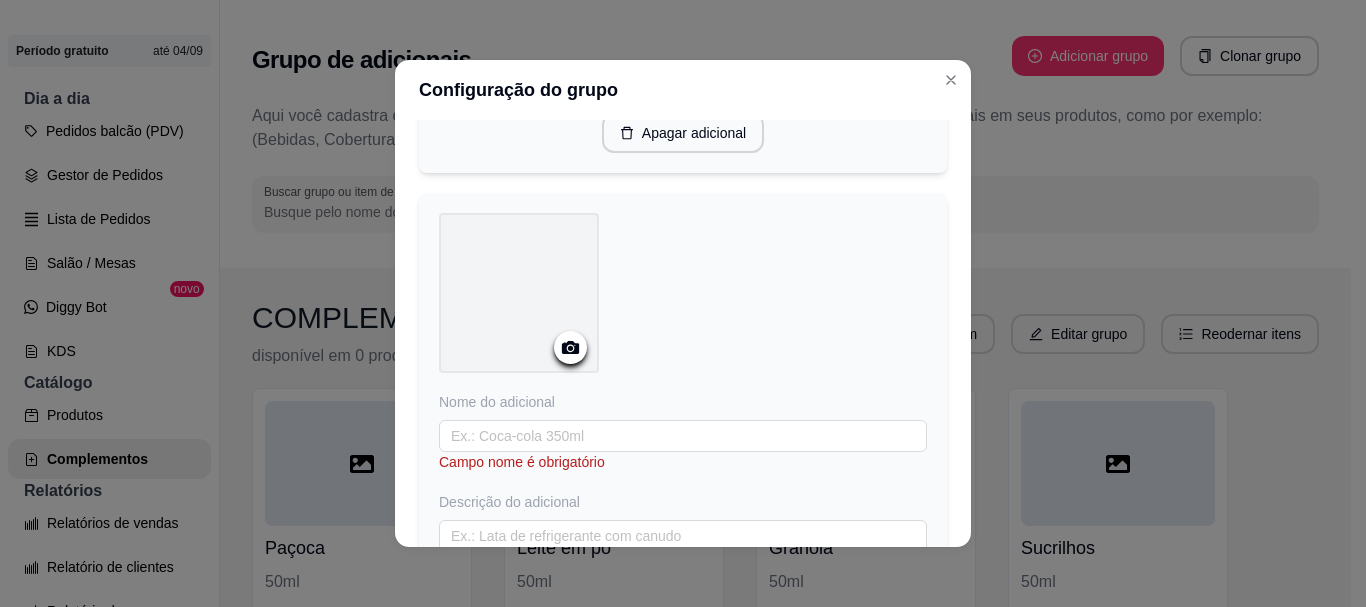 scroll, scrollTop: 523, scrollLeft: 0, axis: vertical 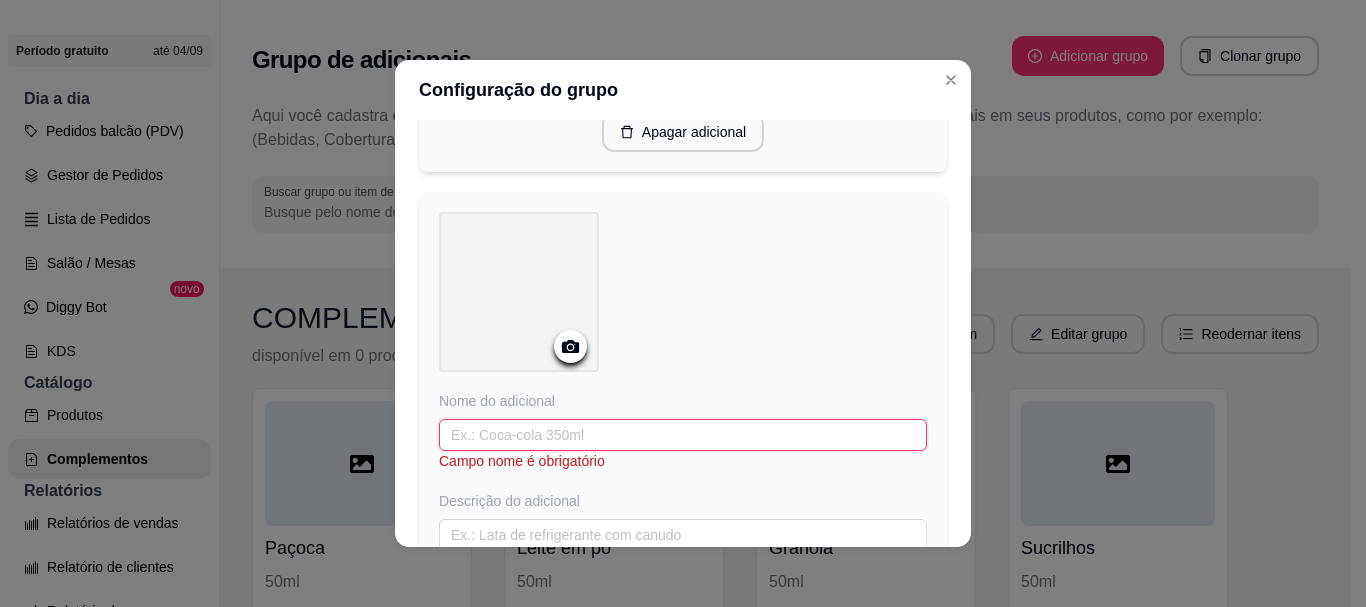 click at bounding box center (683, 435) 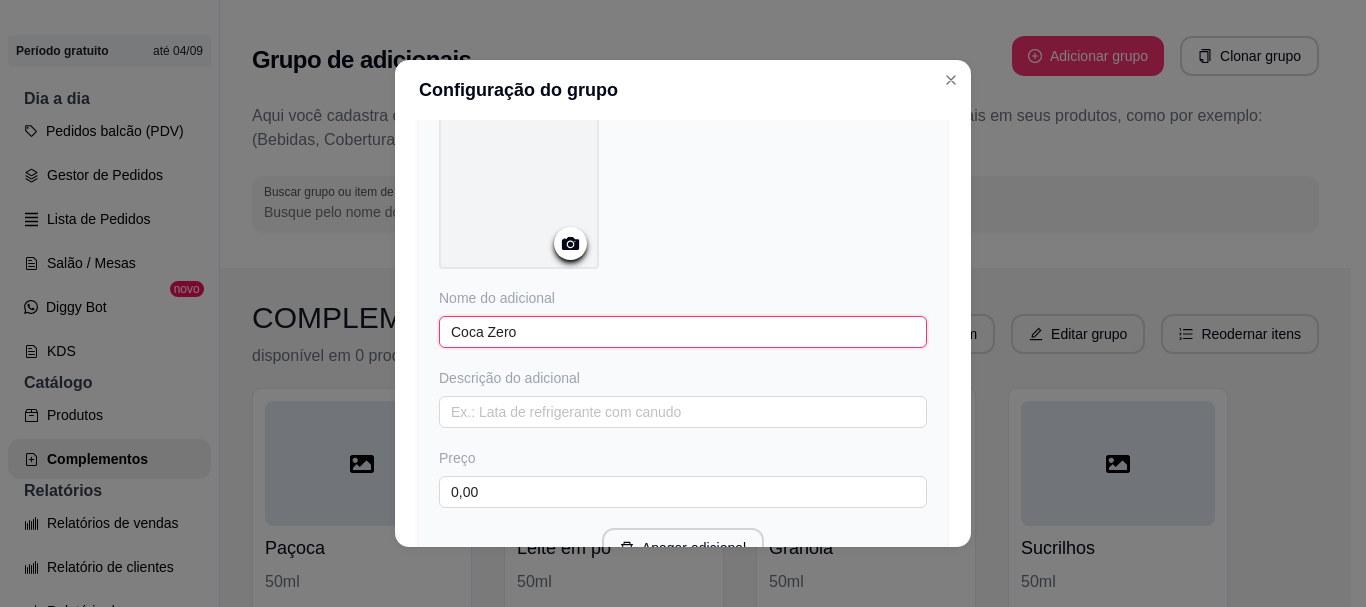 scroll, scrollTop: 627, scrollLeft: 0, axis: vertical 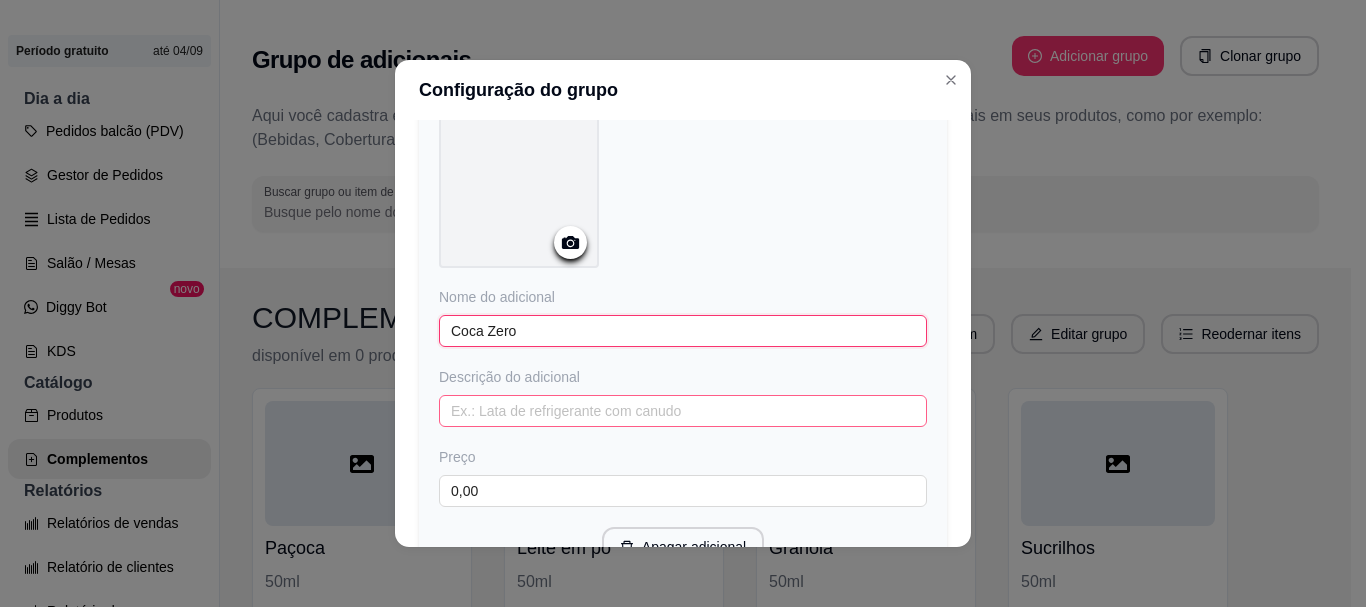 type on "Coca Zero" 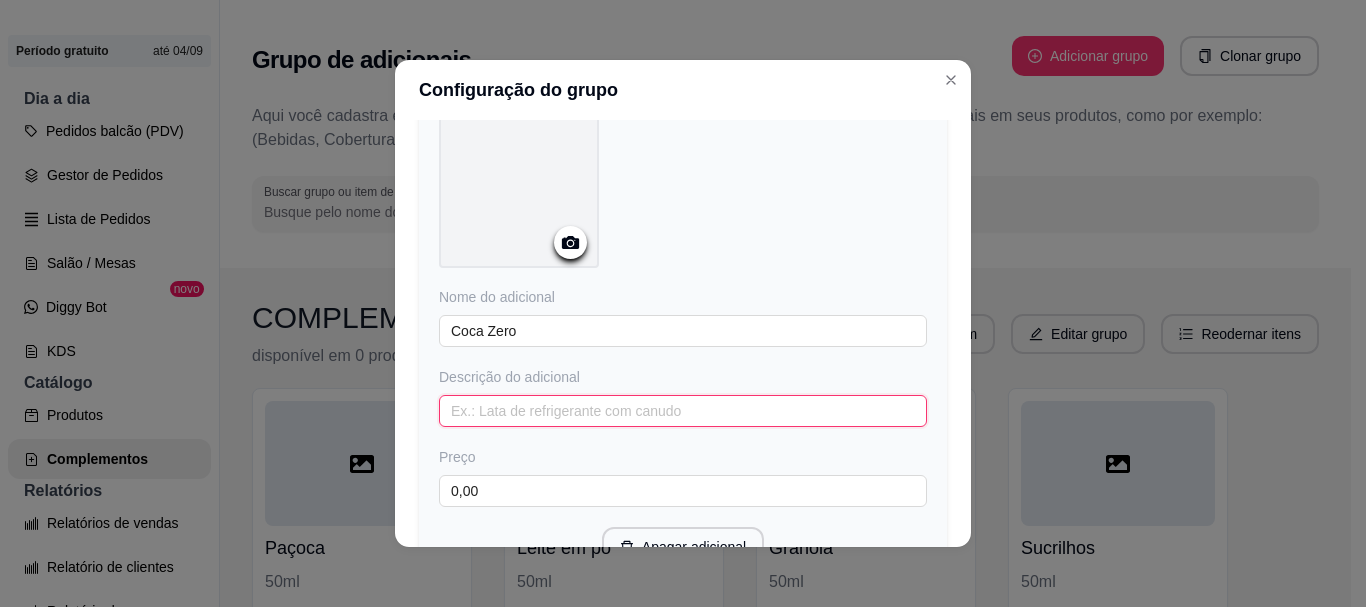click at bounding box center (683, 411) 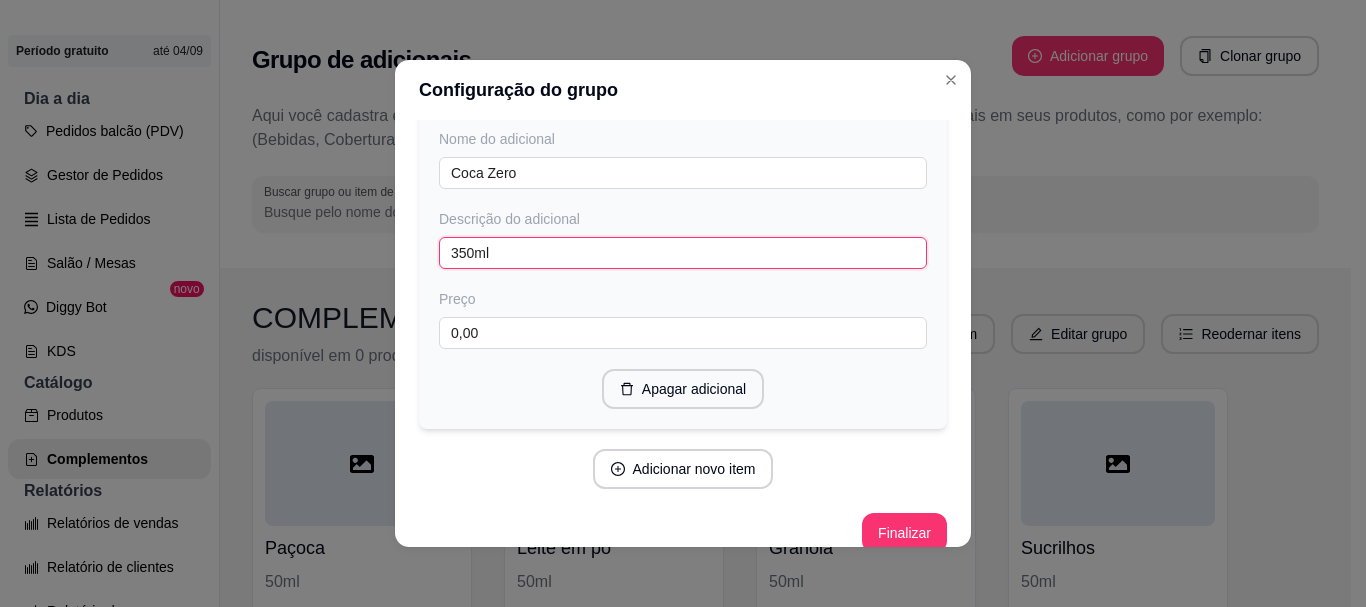 scroll, scrollTop: 788, scrollLeft: 0, axis: vertical 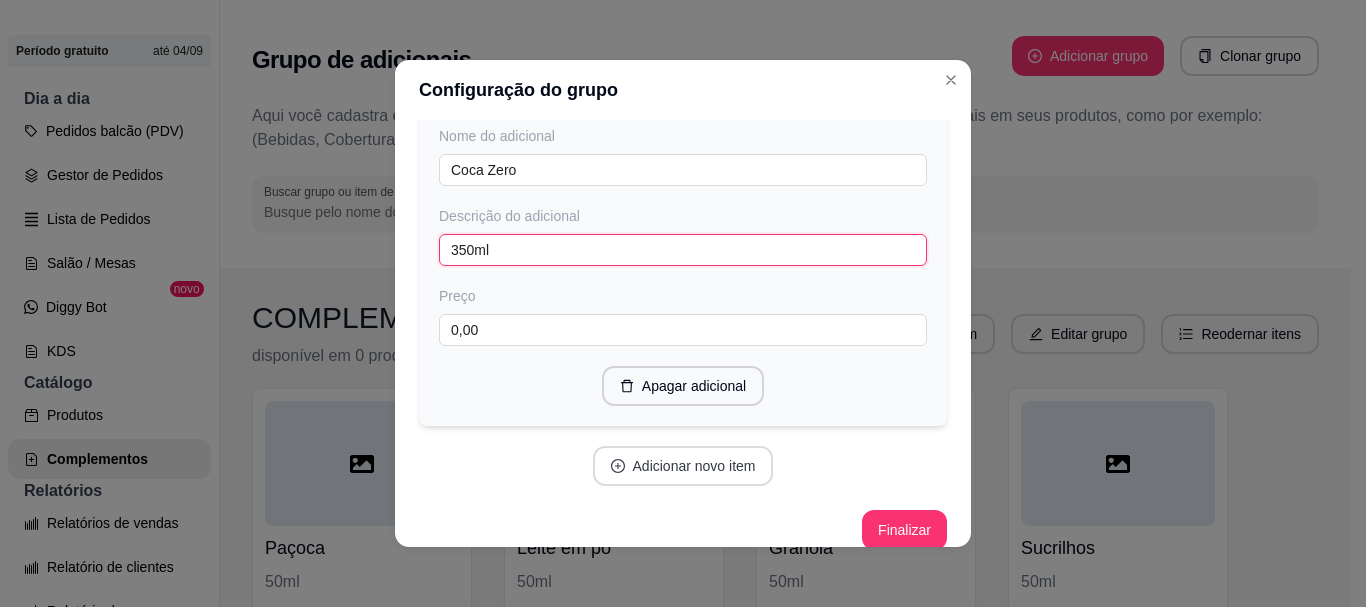 type on "350ml" 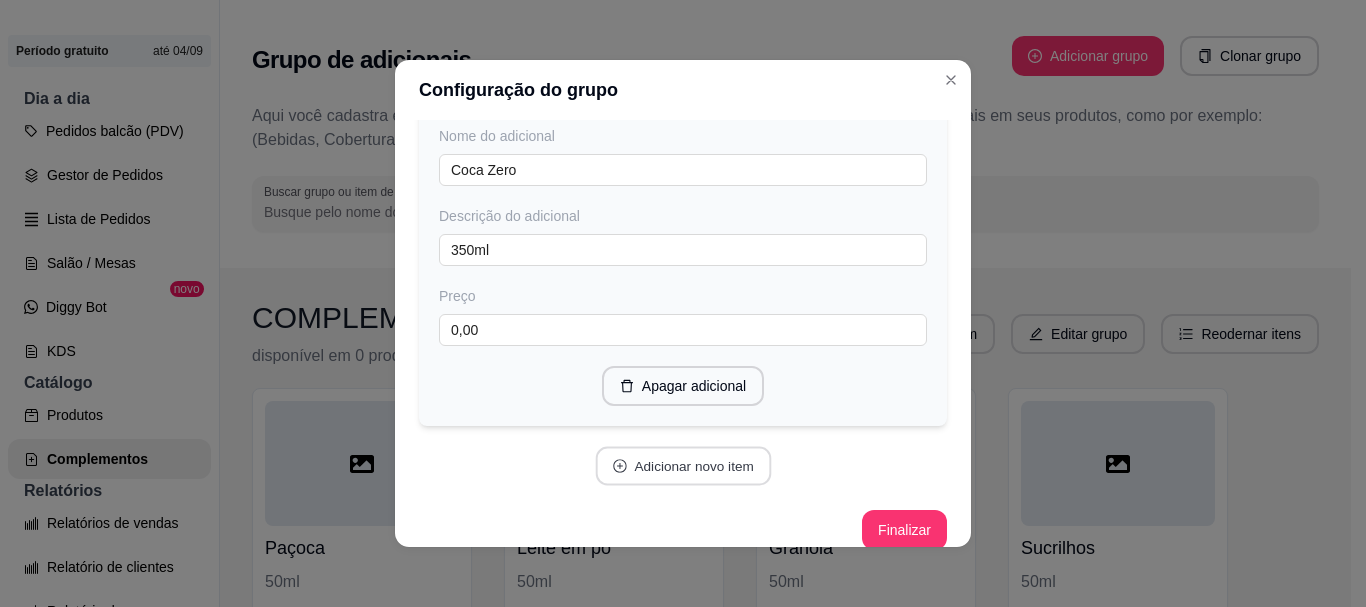 click on "Adicionar novo item" at bounding box center [683, 466] 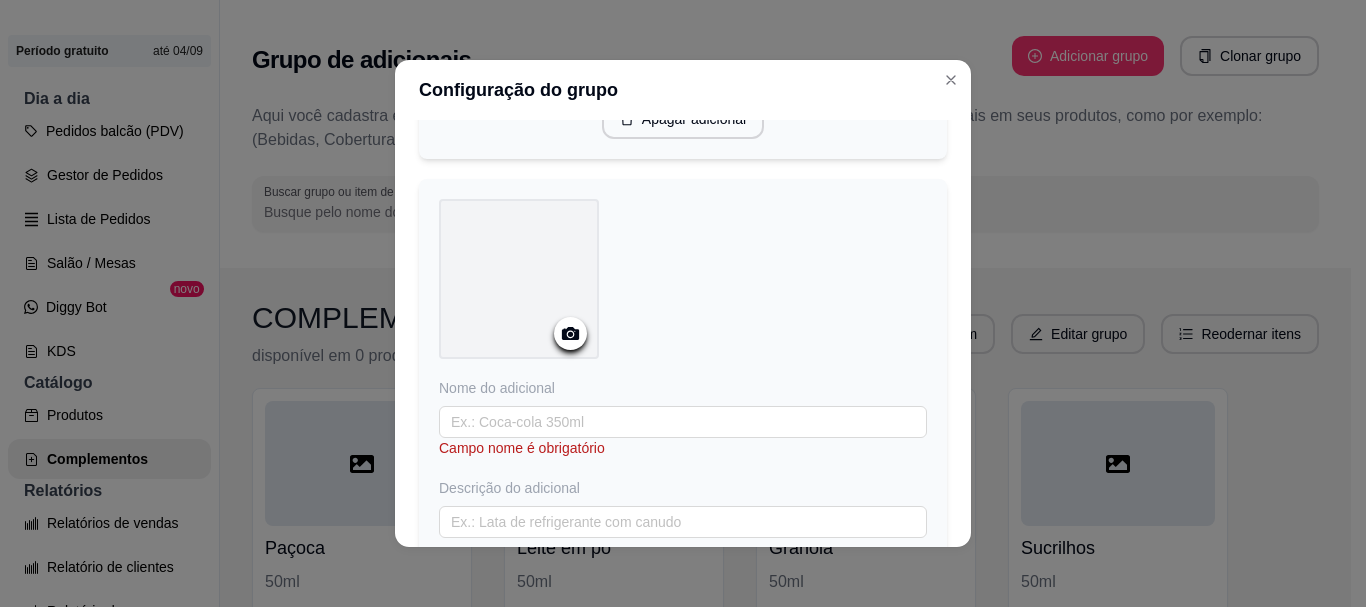 scroll, scrollTop: 1056, scrollLeft: 0, axis: vertical 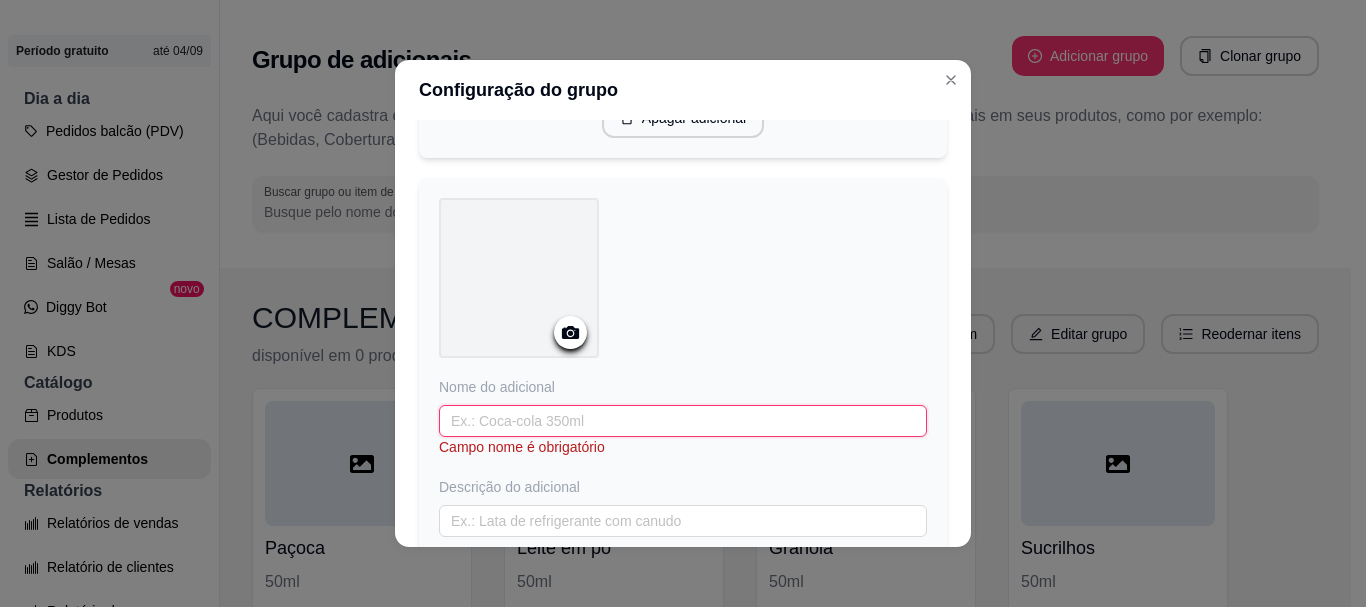 click at bounding box center [683, 421] 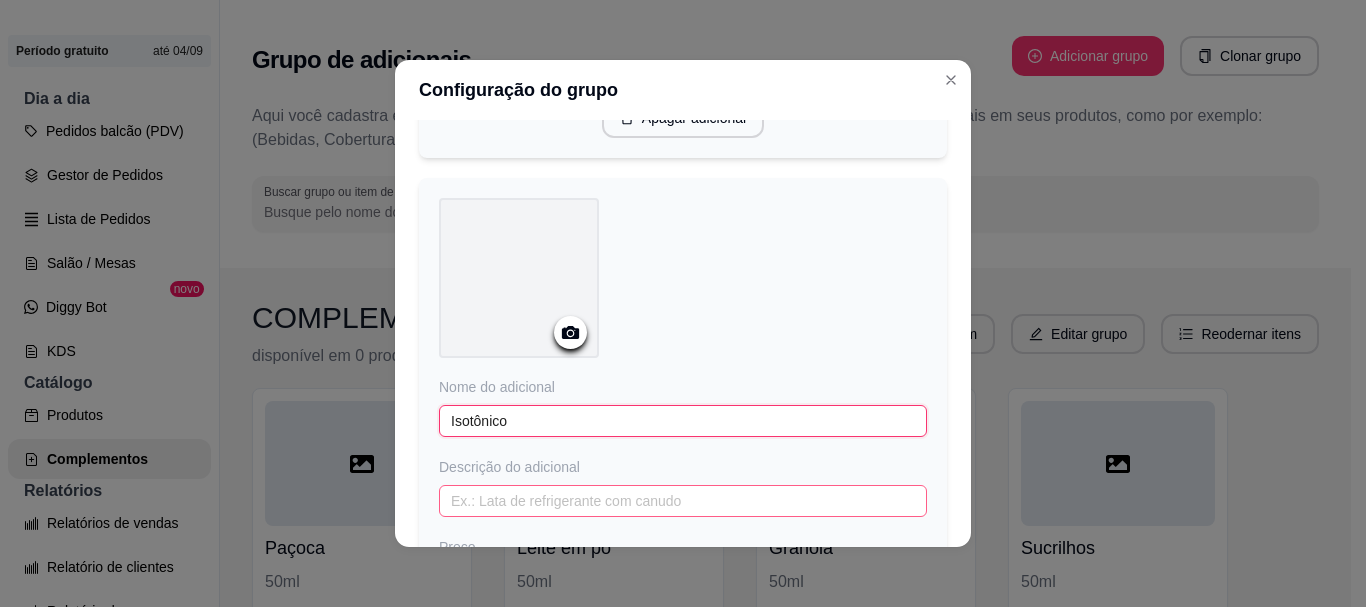 type on "Isotônico" 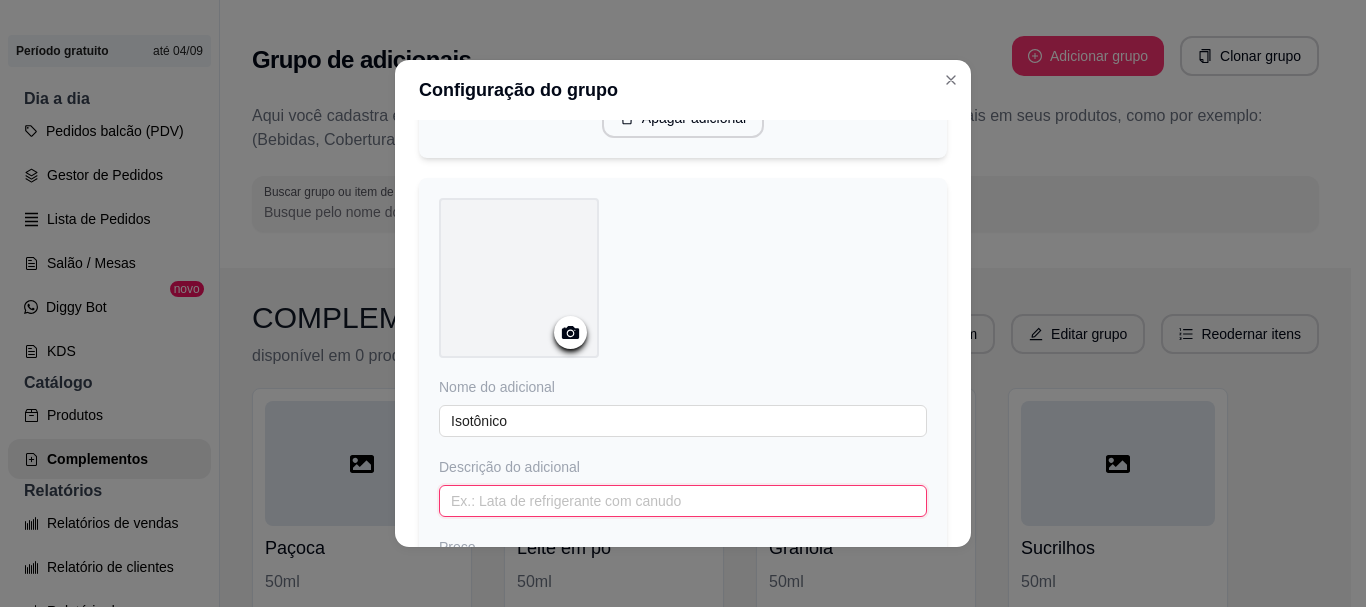 click at bounding box center (683, 501) 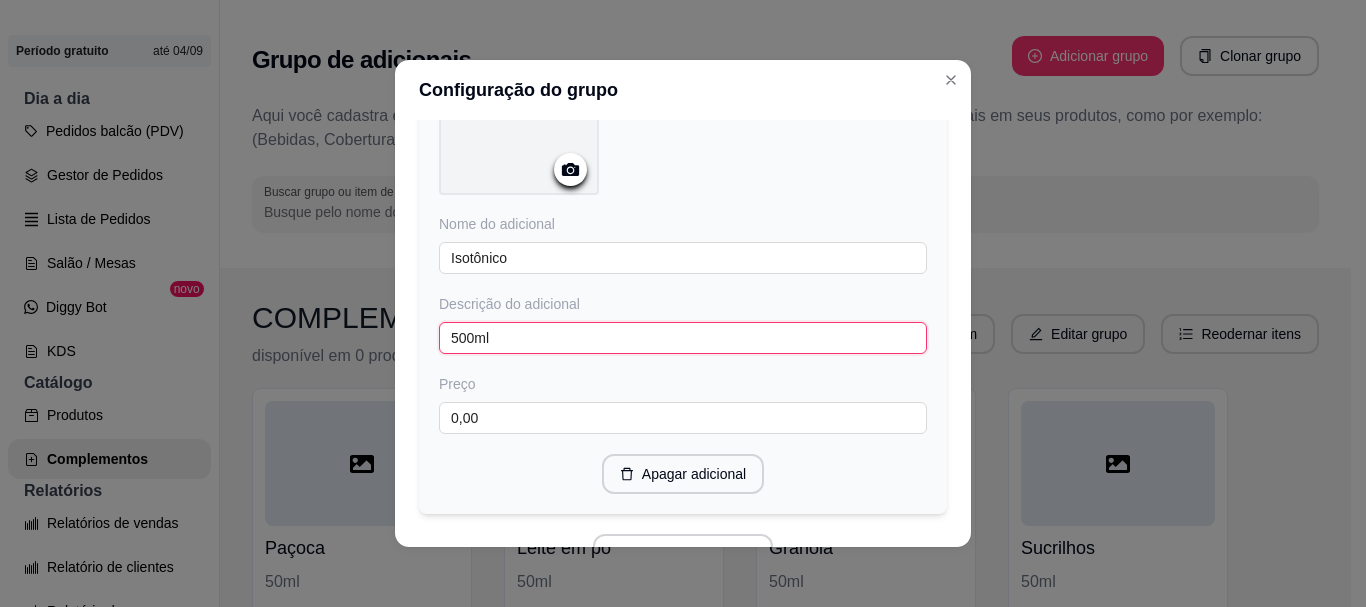 scroll, scrollTop: 1287, scrollLeft: 0, axis: vertical 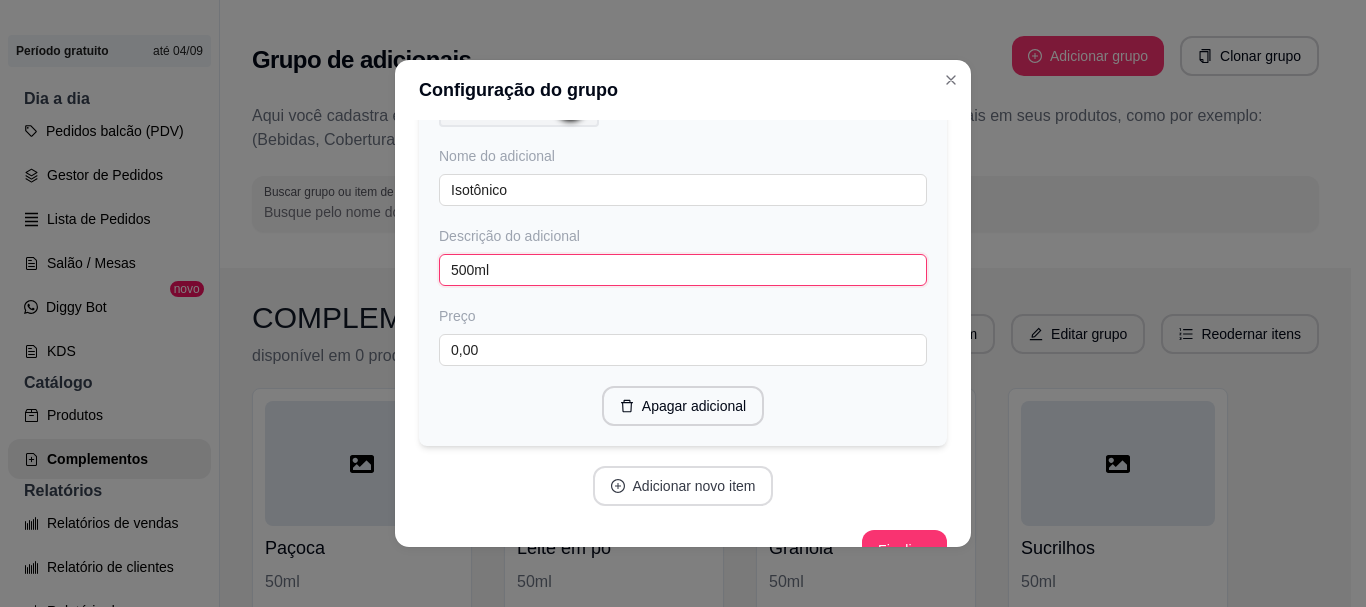 type on "500ml" 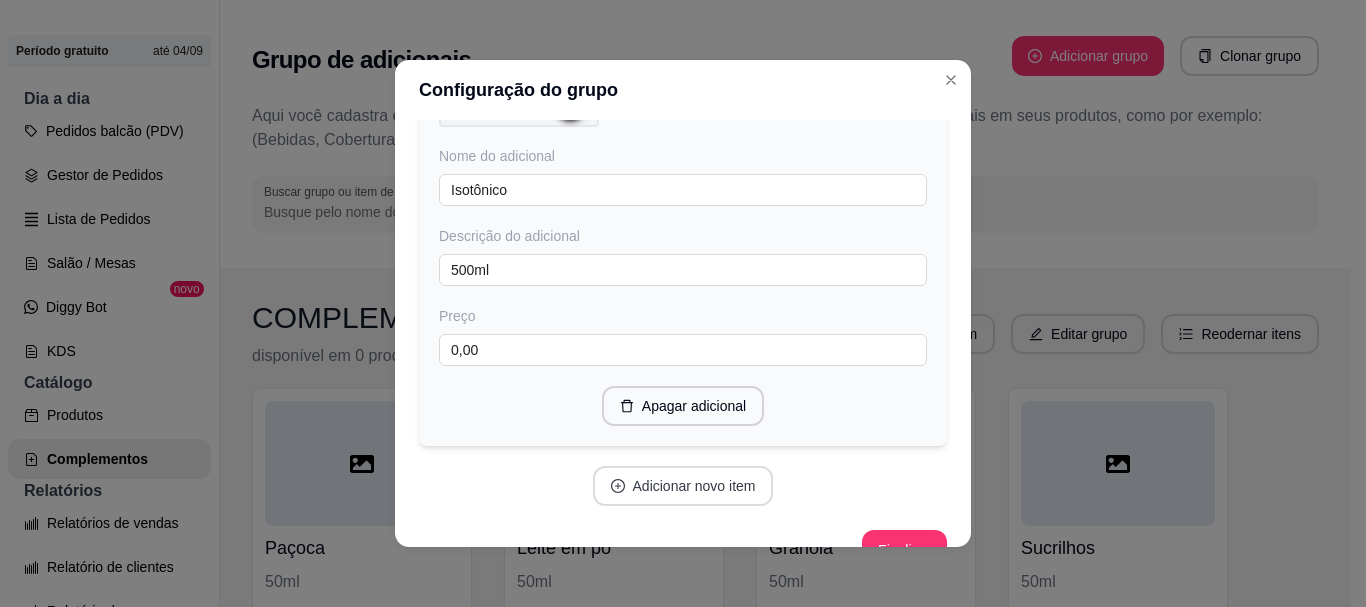 click on "Adicionar novo item" at bounding box center (683, 486) 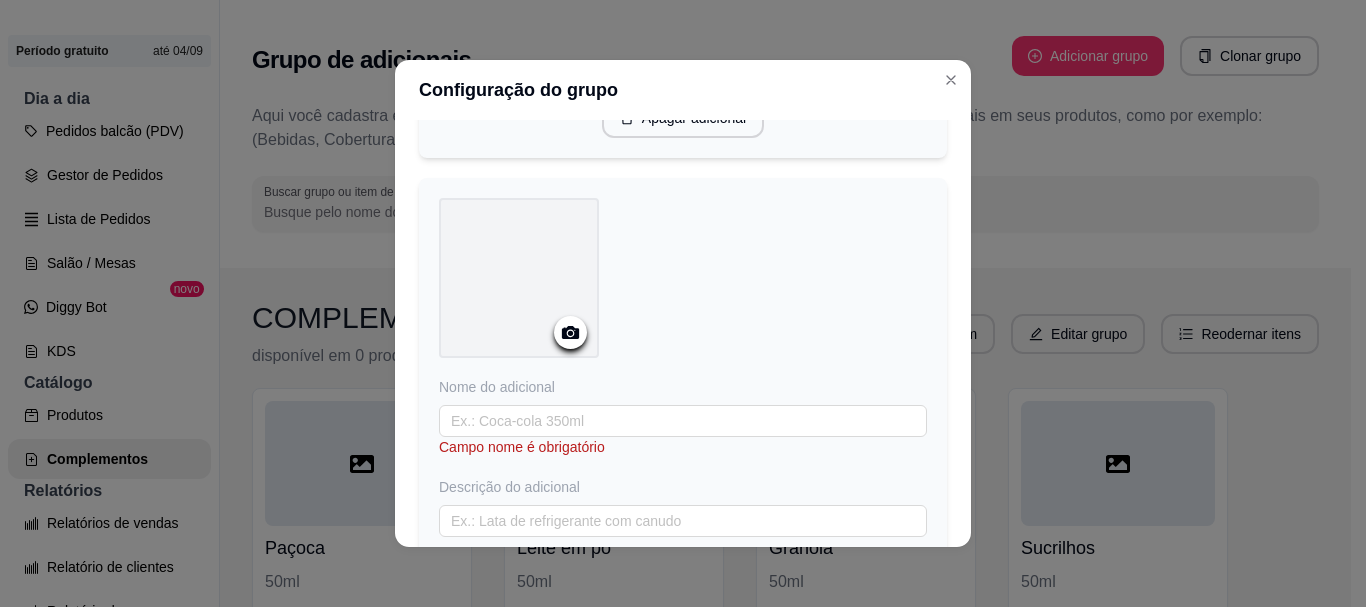 scroll, scrollTop: 1576, scrollLeft: 0, axis: vertical 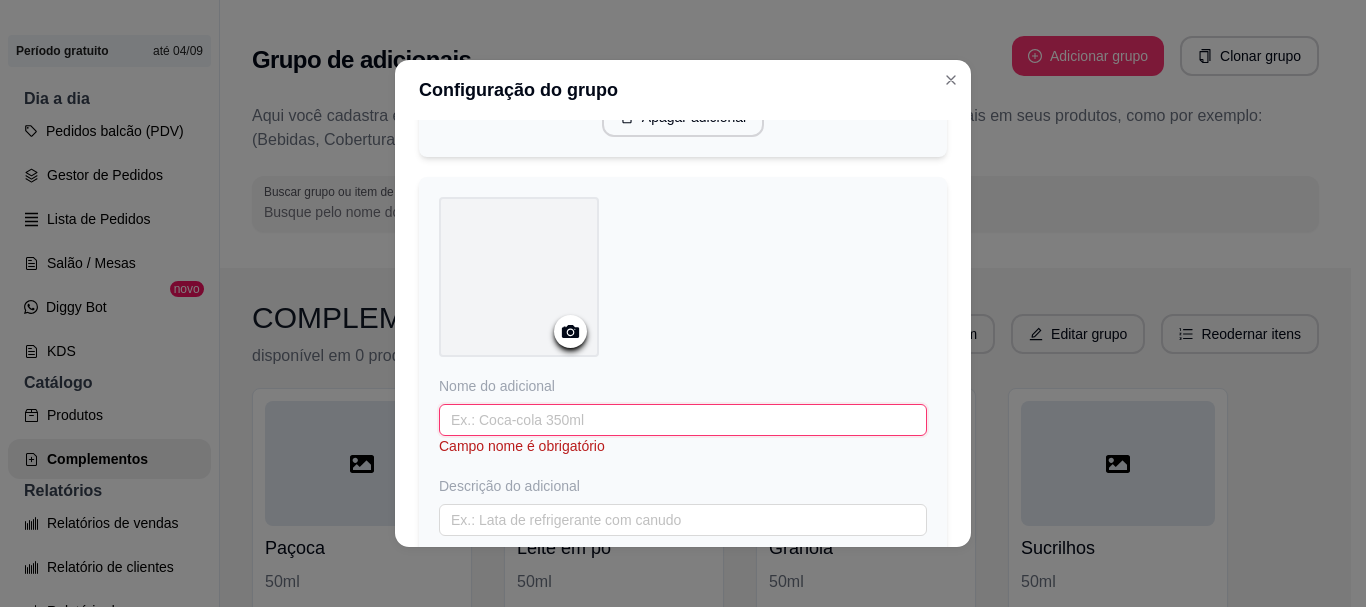 click at bounding box center (683, 420) 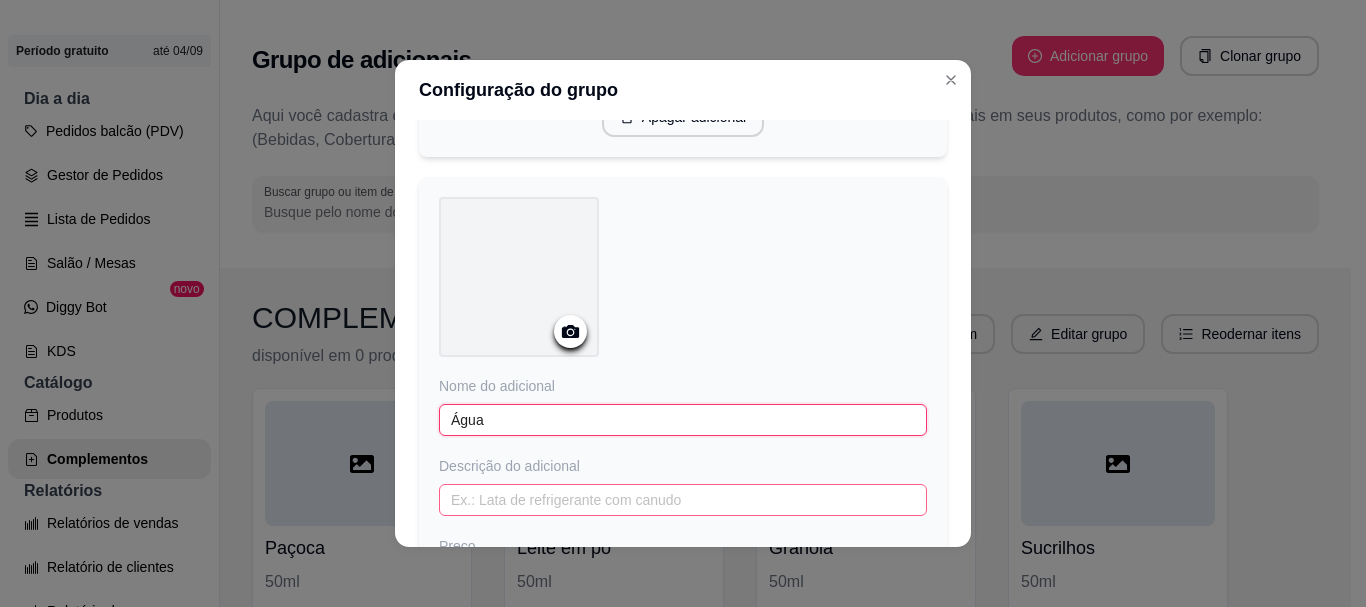 type on "Água" 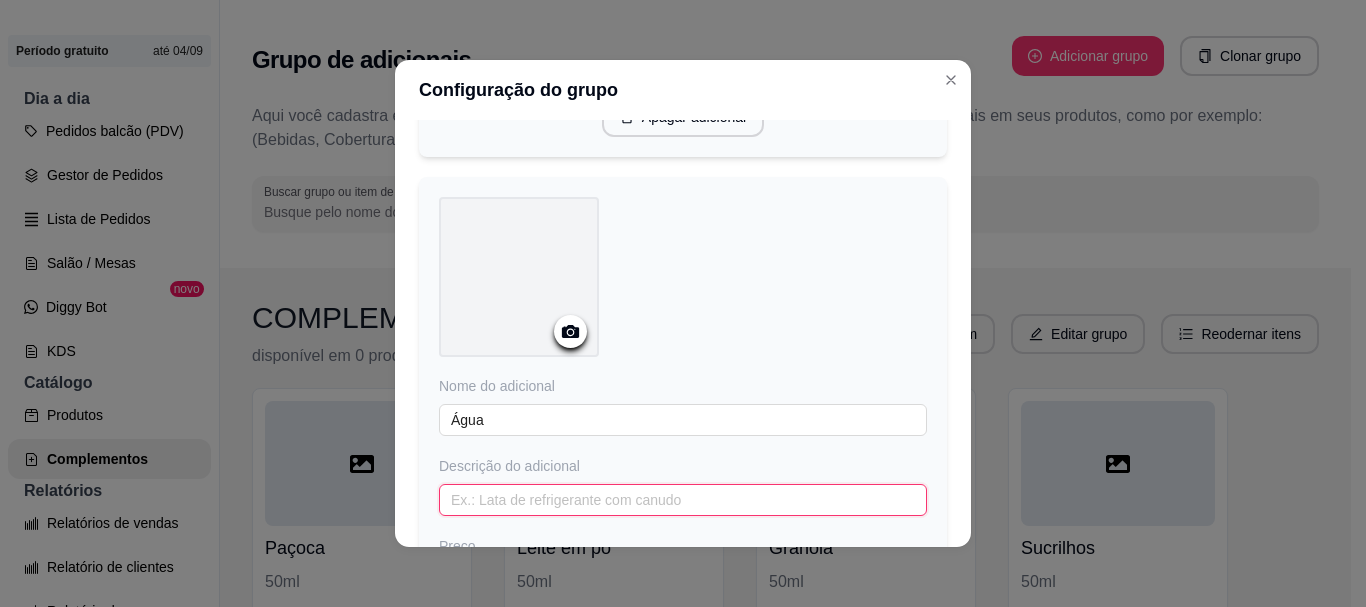 click at bounding box center (683, 500) 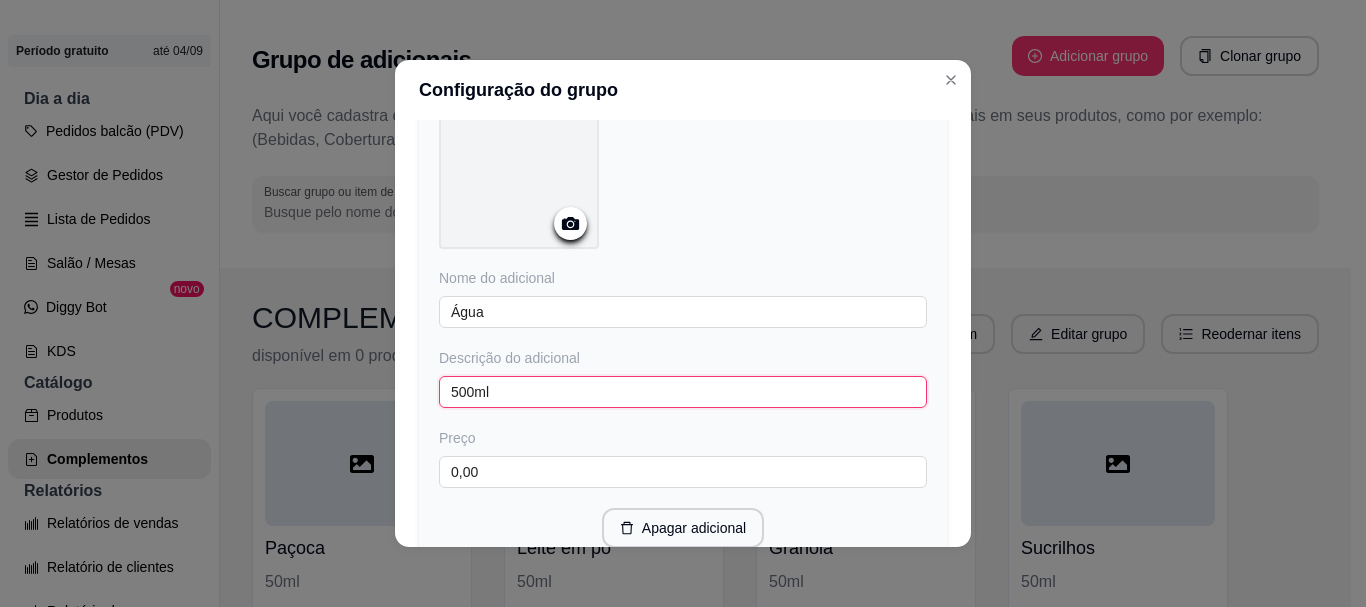 scroll, scrollTop: 1685, scrollLeft: 0, axis: vertical 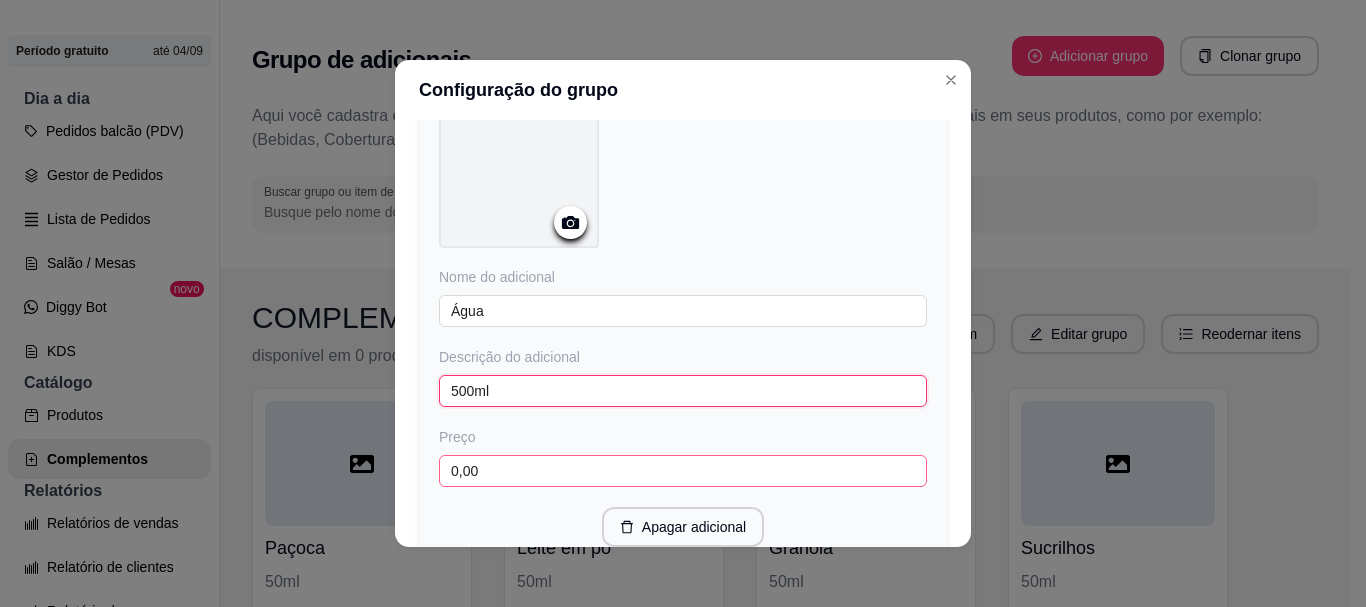 type on "500ml" 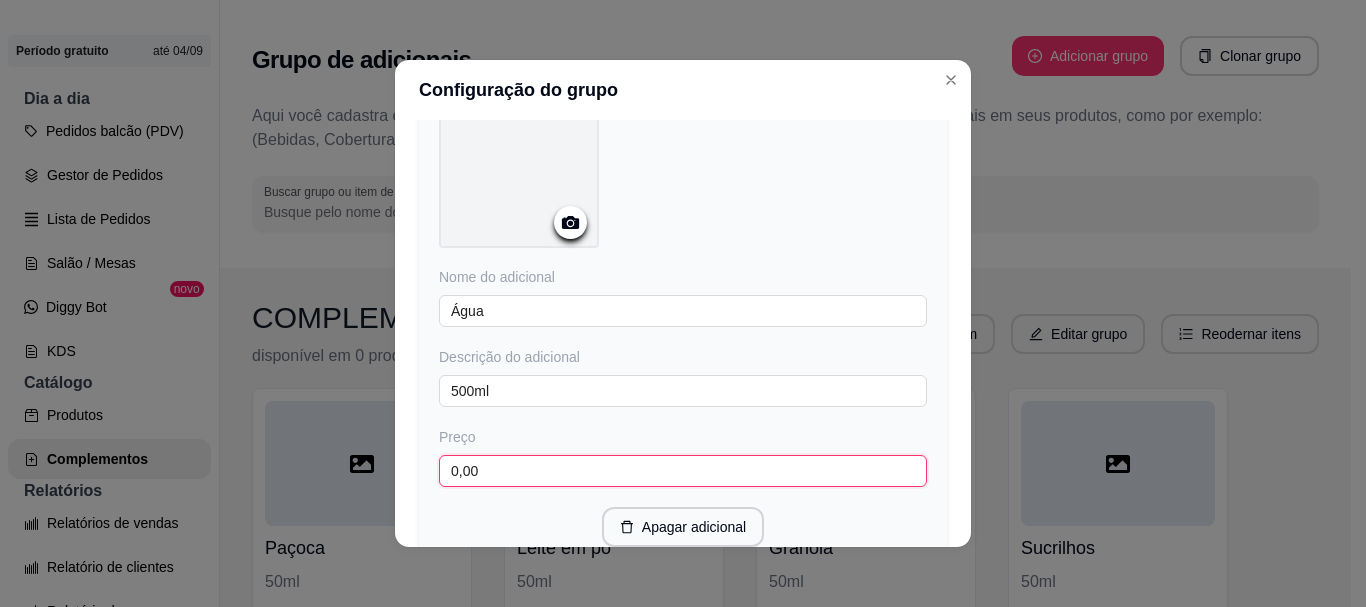 click on "0,00" at bounding box center (683, 471) 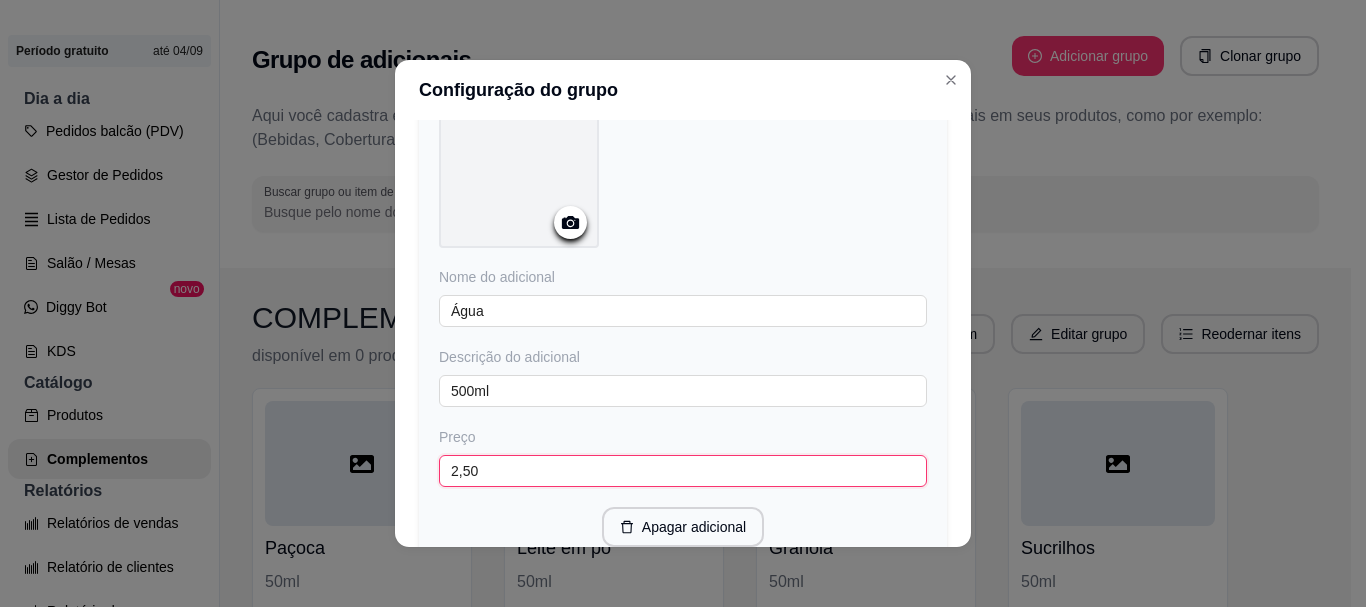 scroll, scrollTop: 1845, scrollLeft: 0, axis: vertical 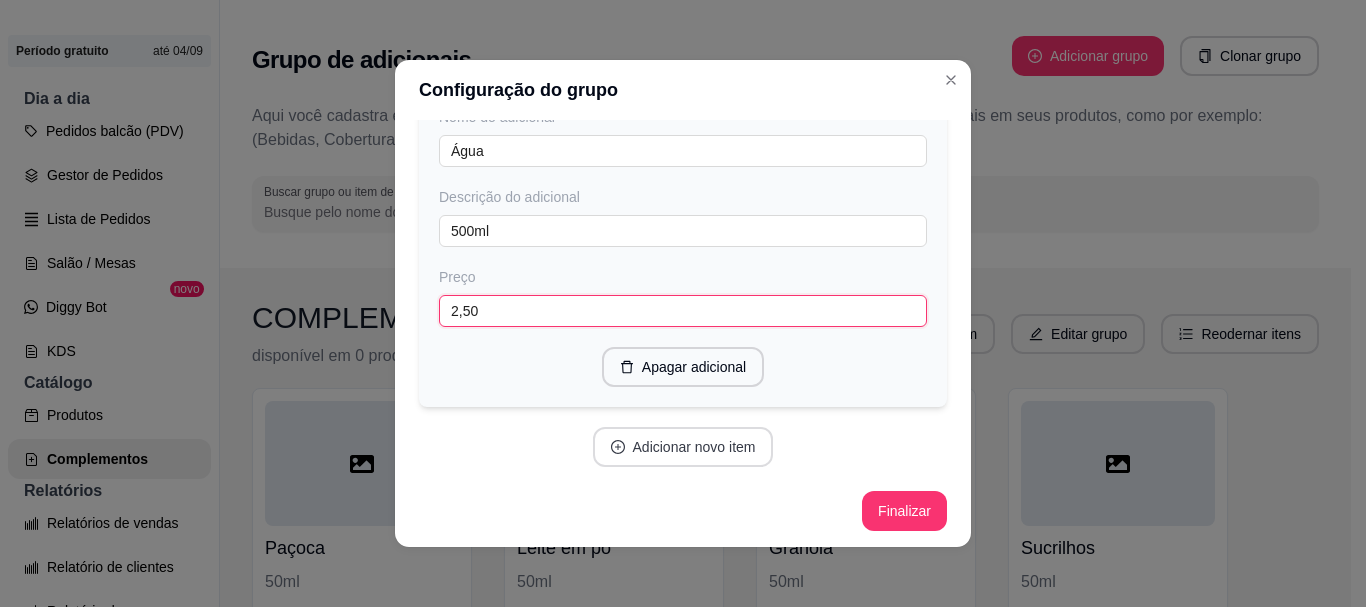 type on "2,50" 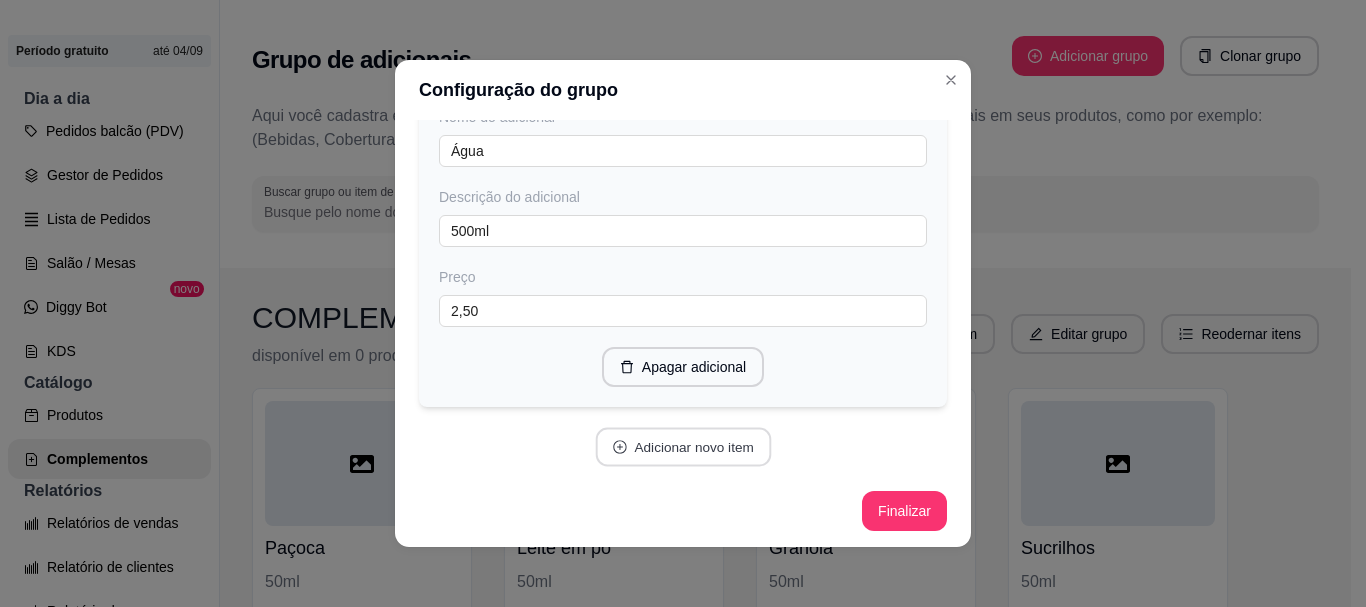 click on "Adicionar novo item" at bounding box center [683, 447] 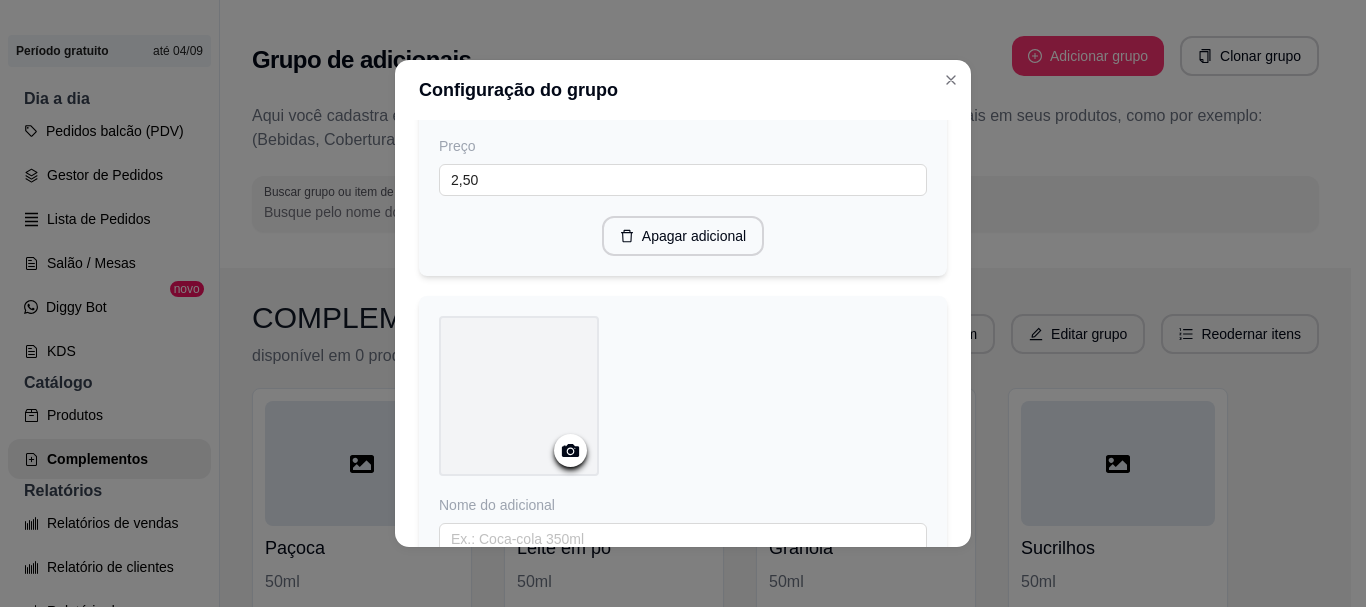 scroll, scrollTop: 2095, scrollLeft: 0, axis: vertical 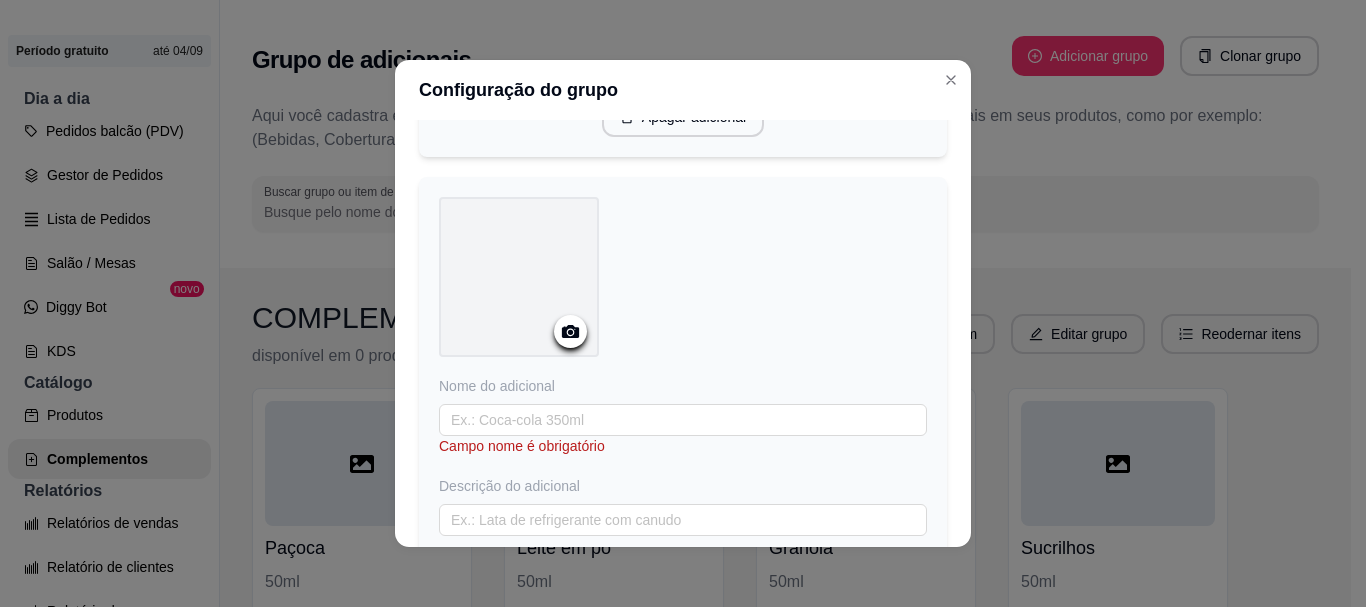 click on "Campo nome é obrigatório" at bounding box center [683, 446] 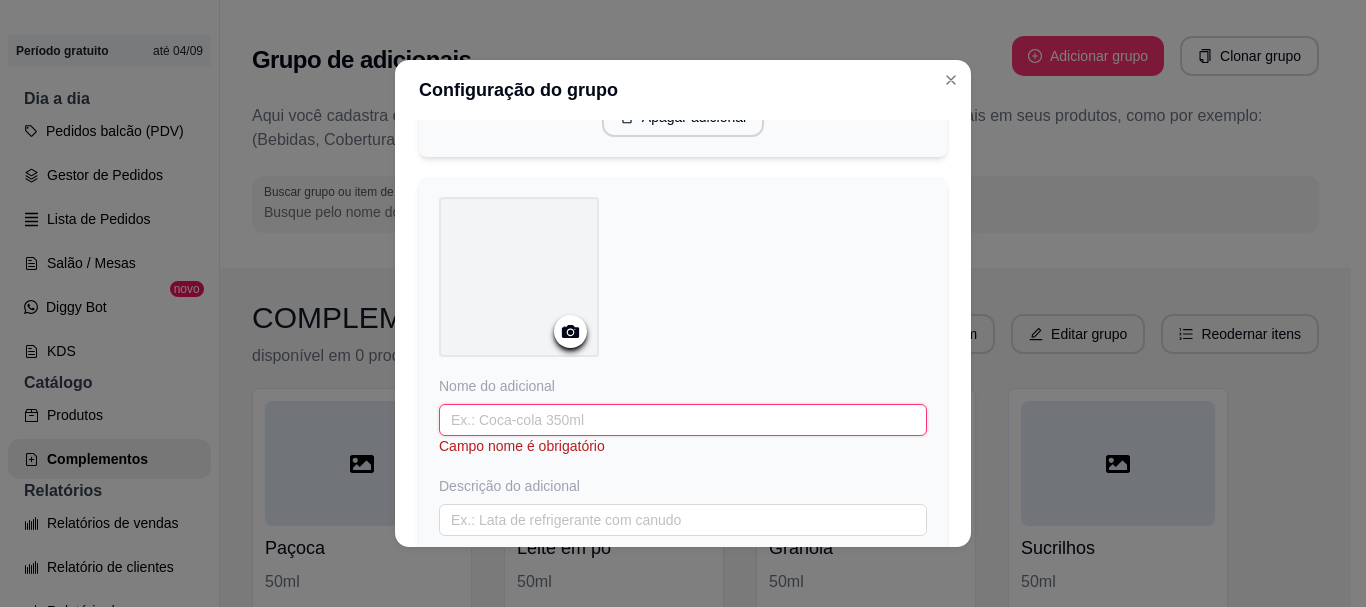 click at bounding box center [683, 420] 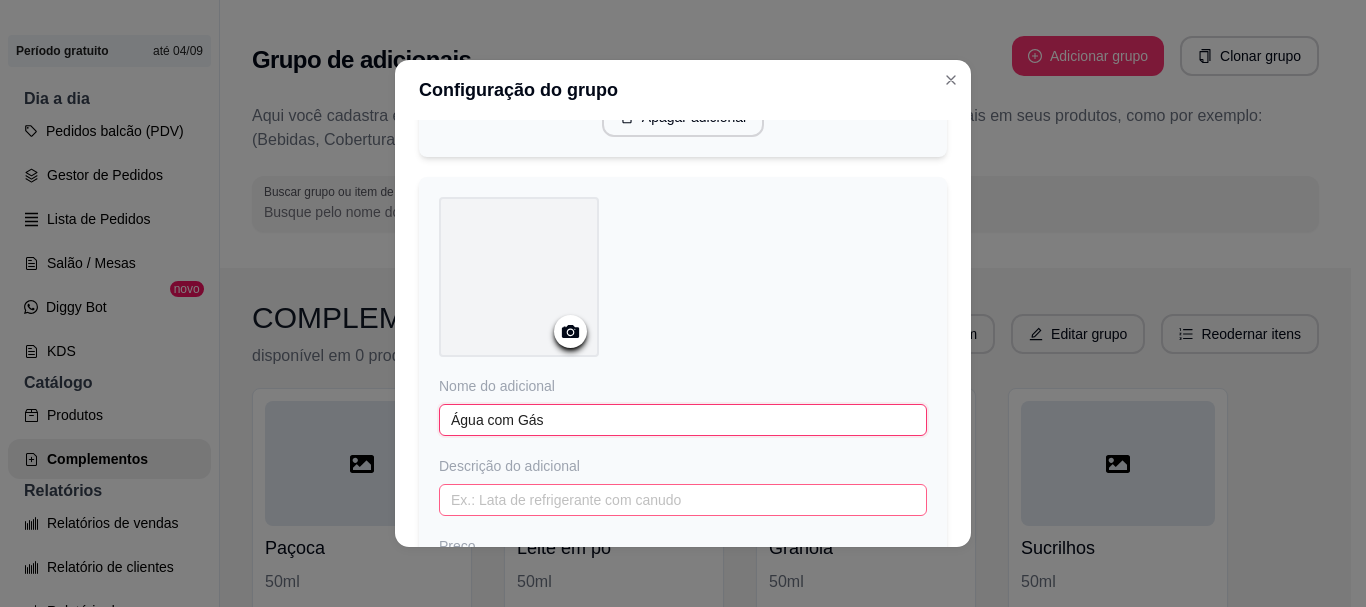 type on "Água com Gás" 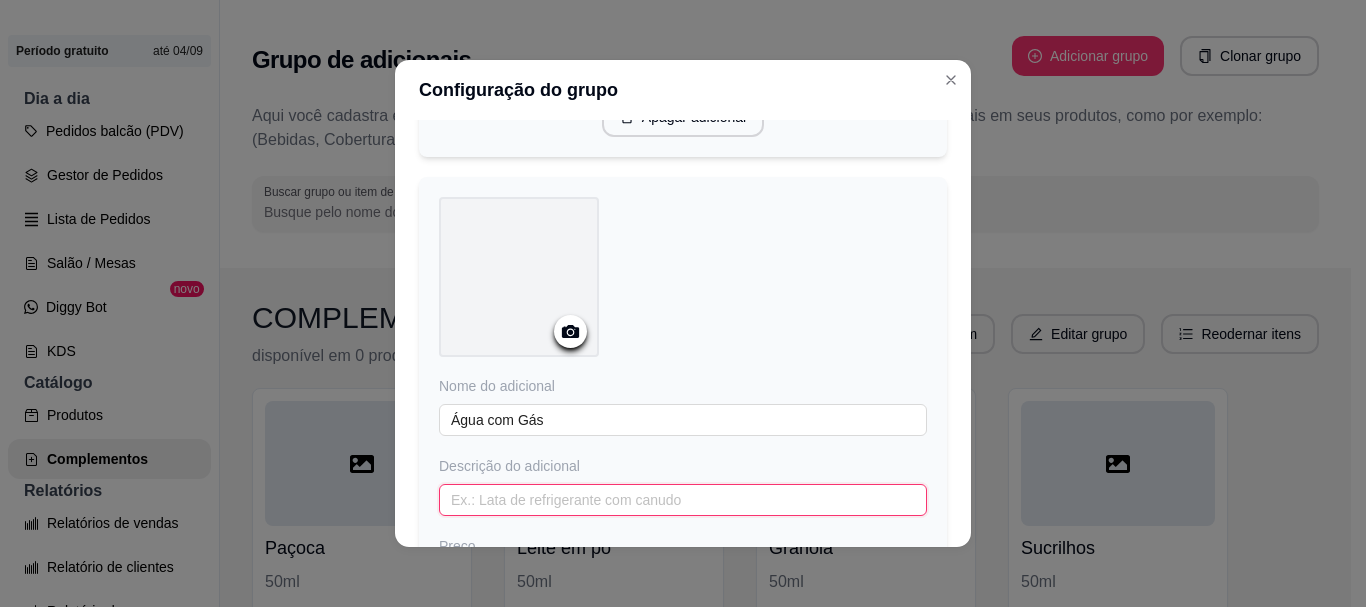 click at bounding box center (683, 500) 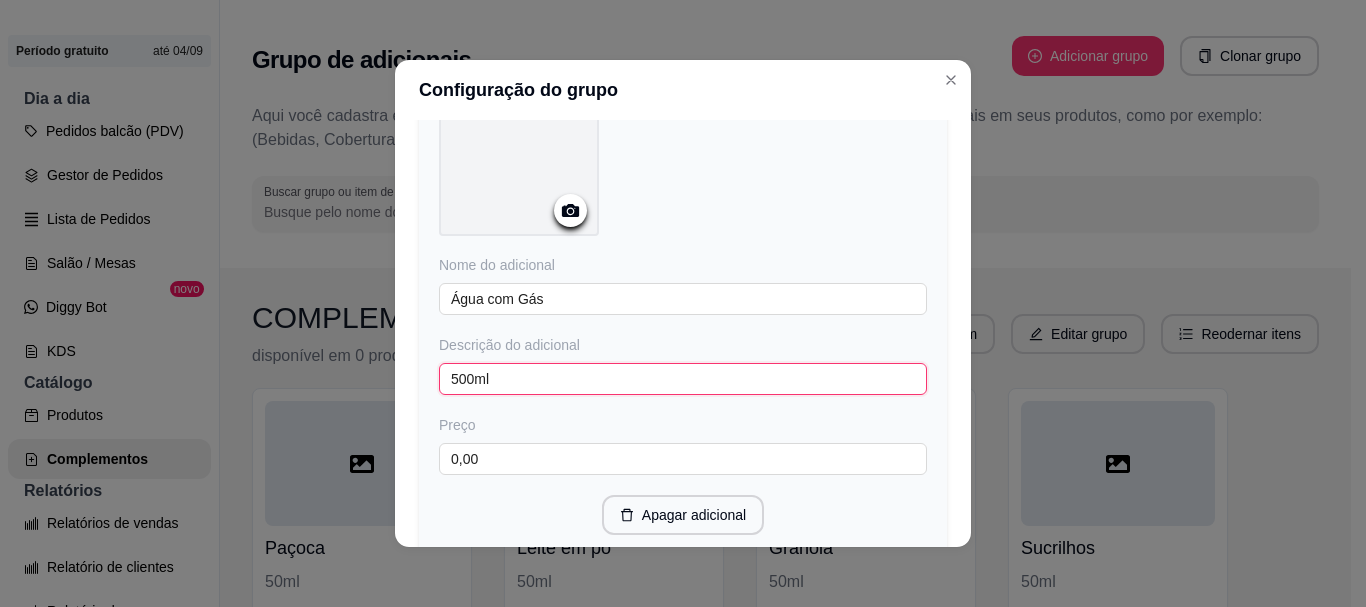 scroll, scrollTop: 2216, scrollLeft: 0, axis: vertical 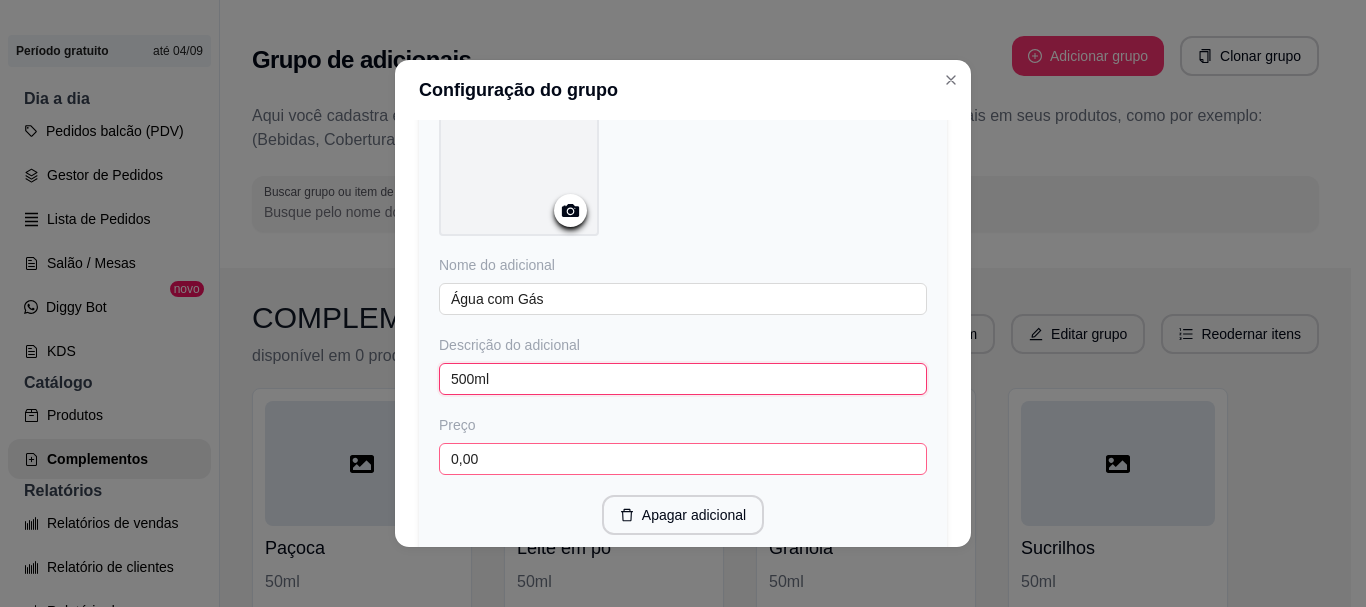 type on "500ml" 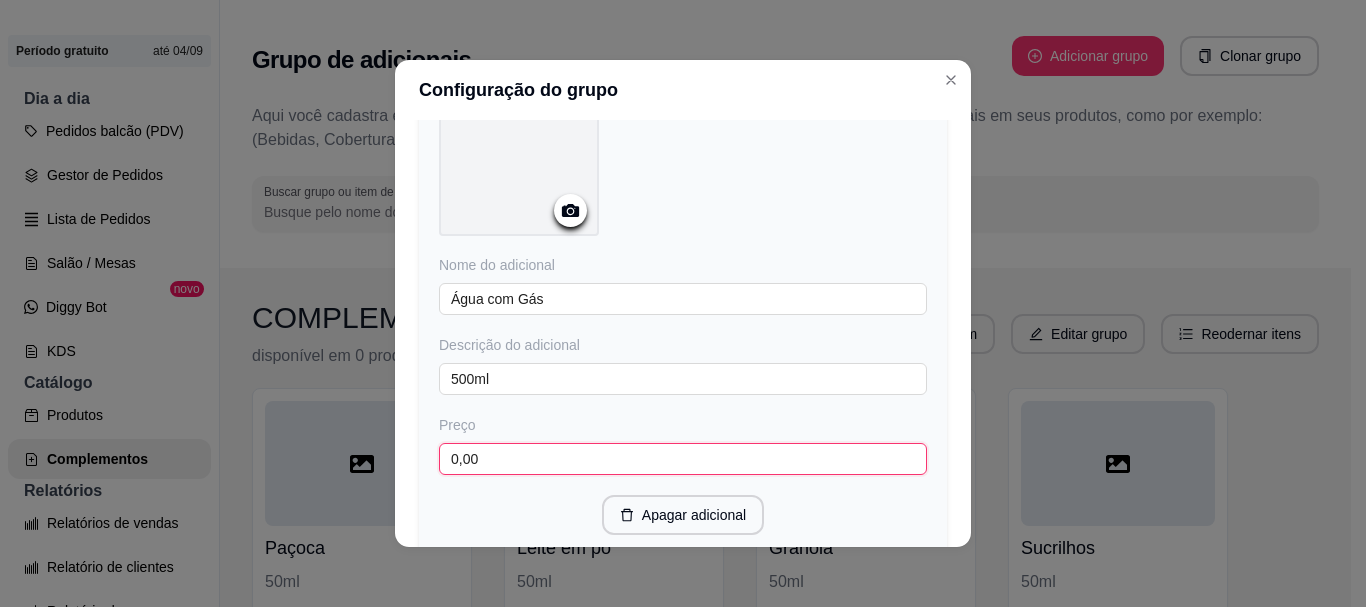 click on "0,00" at bounding box center (683, 459) 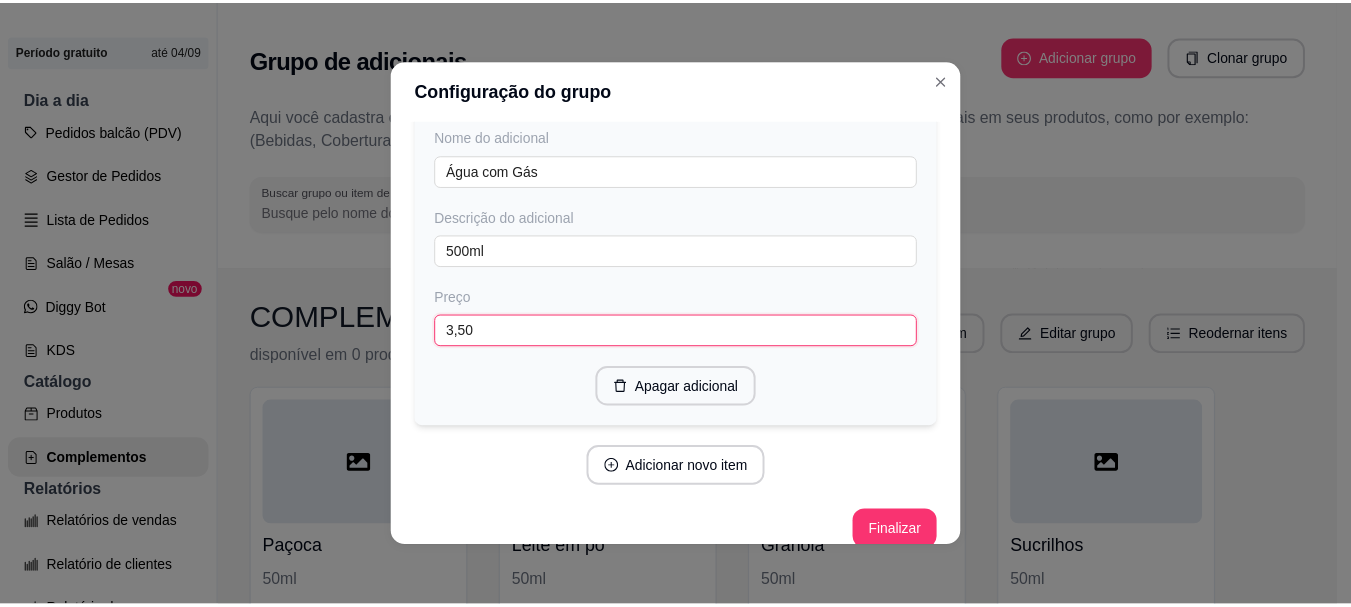 scroll, scrollTop: 2363, scrollLeft: 0, axis: vertical 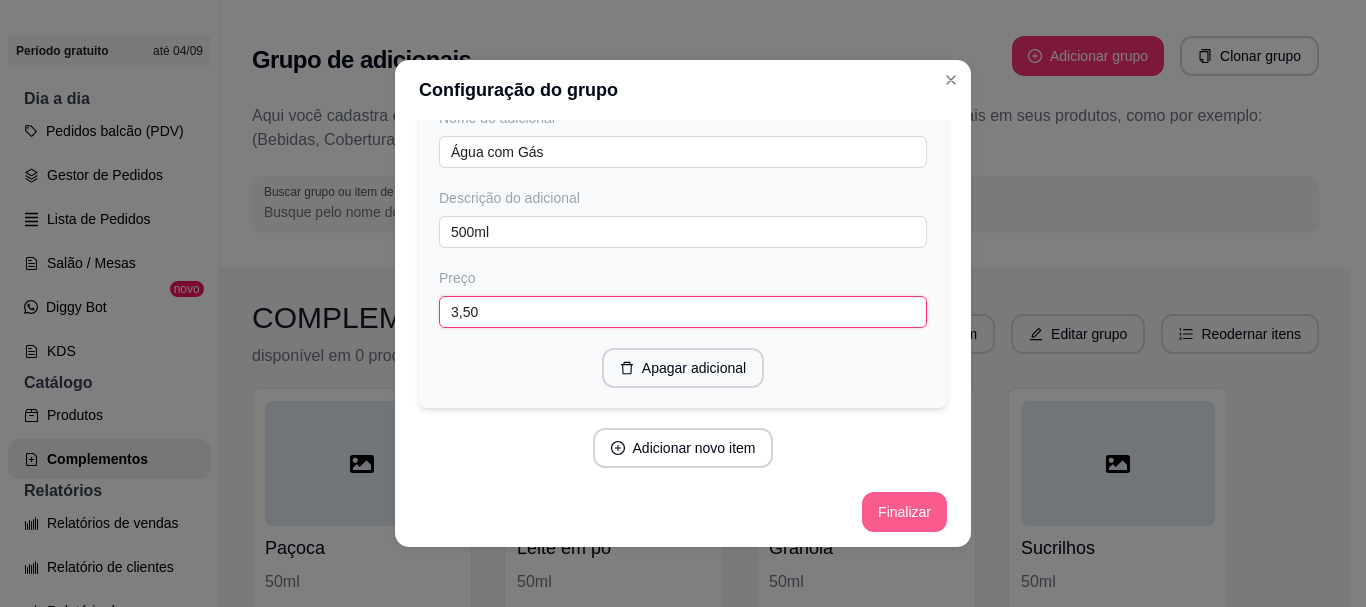 type on "3,50" 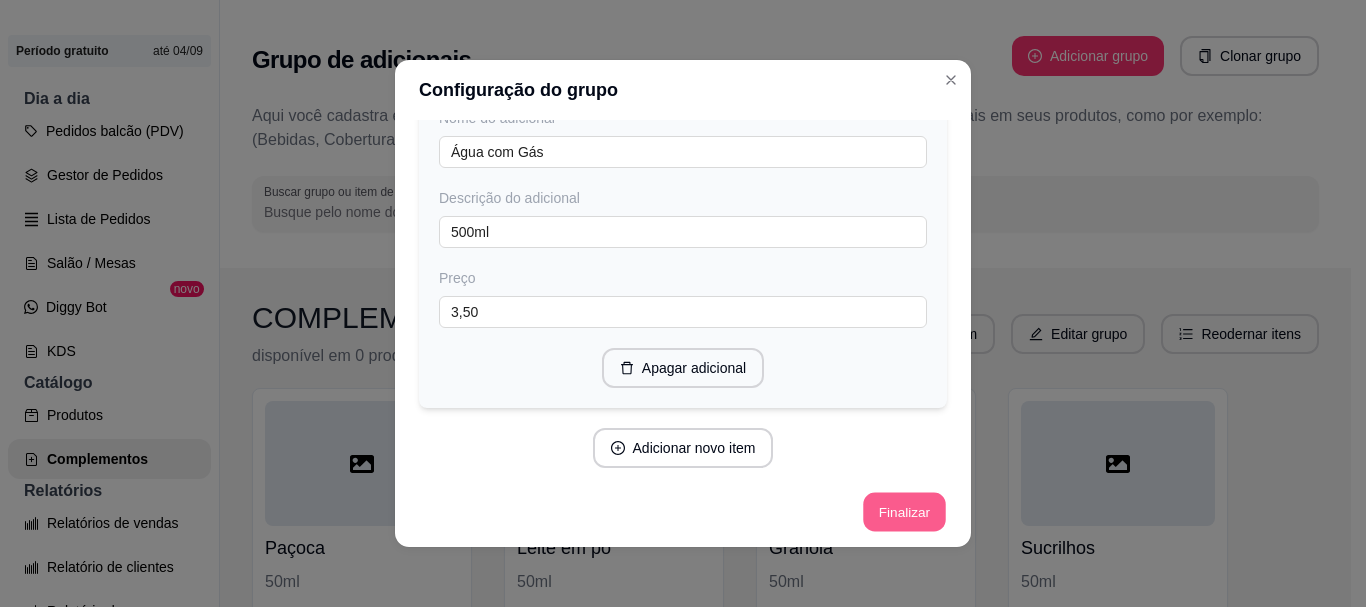 click on "Finalizar" at bounding box center (904, 512) 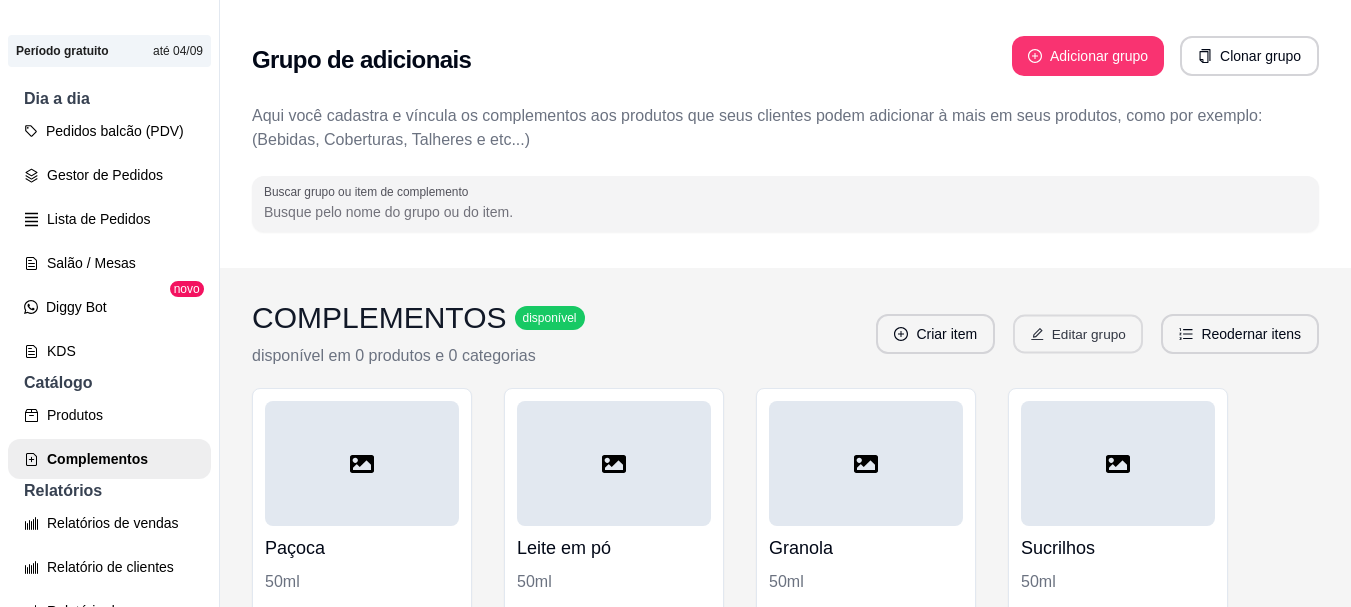 click on "Editar grupo" at bounding box center [1078, 334] 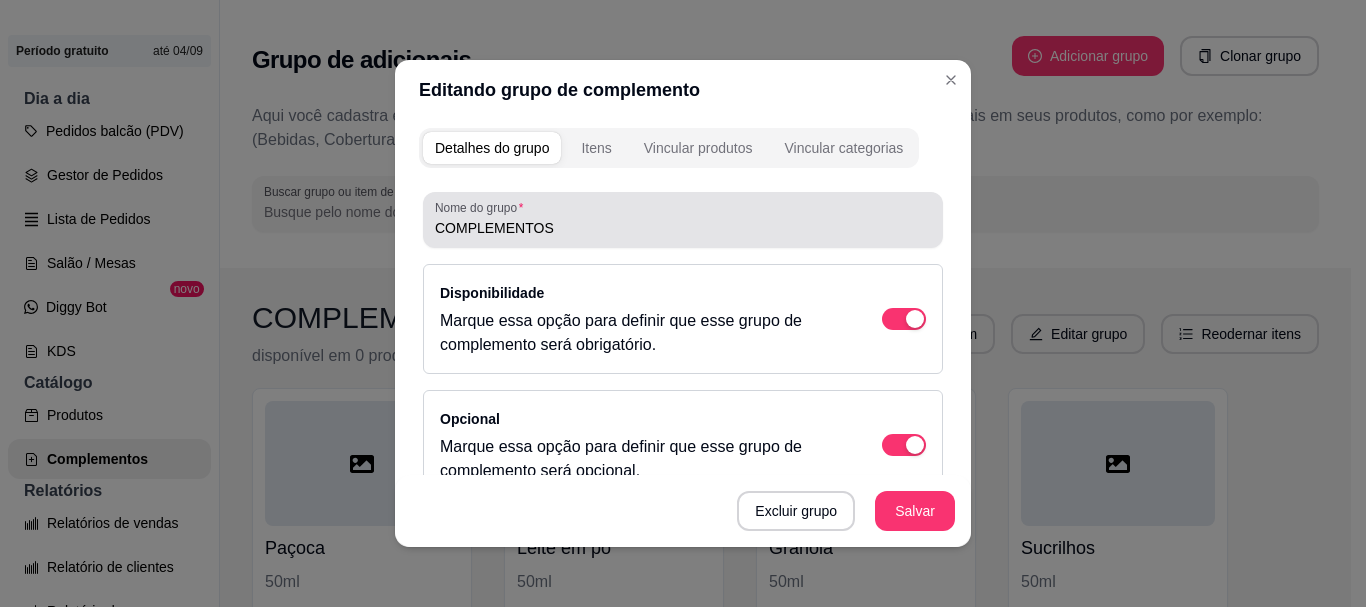 click on "COMPLEMENTOS" at bounding box center (683, 220) 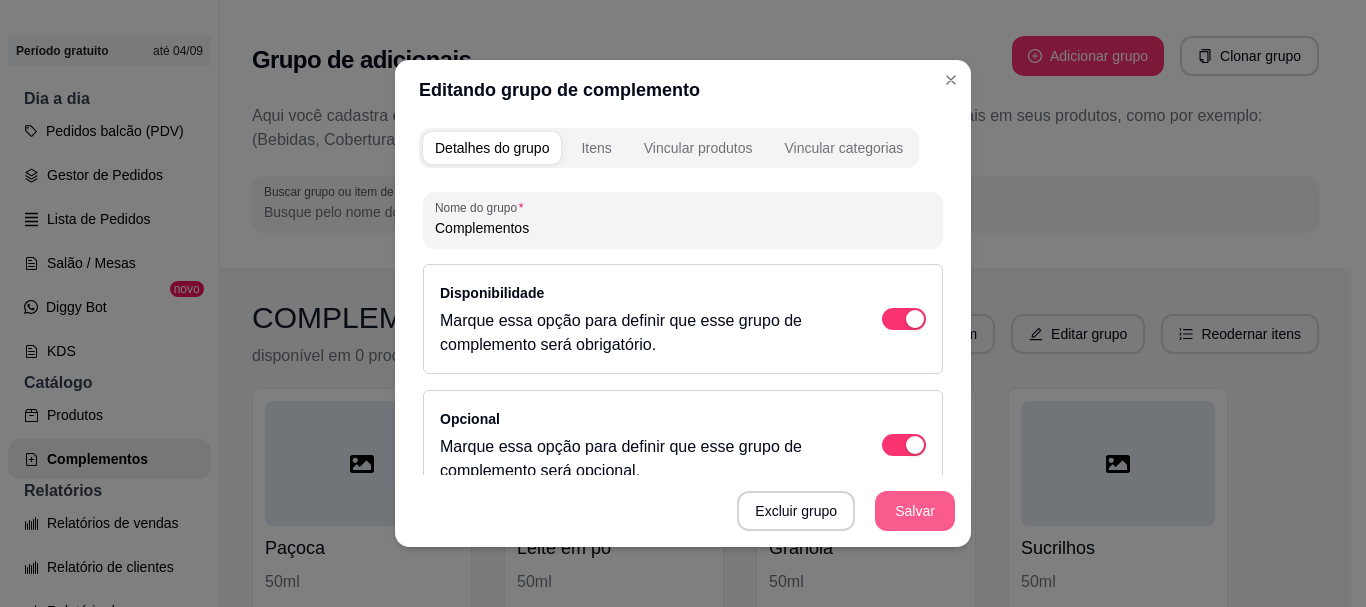 type on "Complementos" 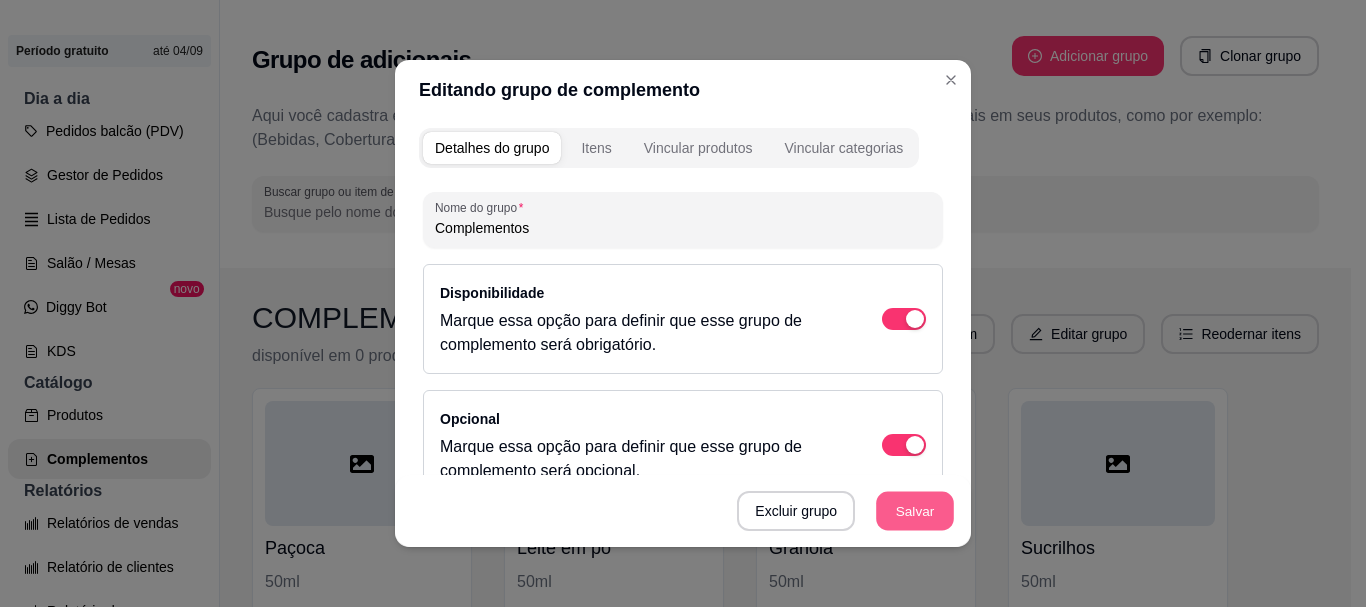 click on "Salvar" at bounding box center [915, 511] 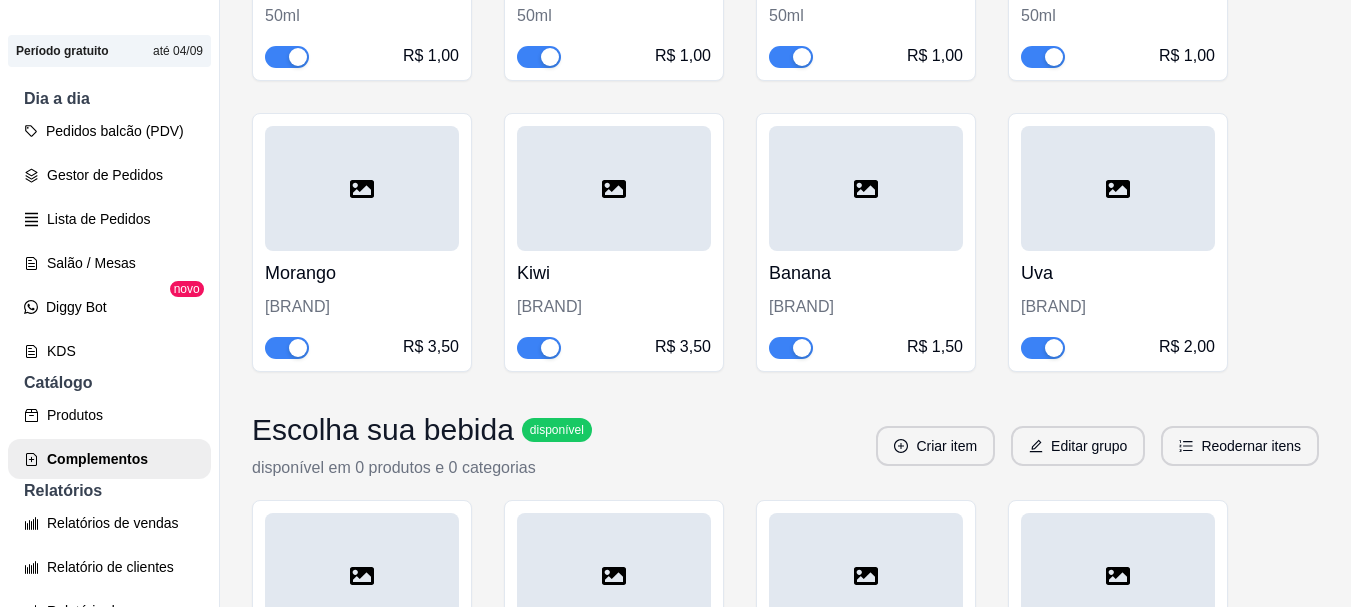 scroll, scrollTop: 1982, scrollLeft: 0, axis: vertical 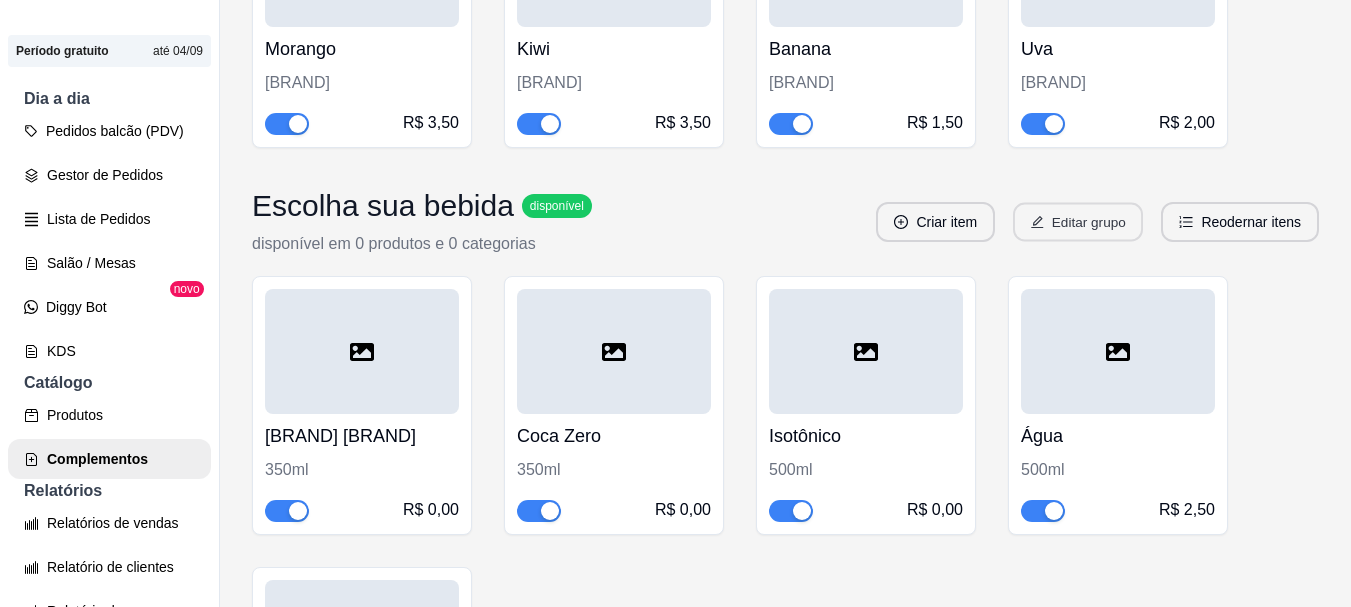 click on "Editar grupo" at bounding box center [1078, 222] 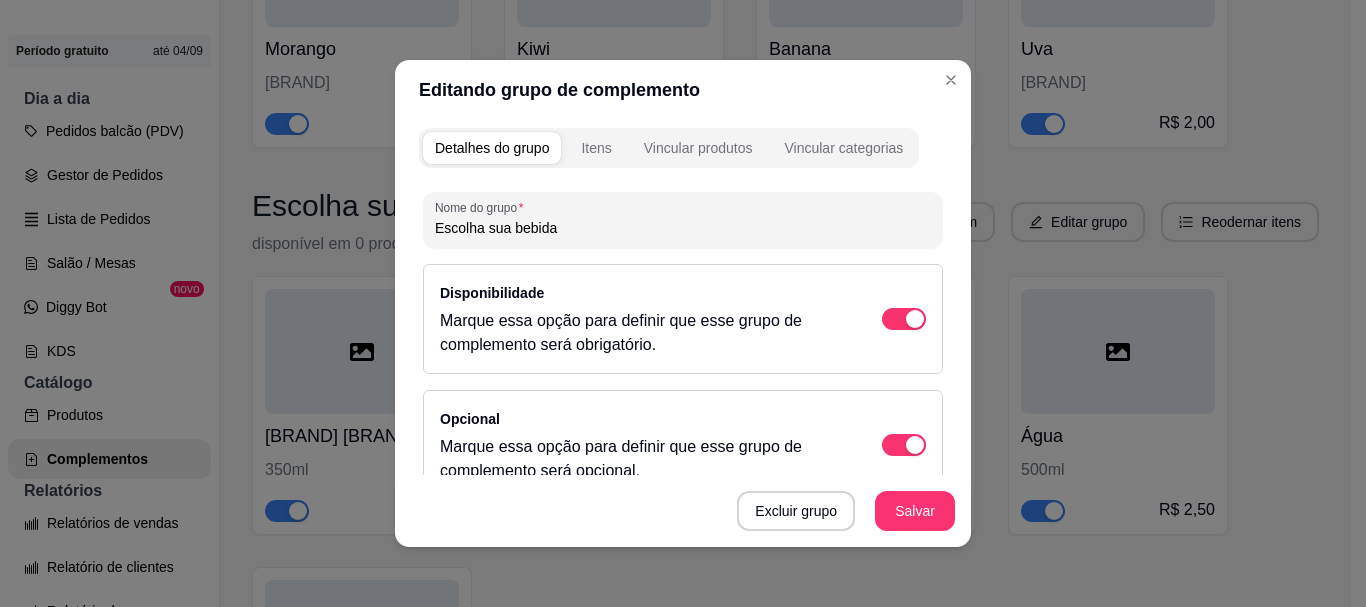 click on "Escolha sua bebida" at bounding box center [683, 228] 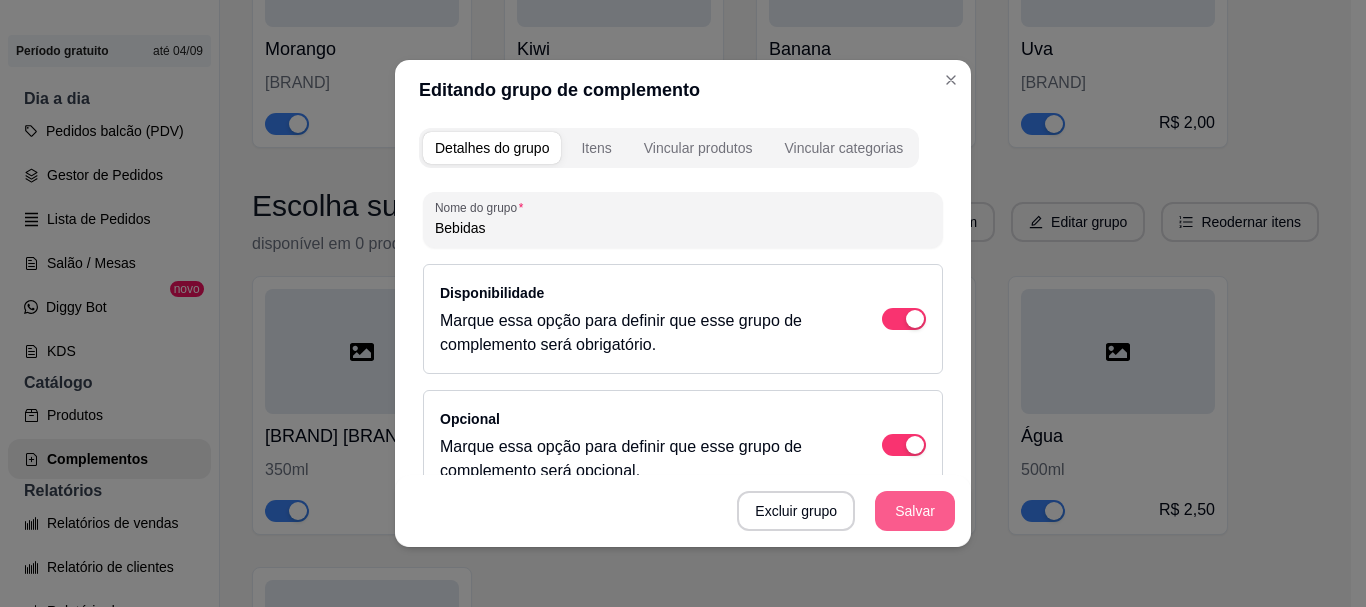 type on "Bebidas" 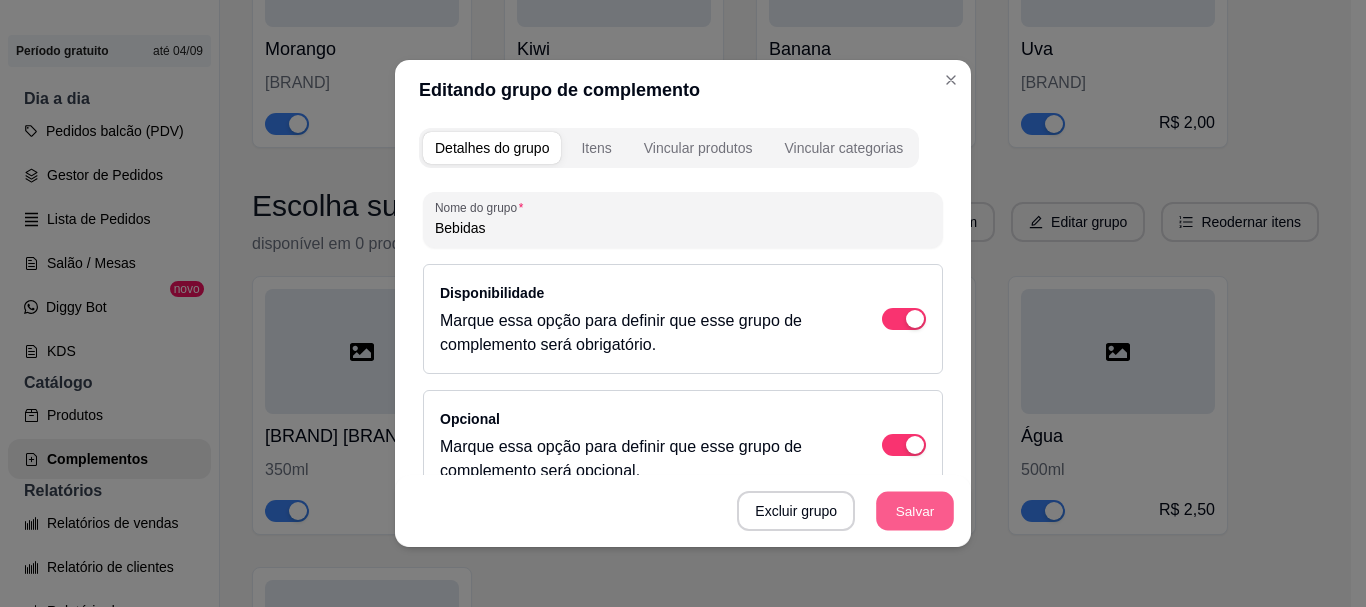 click on "Salvar" at bounding box center (915, 511) 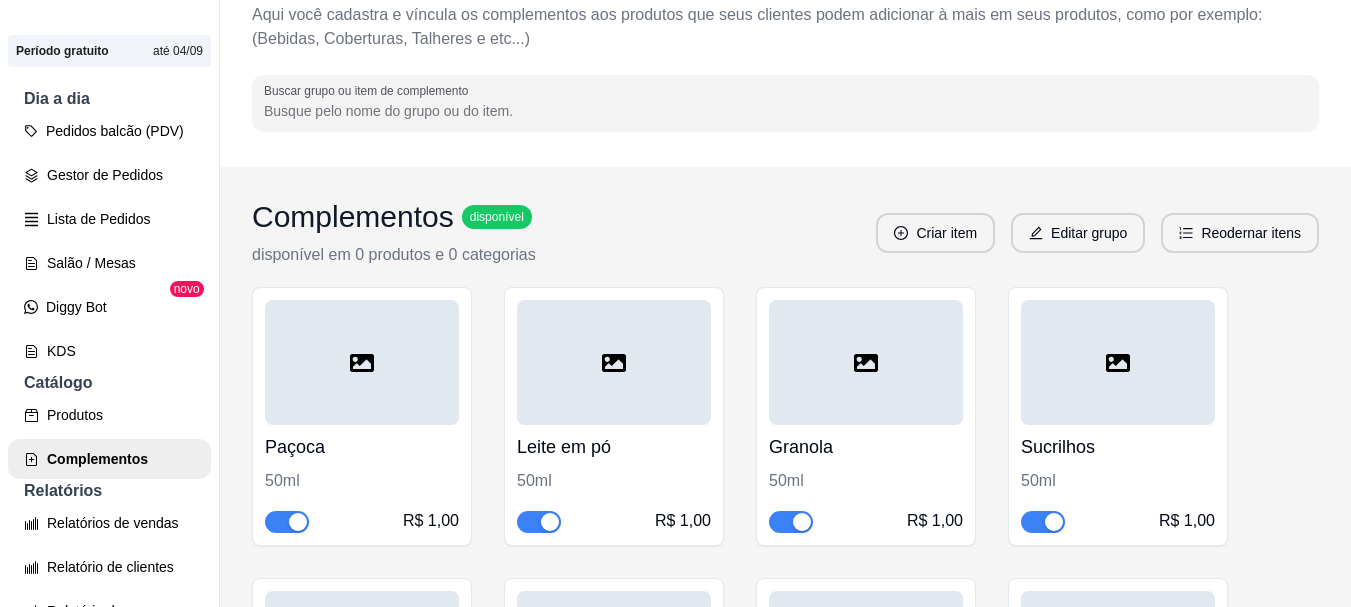 scroll, scrollTop: 101, scrollLeft: 0, axis: vertical 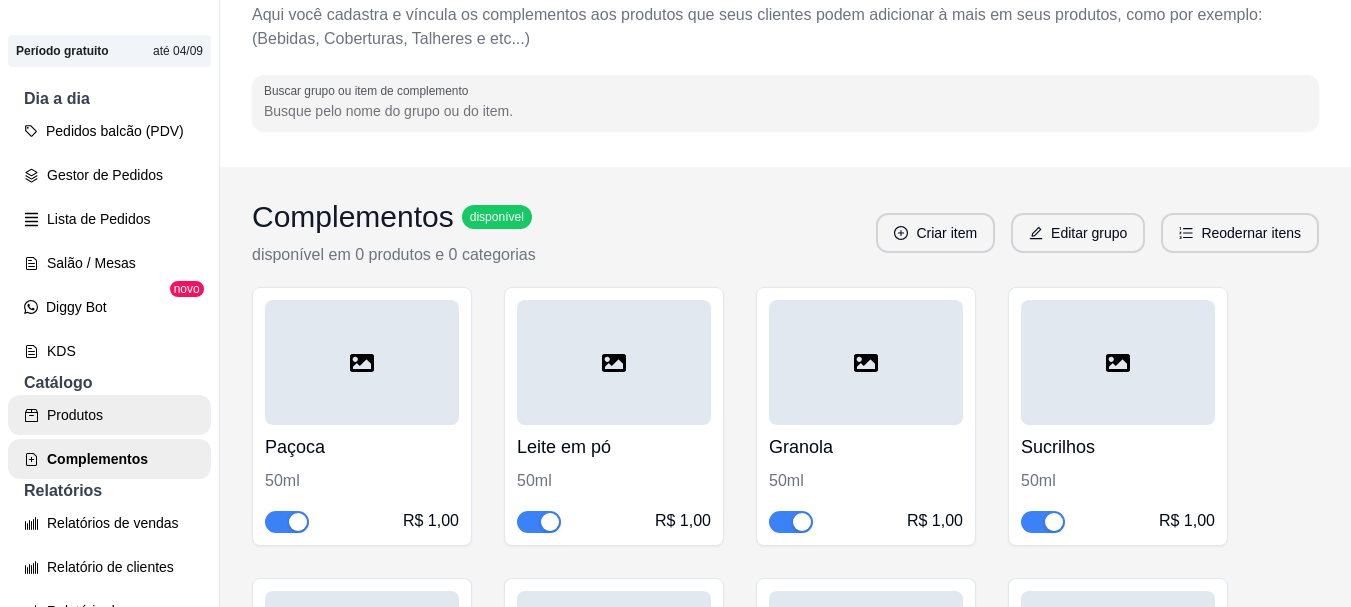 click on "Produtos" at bounding box center (109, 415) 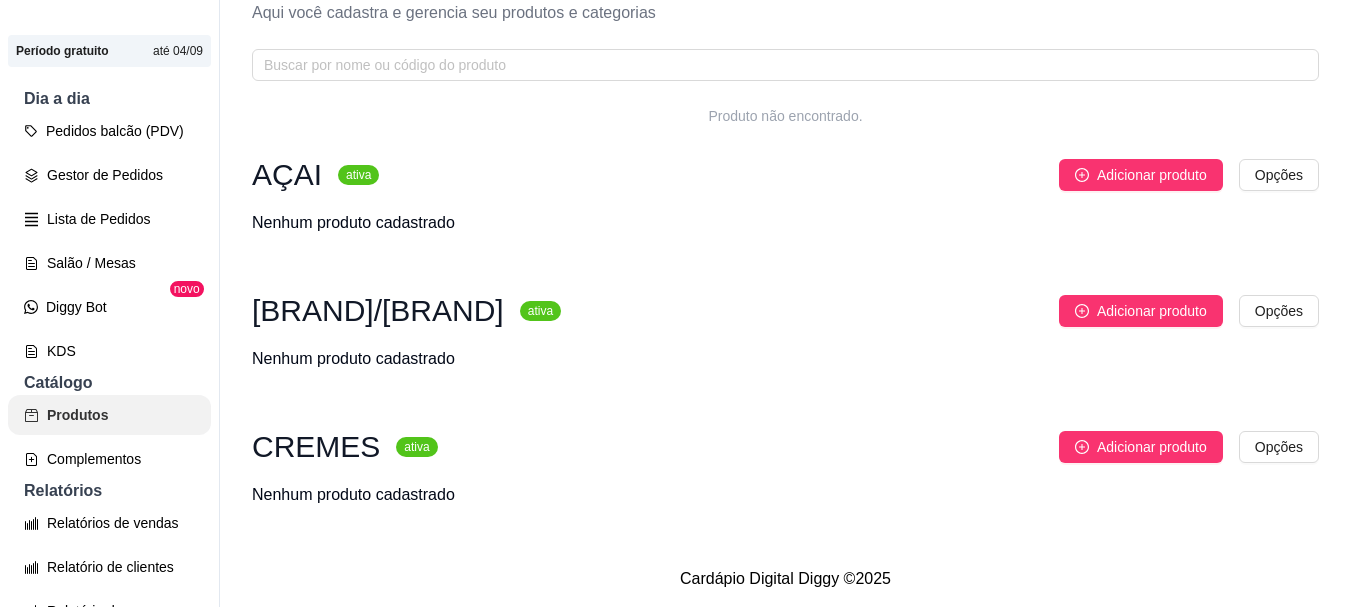 scroll, scrollTop: 0, scrollLeft: 0, axis: both 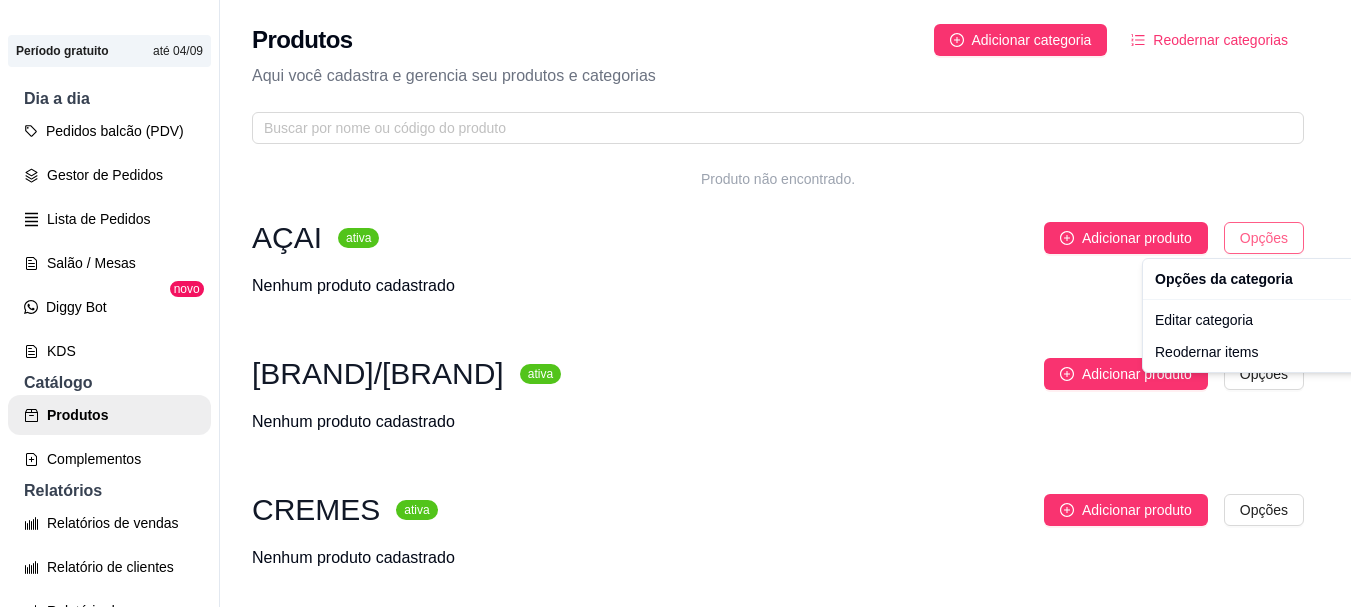 click on "A [BRAND] [BRAND] ... Loja Aberta Loja Período gratuito até 04/09 Dia a dia Pedidos balcão (PDV) Gestor de Pedidos Lista de Pedidos Salão / Mesas Diggy Bot novo KDS Catálogo Produtos Complementos Relatórios Relatórios de vendas Relatório de clientes Relatório de mesas Relatório de fidelidade novo Gerenciar Entregadores novo Nota Fiscal (NFC-e) Controle de caixa Controle de fiado Cupons Clientes Estoque Configurações Diggy Planos Precisa de ajuda? Sair Produtos Adicionar categoria Reodernar categorias Aqui você cadastra e gerencia seu produtos e categorias Produto não encontrado. [BRAND] ativa Adicionar produto Opções Nenhum produto cadastrado [BRAND]/[BRAND] ativa Adicionar produto Opções Nenhum produto cadastrado [BRAND] ativa Adicionar produto Opções Nenhum produto cadastrado Cardápio Digital Diggy © 2025 Opções da categoria Editar categoria Reodernar items" at bounding box center (675, 303) 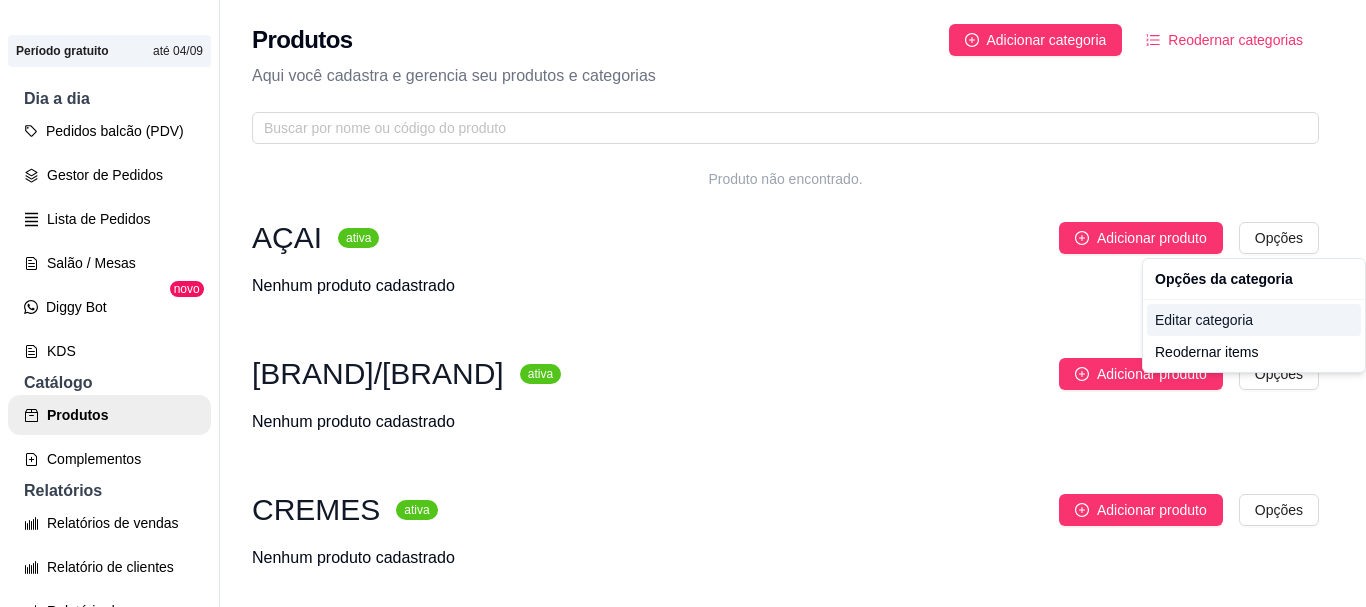 click on "Editar categoria" at bounding box center [1254, 320] 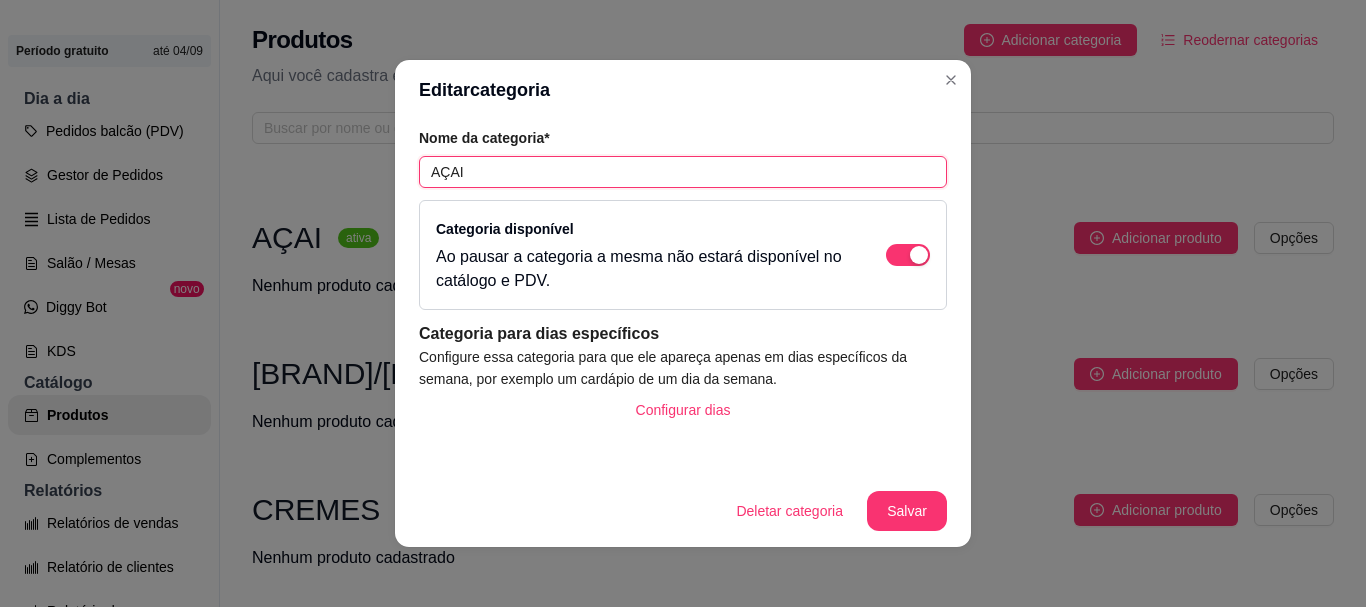 click on "AÇAI" at bounding box center [683, 172] 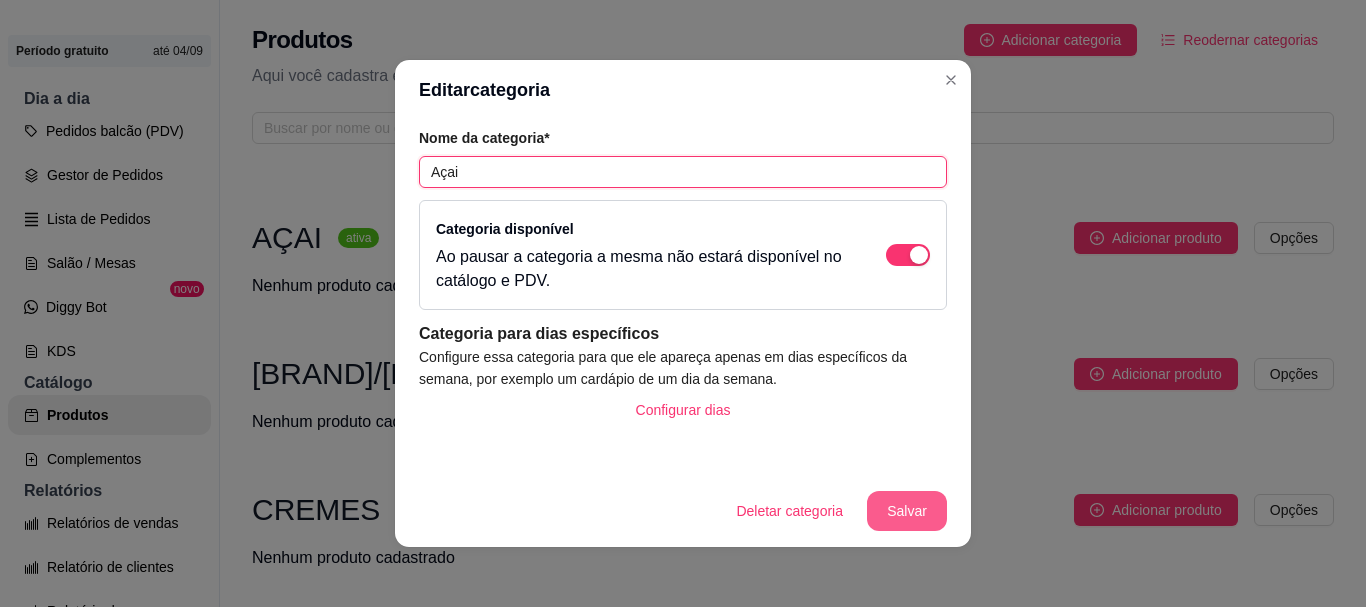 type on "Açai" 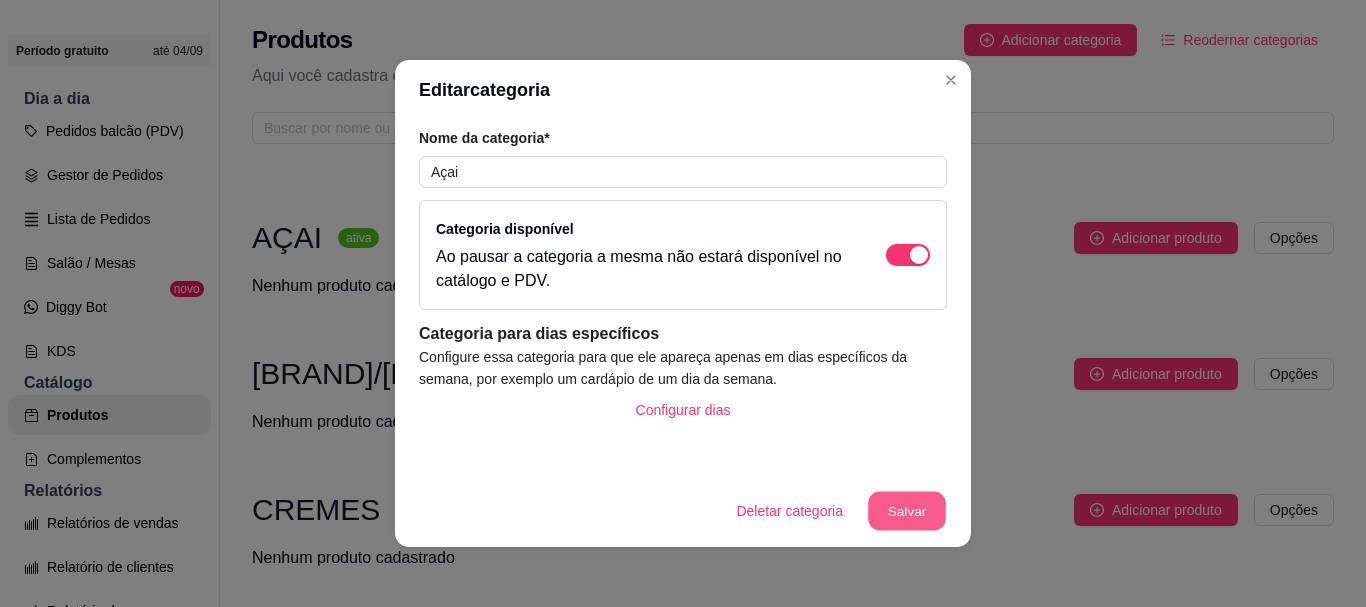 click on "Salvar" at bounding box center (907, 511) 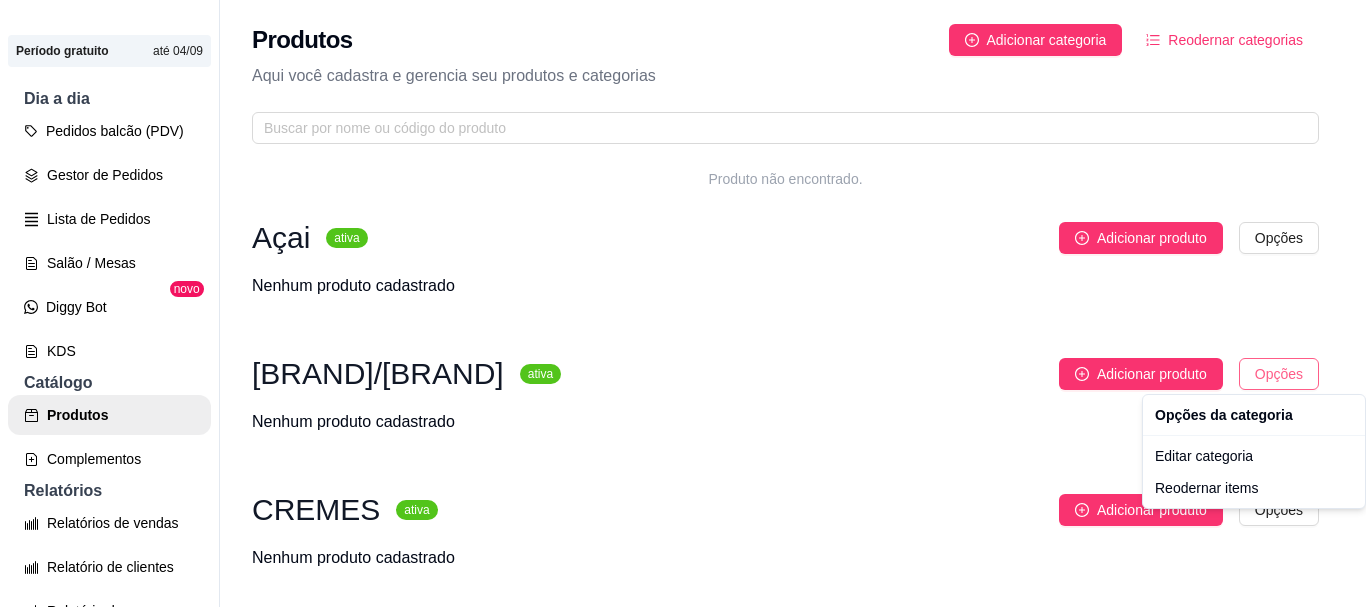 click on "A Açaiteria Gel ... Loja Aberta Loja Período gratuito até [DATE]   Dia a dia Pedidos balcão (PDV) Gestor de Pedidos Lista de Pedidos Salão / Mesas Diggy Bot novo KDS Catálogo Produtos Complementos Relatórios Relatórios de vendas Relatório de clientes Relatório de mesas Relatório de fidelidade novo Gerenciar Entregadores novo Nota Fiscal (NFC-e) Controle de caixa Controle de fiado Cupons Clientes Estoque Configurações Diggy Planos Precisa de ajuda? Sair Produtos Adicionar categoria Reodernar categorias Aqui você cadastra e gerencia seu produtos e categorias Produto não encontrado. Açai ativa Adicionar produto Opções Nenhum produto cadastrado SORVETES/GELATOS ativa Adicionar produto Opções Nenhum produto cadastrado CREMES ativa Adicionar produto Opções Nenhum produto cadastrado Cardápio Digital Diggy © [YEAR] Opções da categoria Editar categoria Reodernar items" at bounding box center [683, 303] 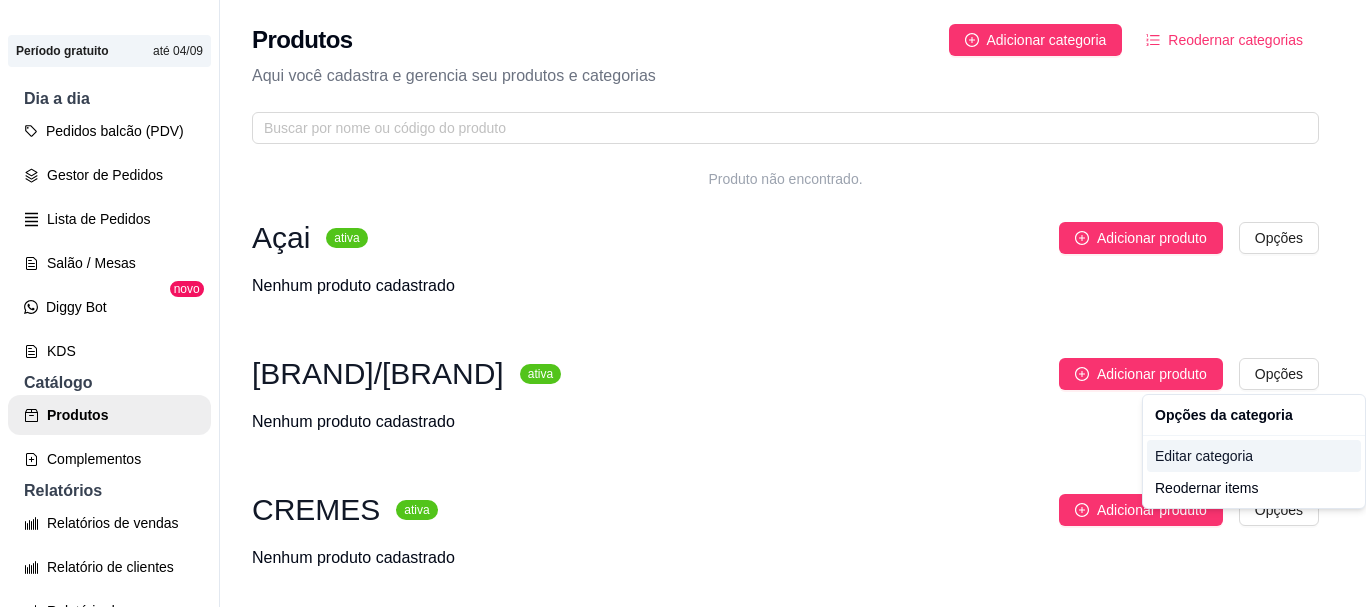 click on "Editar categoria" at bounding box center [1254, 456] 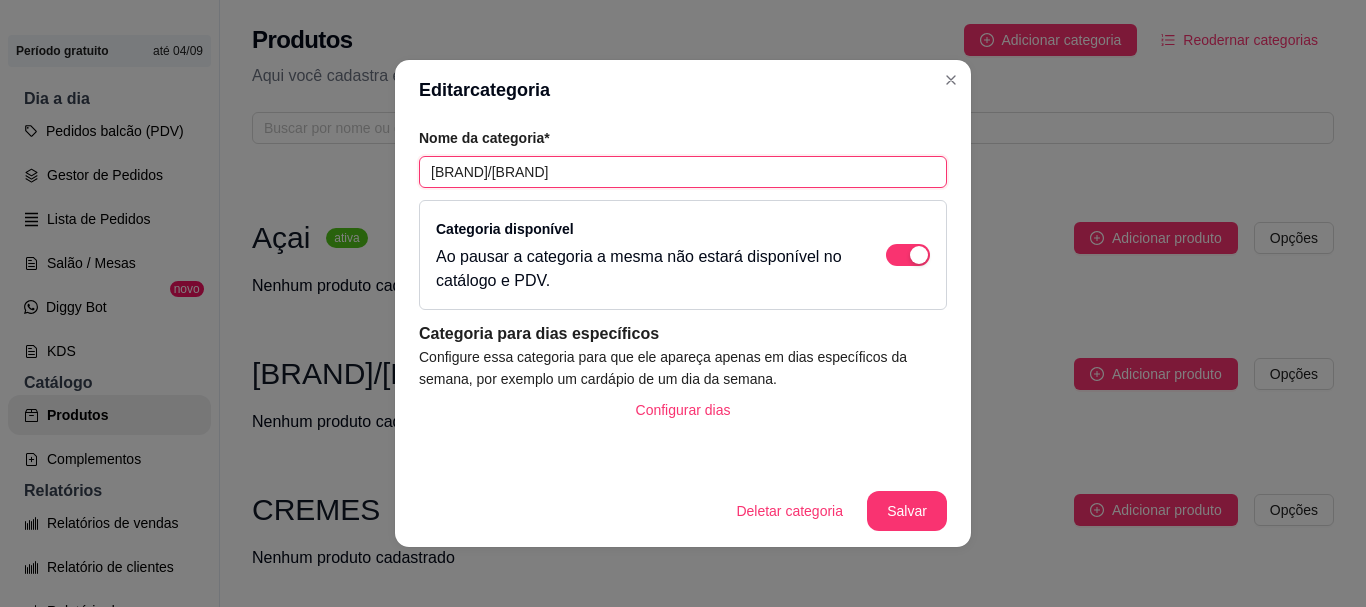click on "[BRAND]/[BRAND]" at bounding box center (683, 172) 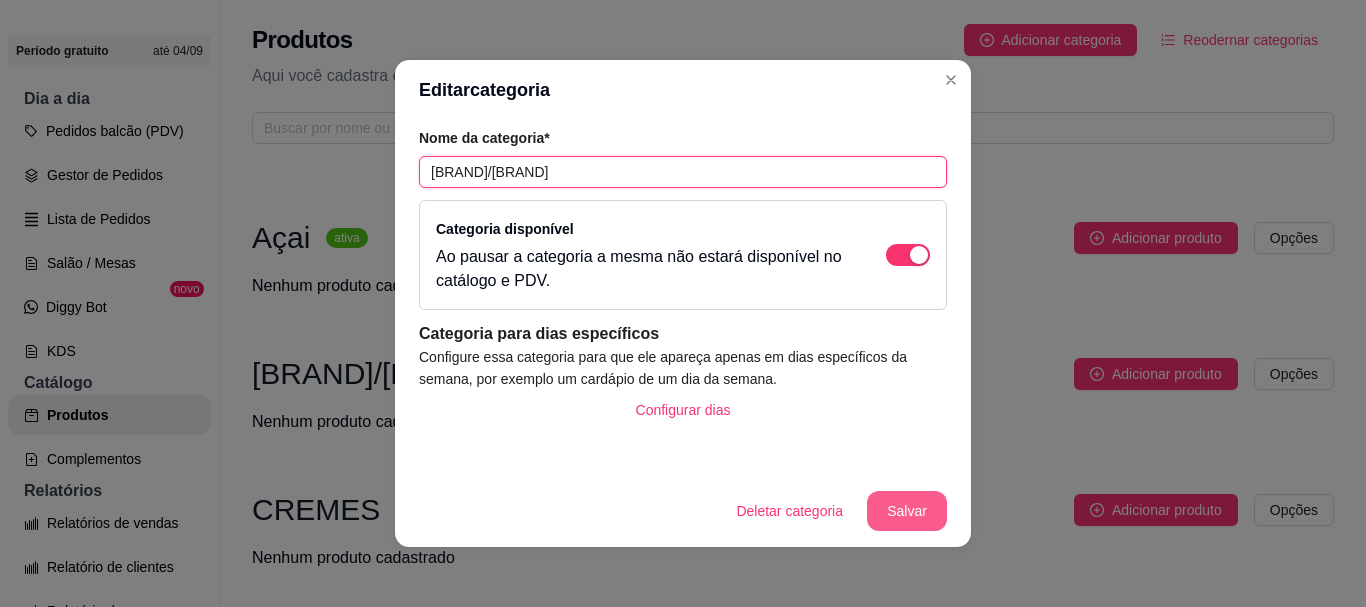 type on "[BRAND]/[BRAND]" 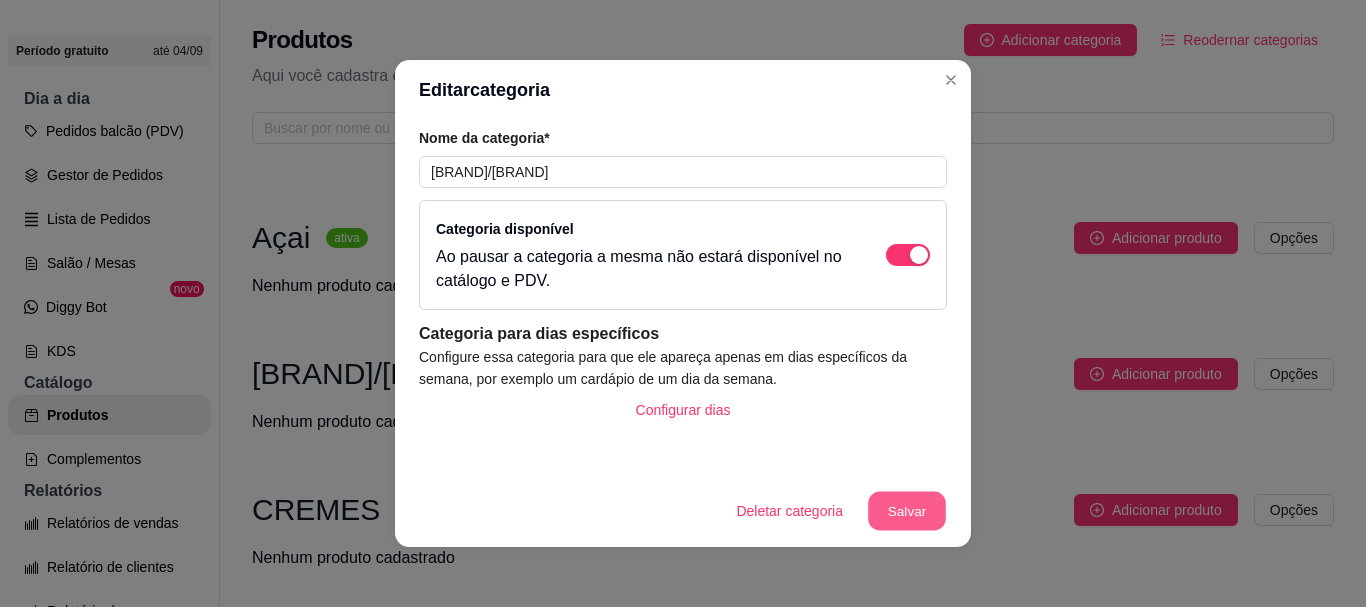 click on "Salvar" at bounding box center [907, 511] 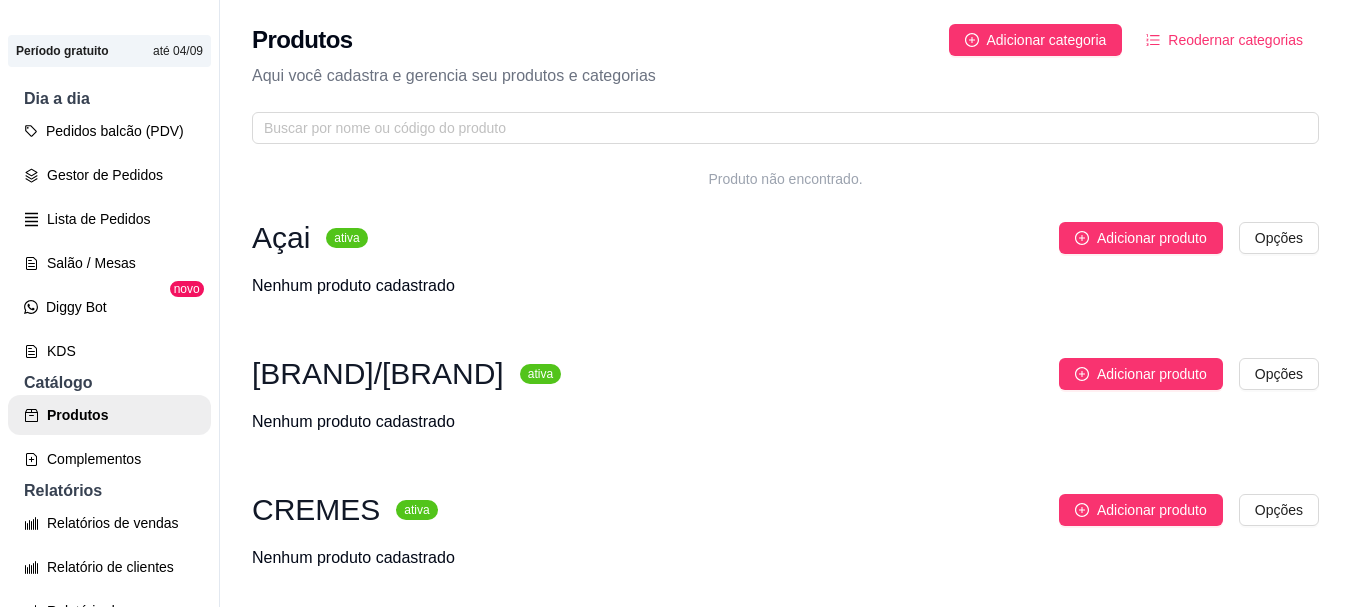 scroll, scrollTop: 78, scrollLeft: 0, axis: vertical 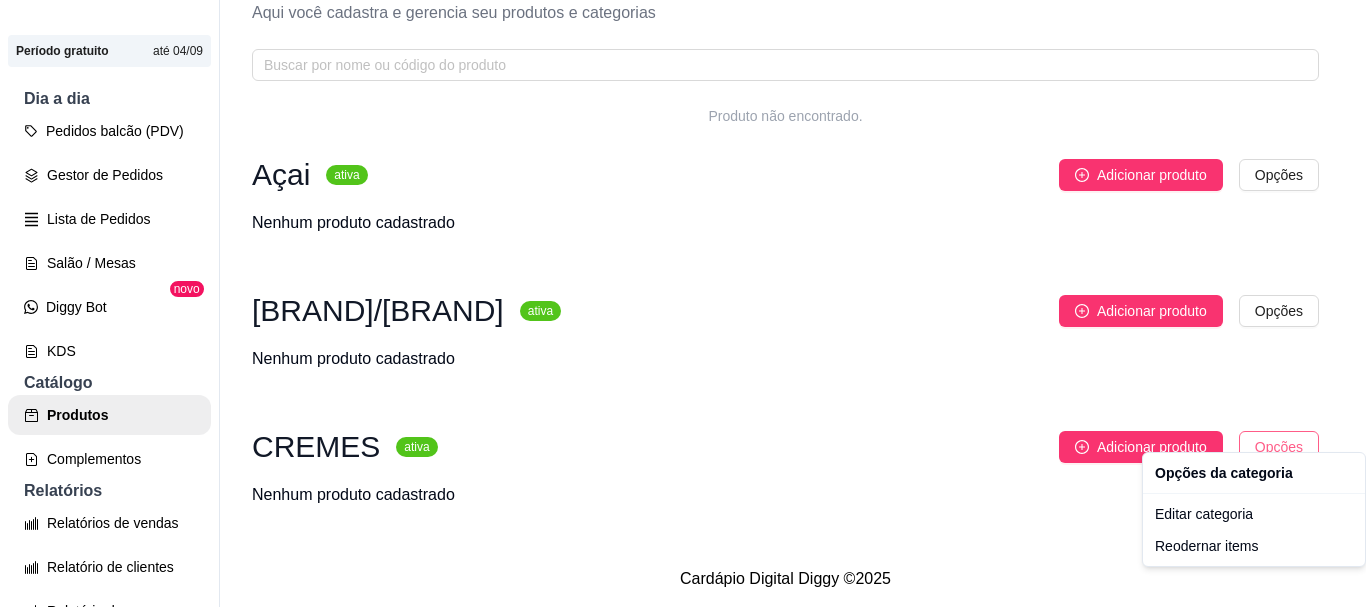 click on "A [BRAND] [BRAND] ... Loja Aberta Loja Período gratuito até 04/09 Dia a dia Pedidos balcão (PDV) Gestor de Pedidos Lista de Pedidos Salão / Mesas Diggy Bot novo KDS Catálogo Produtos Complementos Relatórios Relatórios de vendas Relatório de clientes Relatório de mesas Relatório de fidelidade novo Gerenciar Entregadores novo Nota Fiscal (NFC-e) Controle de caixa Controle de fiado Cupons Clientes Estoque Configurações Diggy Planos Precisa de ajuda? Sair Produtos Adicionar categoria Reodernar categorias Aqui você cadastra e gerencia seu produtos e categorias Produto não encontrado. [BRAND] ativa Adicionar produto Opções Nenhum produto cadastrado [BRAND]/[BRAND] ativa Adicionar produto Opções Nenhum produto cadastrado [BRAND] ativa Adicionar produto Opções Nenhum produto cadastrado Cardápio Digital Diggy © 2025 Opções da categoria Editar categoria Reodernar items" at bounding box center (683, 303) 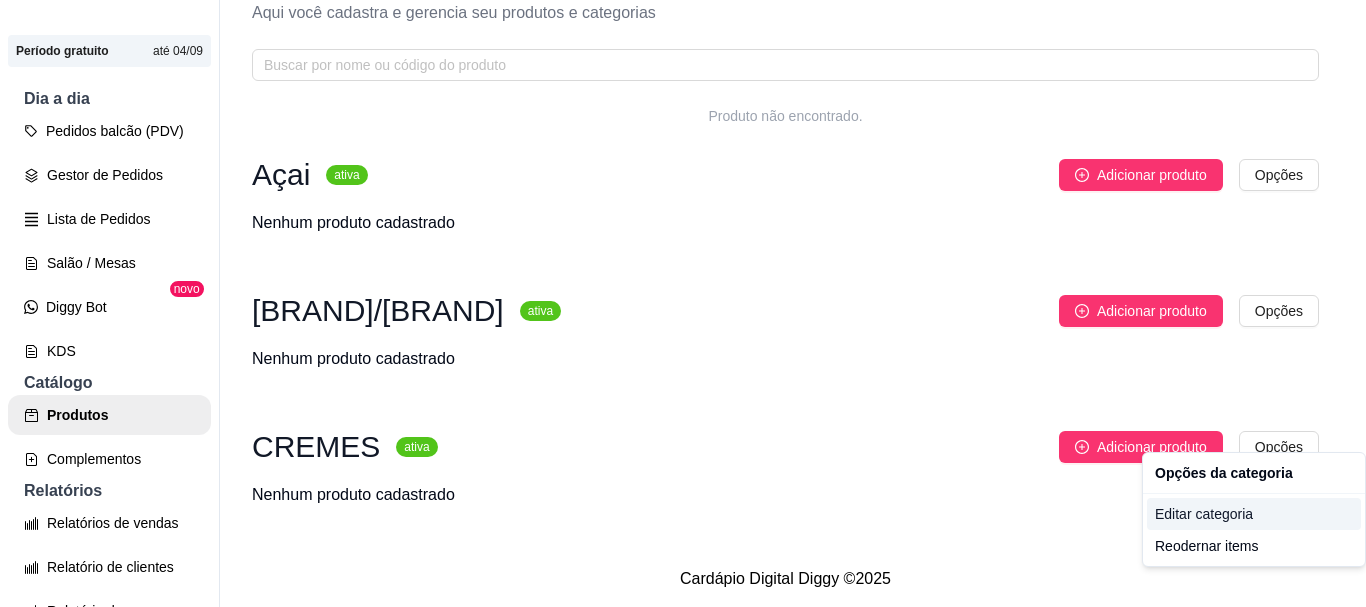 click on "Editar categoria" at bounding box center (1254, 514) 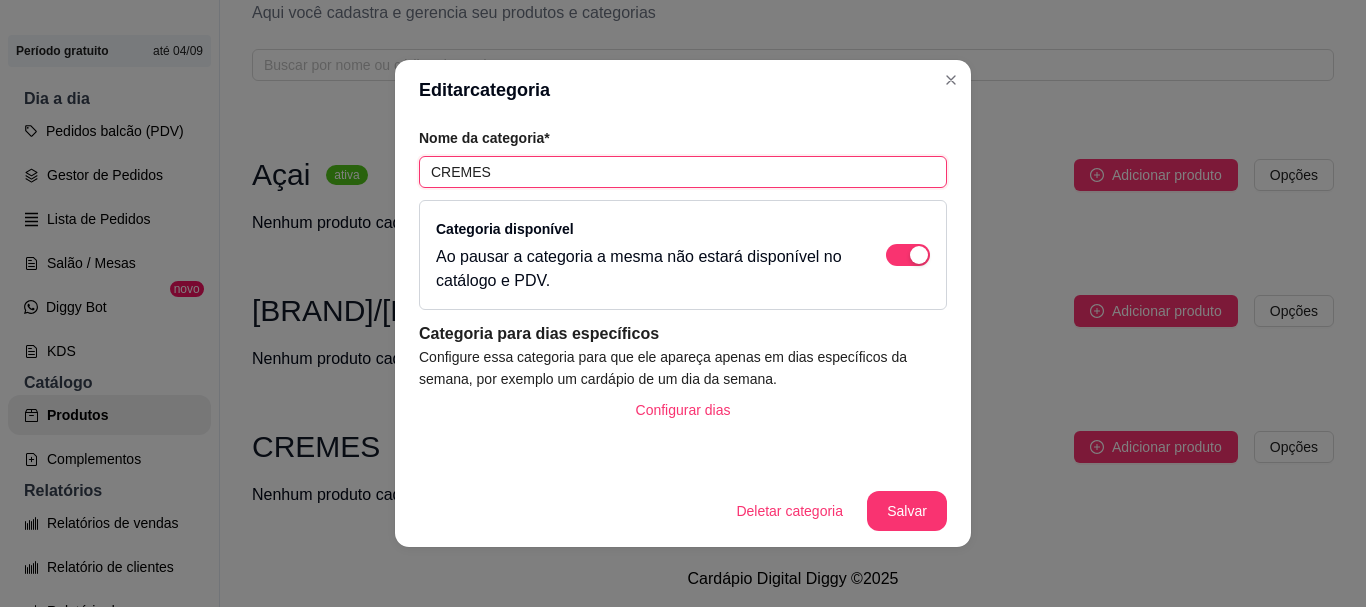 click on "CREMES" at bounding box center (683, 172) 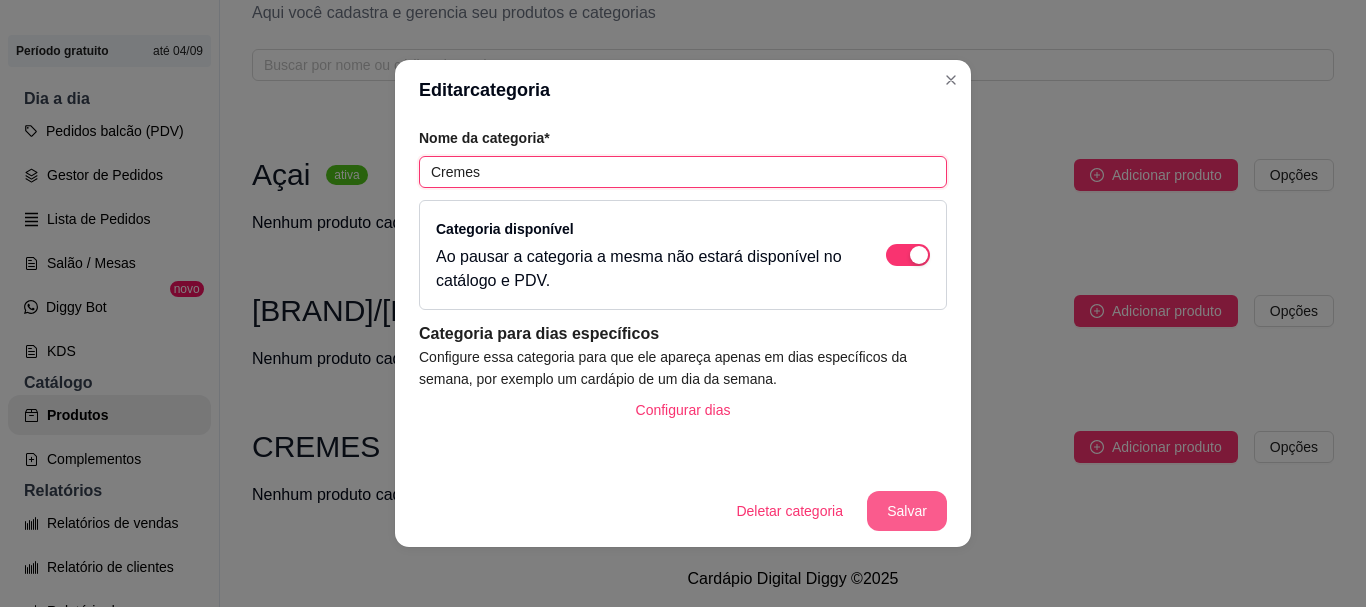 type on "Cremes" 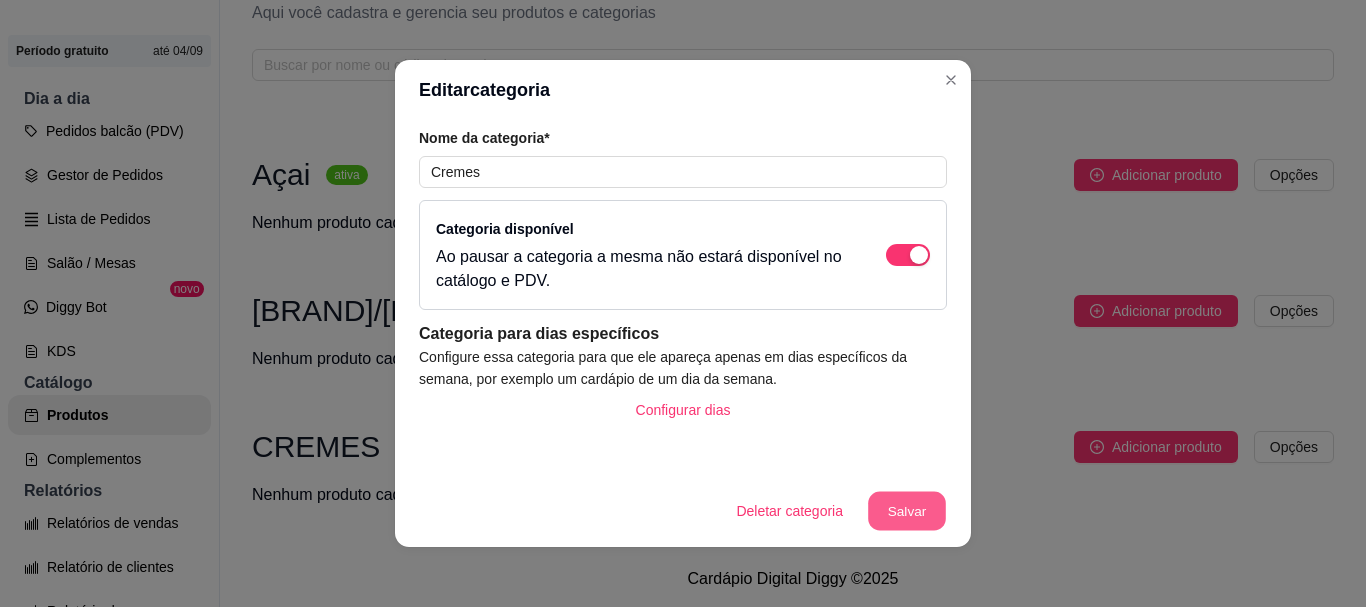 click on "Salvar" at bounding box center [907, 511] 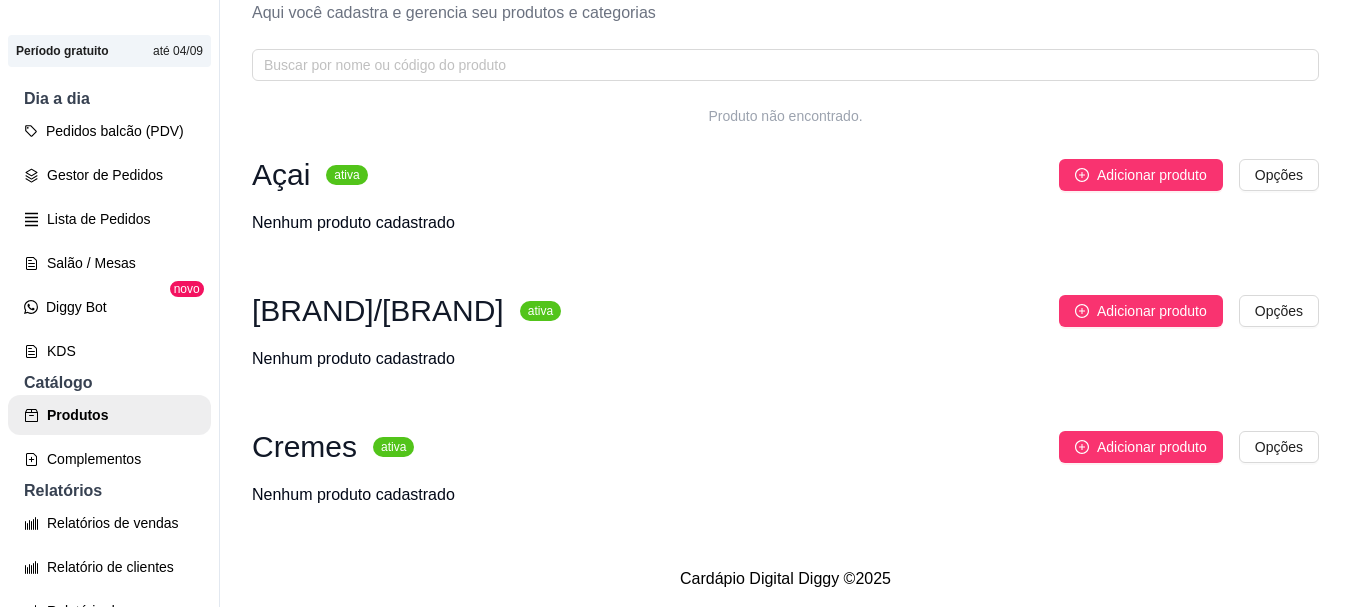 scroll, scrollTop: 32, scrollLeft: 0, axis: vertical 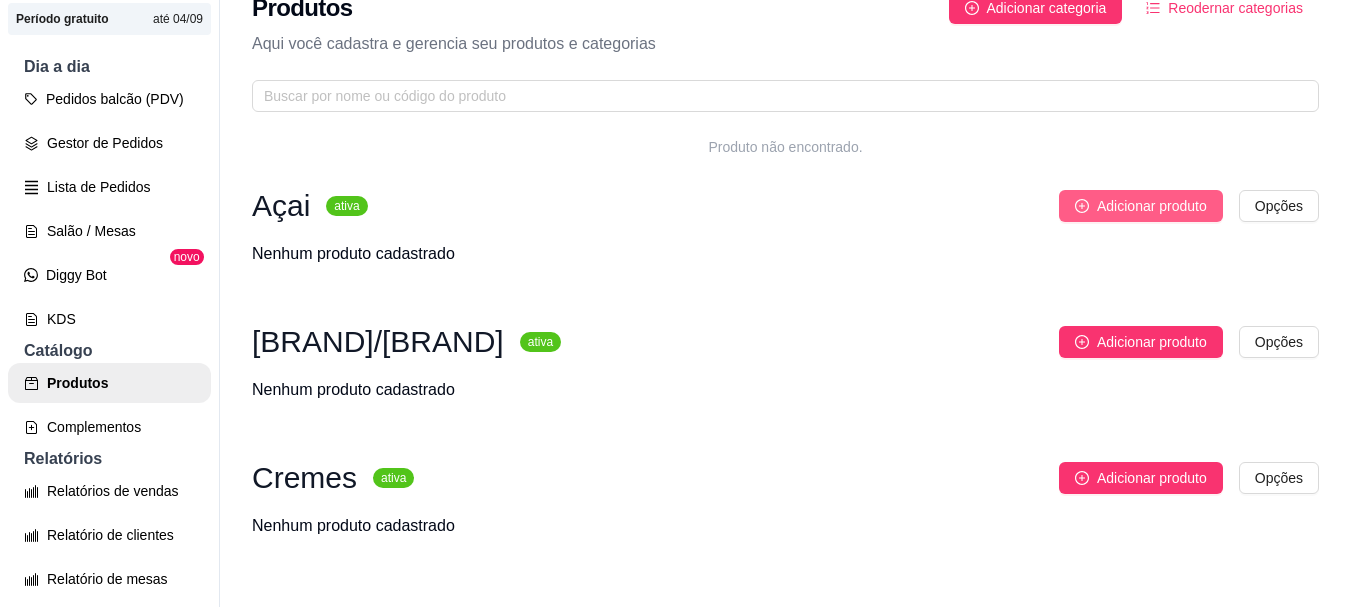 click on "Adicionar produto" at bounding box center [1152, 206] 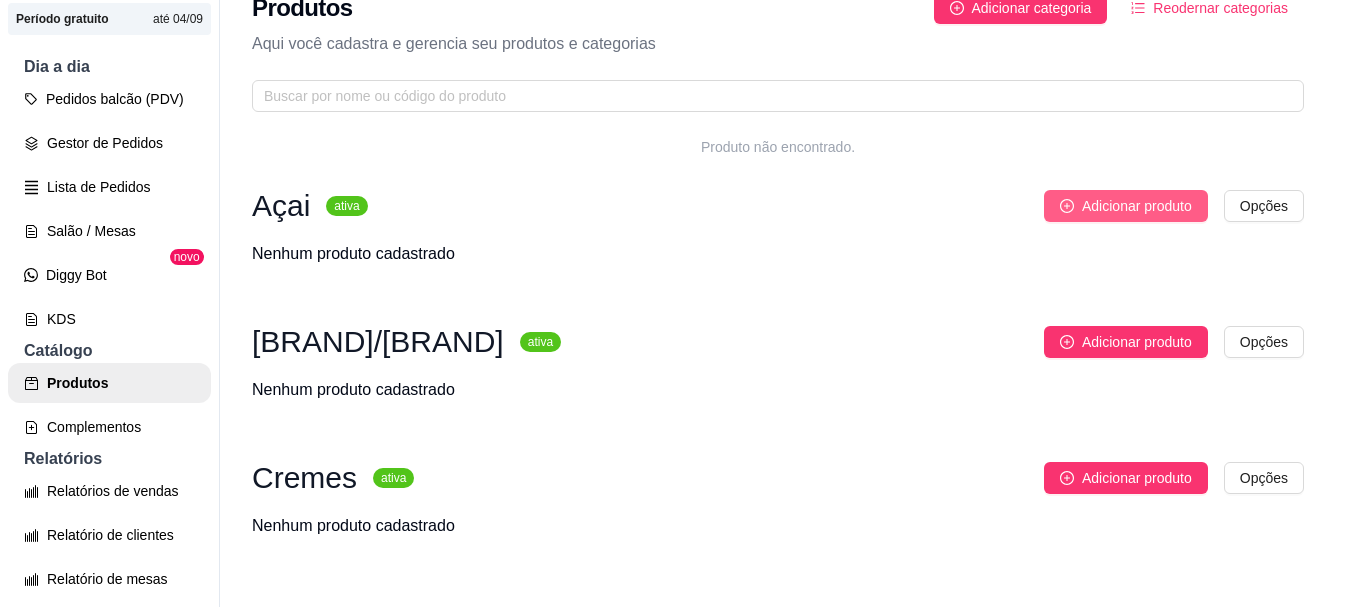 type 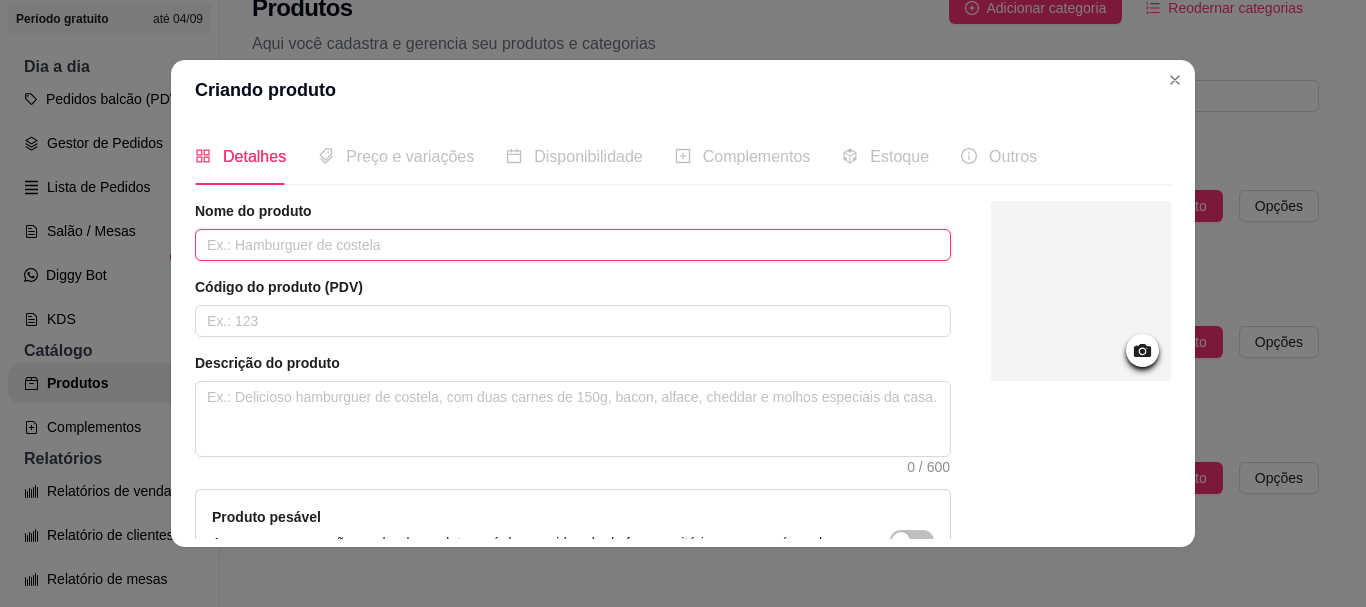 click at bounding box center [573, 245] 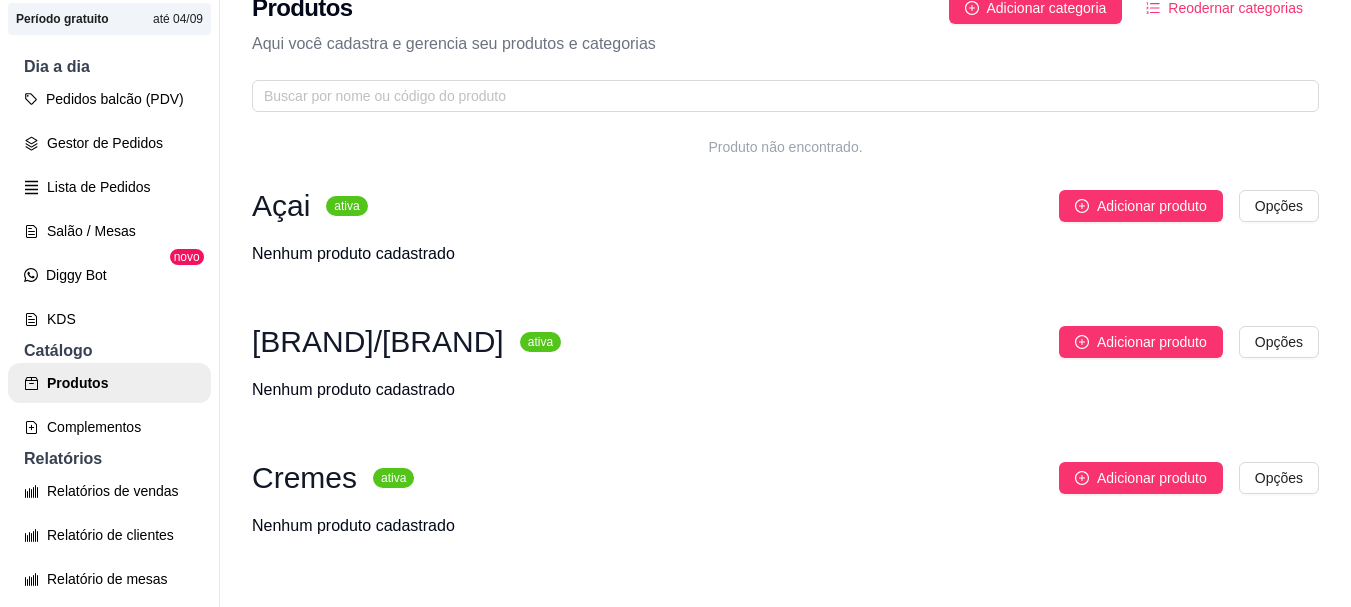 type 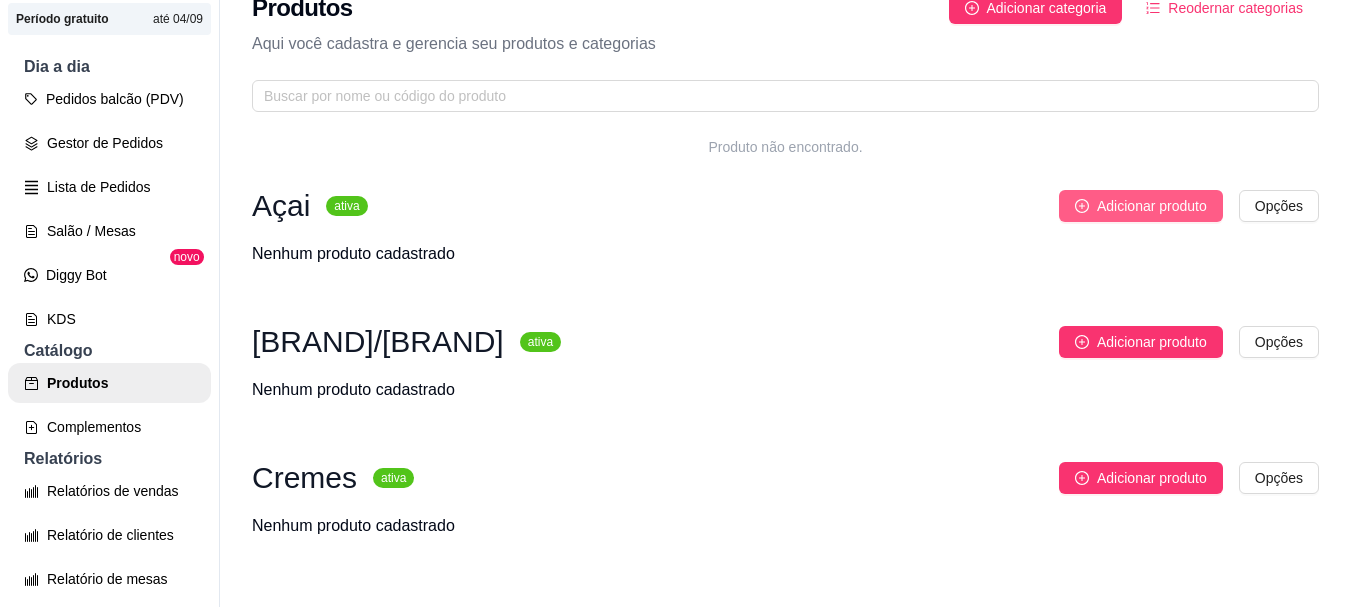 click 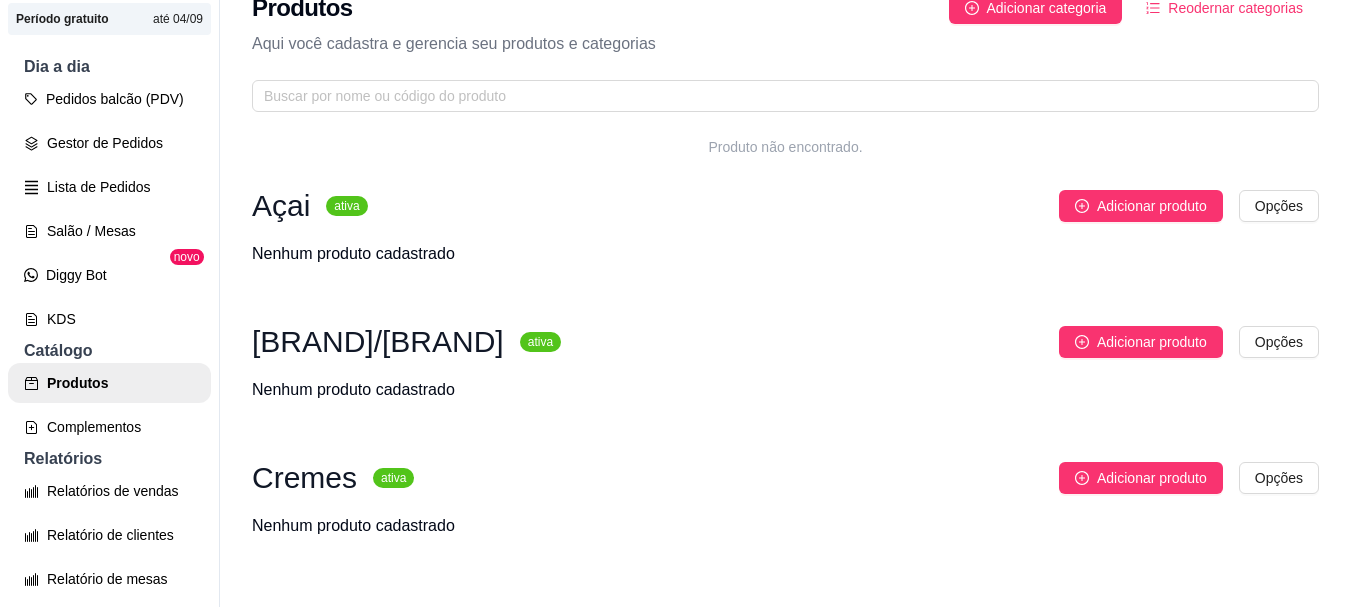 drag, startPoint x: 1170, startPoint y: 82, endPoint x: 406, endPoint y: 224, distance: 777.0843 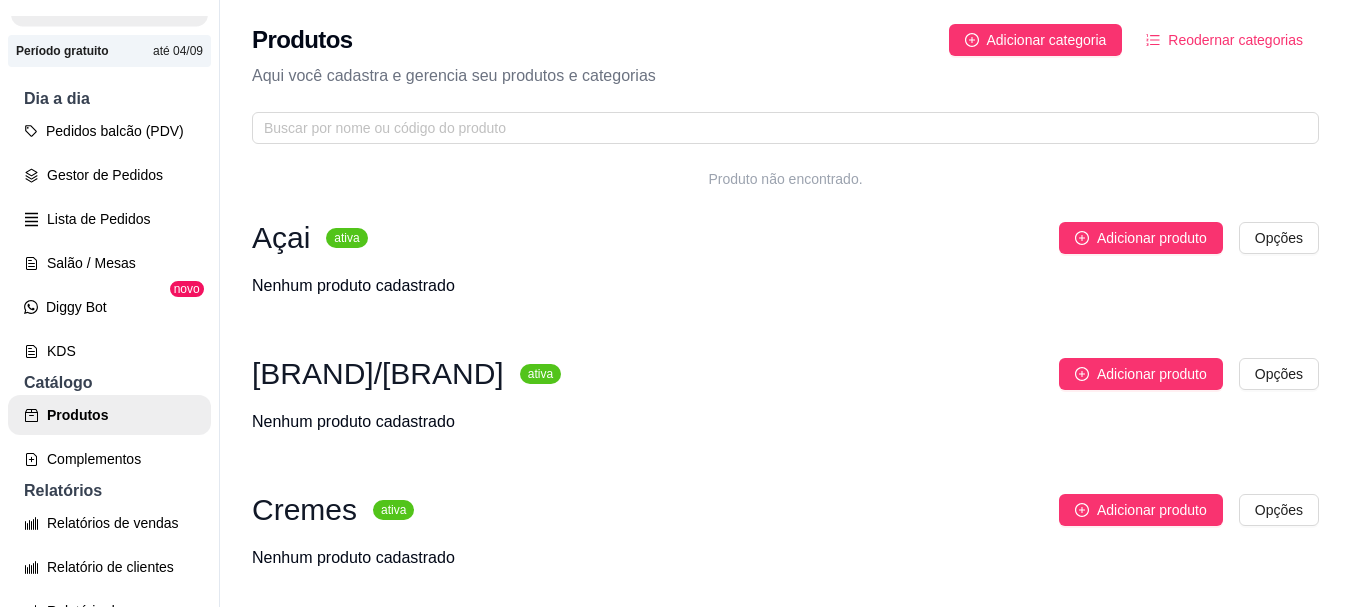 click on "Loja" at bounding box center [109, 7] 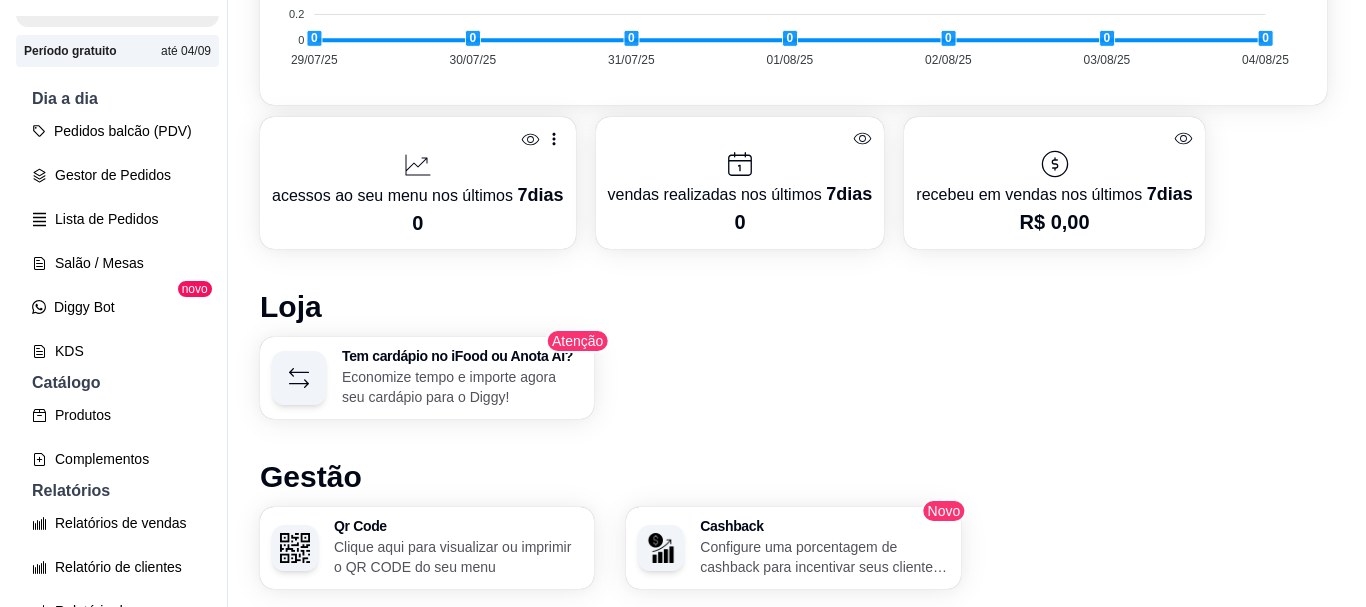 scroll, scrollTop: 947, scrollLeft: 0, axis: vertical 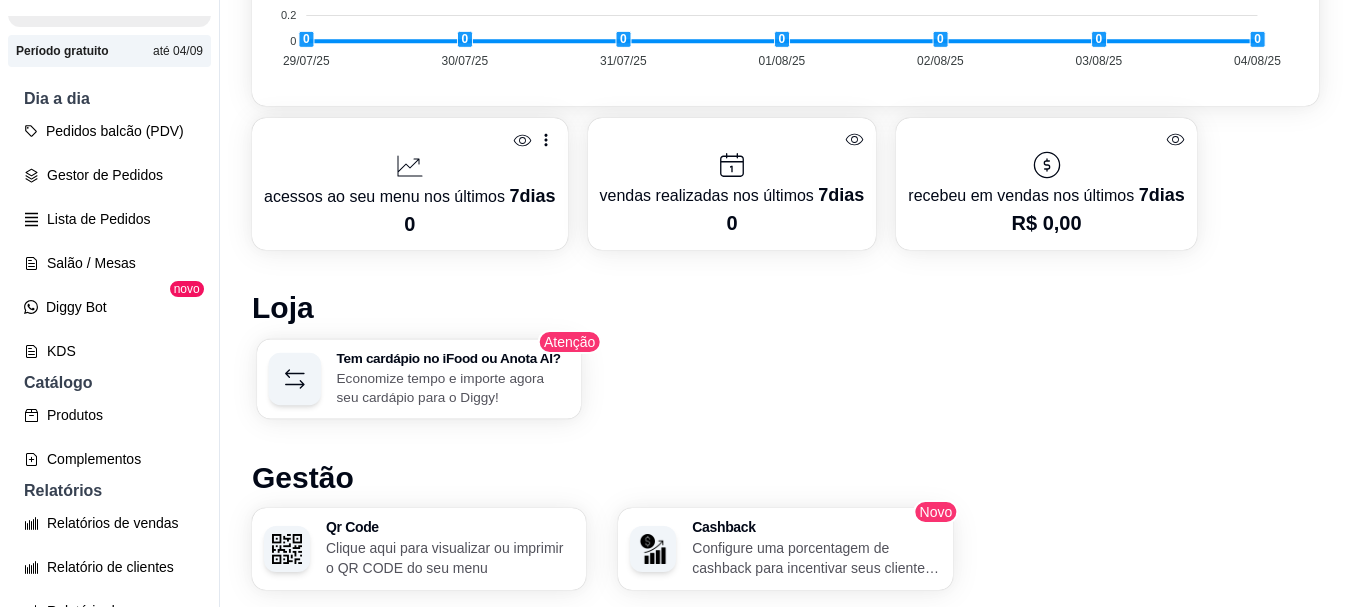 click on "Economize tempo e importe agora seu cardápio para o Diggy!" at bounding box center [453, 387] 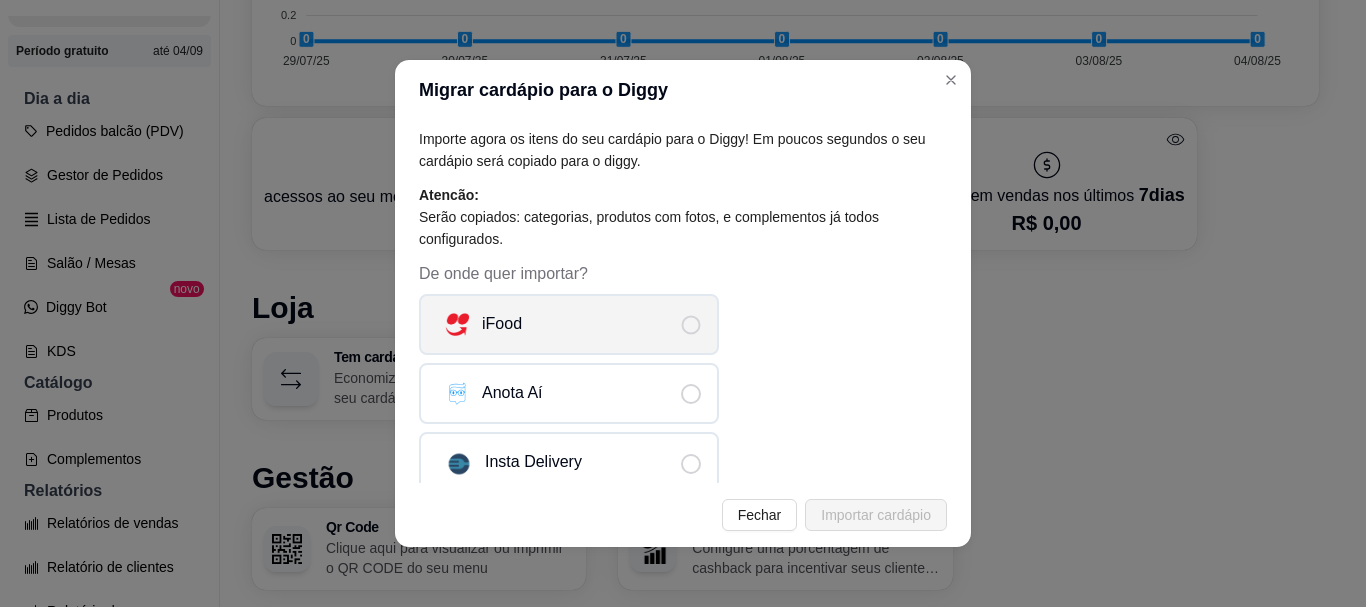 click on "iFood" at bounding box center (569, 324) 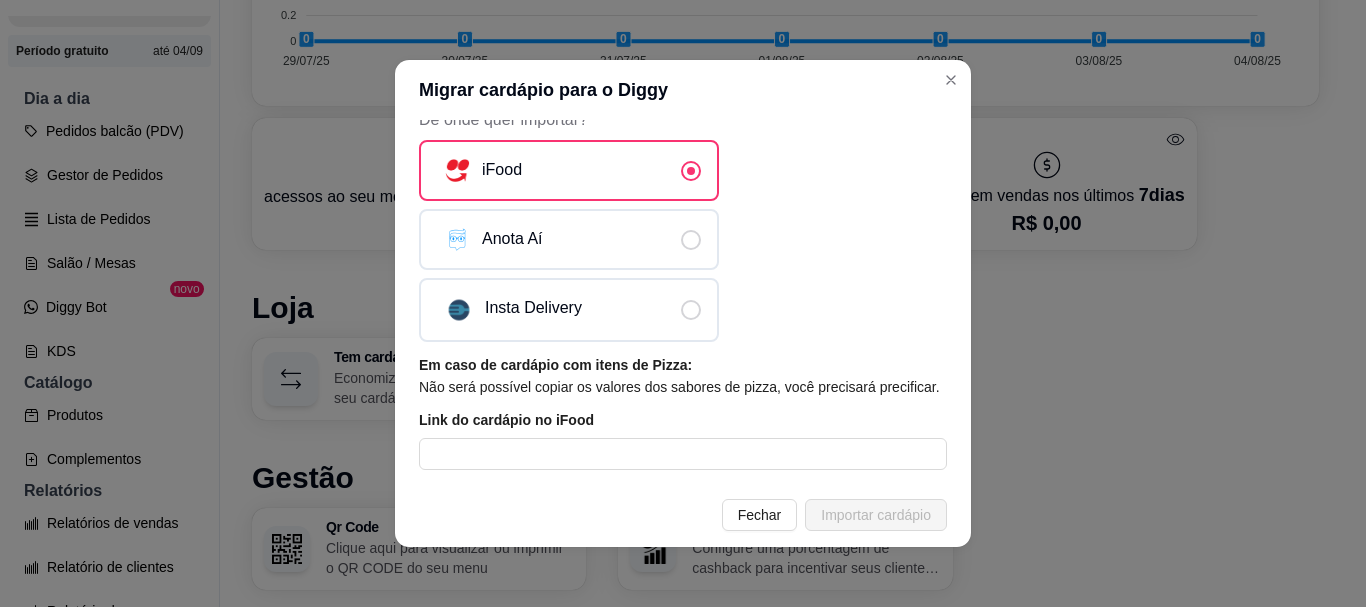 scroll, scrollTop: 275, scrollLeft: 0, axis: vertical 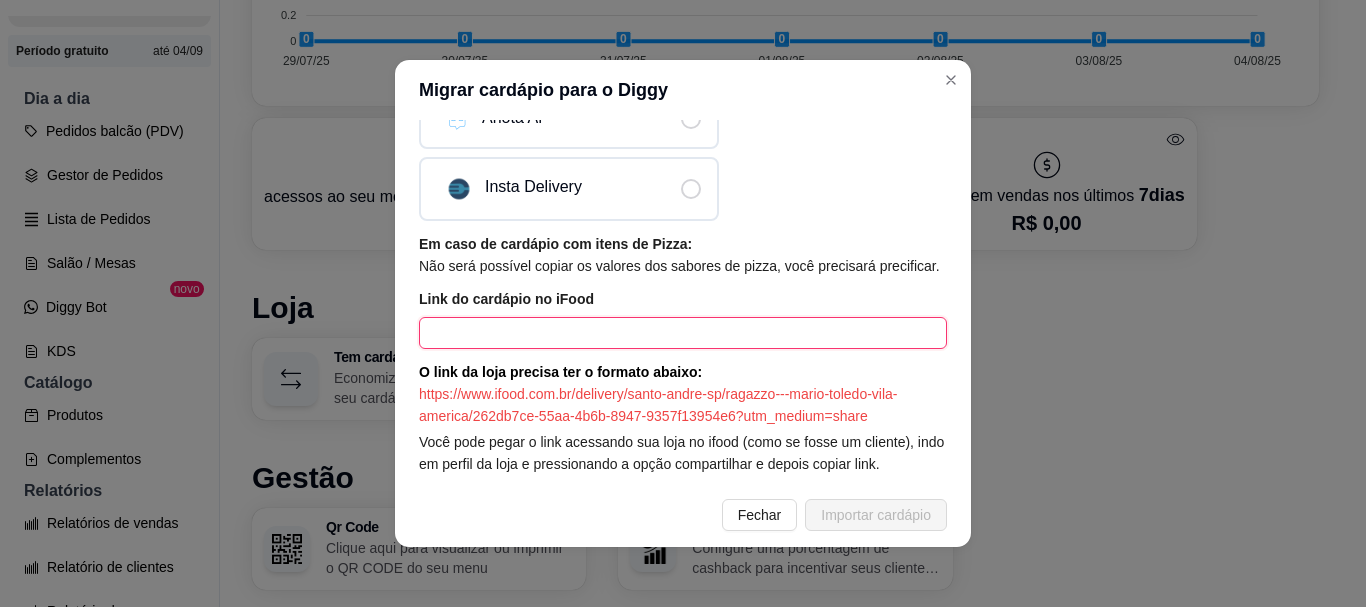 click at bounding box center [683, 333] 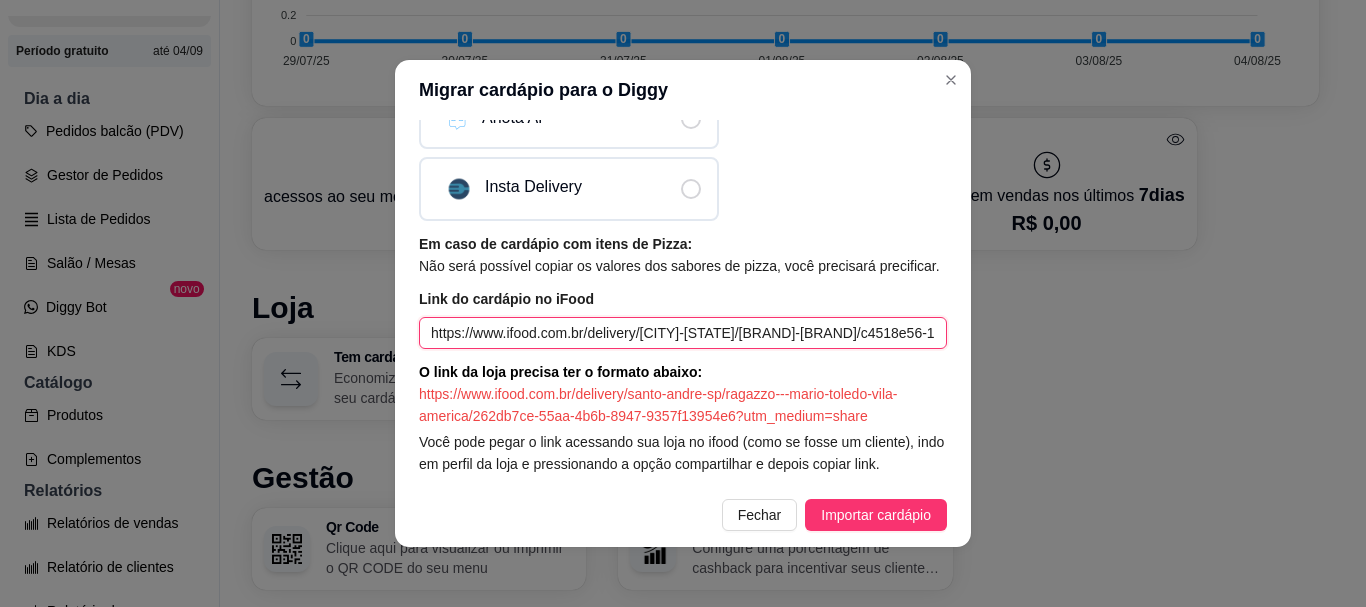 scroll, scrollTop: 0, scrollLeft: 699, axis: horizontal 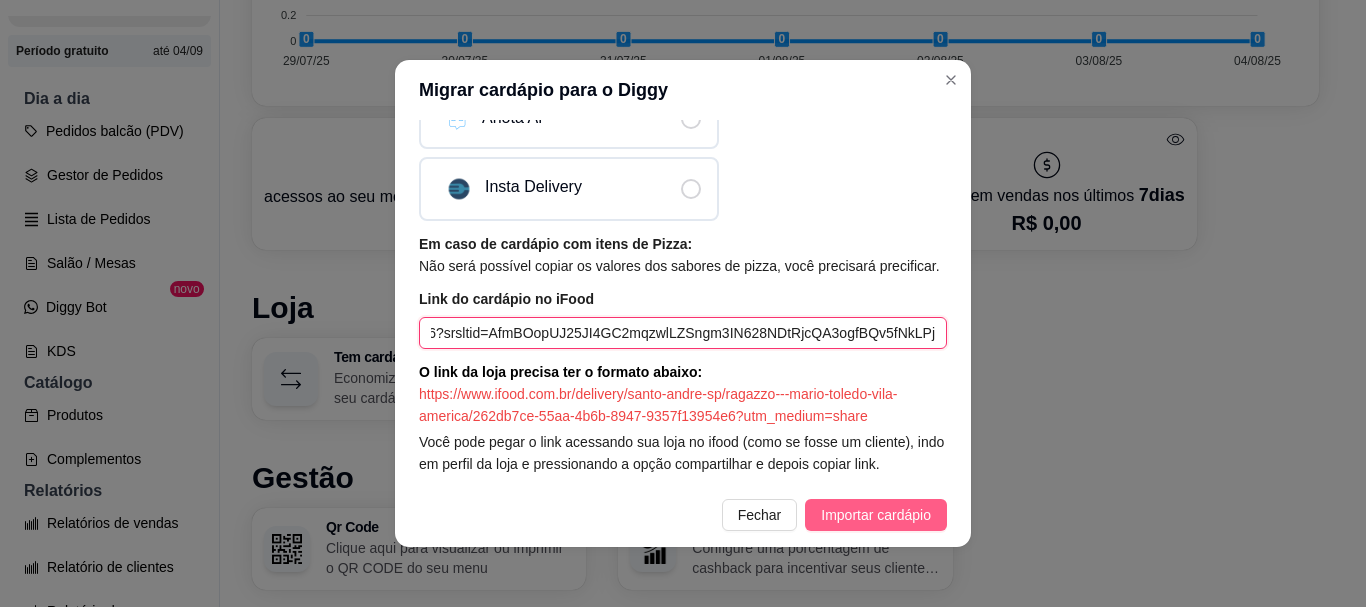 type on "https://www.ifood.com.br/delivery/[CITY]-[STATE]/[BRAND]-[BRAND]/c4518e56-1190-4c23-90d7-de919a8dba36?srsltid=AfmBOopUJ25JI4GC2mqzwlLZSngm3IN628NDtRjcQA3ogfBQv5fNkLPj" 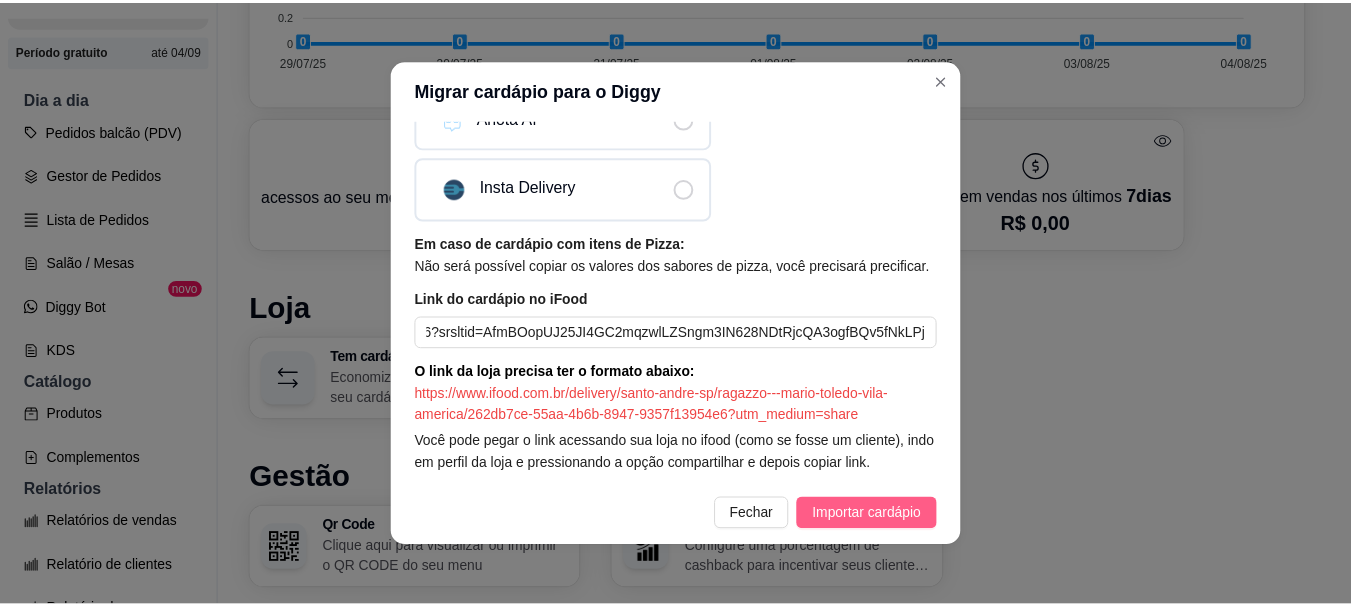scroll, scrollTop: 0, scrollLeft: 0, axis: both 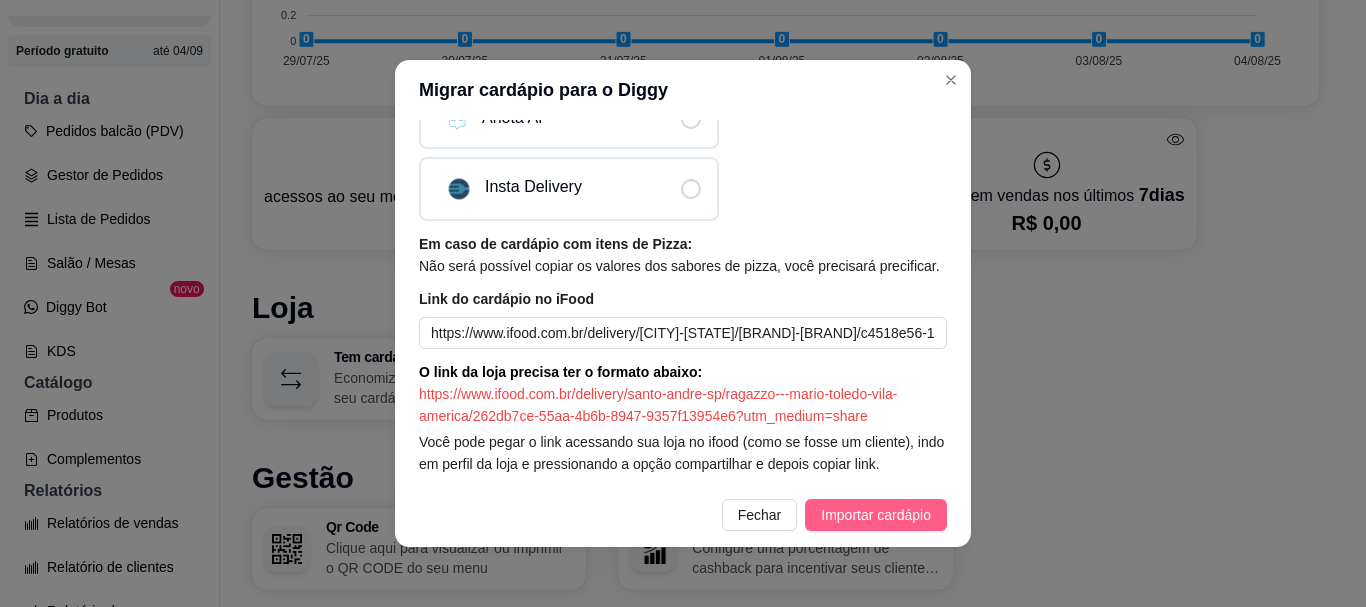 click on "Importar cardápio" at bounding box center [876, 515] 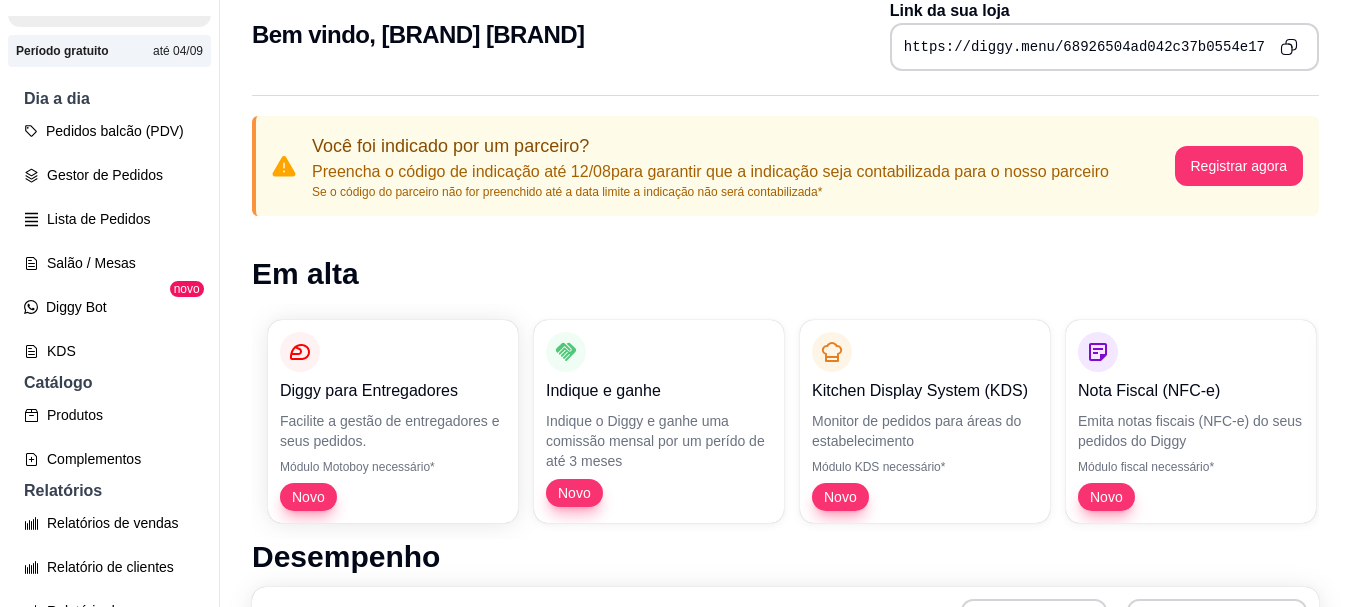 scroll, scrollTop: 0, scrollLeft: 0, axis: both 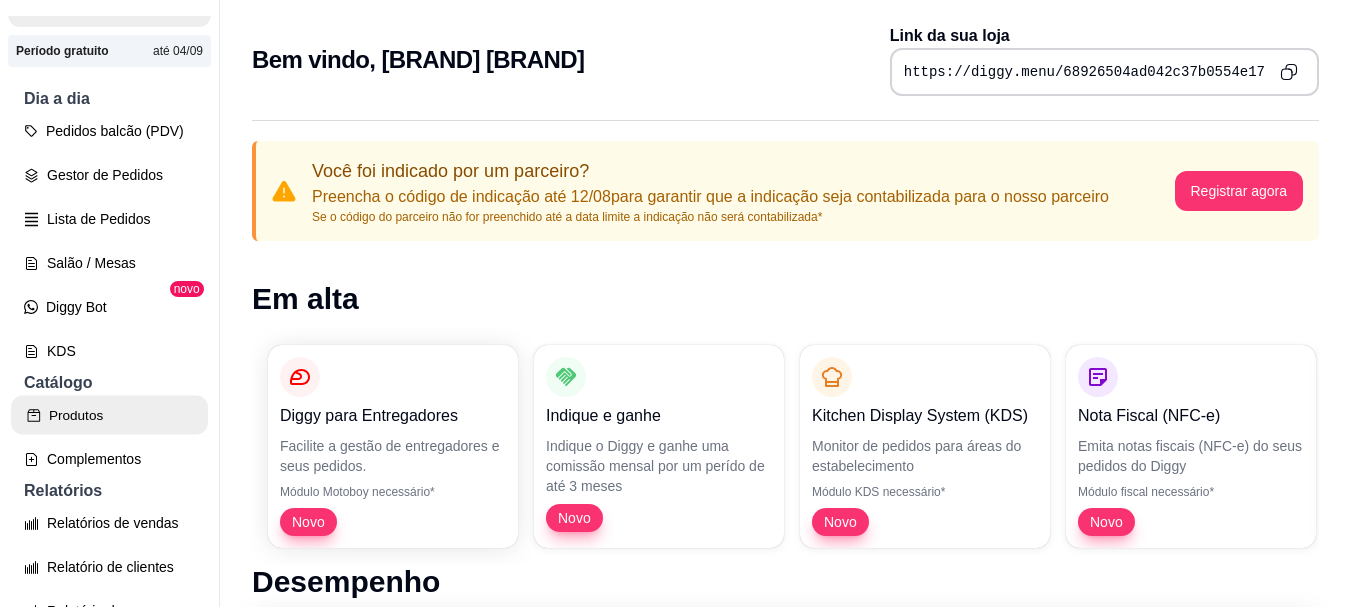 click on "Produtos" at bounding box center [109, 415] 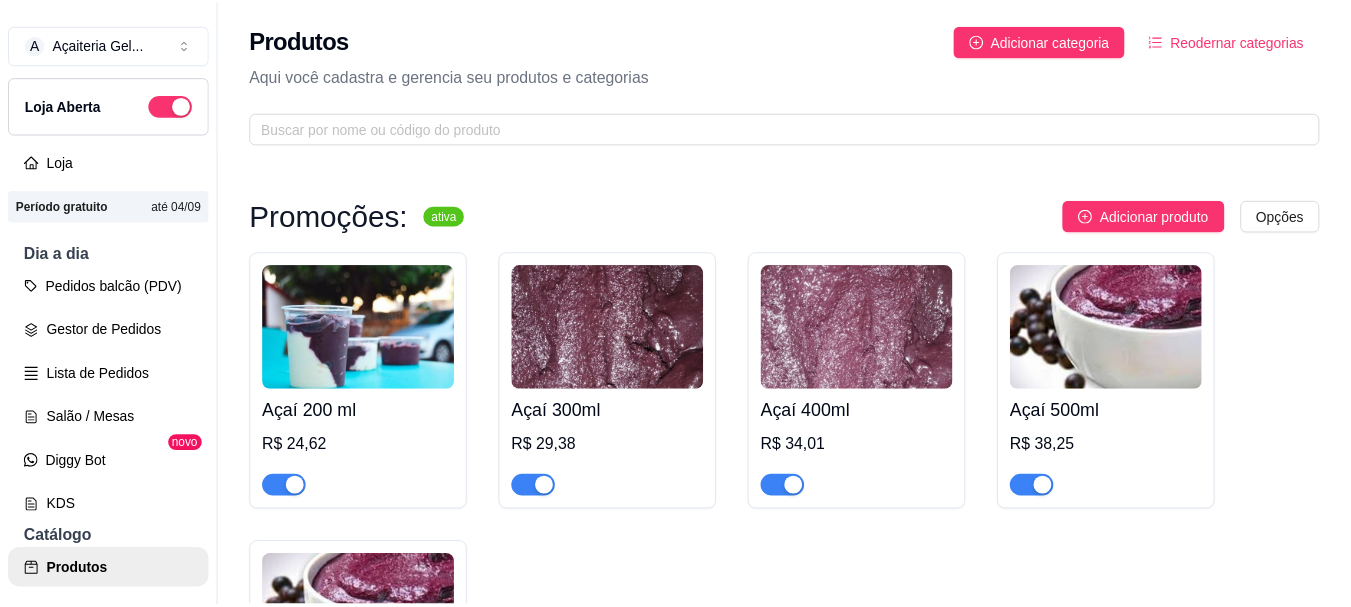 scroll, scrollTop: 0, scrollLeft: 0, axis: both 